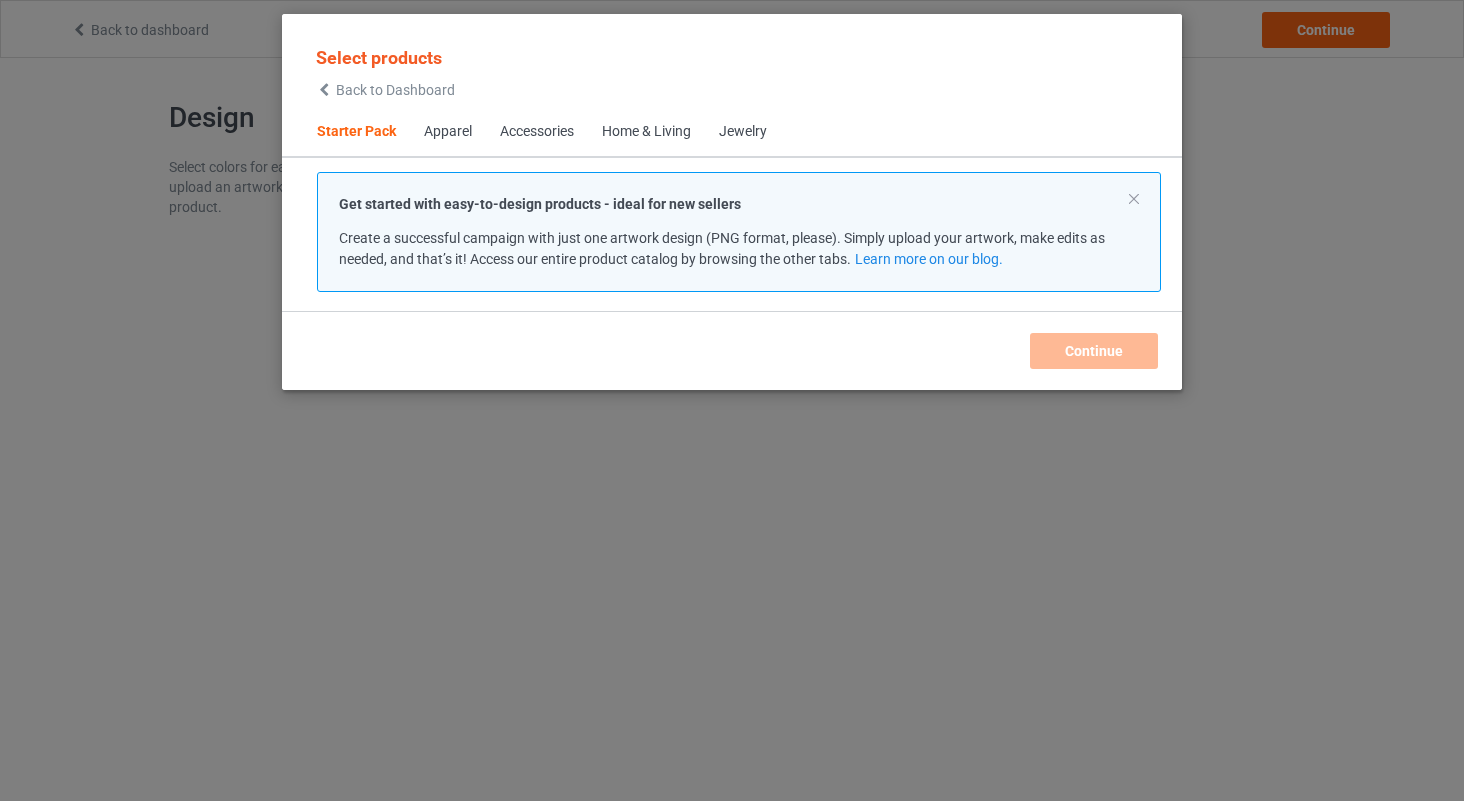 scroll, scrollTop: 0, scrollLeft: 0, axis: both 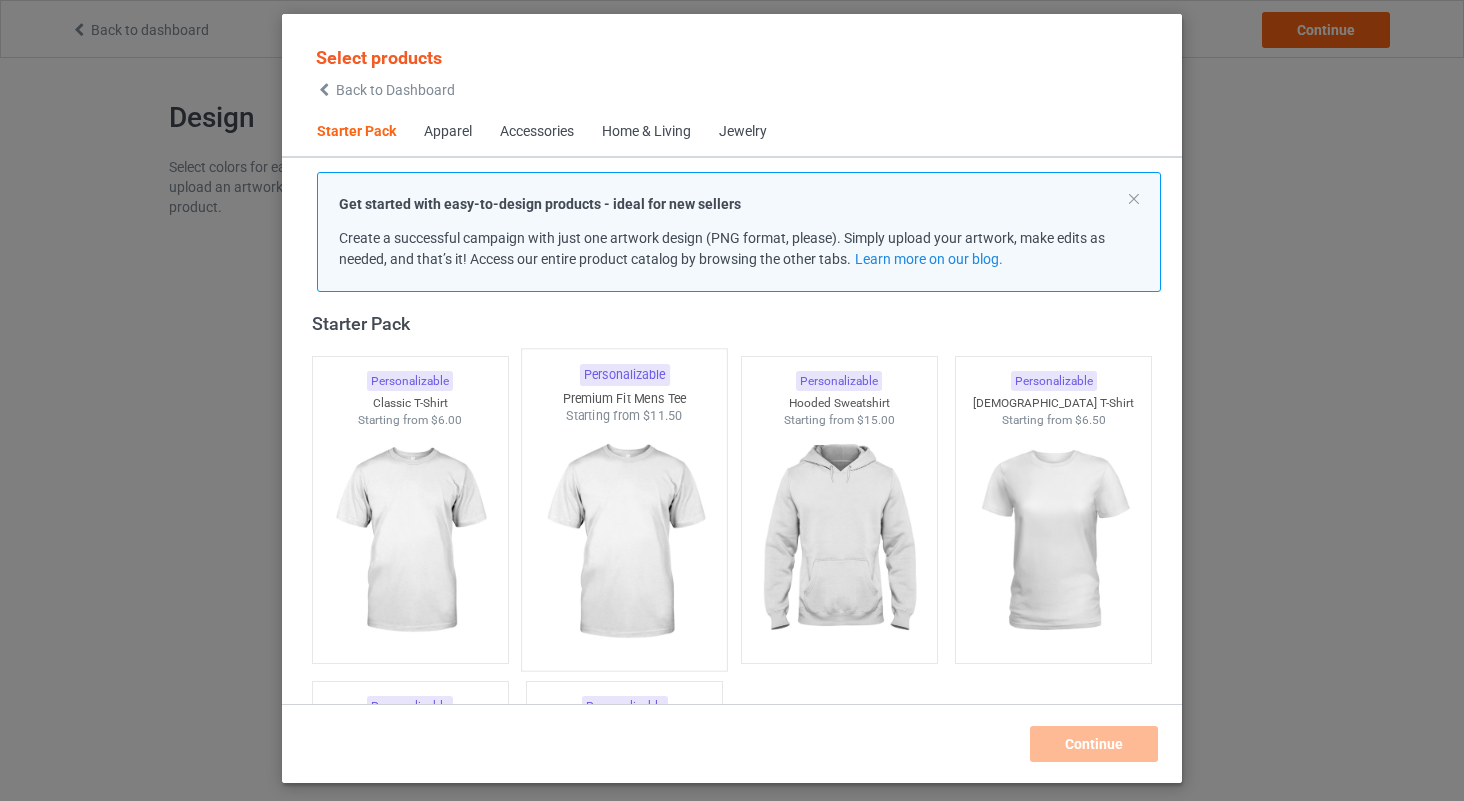 click at bounding box center (625, 542) 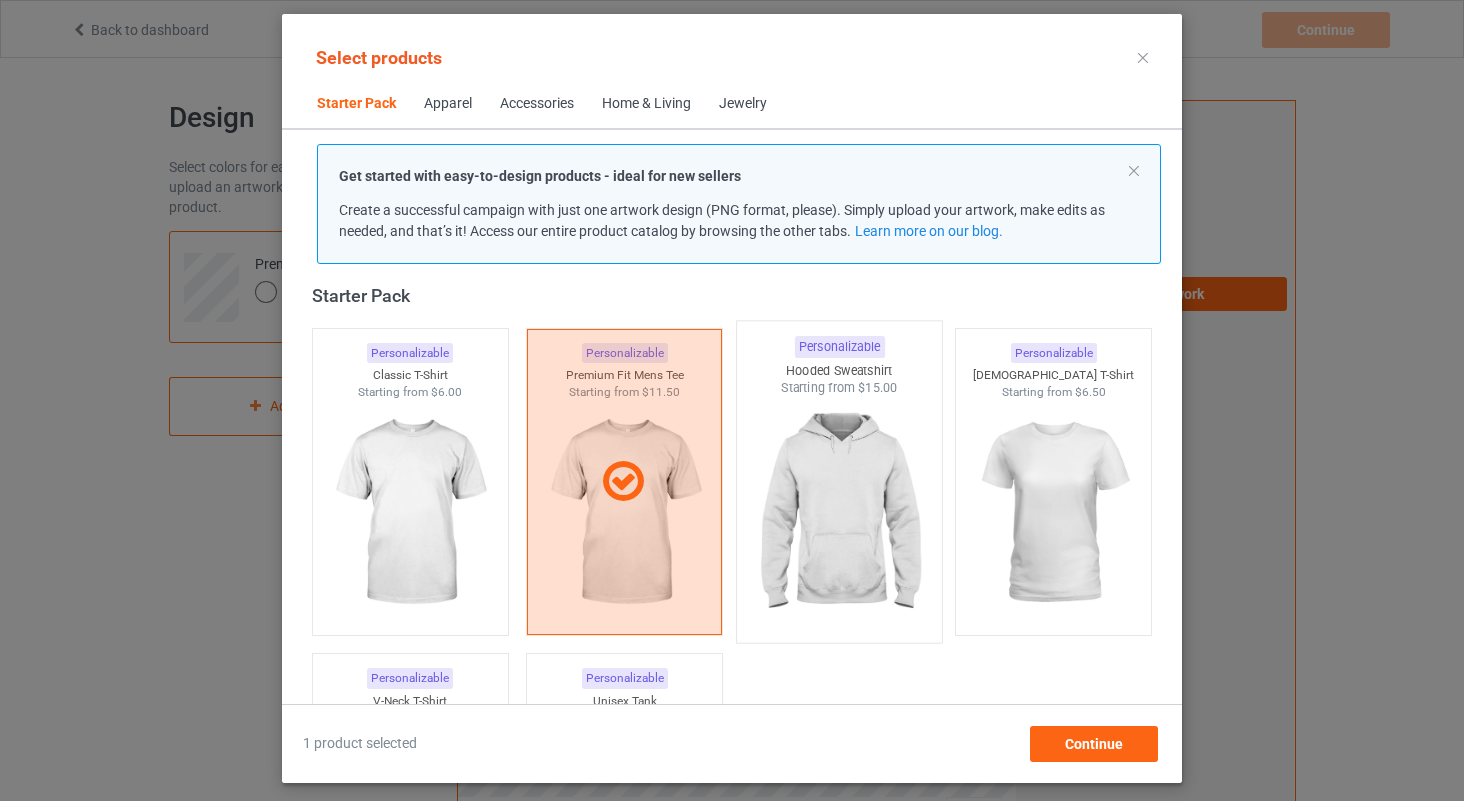 click at bounding box center [839, 514] 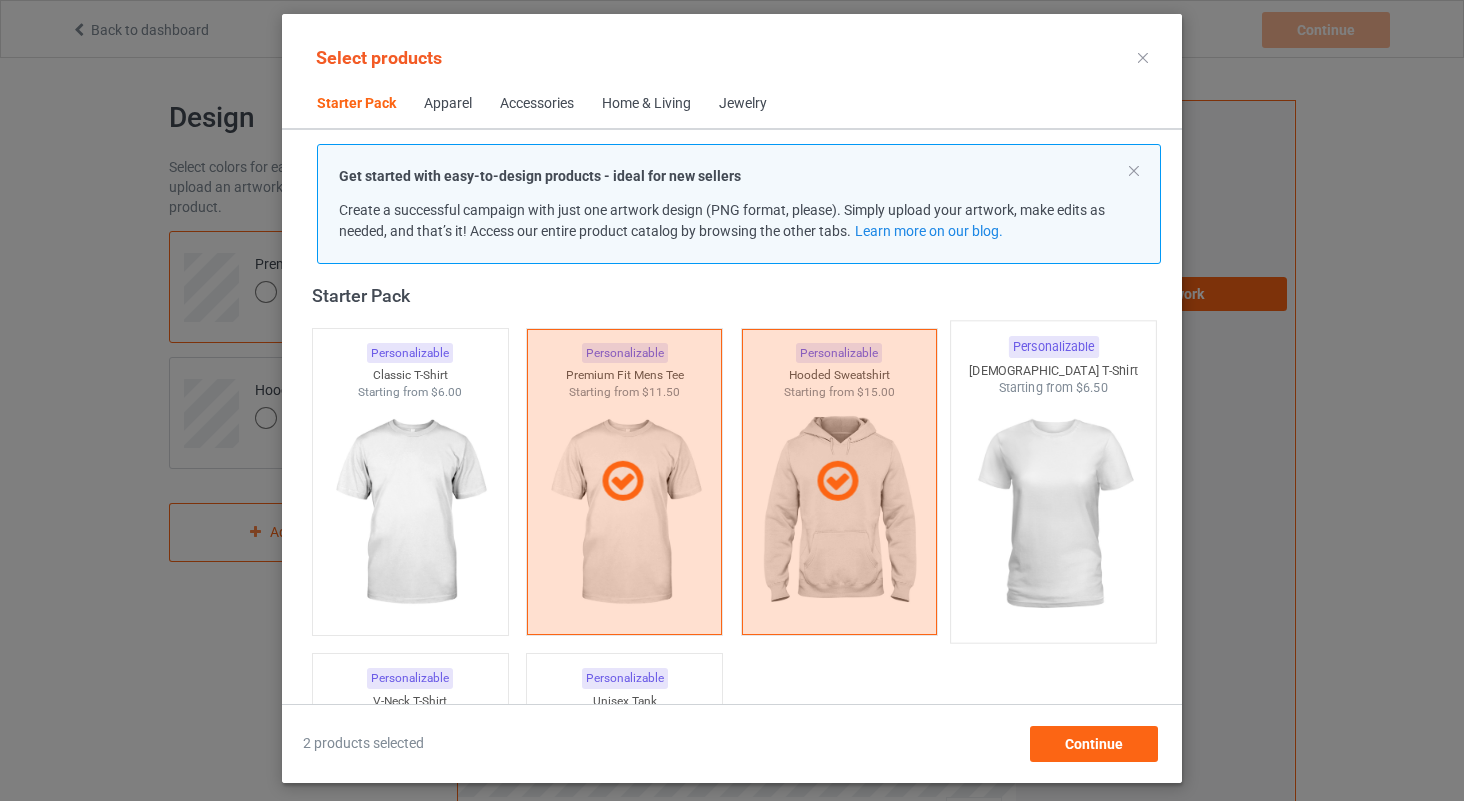 click at bounding box center (1054, 514) 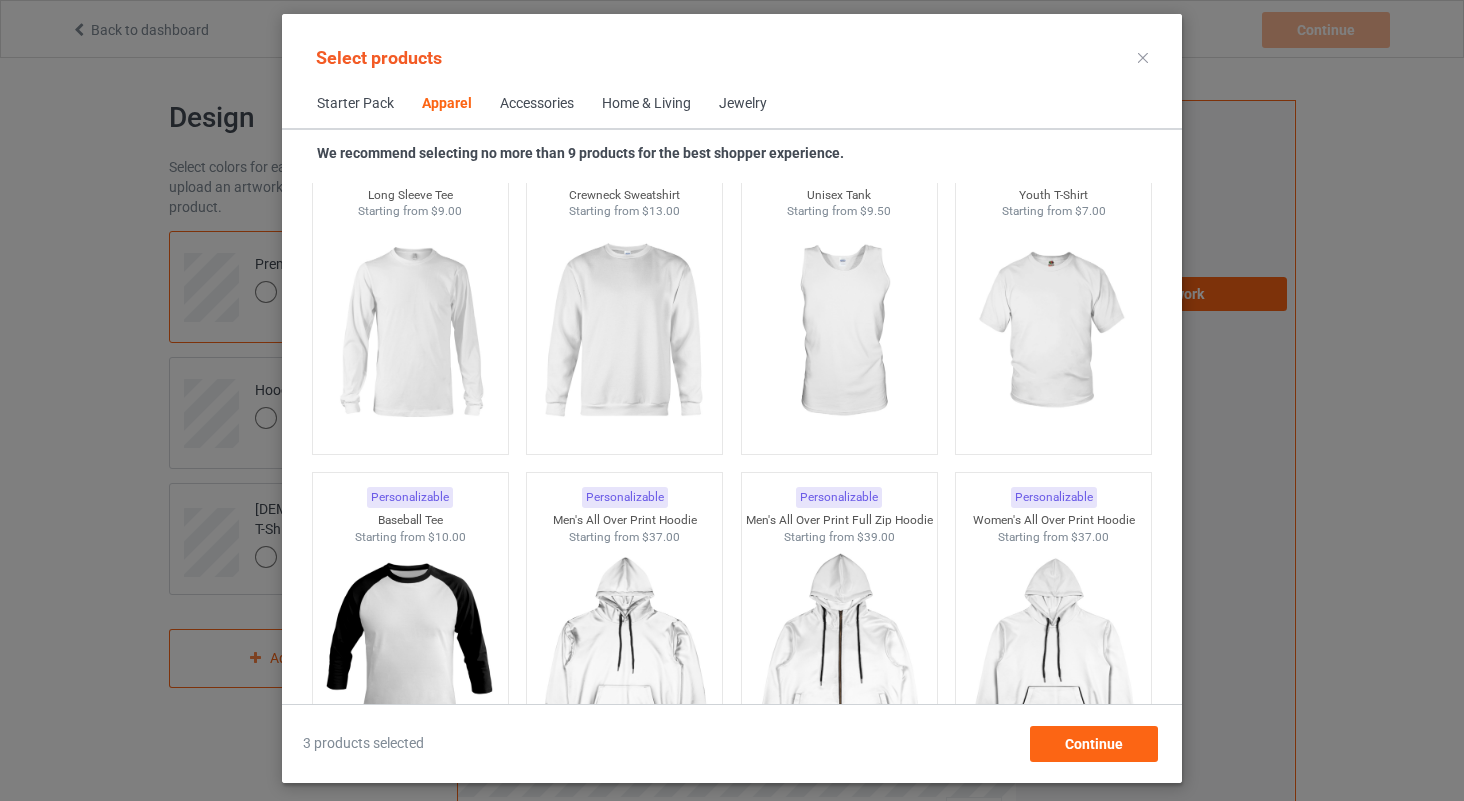 scroll, scrollTop: 1562, scrollLeft: 0, axis: vertical 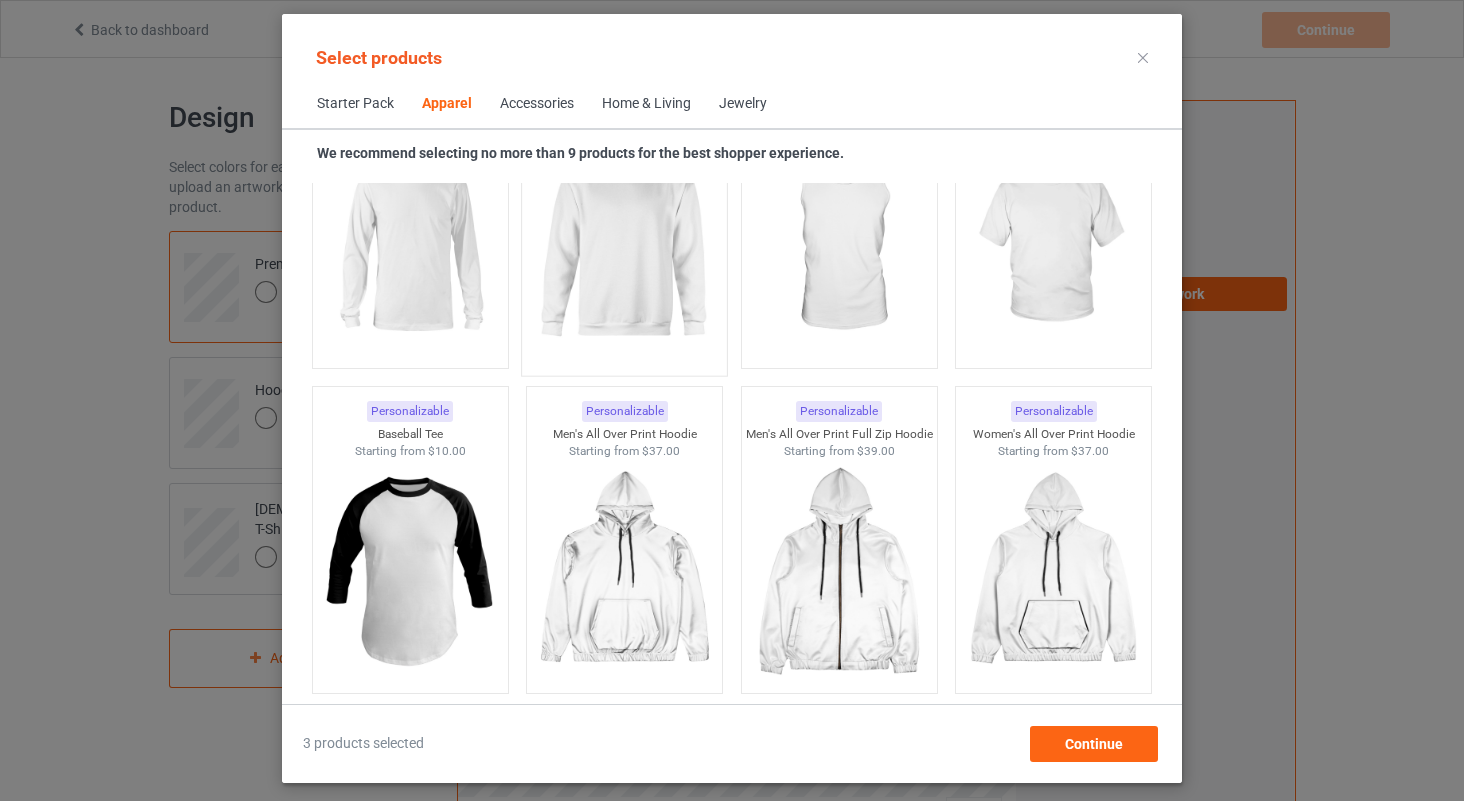click at bounding box center [625, 247] 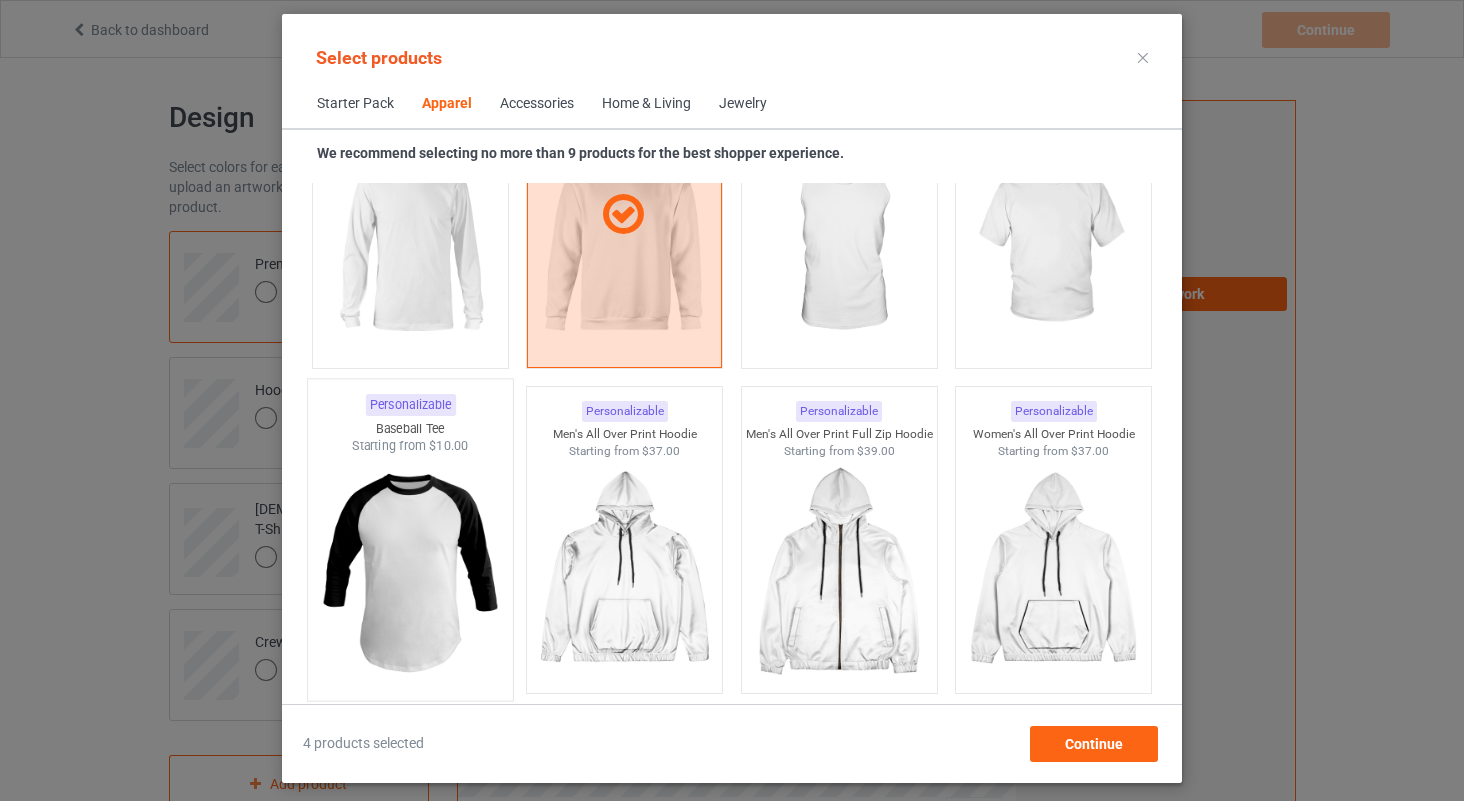 click at bounding box center (410, 572) 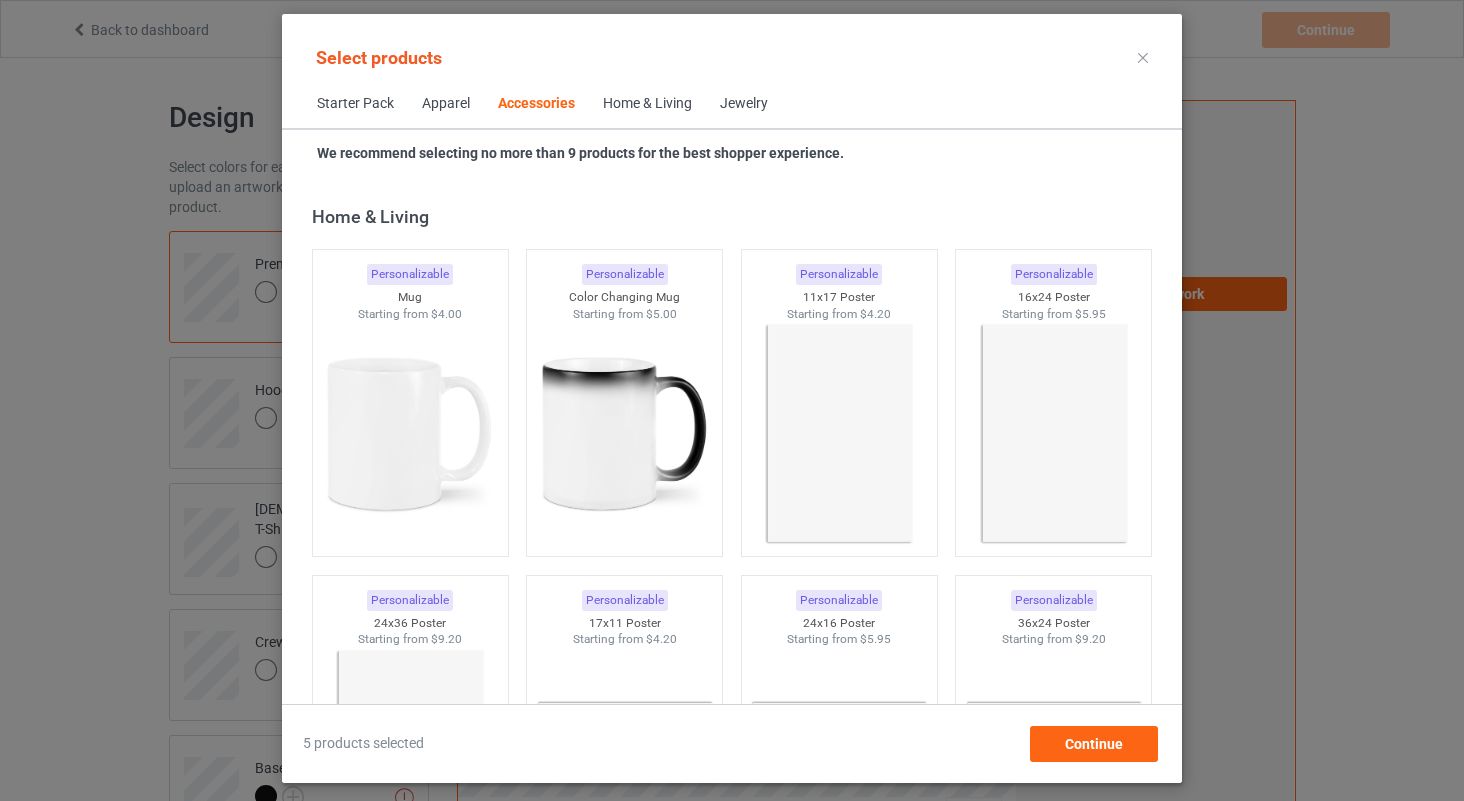 scroll, scrollTop: 9010, scrollLeft: 0, axis: vertical 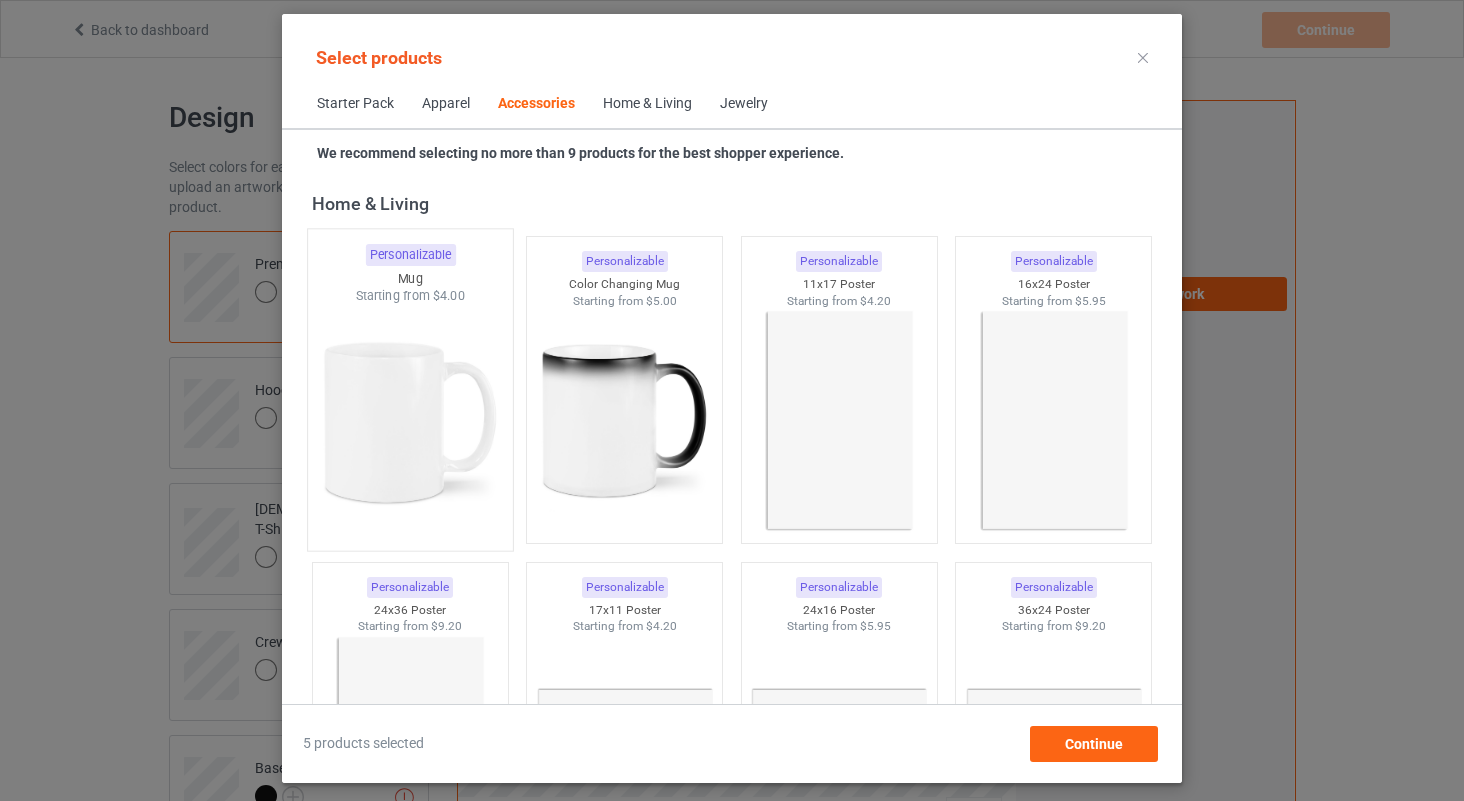 click at bounding box center (410, 422) 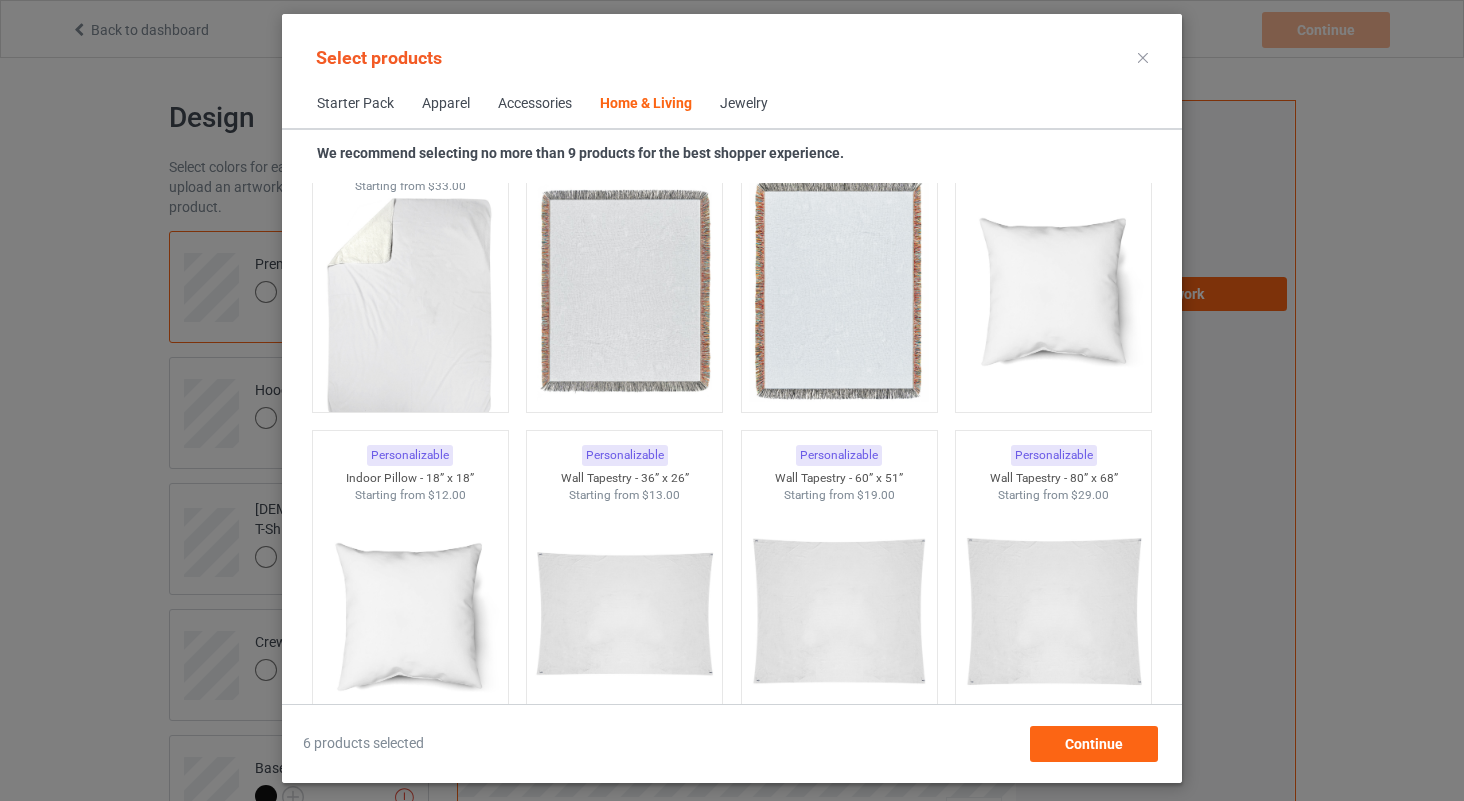 scroll, scrollTop: 10125, scrollLeft: 0, axis: vertical 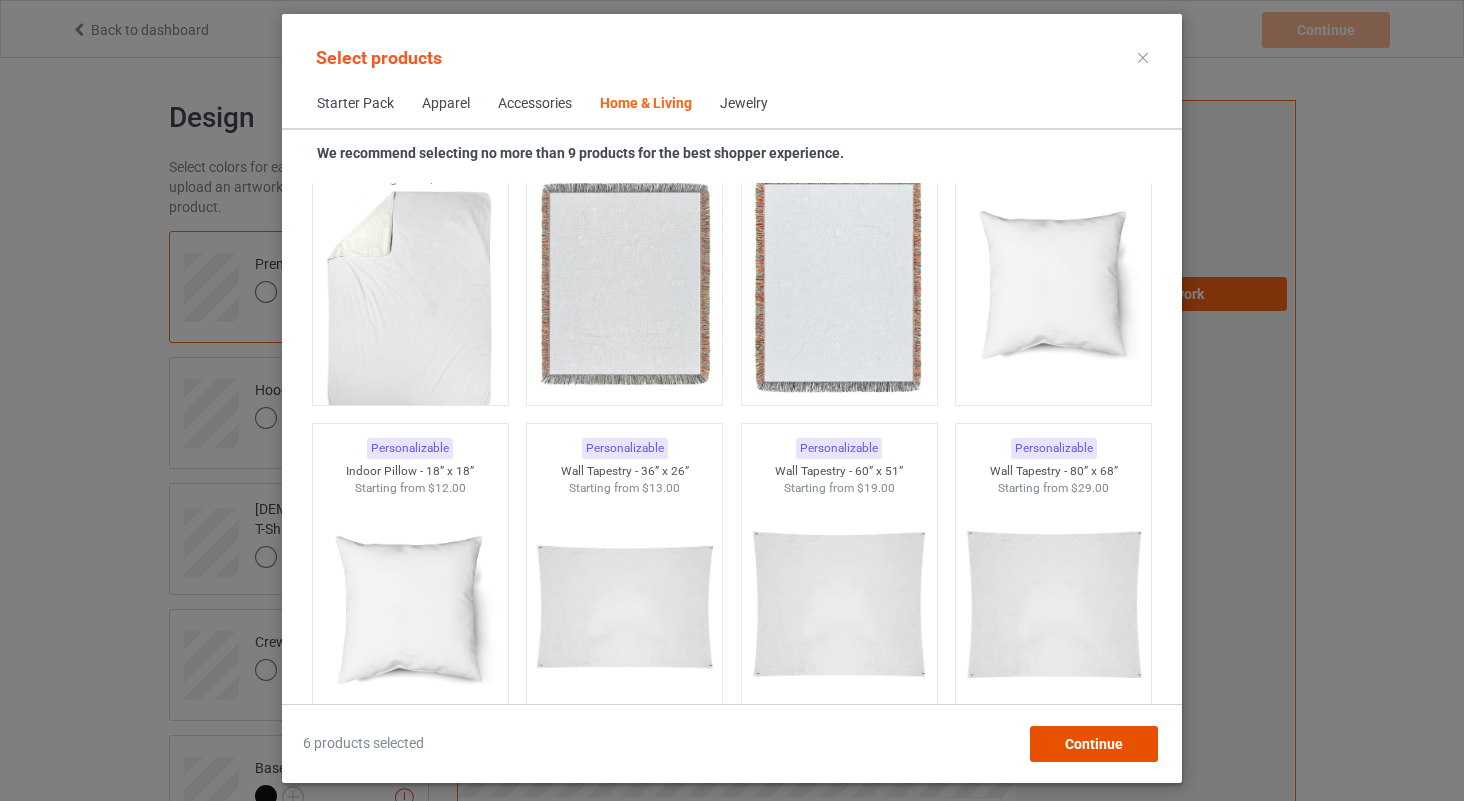 click on "Continue" at bounding box center [1094, 744] 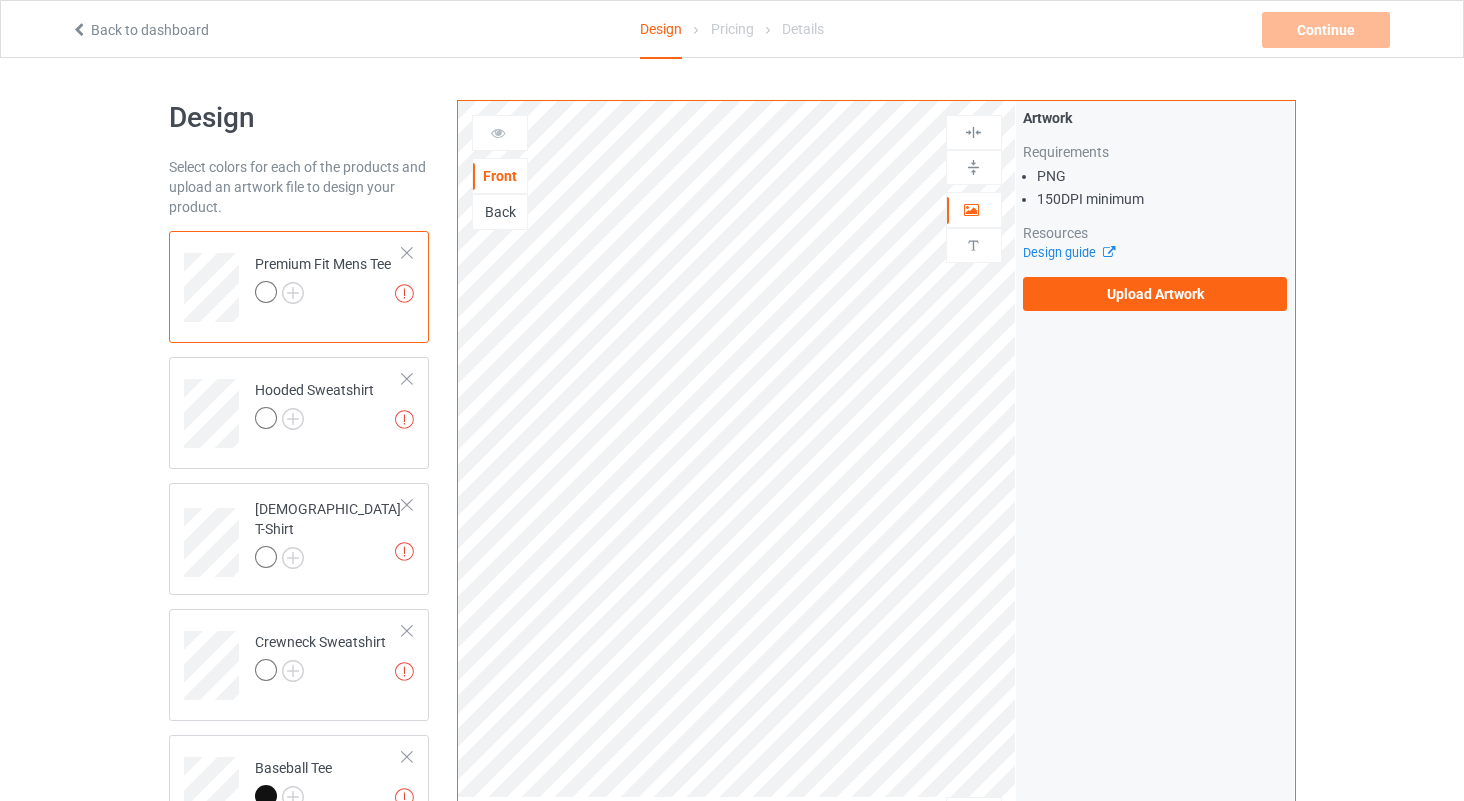 scroll, scrollTop: 0, scrollLeft: 0, axis: both 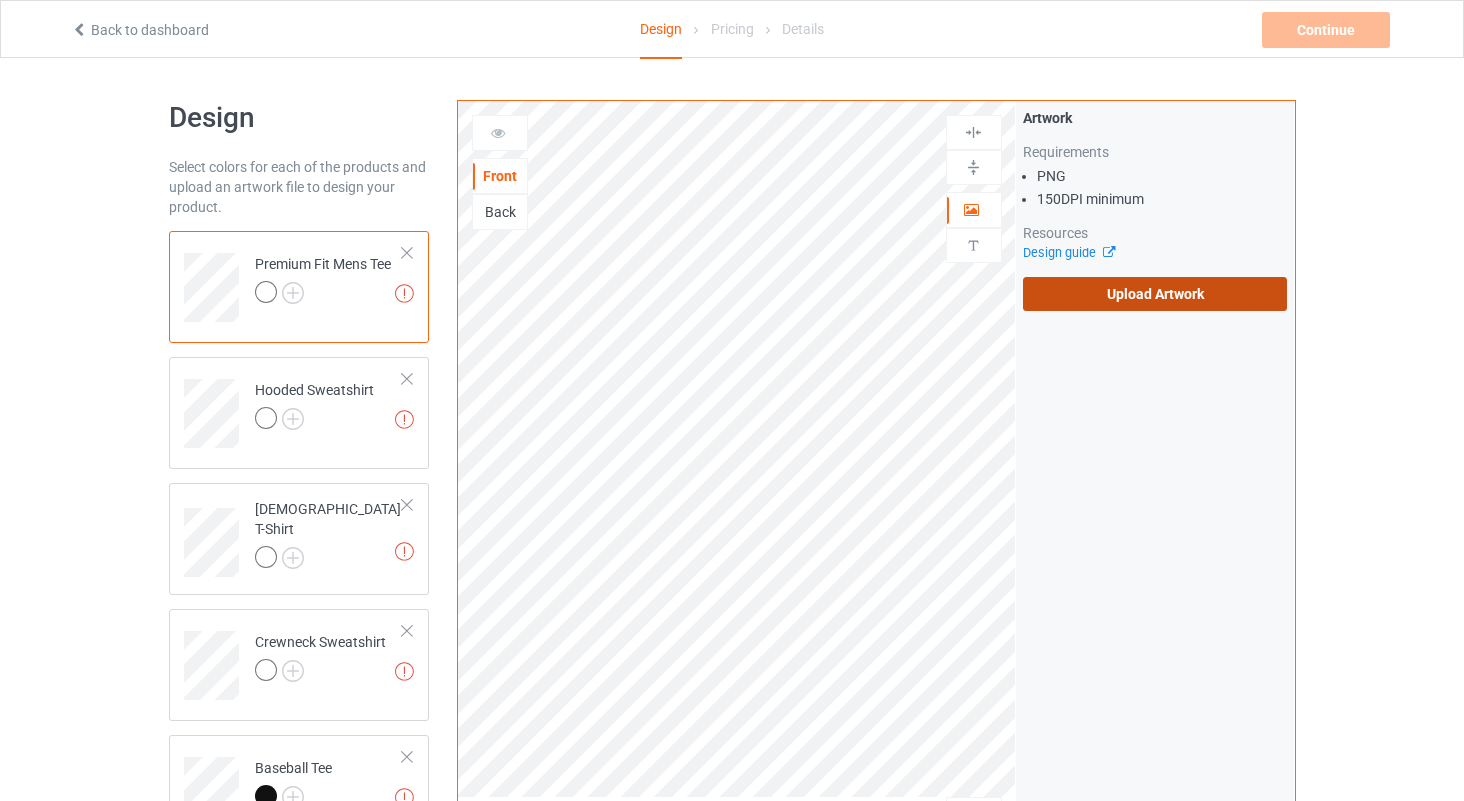click on "Upload Artwork" at bounding box center (1155, 294) 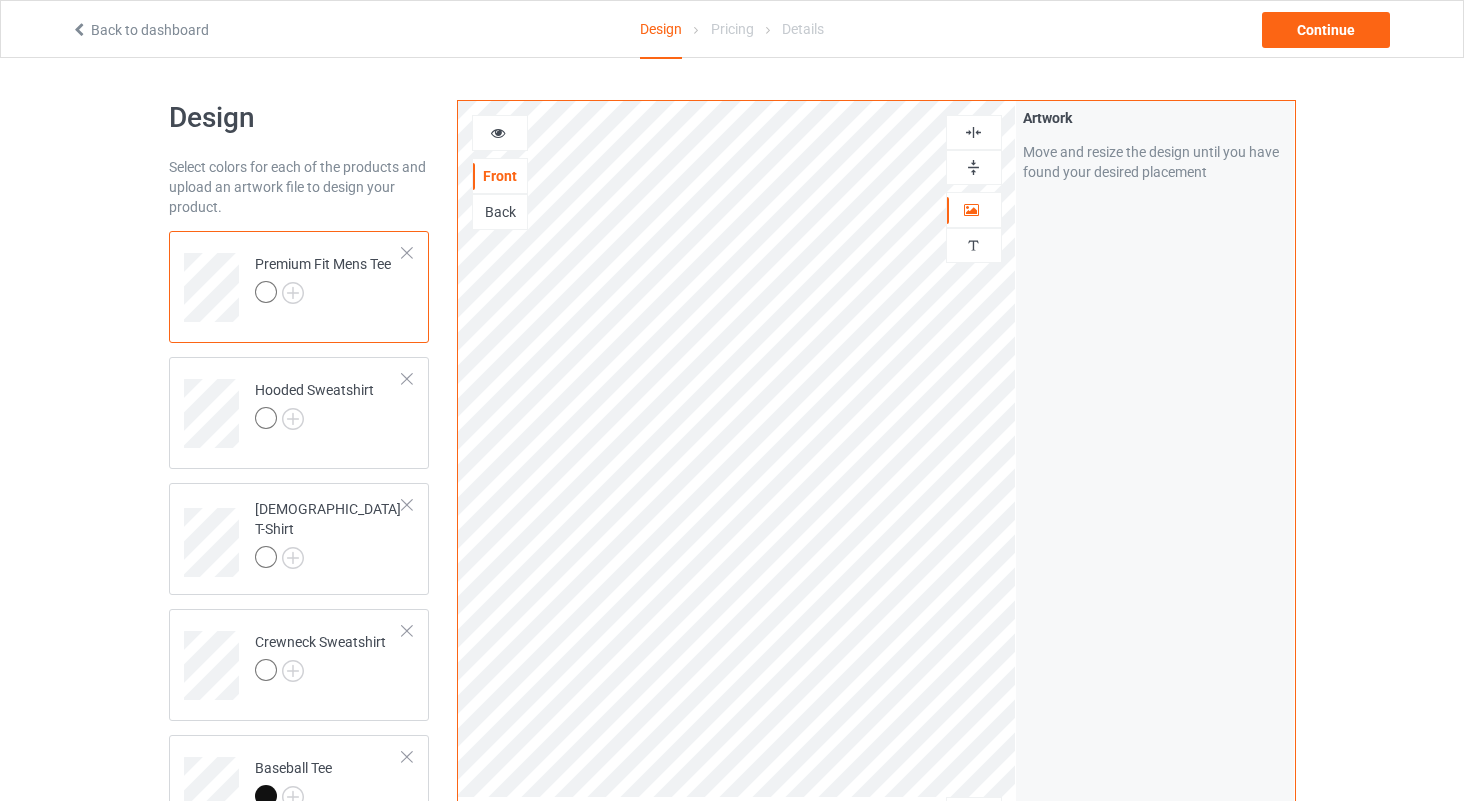 click at bounding box center [498, 130] 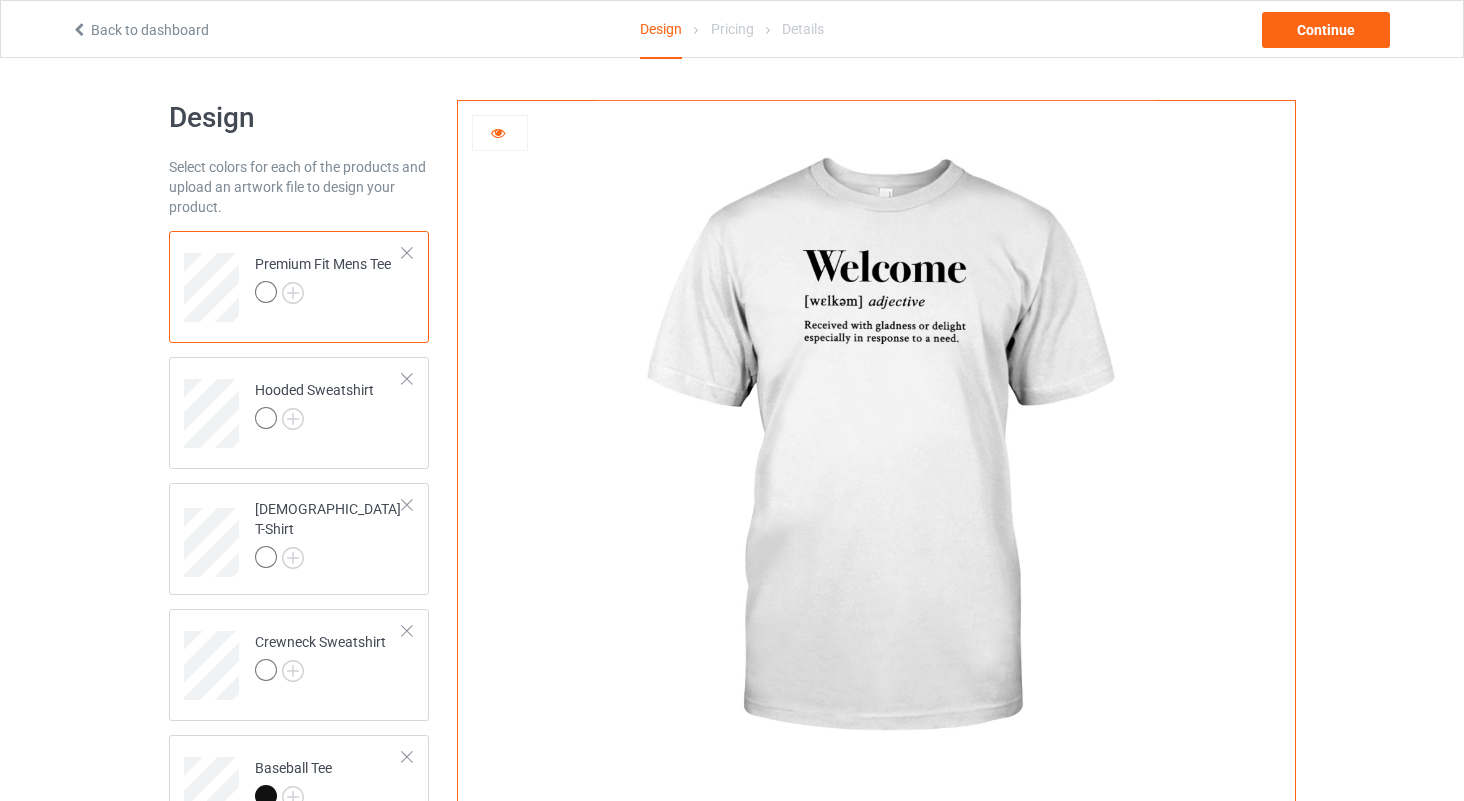 click at bounding box center (498, 130) 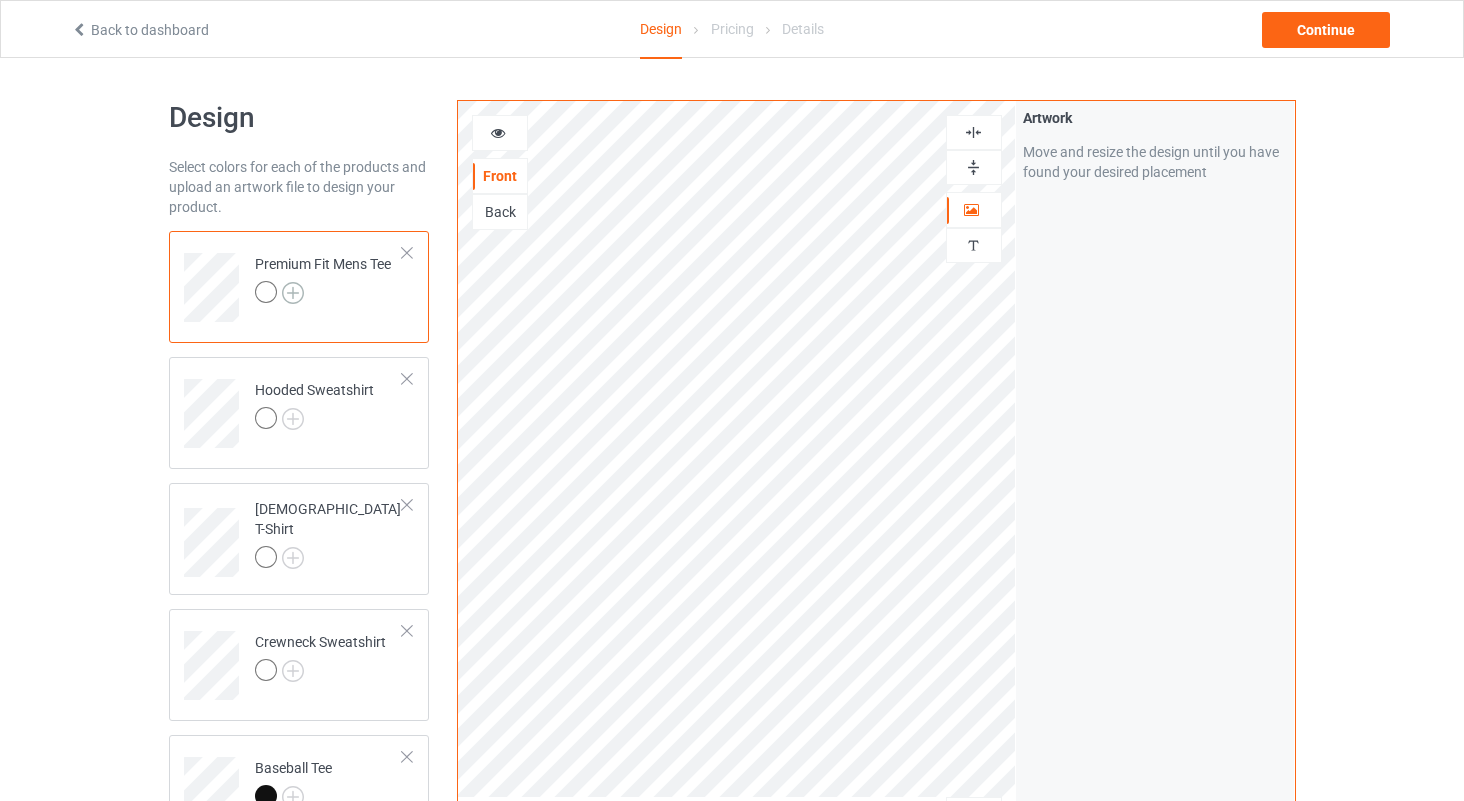 click at bounding box center (293, 293) 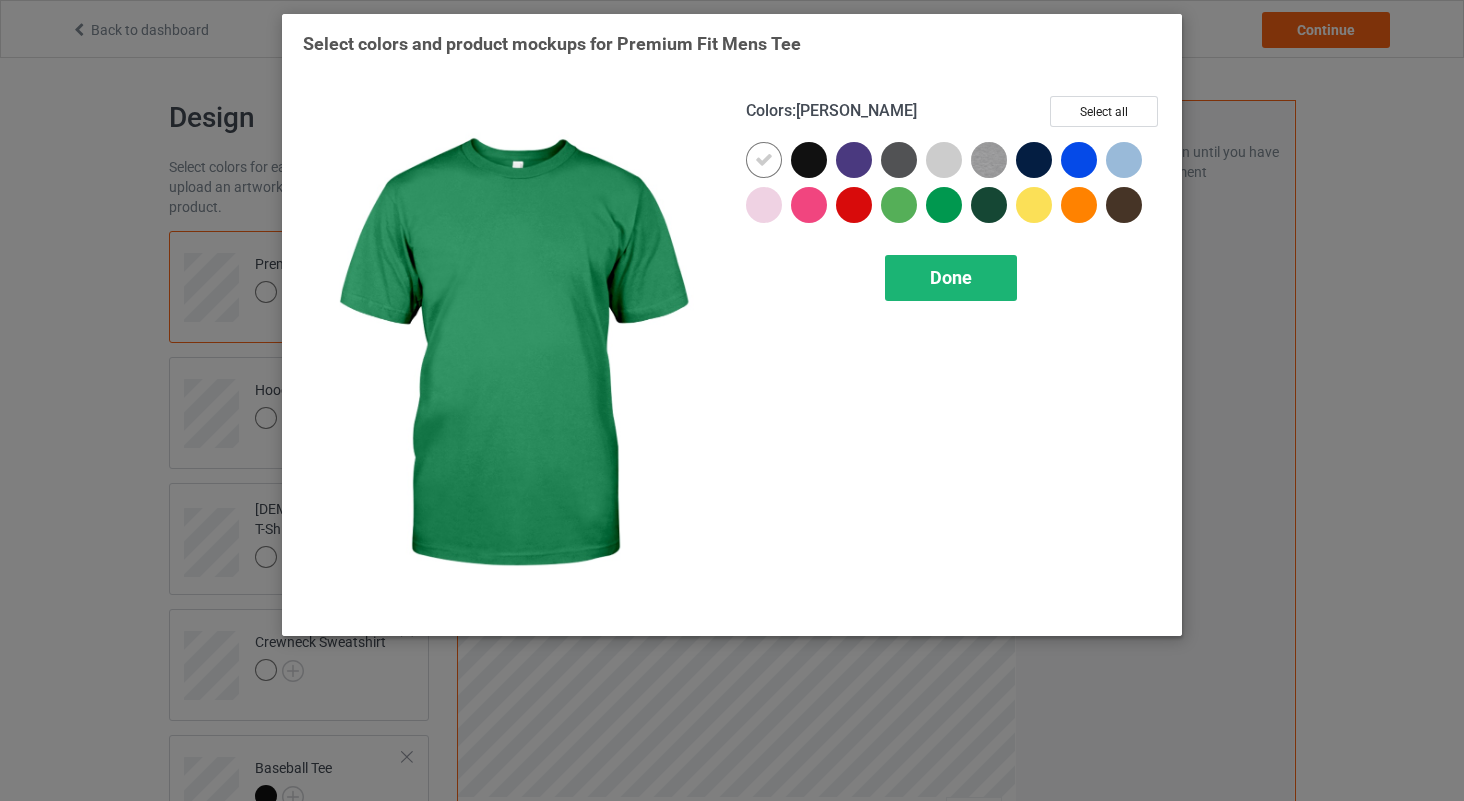click on "Done" at bounding box center (951, 277) 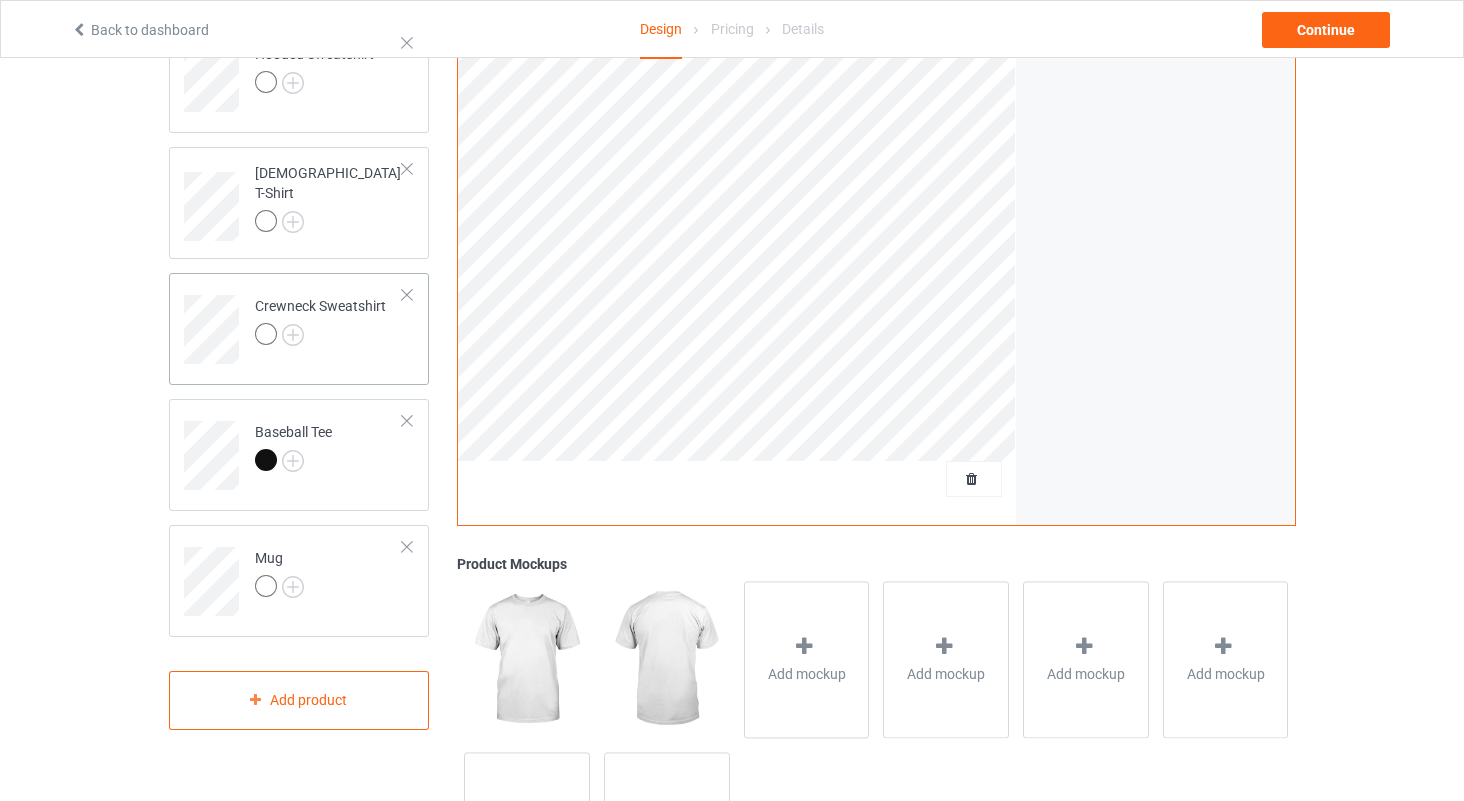 scroll, scrollTop: 373, scrollLeft: 0, axis: vertical 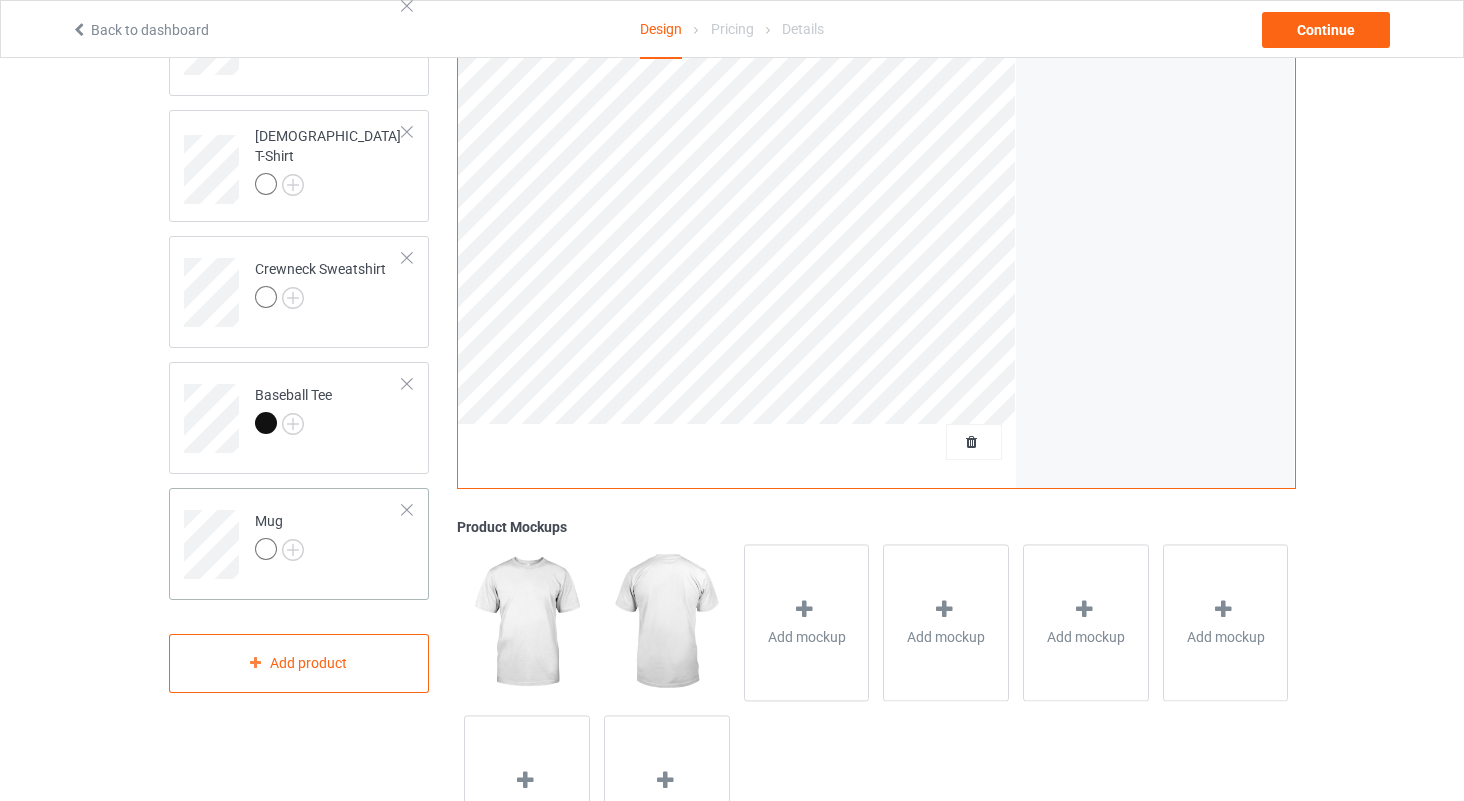 click on "Mug" at bounding box center (329, 537) 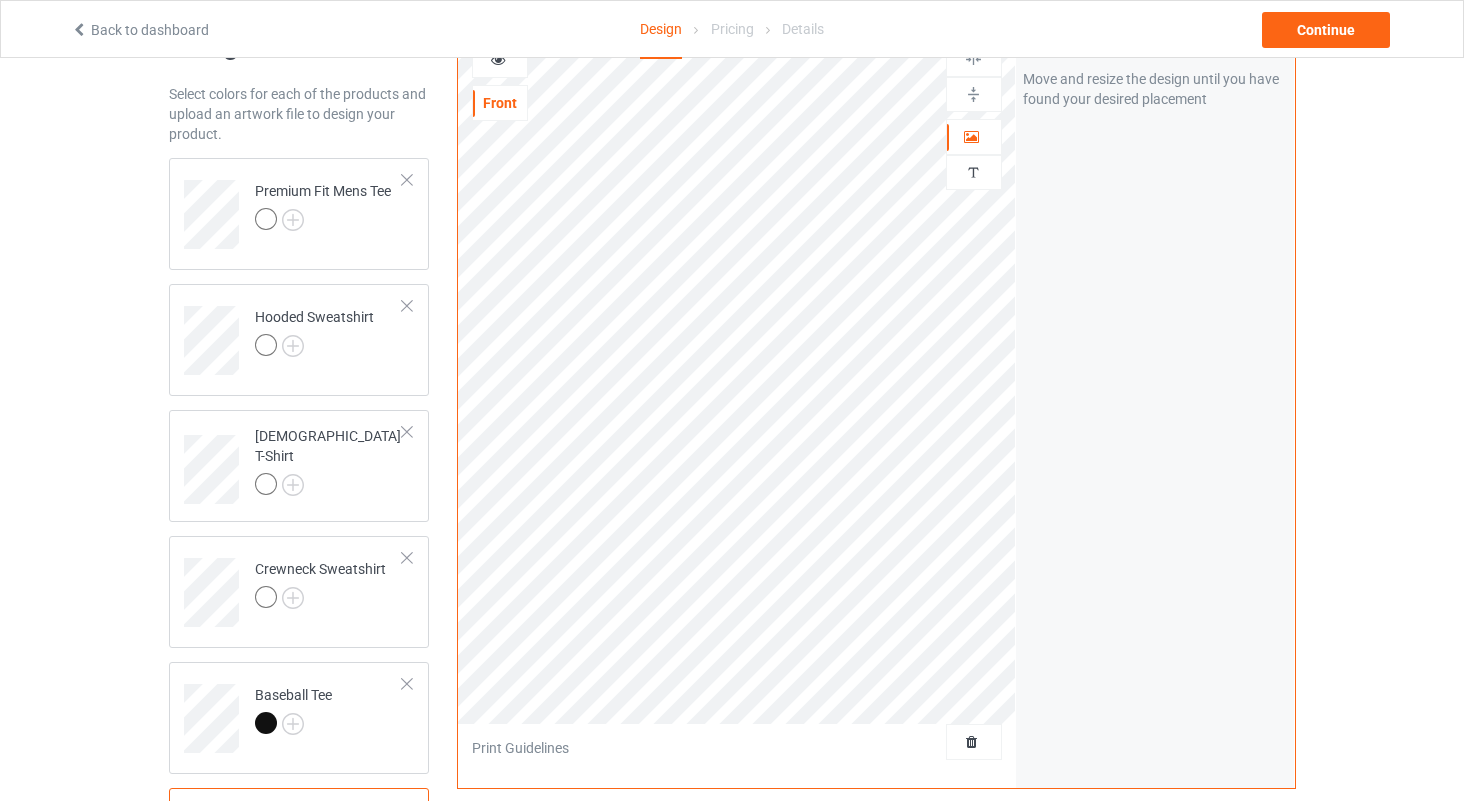 scroll, scrollTop: 60, scrollLeft: 0, axis: vertical 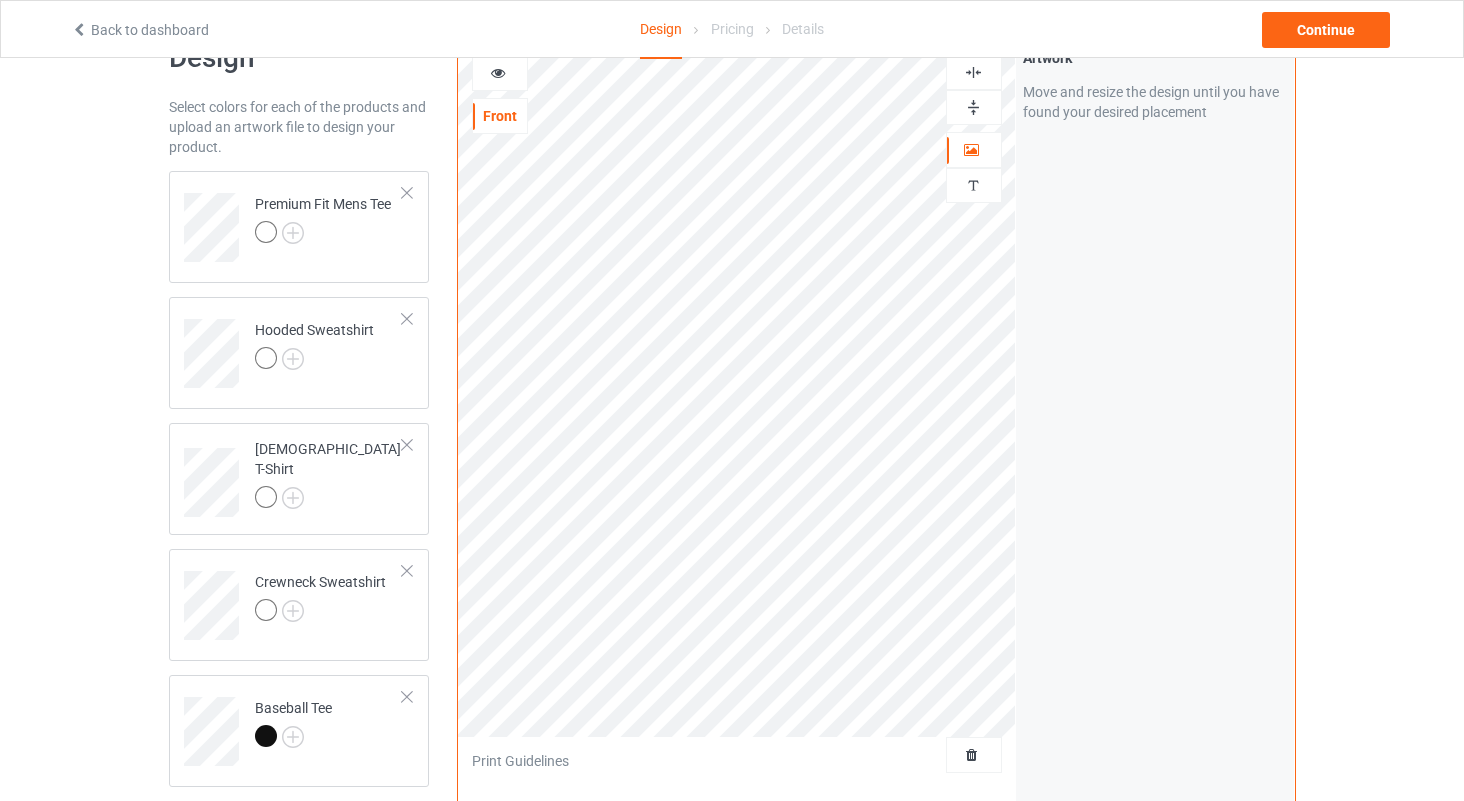 click at bounding box center [498, 70] 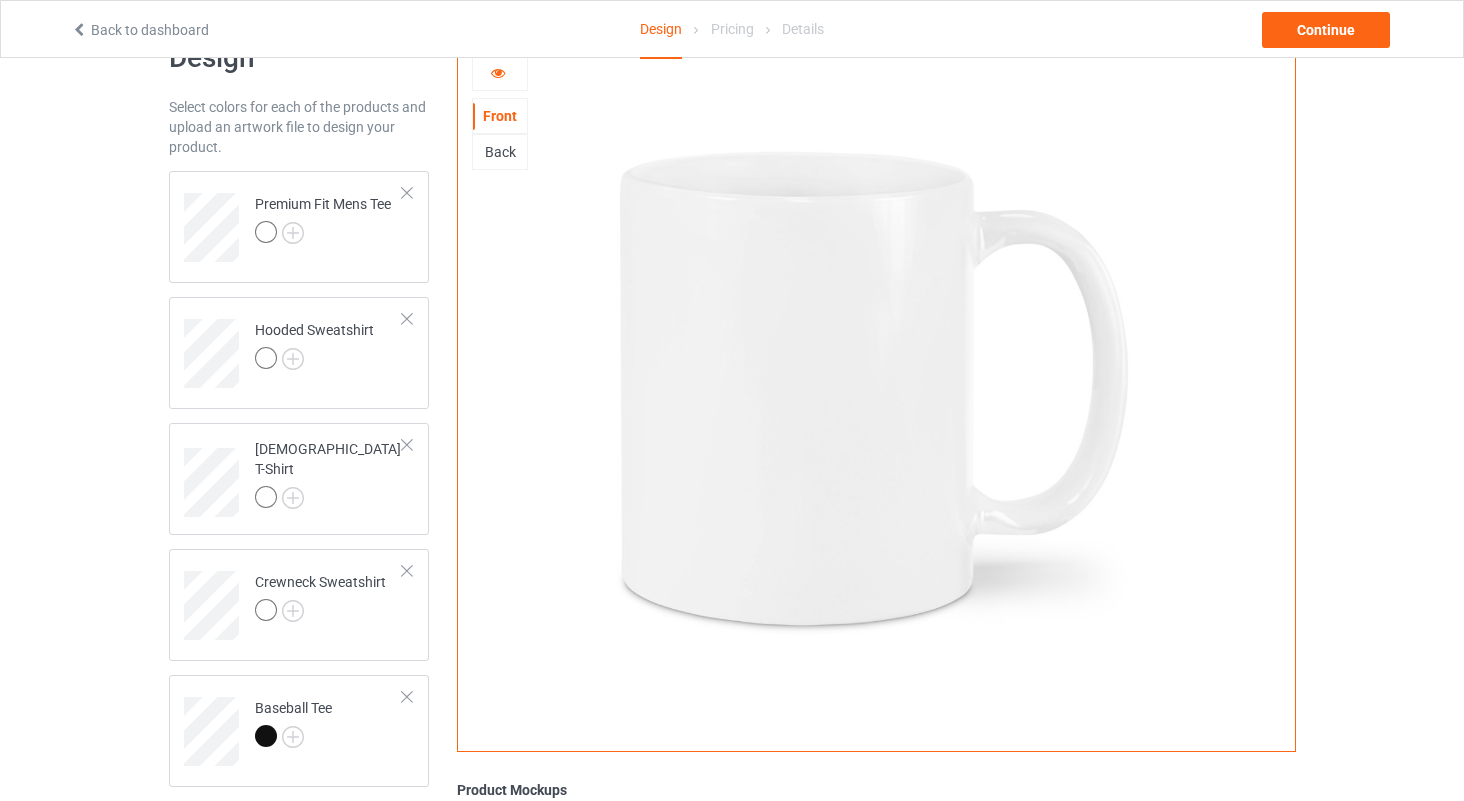 click on "Back" at bounding box center (500, 152) 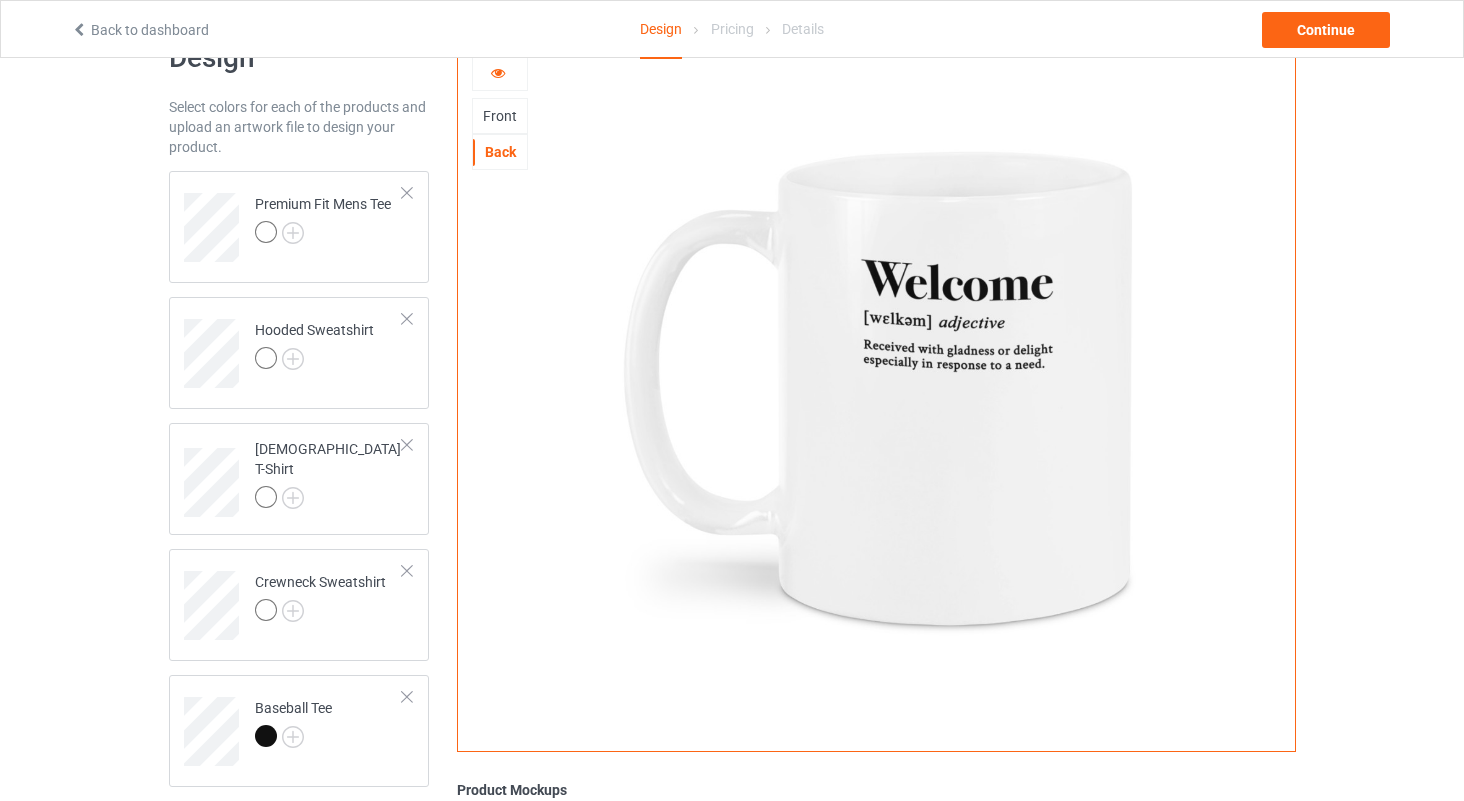 click at bounding box center (498, 70) 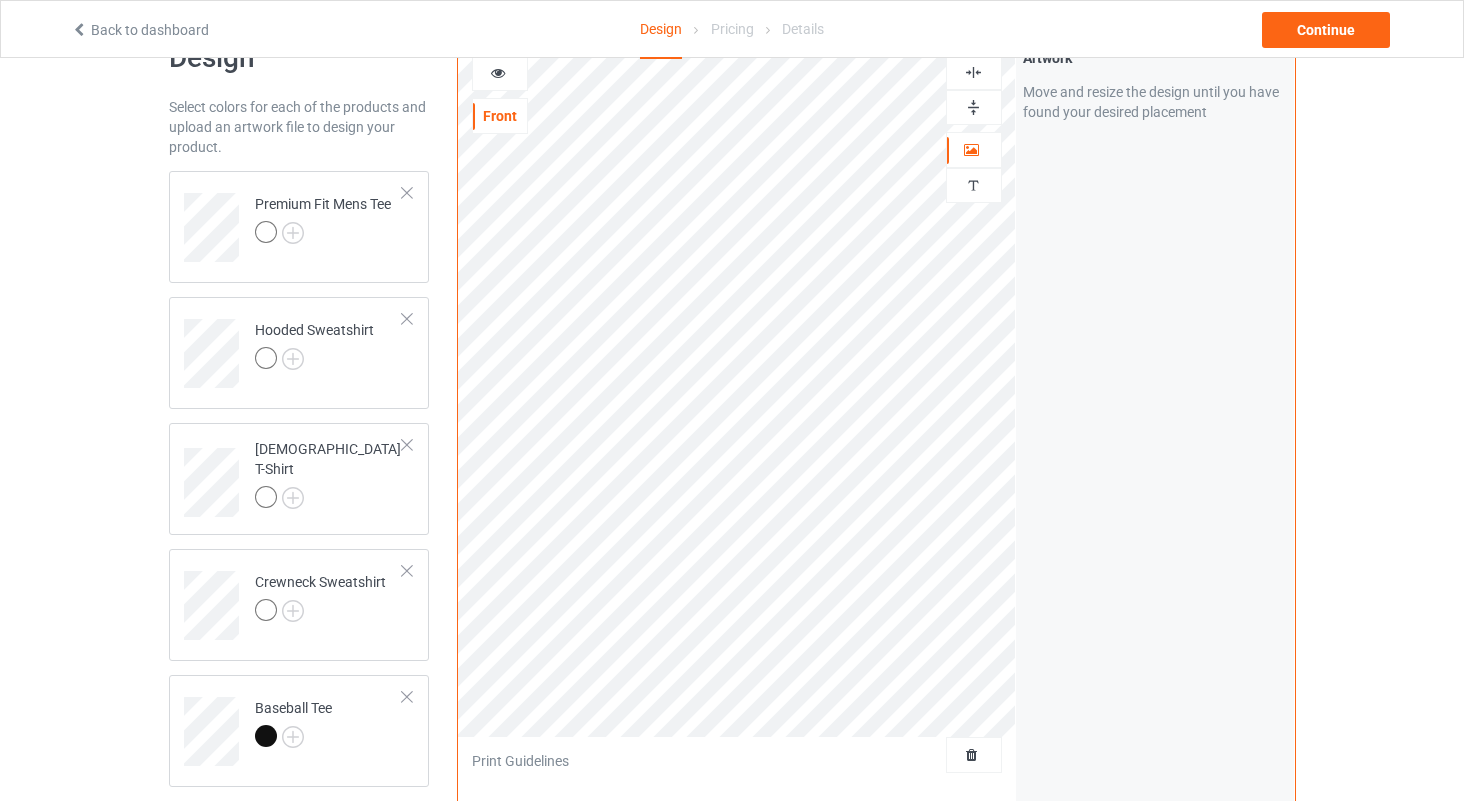 click at bounding box center [500, 73] 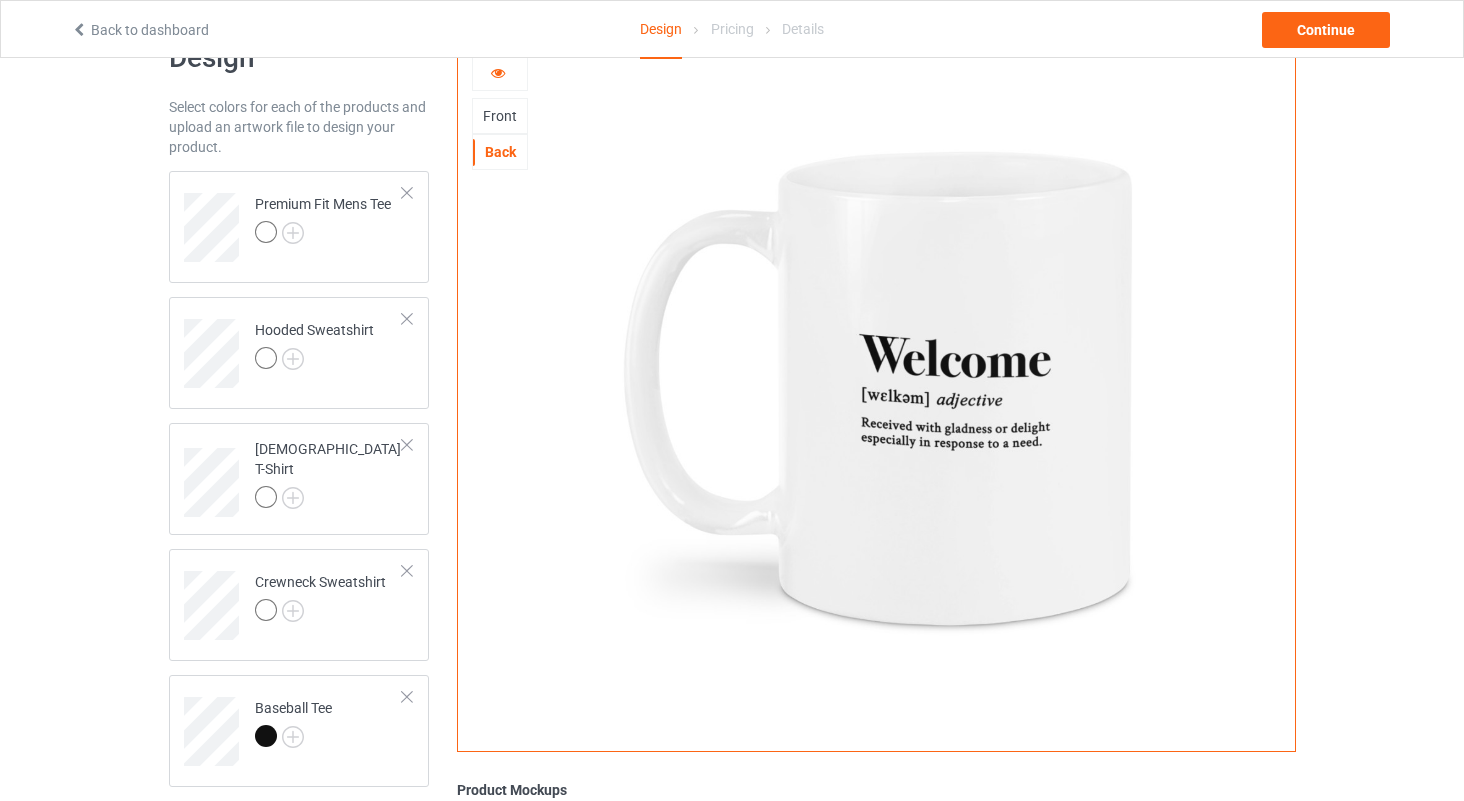 click at bounding box center (500, 73) 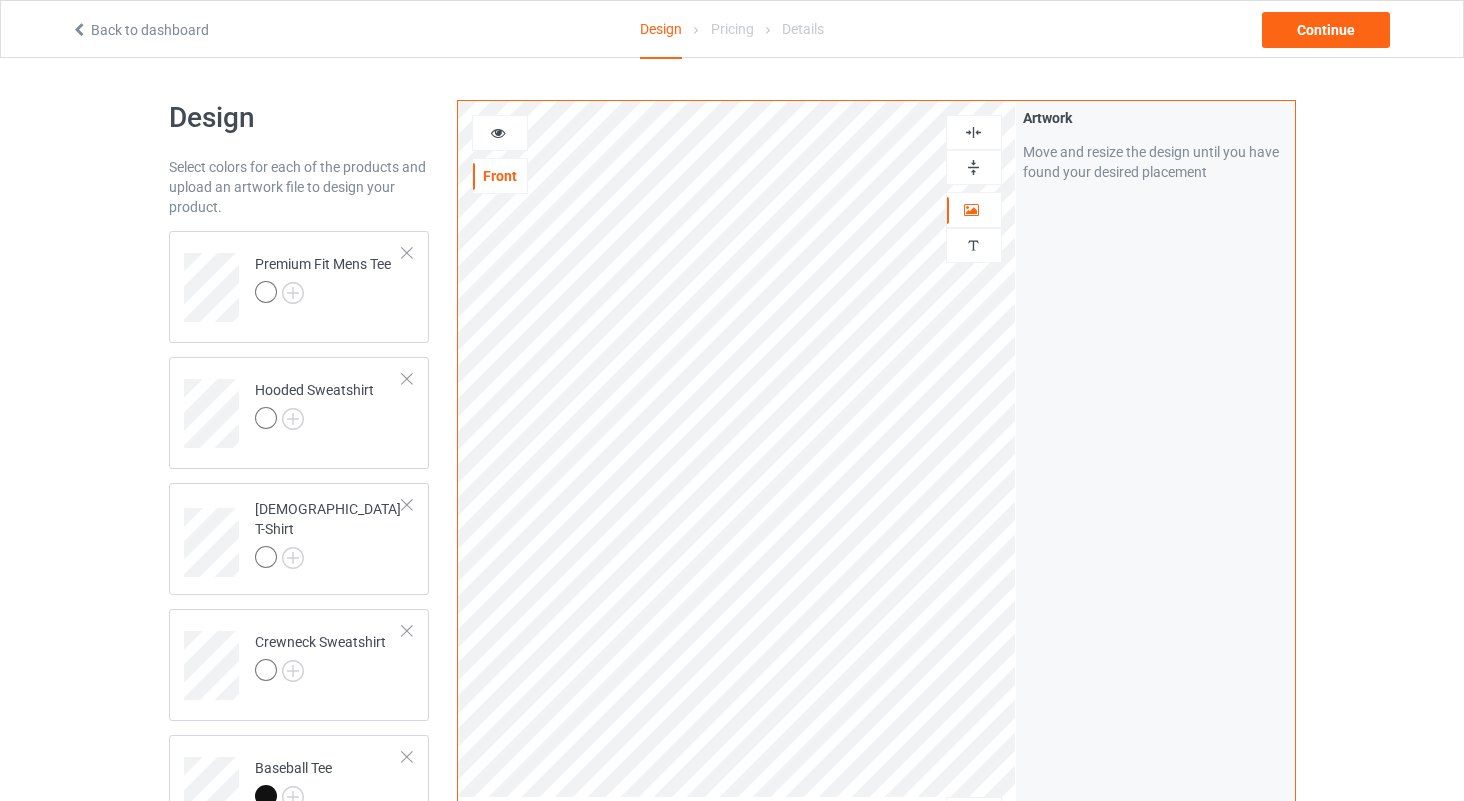 scroll, scrollTop: 0, scrollLeft: 0, axis: both 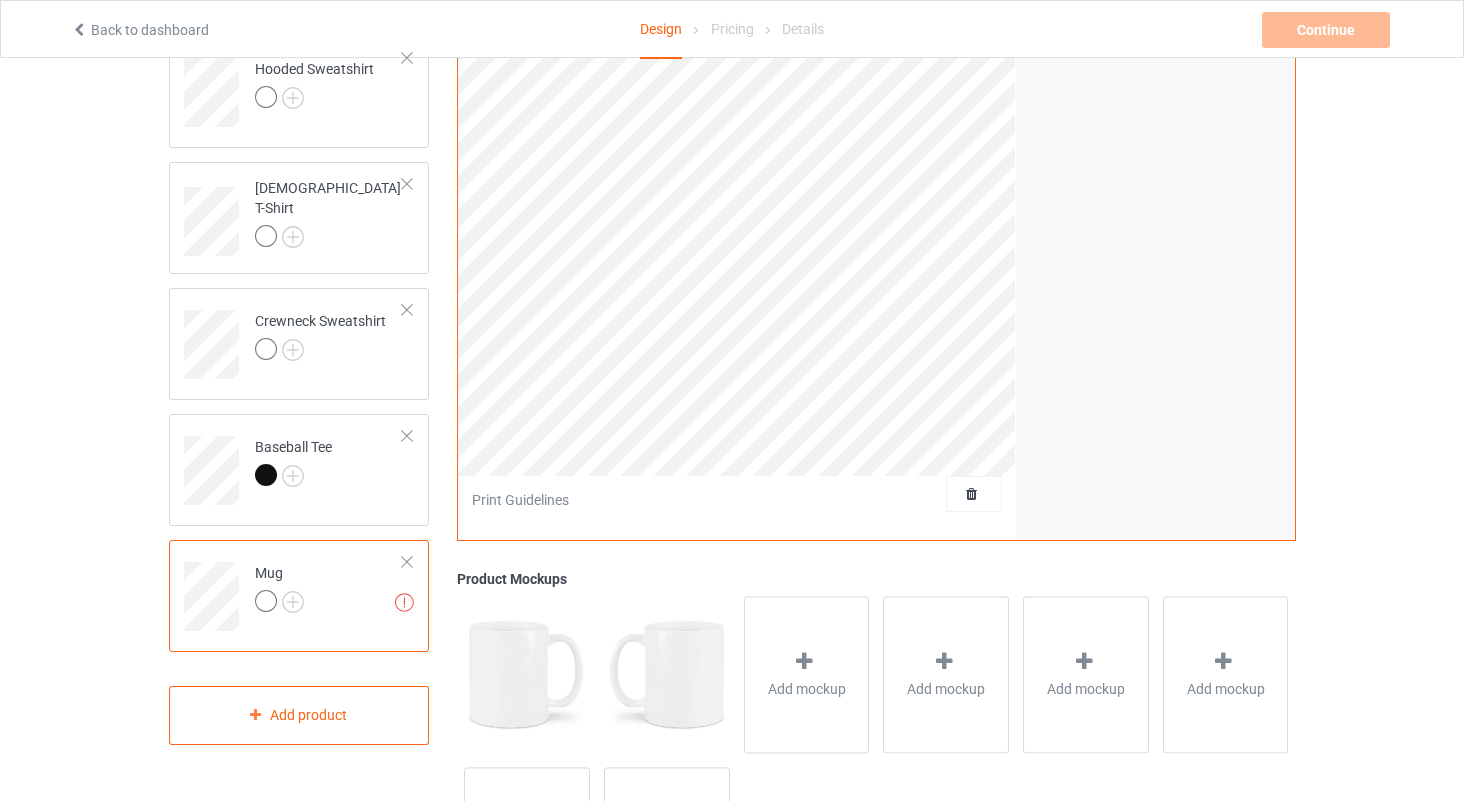 click at bounding box center [407, 562] 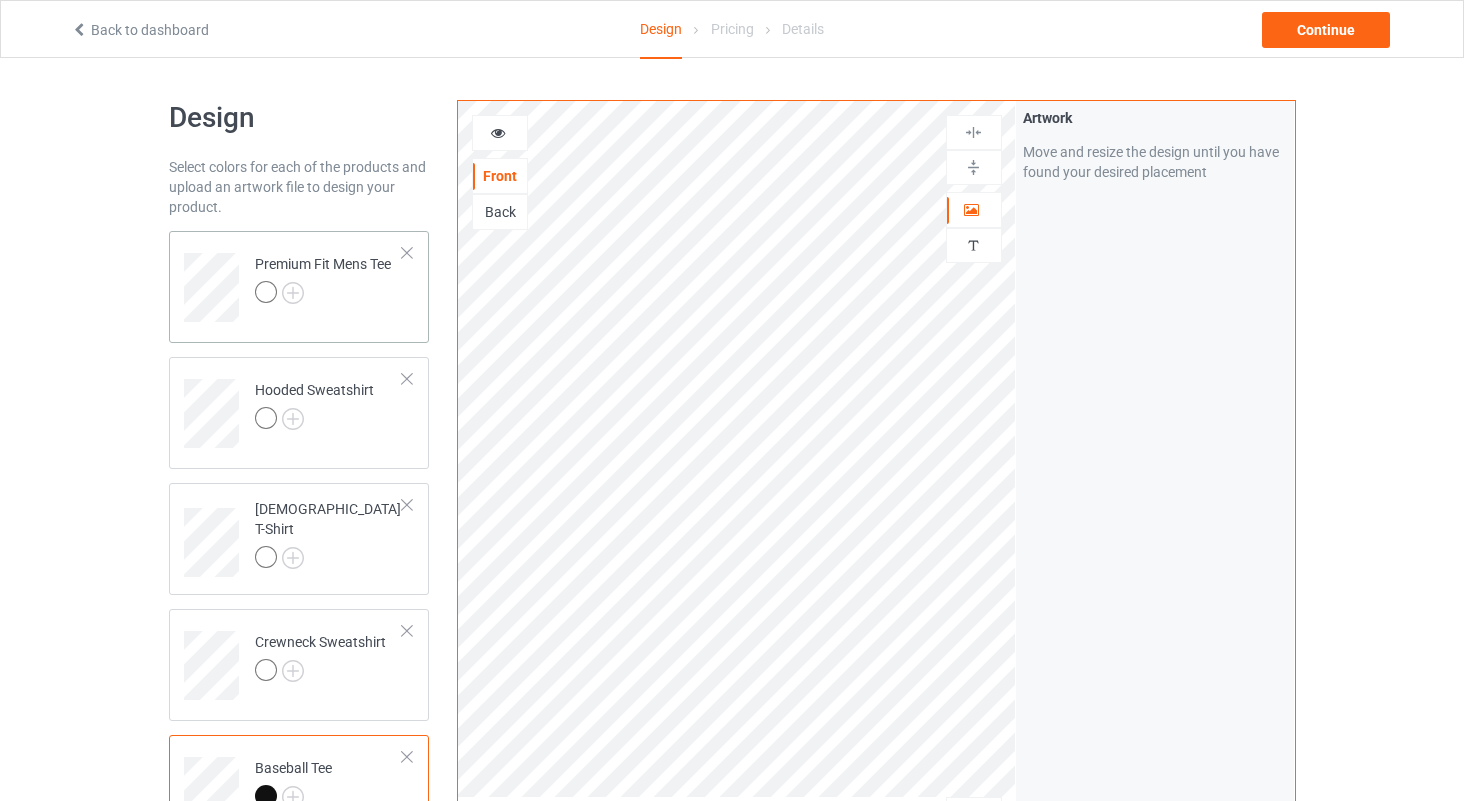 scroll, scrollTop: 0, scrollLeft: 0, axis: both 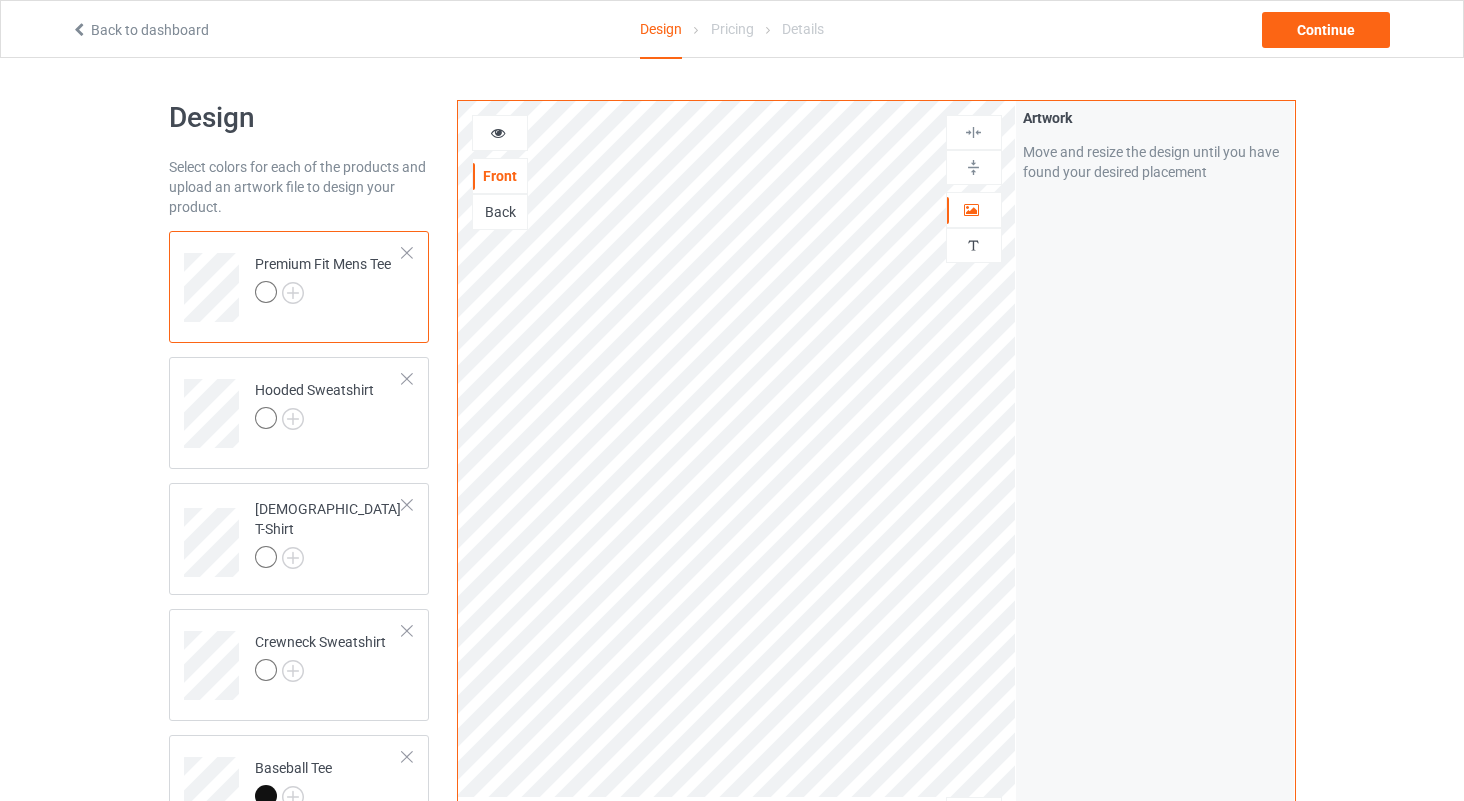 click on "Back" at bounding box center [500, 212] 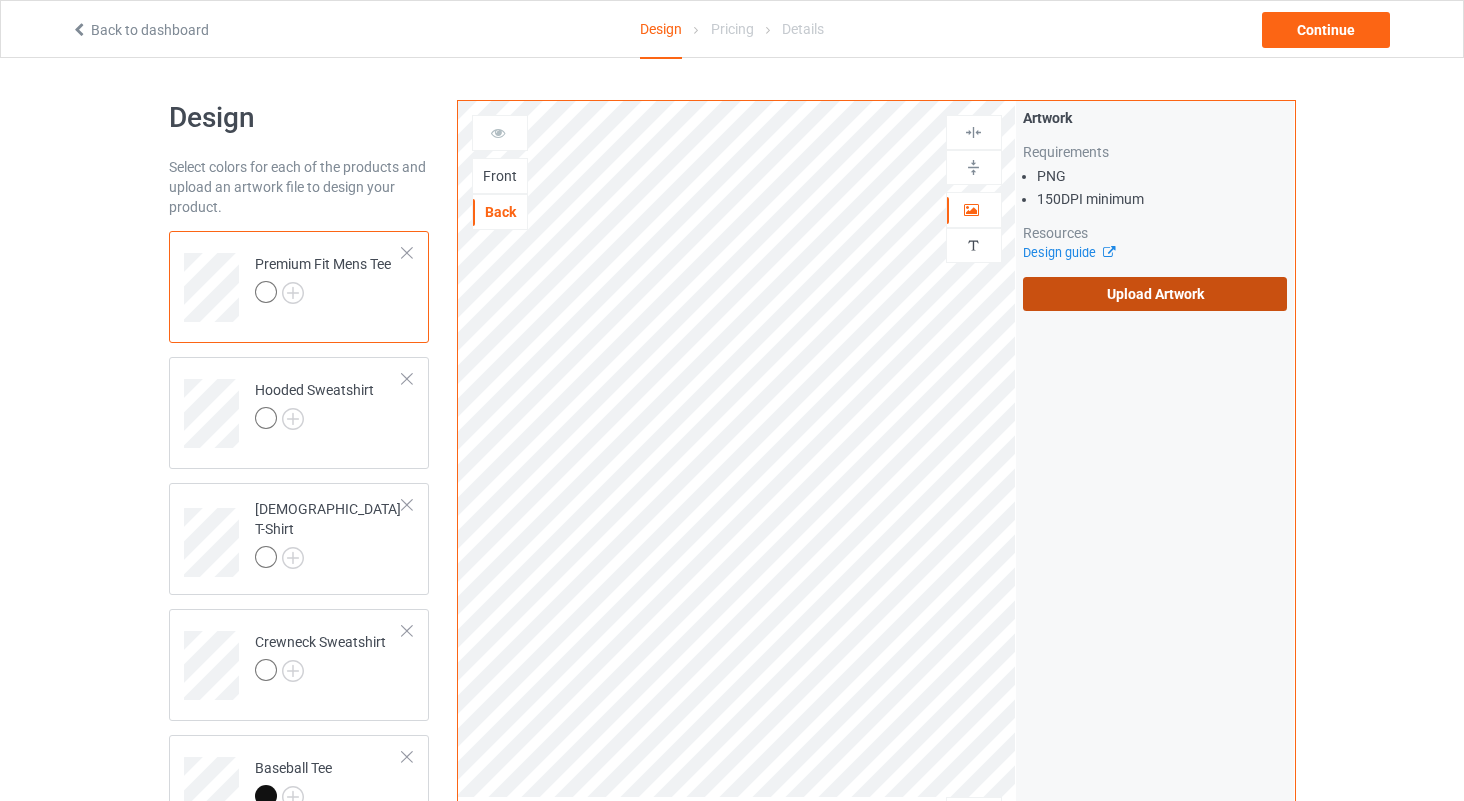 click on "Upload Artwork" at bounding box center [1155, 294] 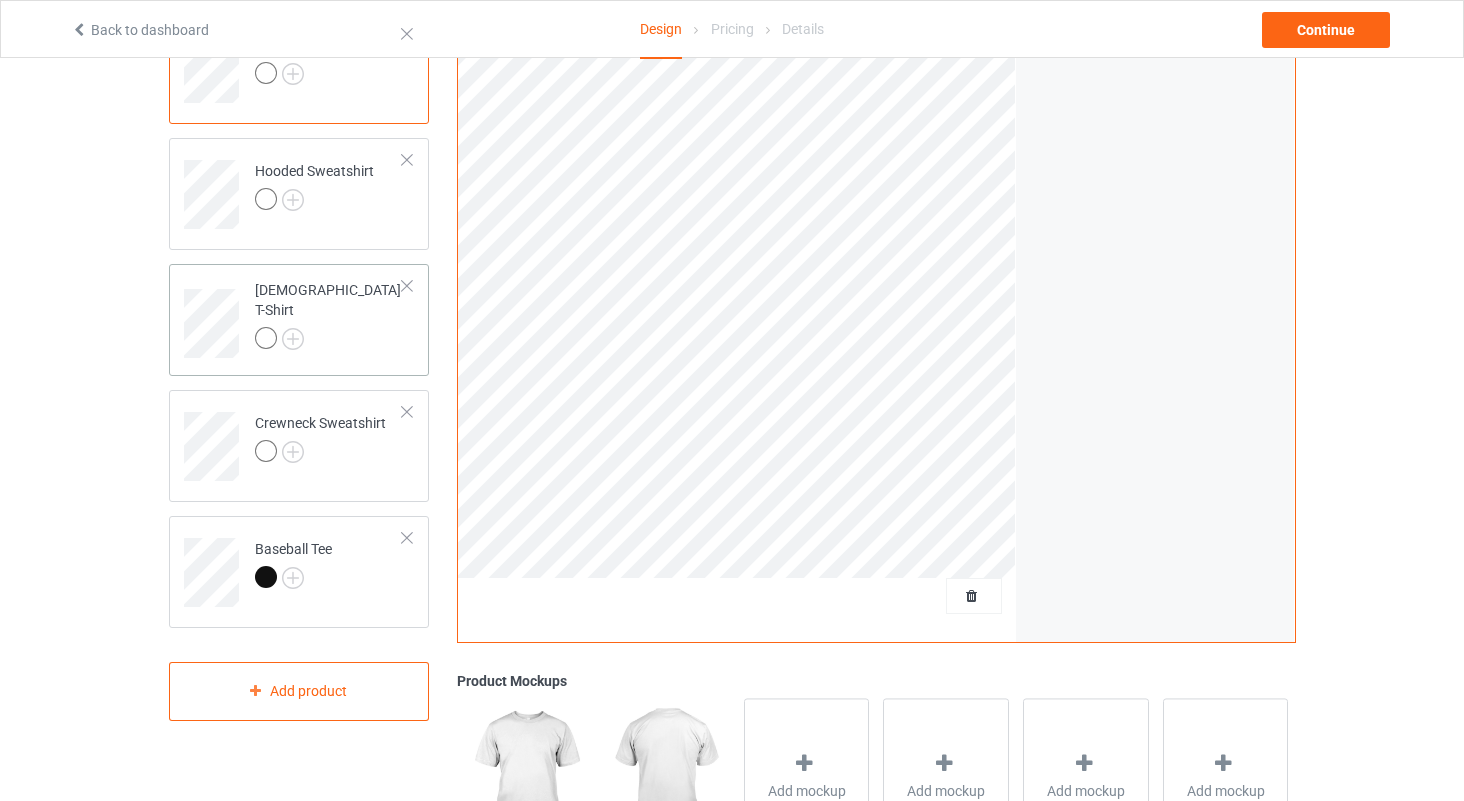 scroll, scrollTop: 275, scrollLeft: 0, axis: vertical 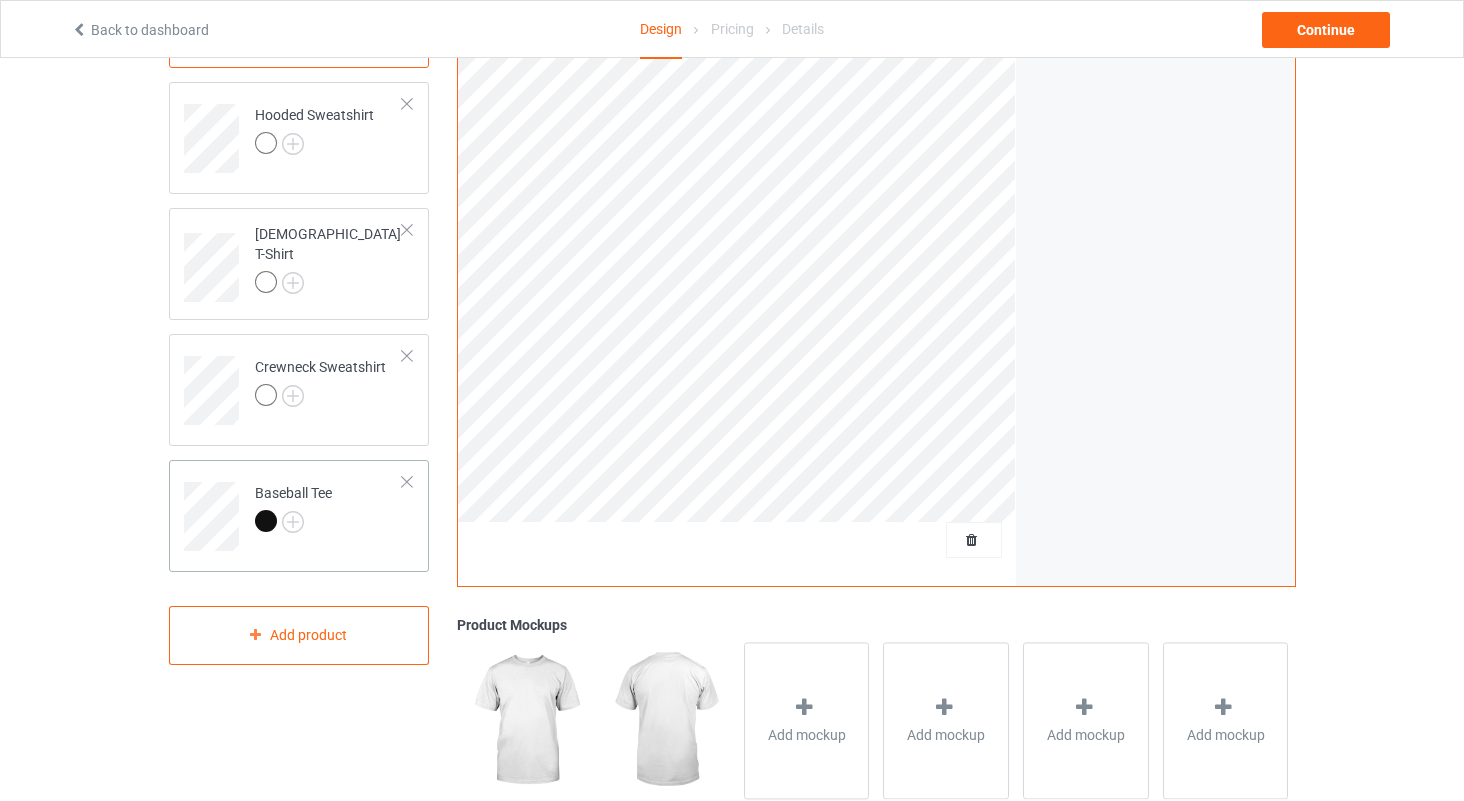 click on "Baseball Tee" at bounding box center (329, 509) 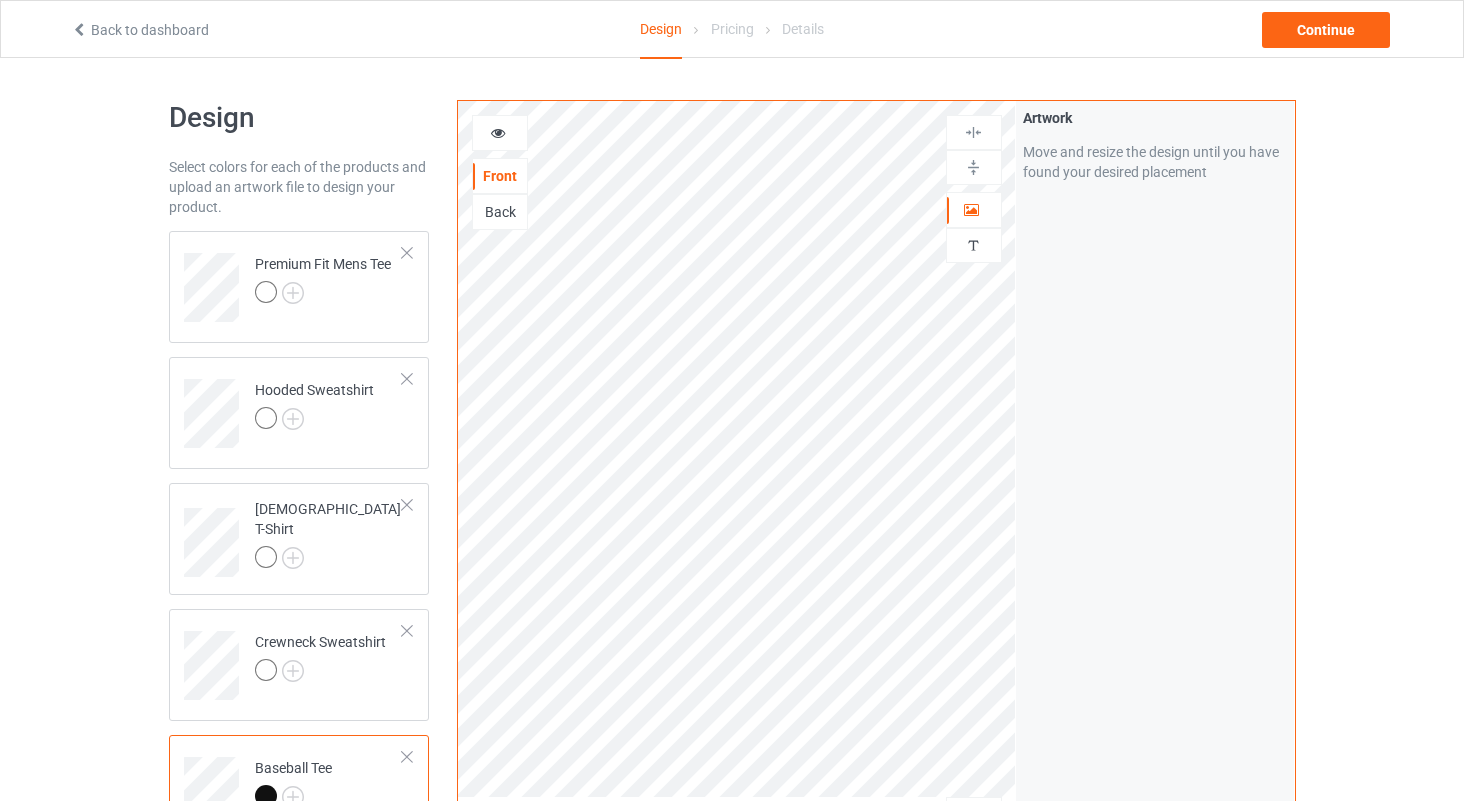 scroll, scrollTop: 0, scrollLeft: 0, axis: both 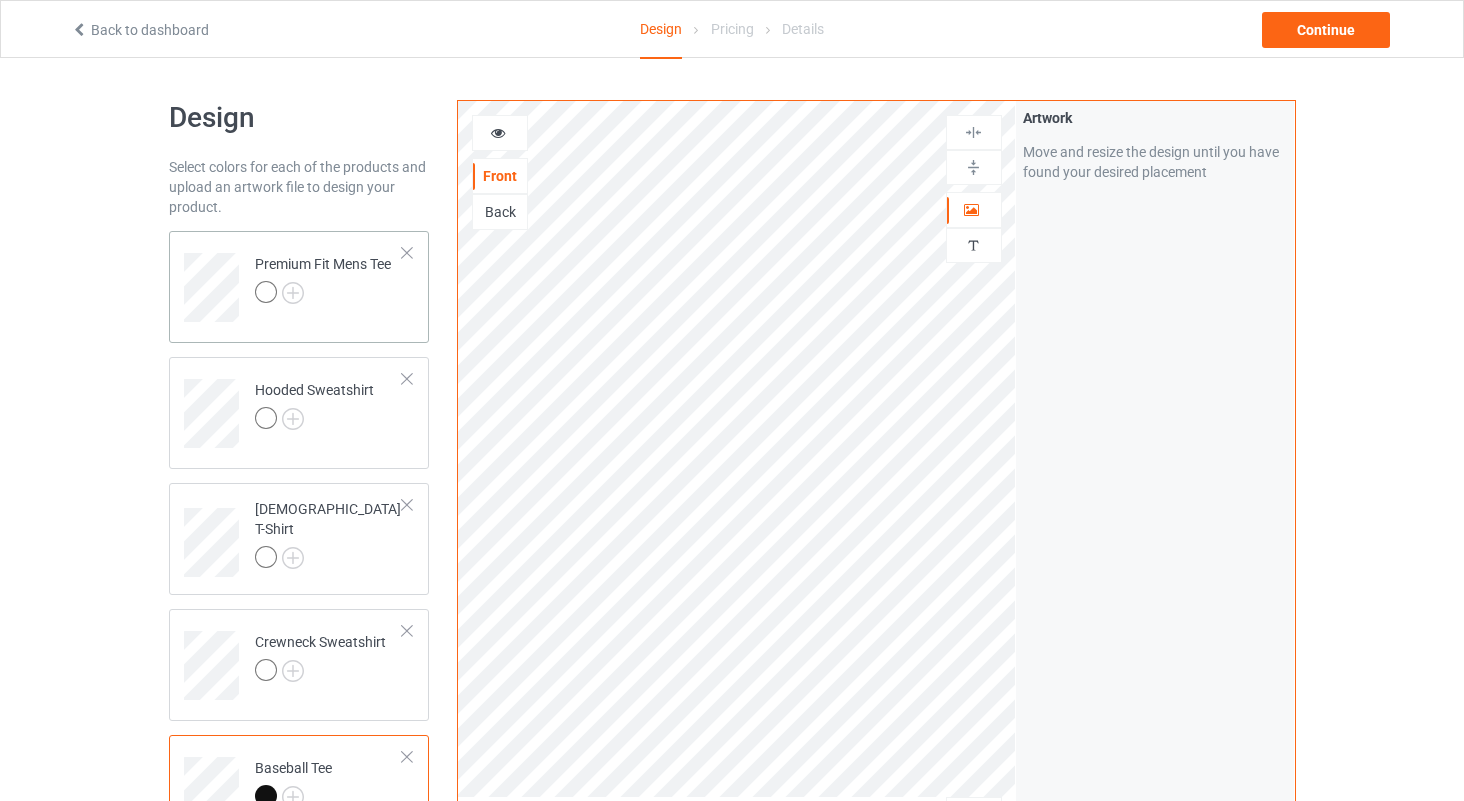 click on "Premium Fit Mens Tee" at bounding box center [329, 280] 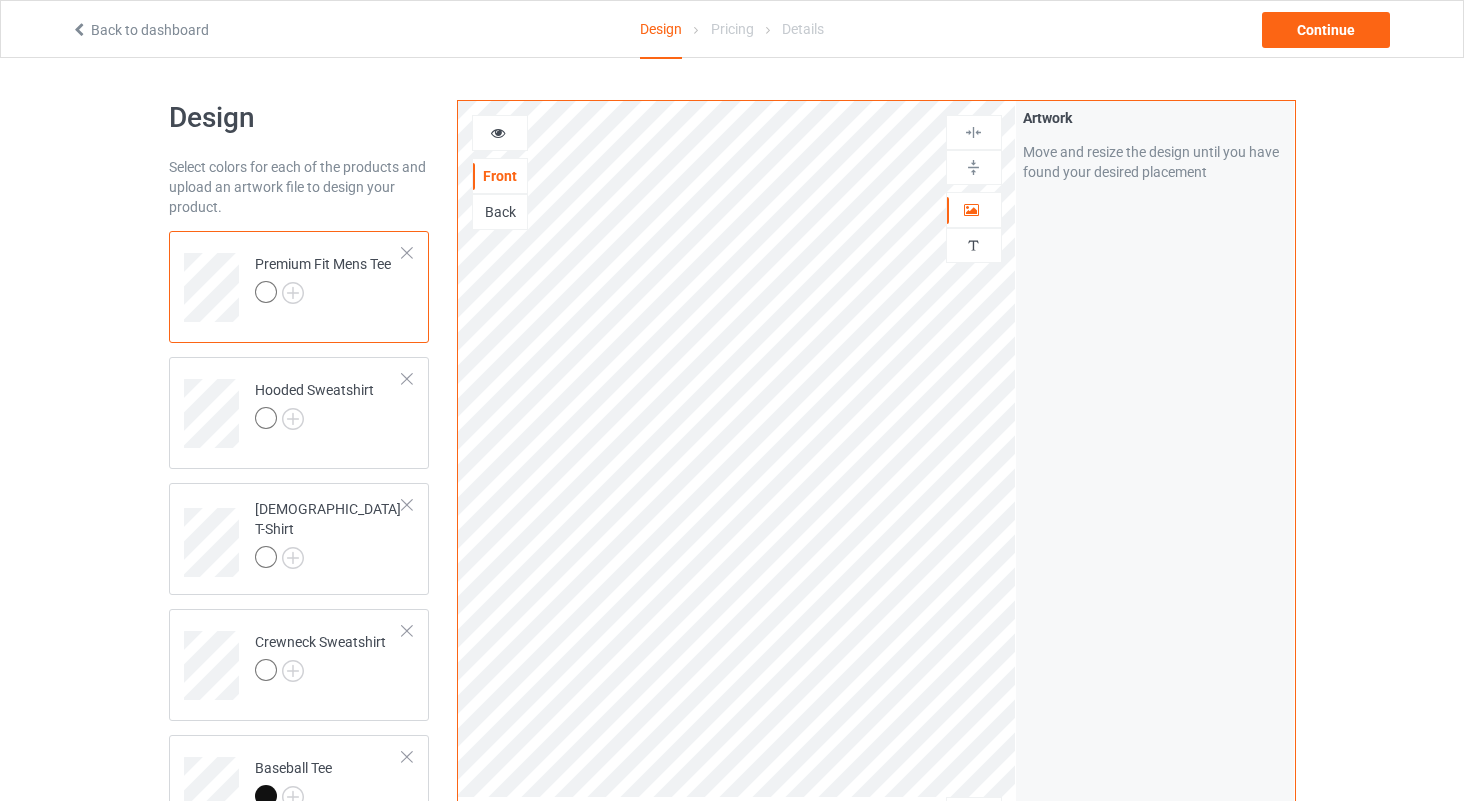 click on "Back" at bounding box center [500, 212] 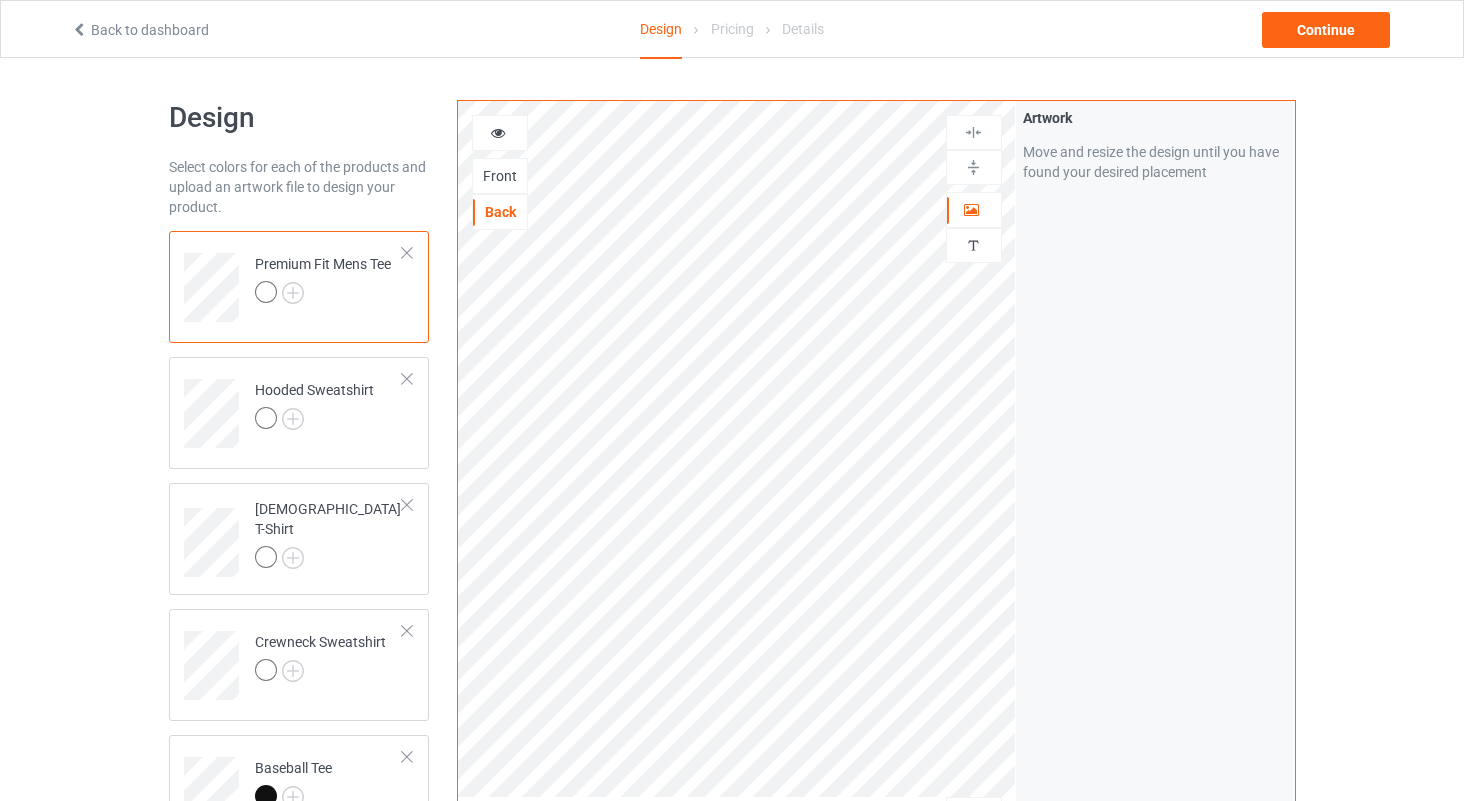click at bounding box center [500, 133] 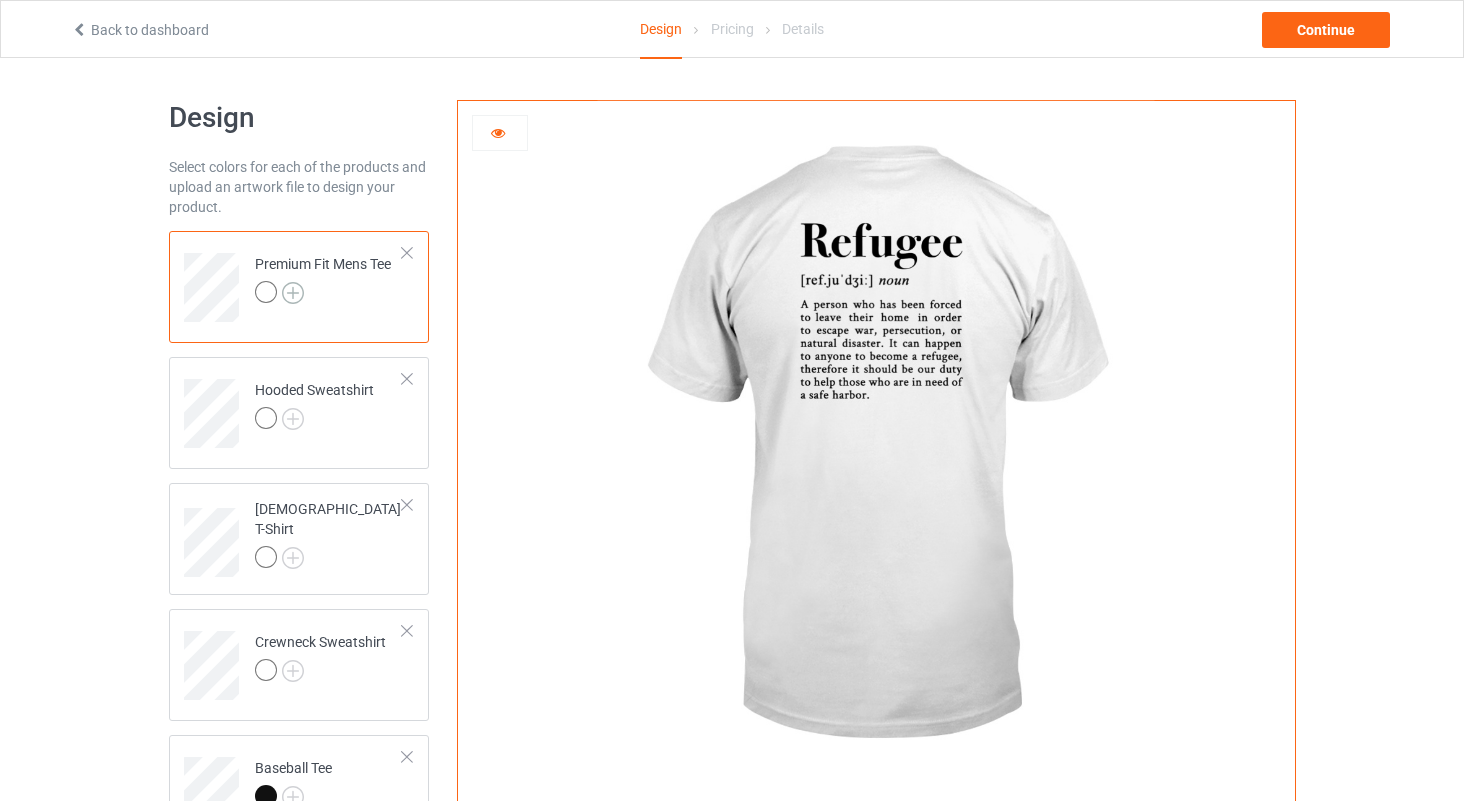 click at bounding box center (293, 293) 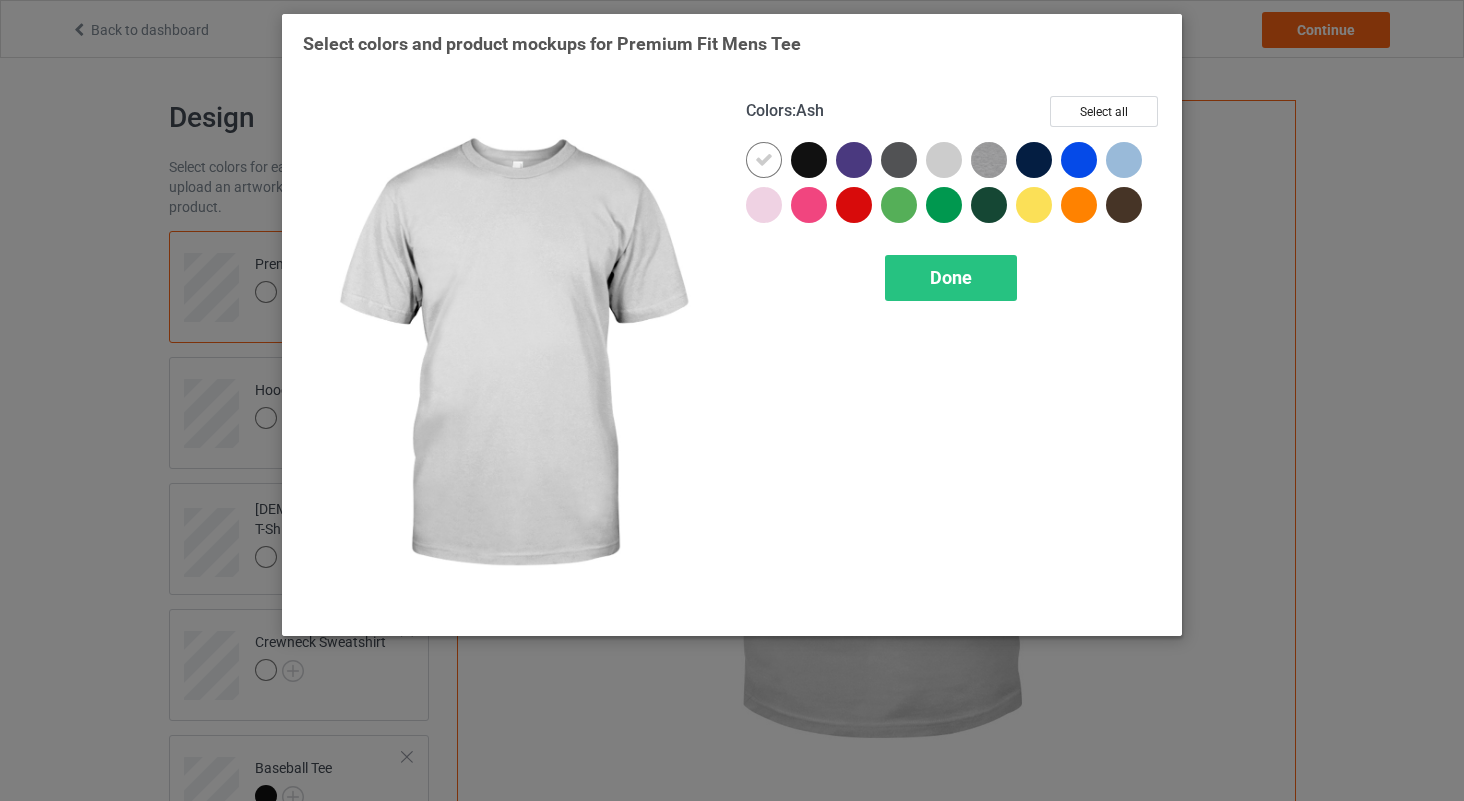 click at bounding box center (944, 160) 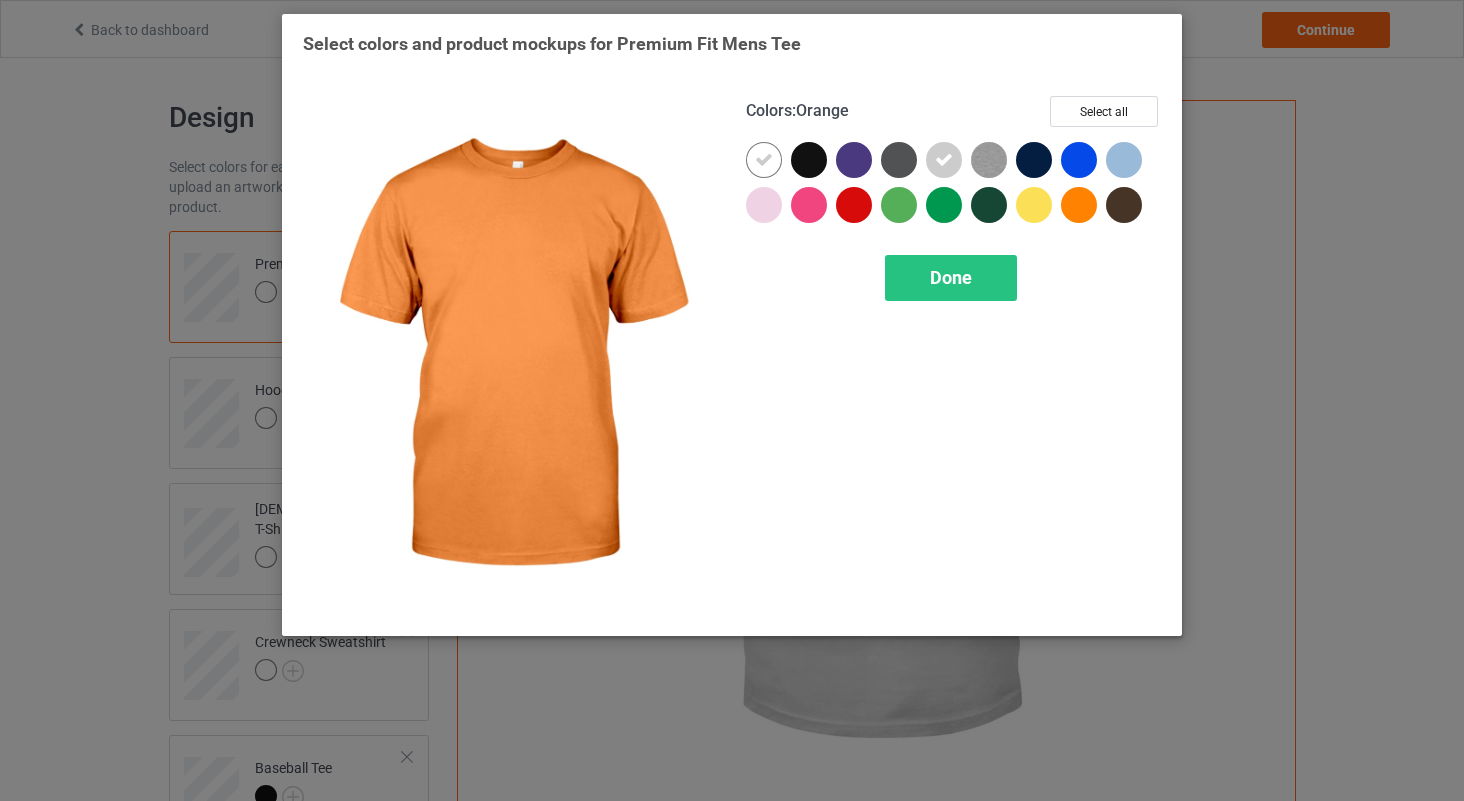 click at bounding box center (1079, 205) 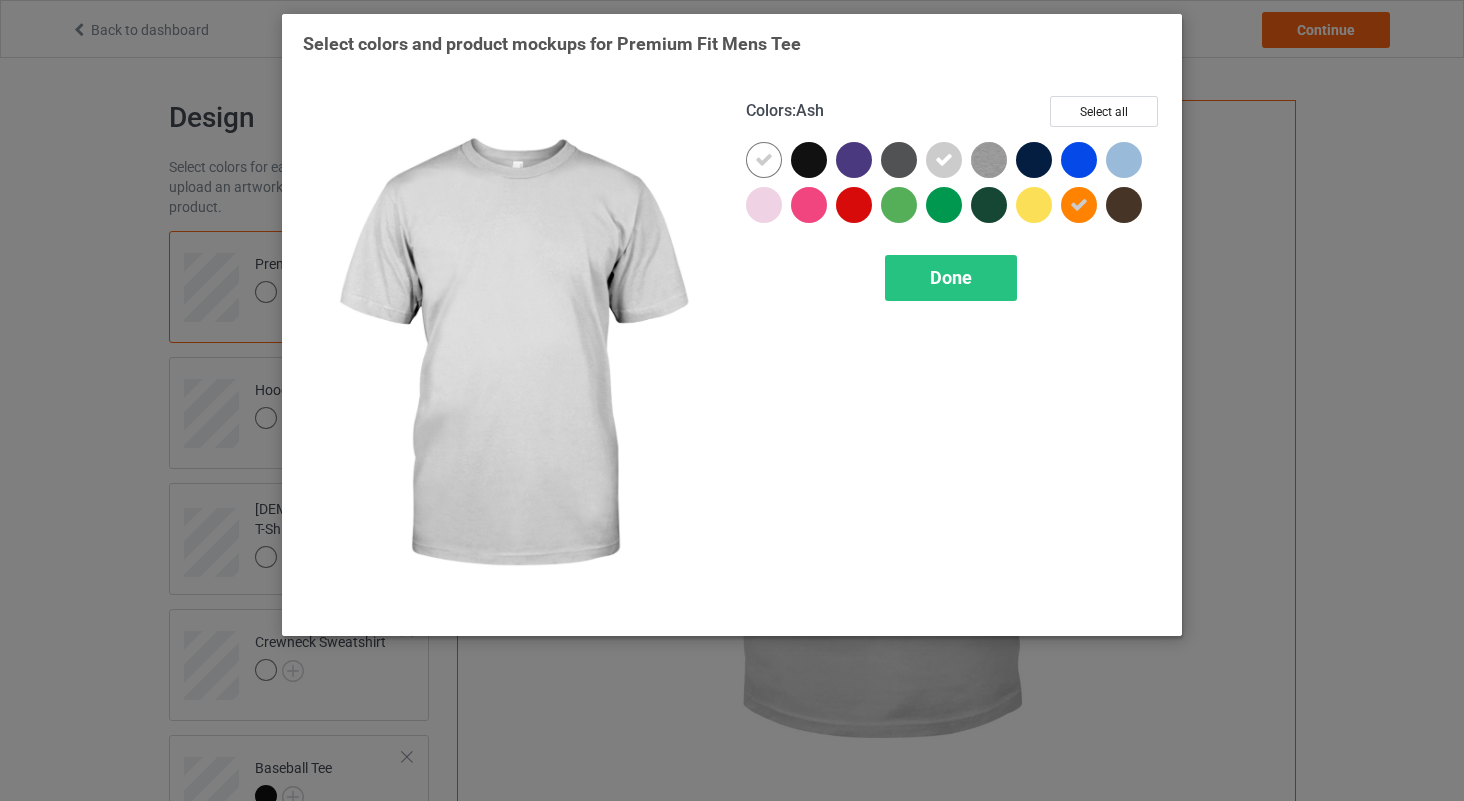 click at bounding box center (944, 160) 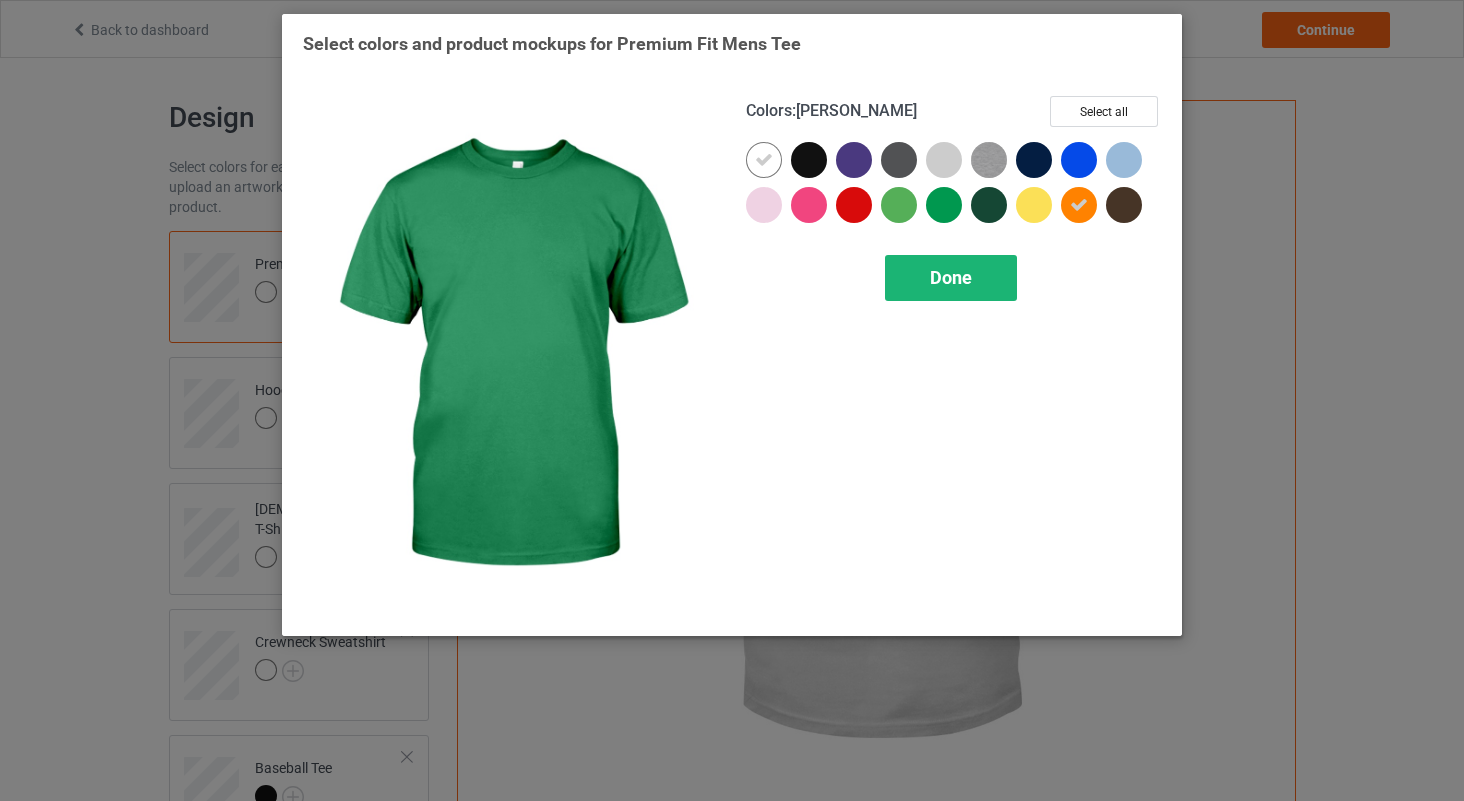 click on "Done" at bounding box center (951, 277) 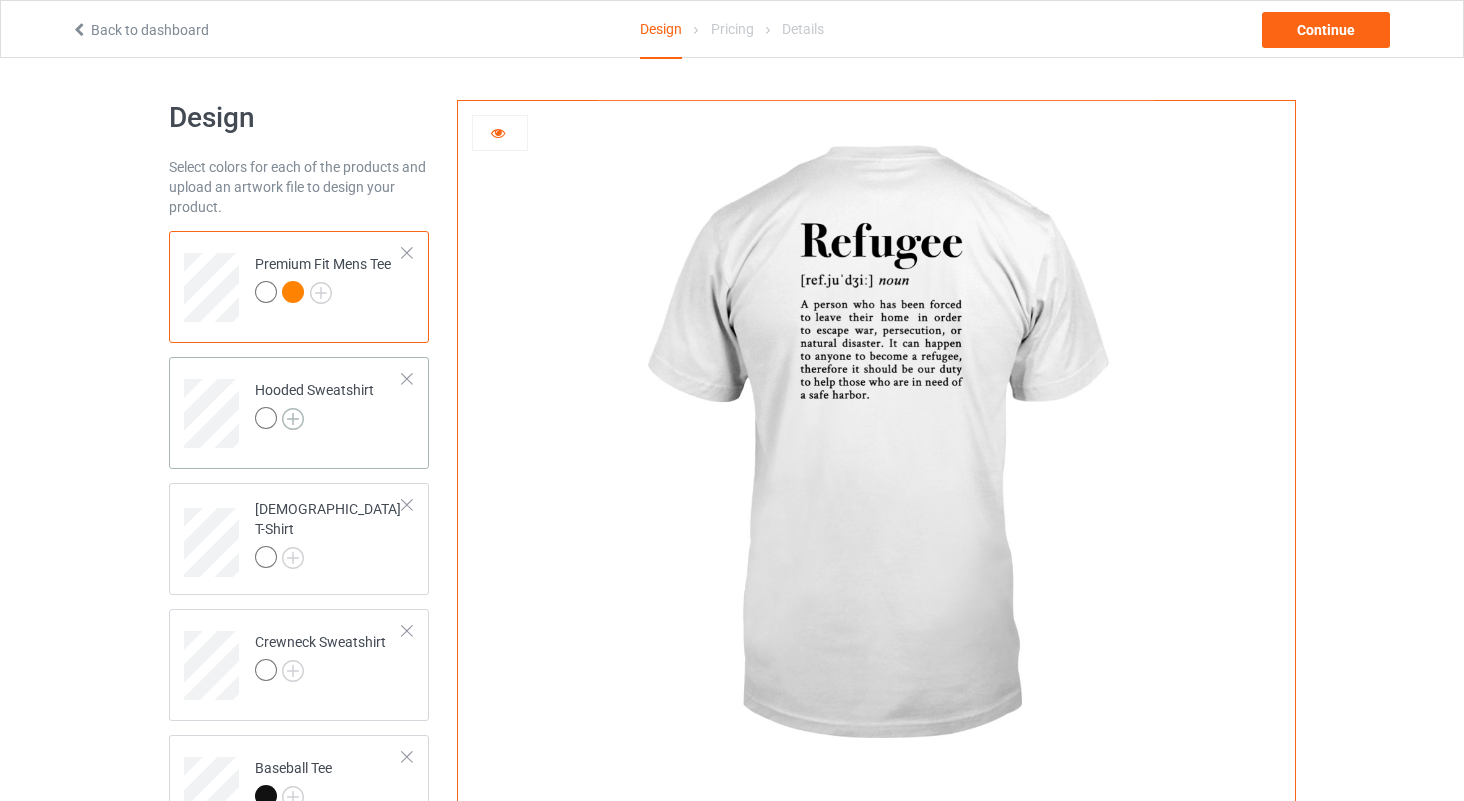 click at bounding box center [293, 419] 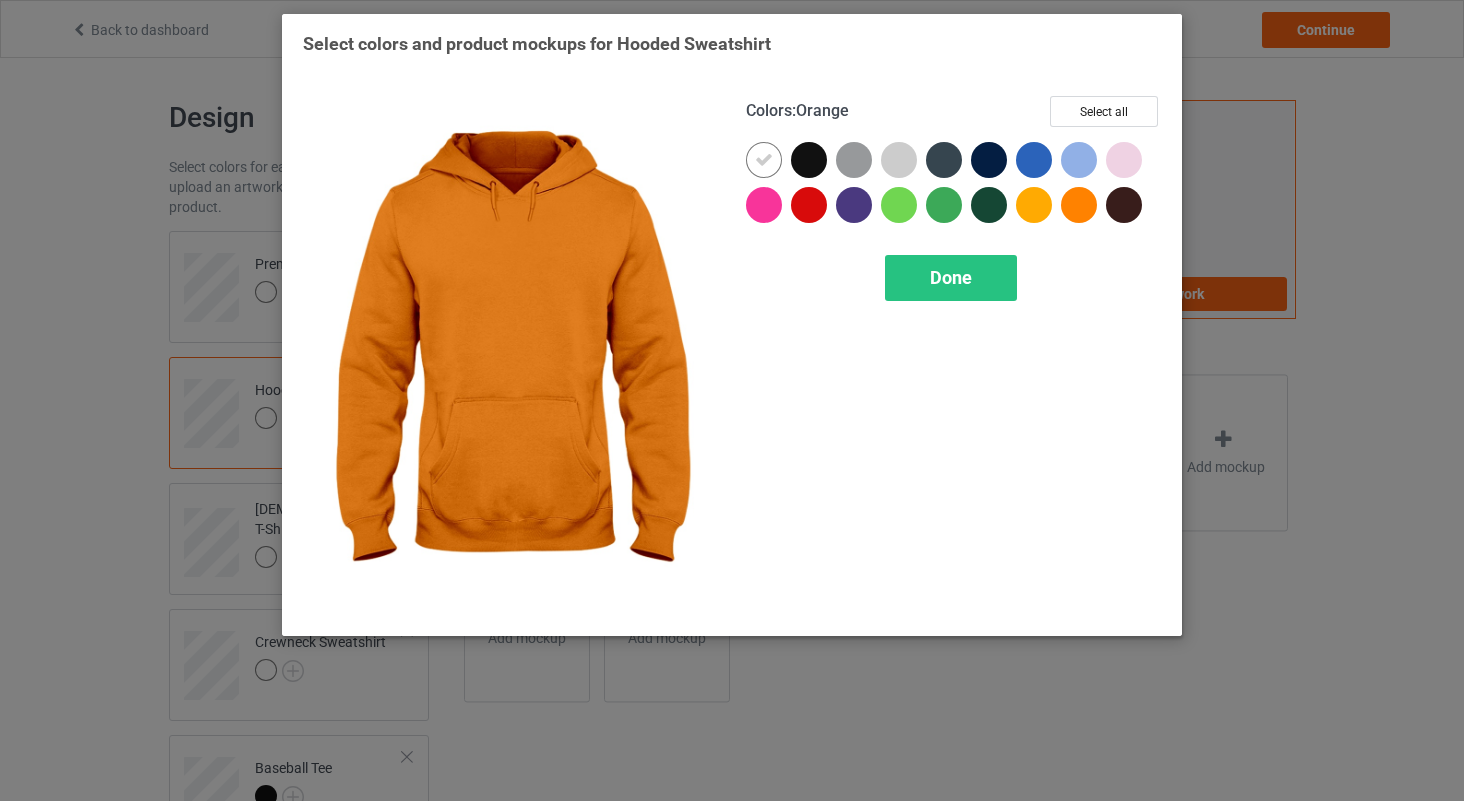 click at bounding box center (1079, 205) 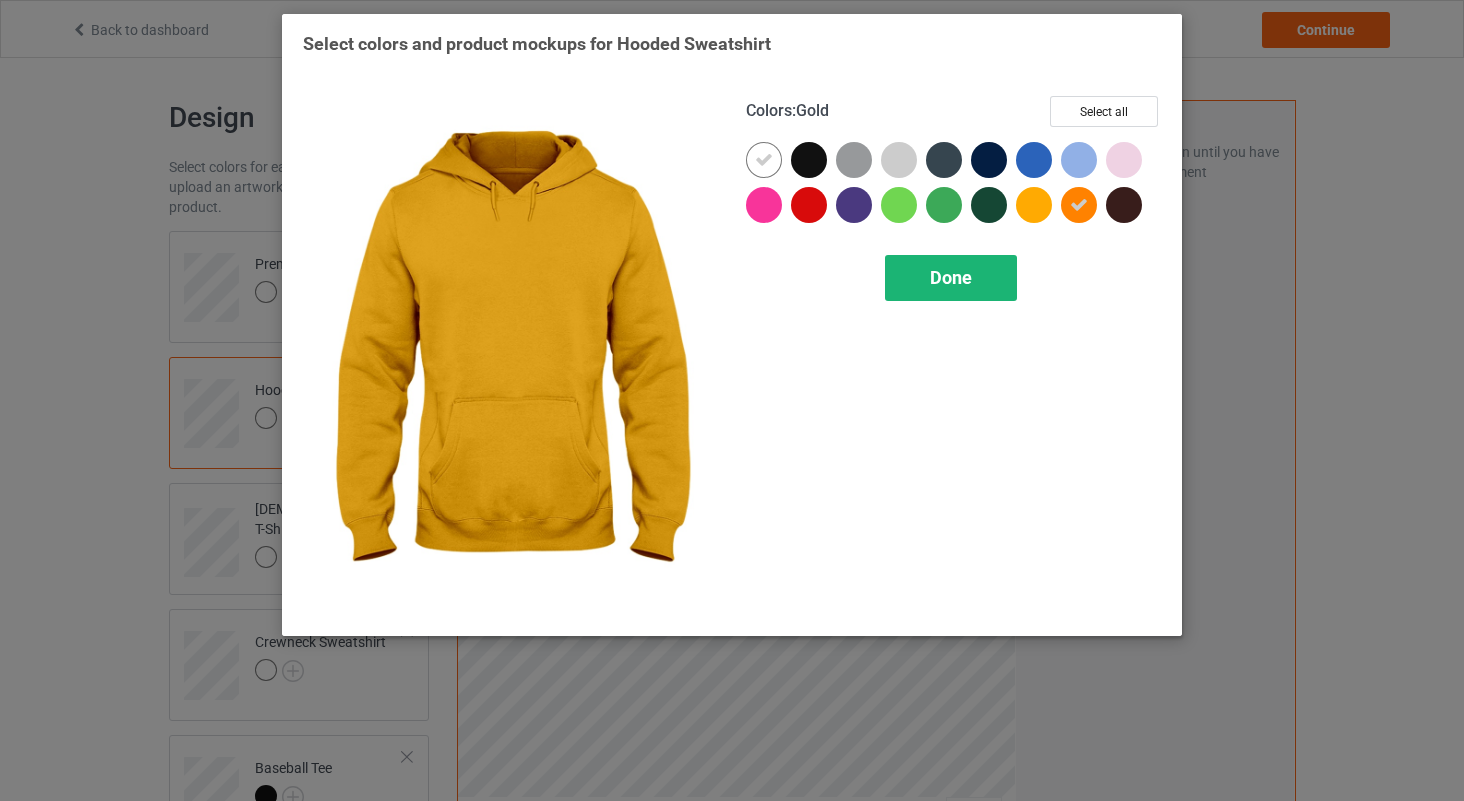click on "Done" at bounding box center [951, 278] 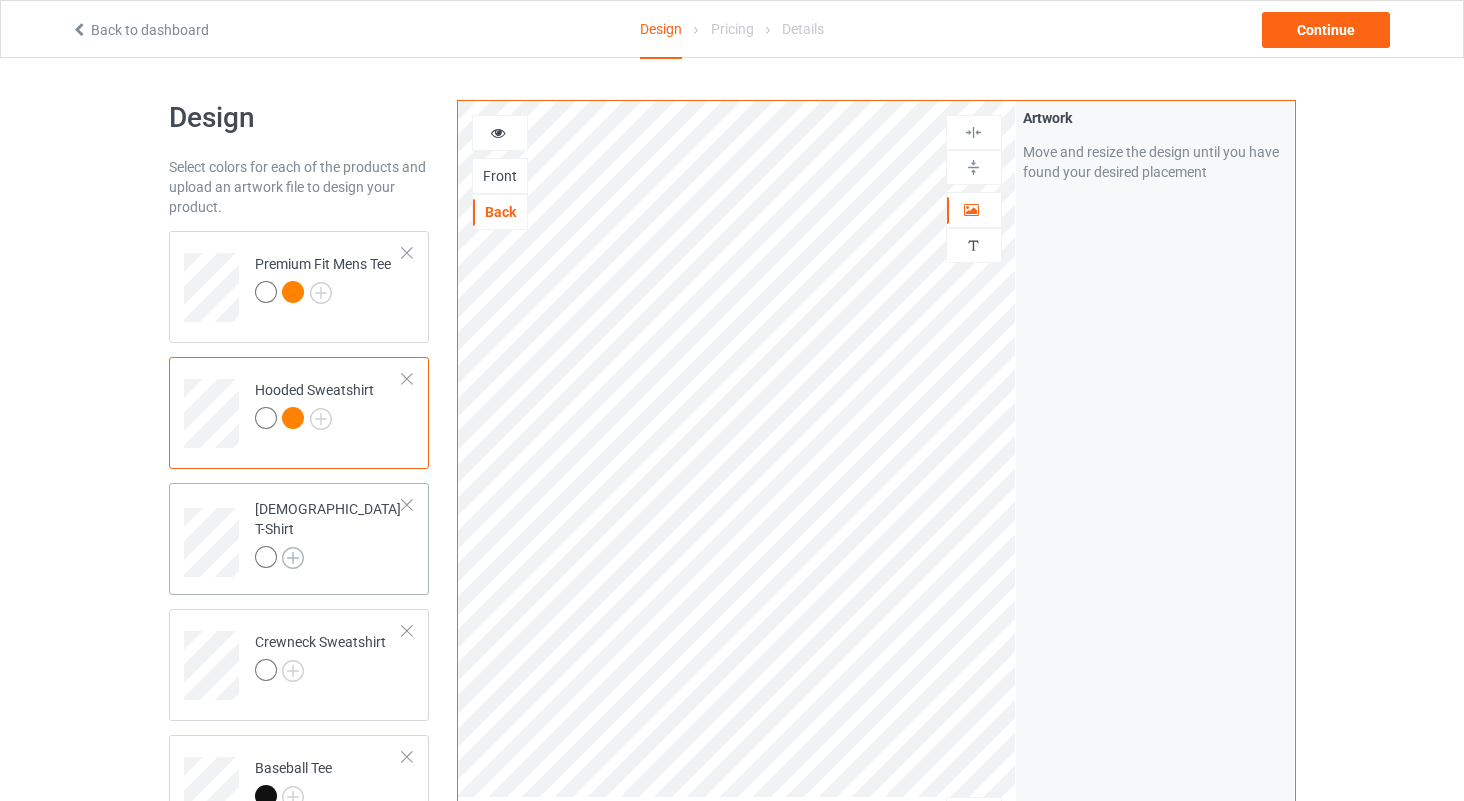 click at bounding box center (293, 558) 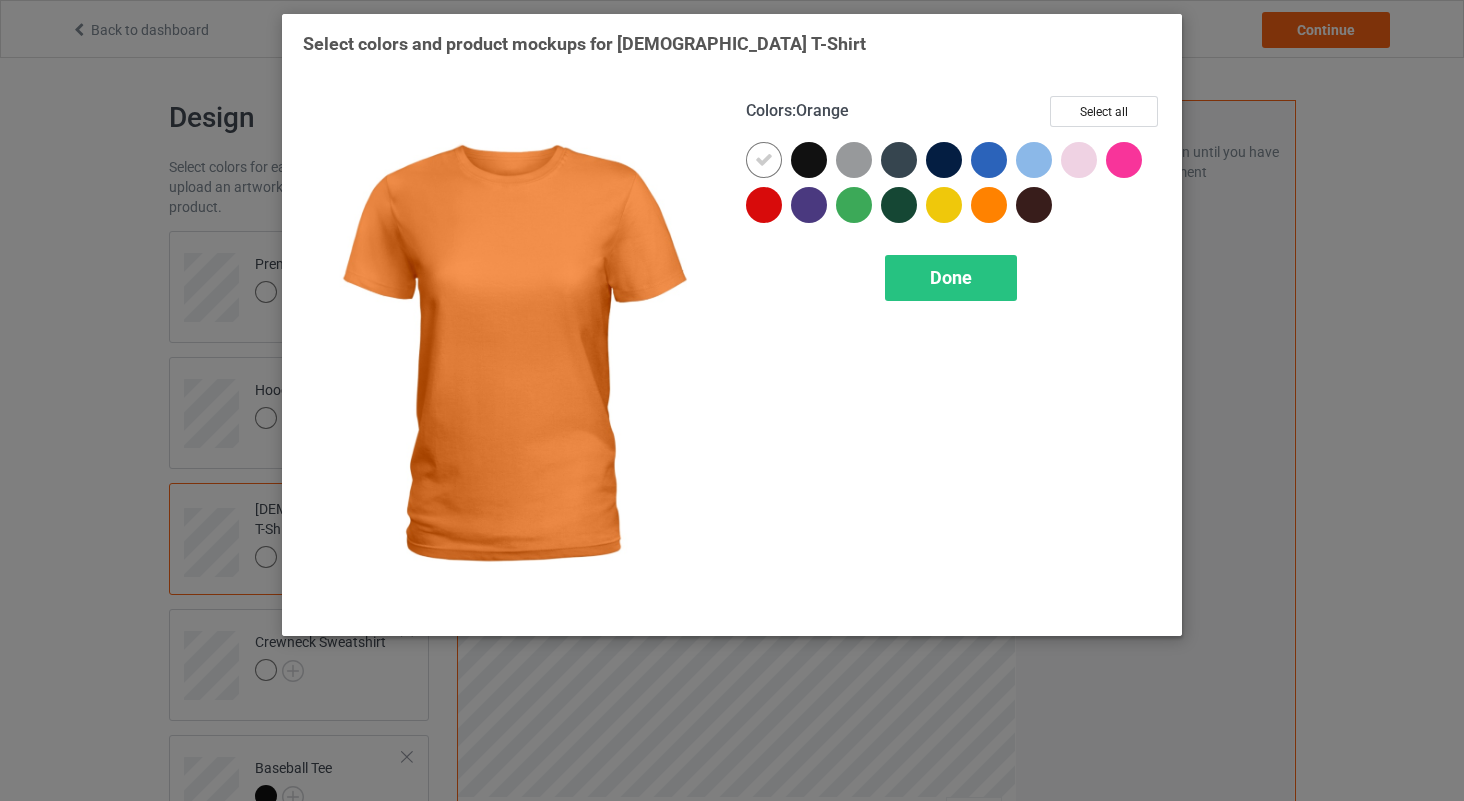 click at bounding box center [989, 205] 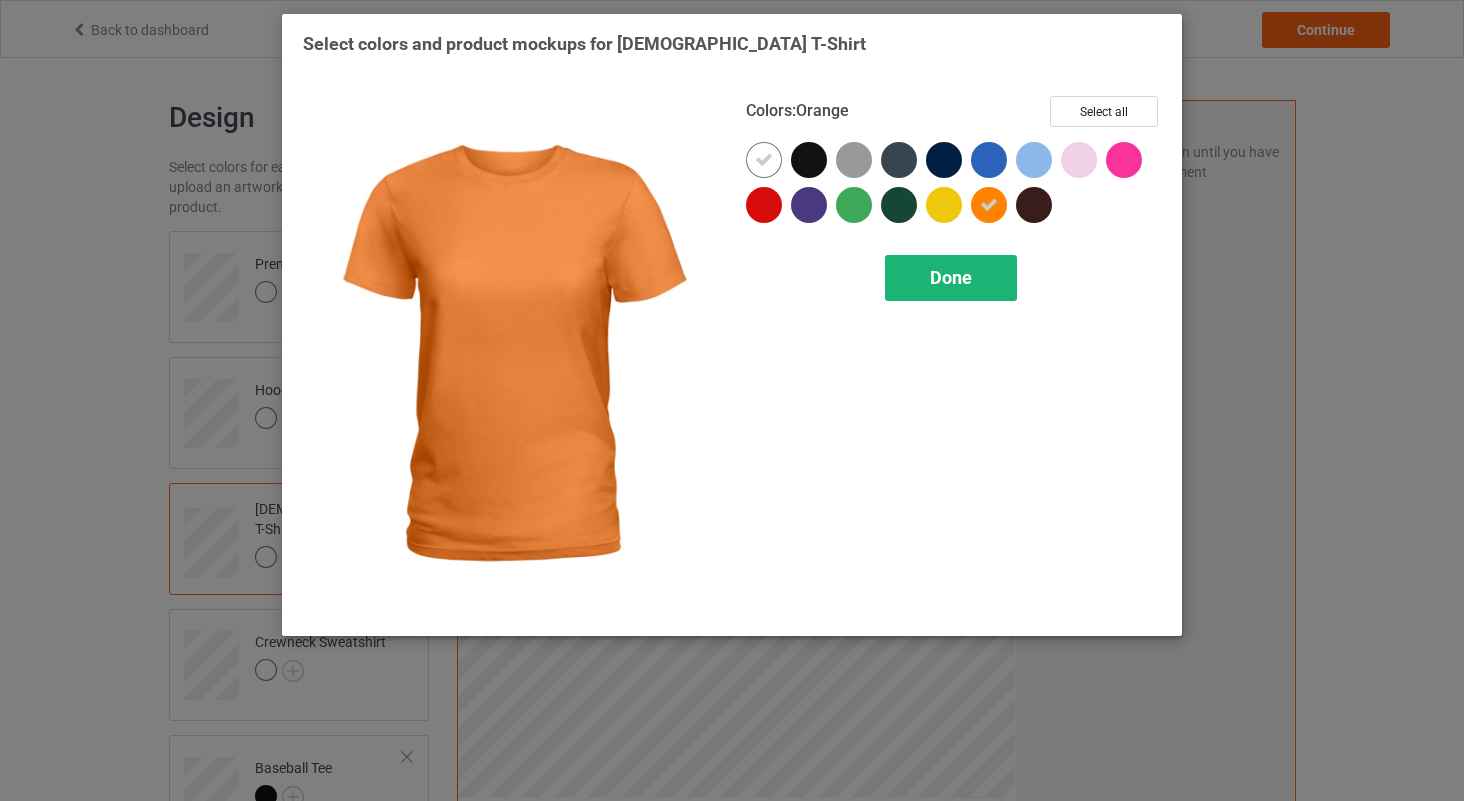 click on "Done" at bounding box center (951, 278) 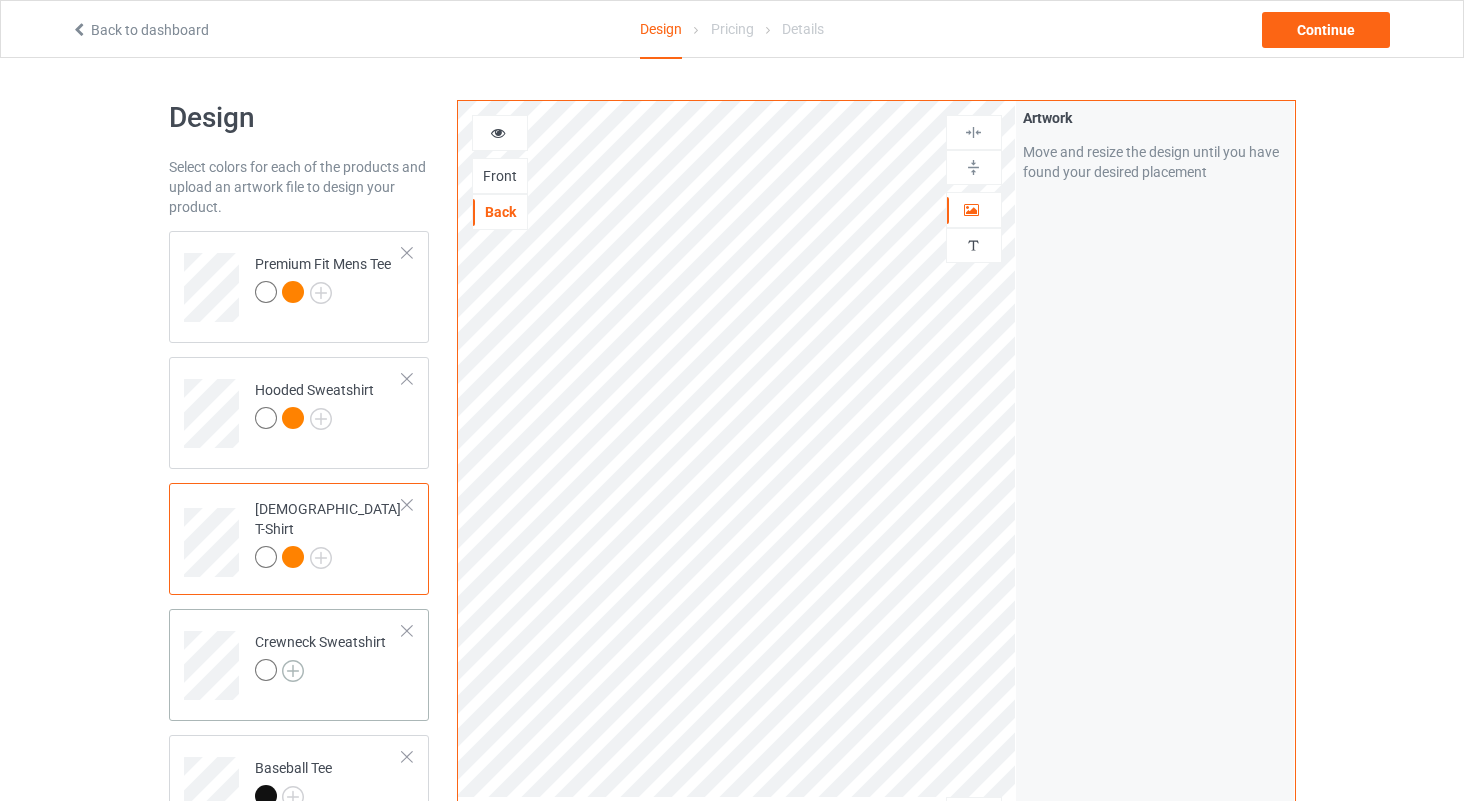 click at bounding box center (293, 671) 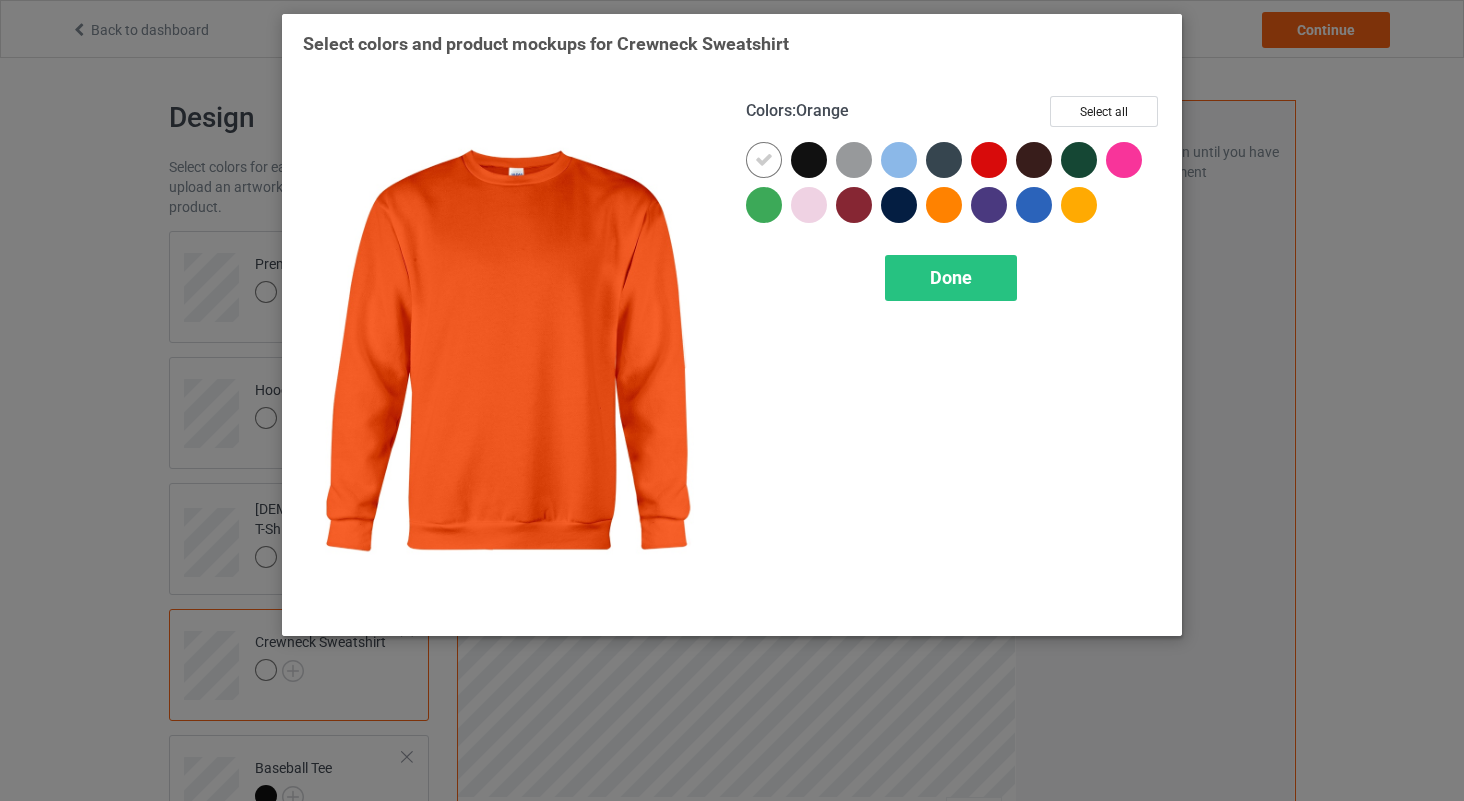 click at bounding box center (944, 205) 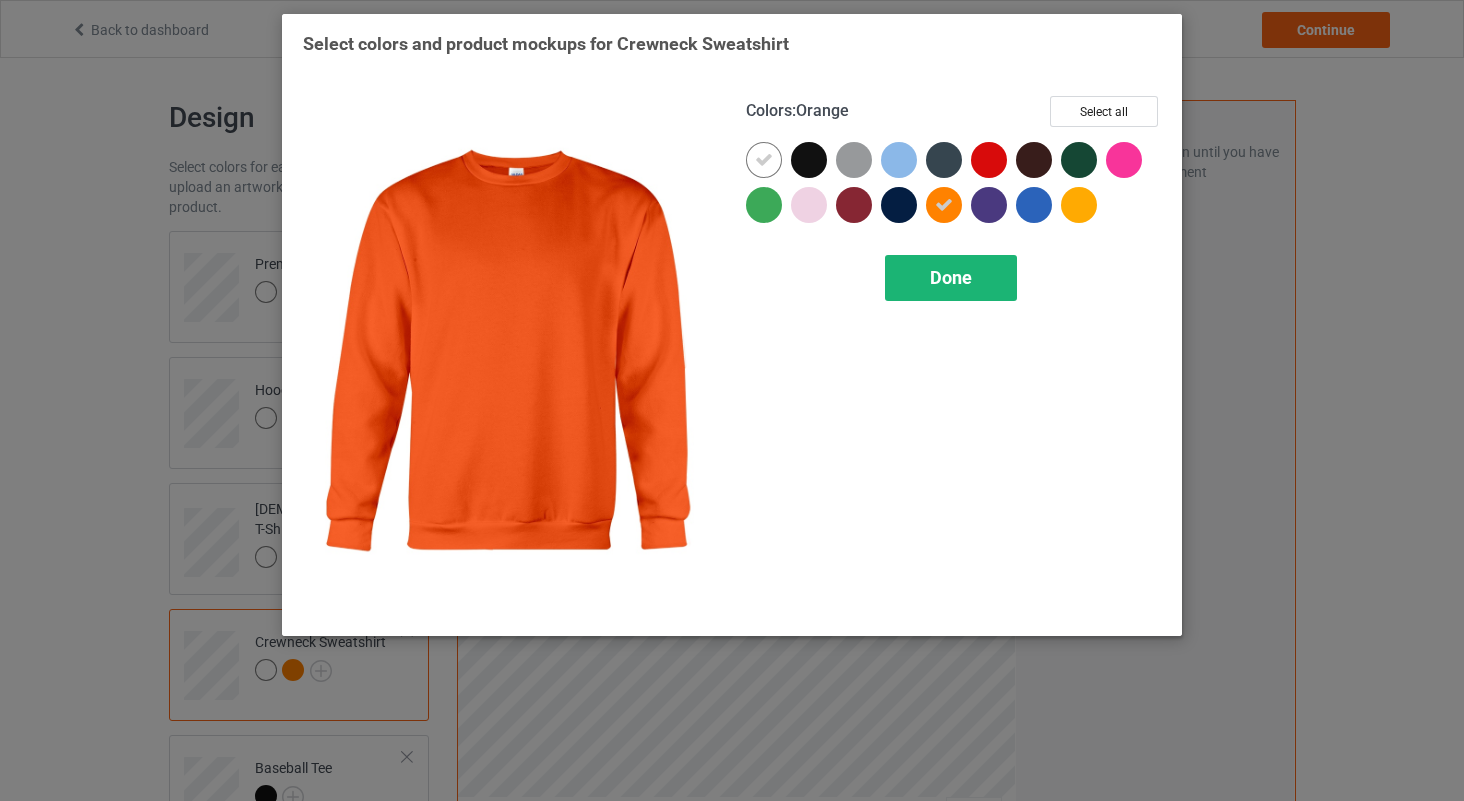 click on "Done" at bounding box center [951, 277] 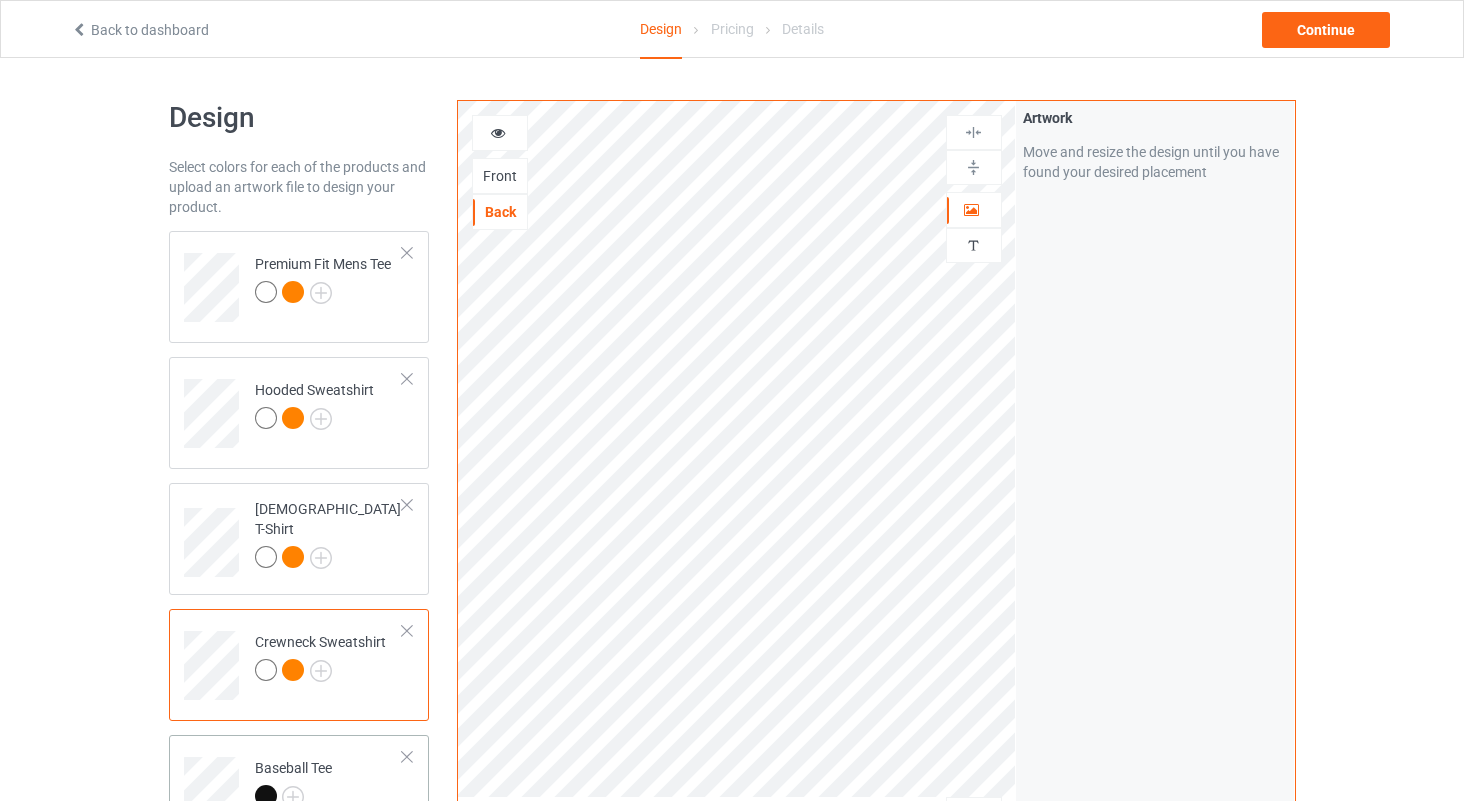scroll, scrollTop: 0, scrollLeft: 0, axis: both 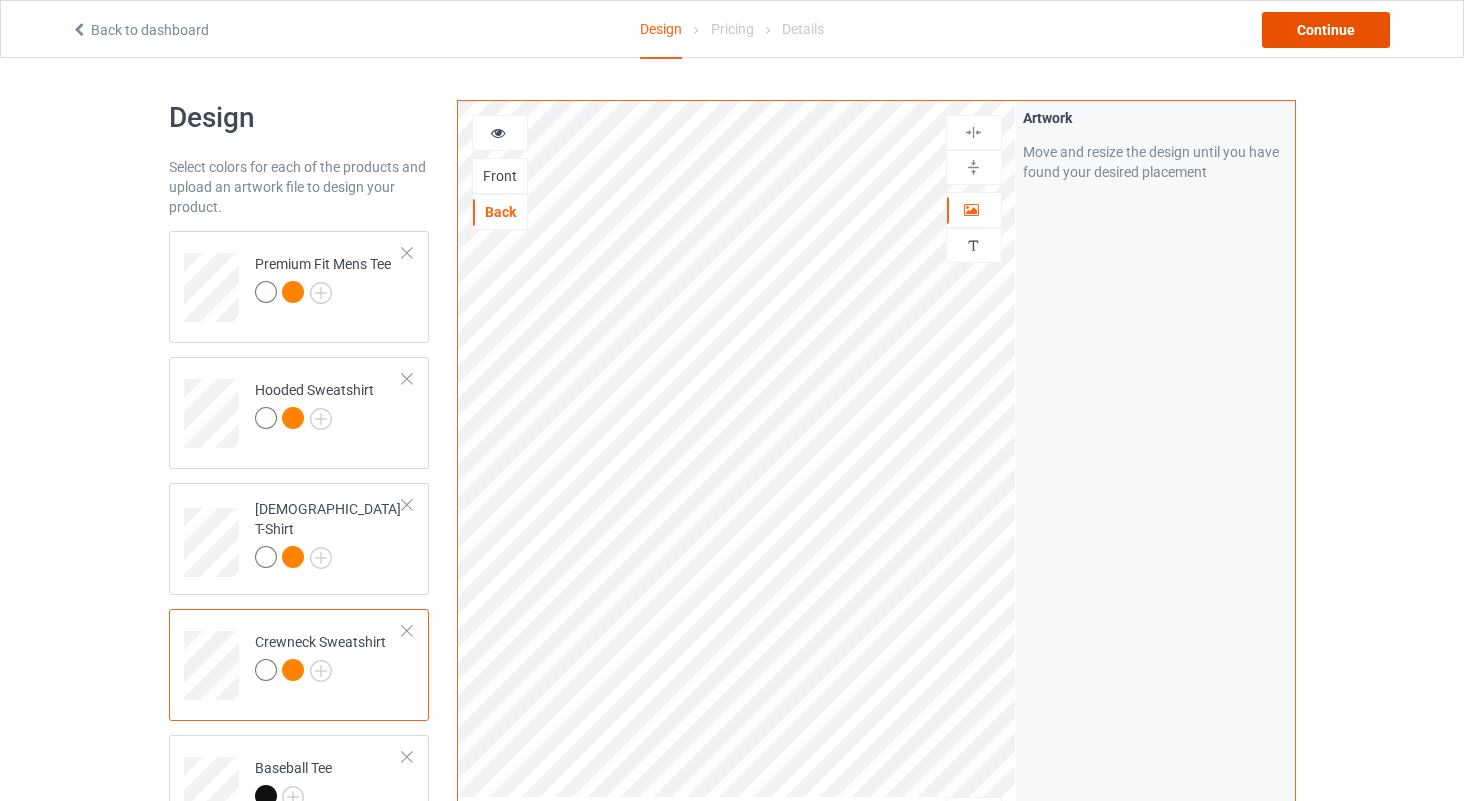 click on "Continue" at bounding box center [1326, 30] 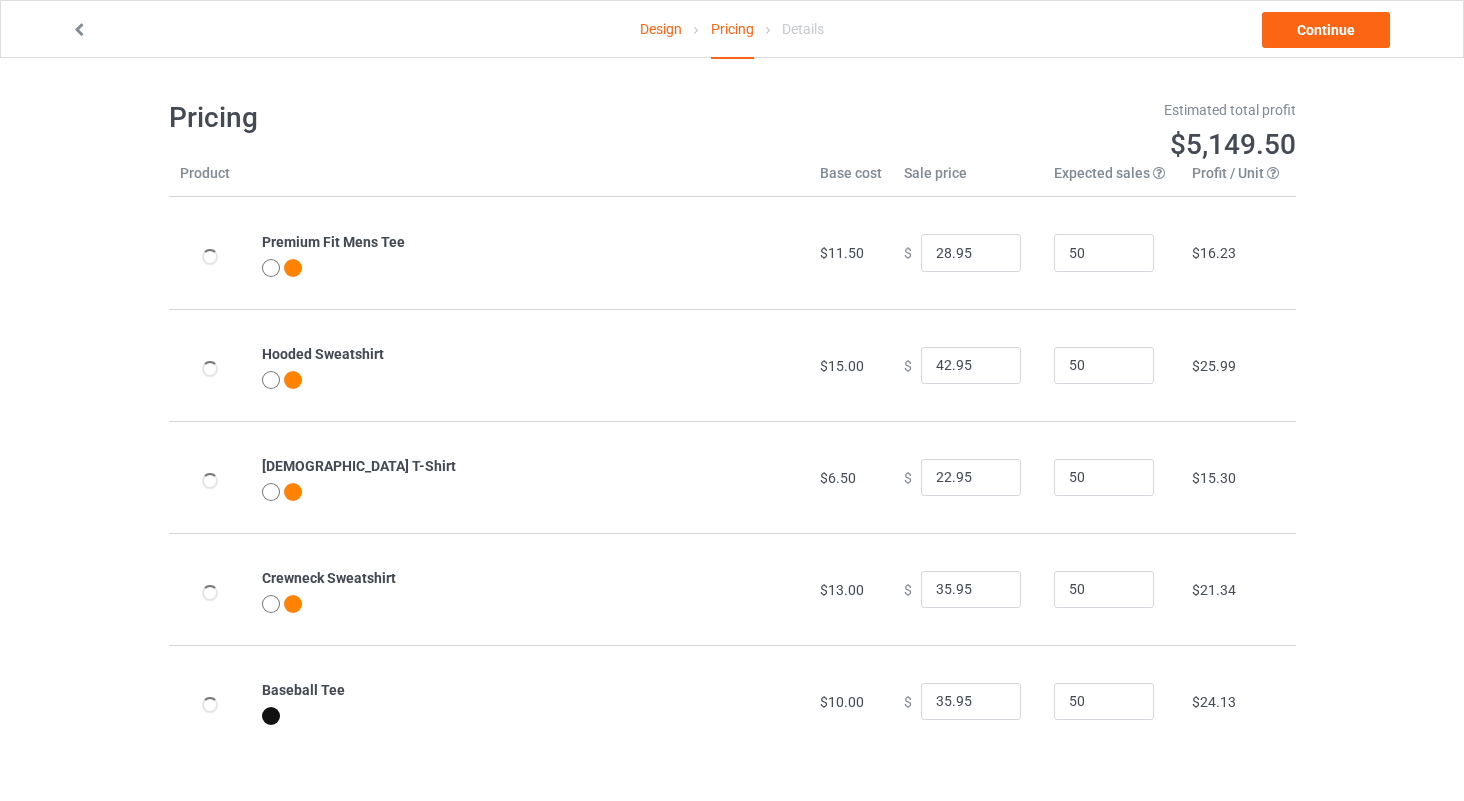 type on "32.95" 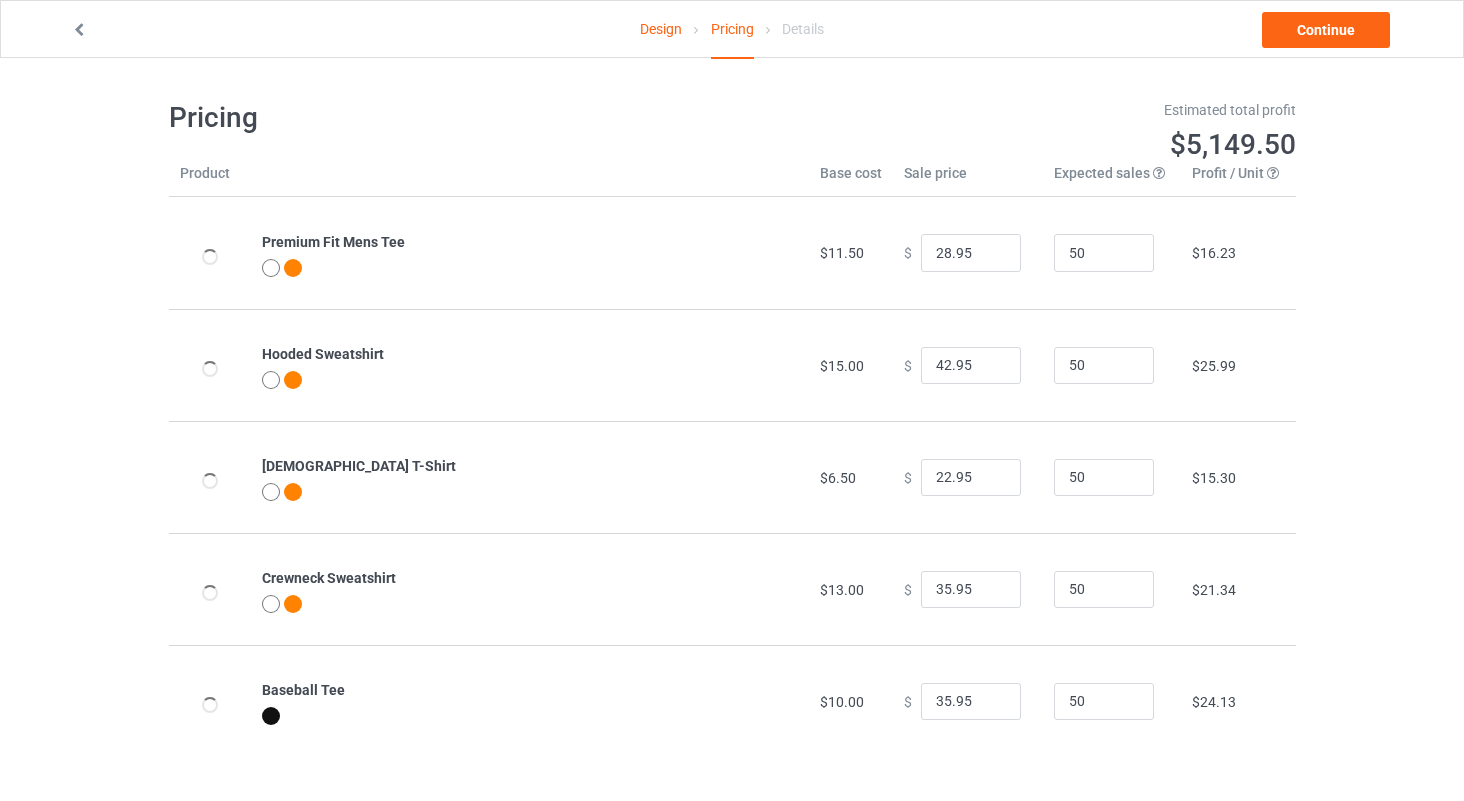 type on "46.95" 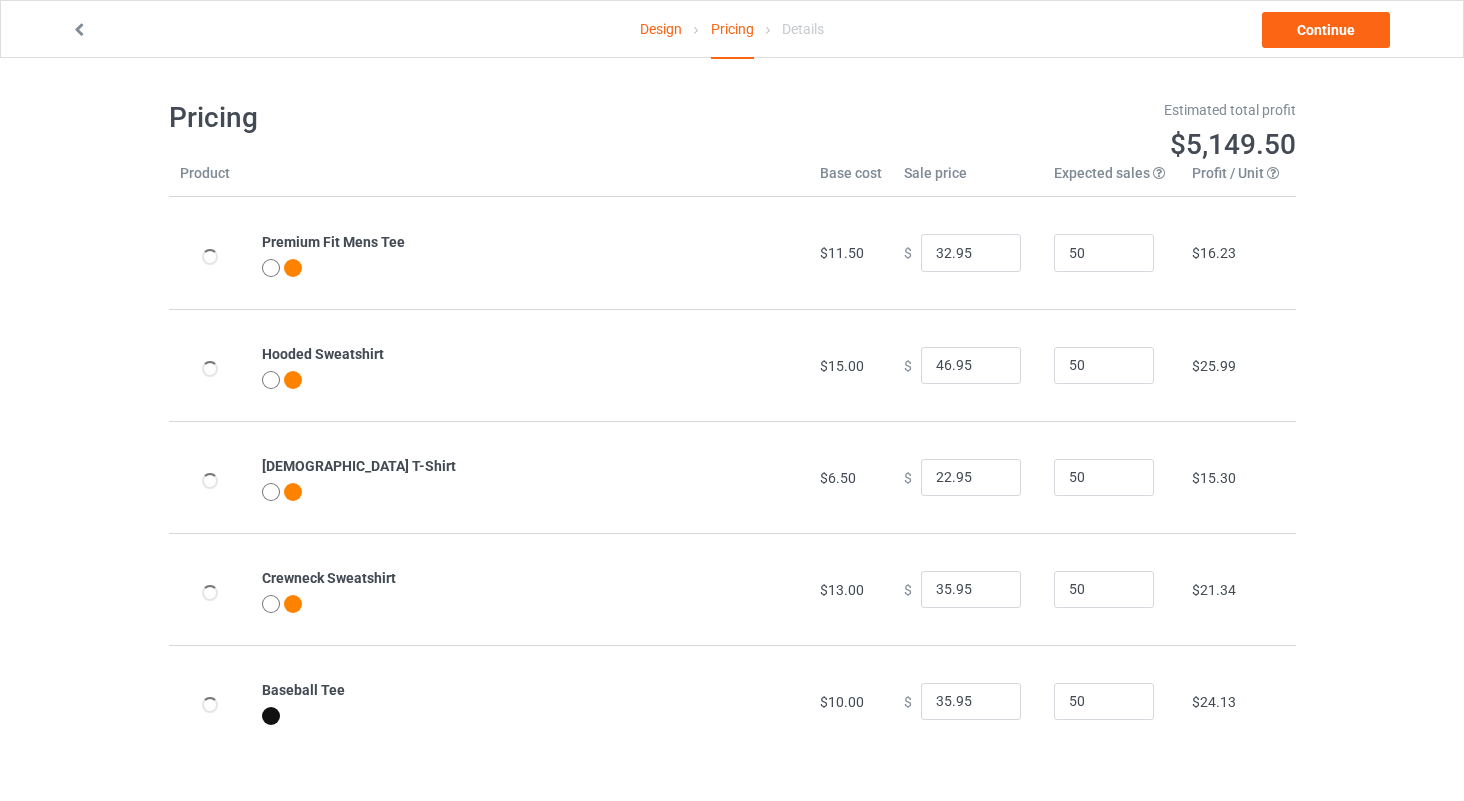 type on "26.95" 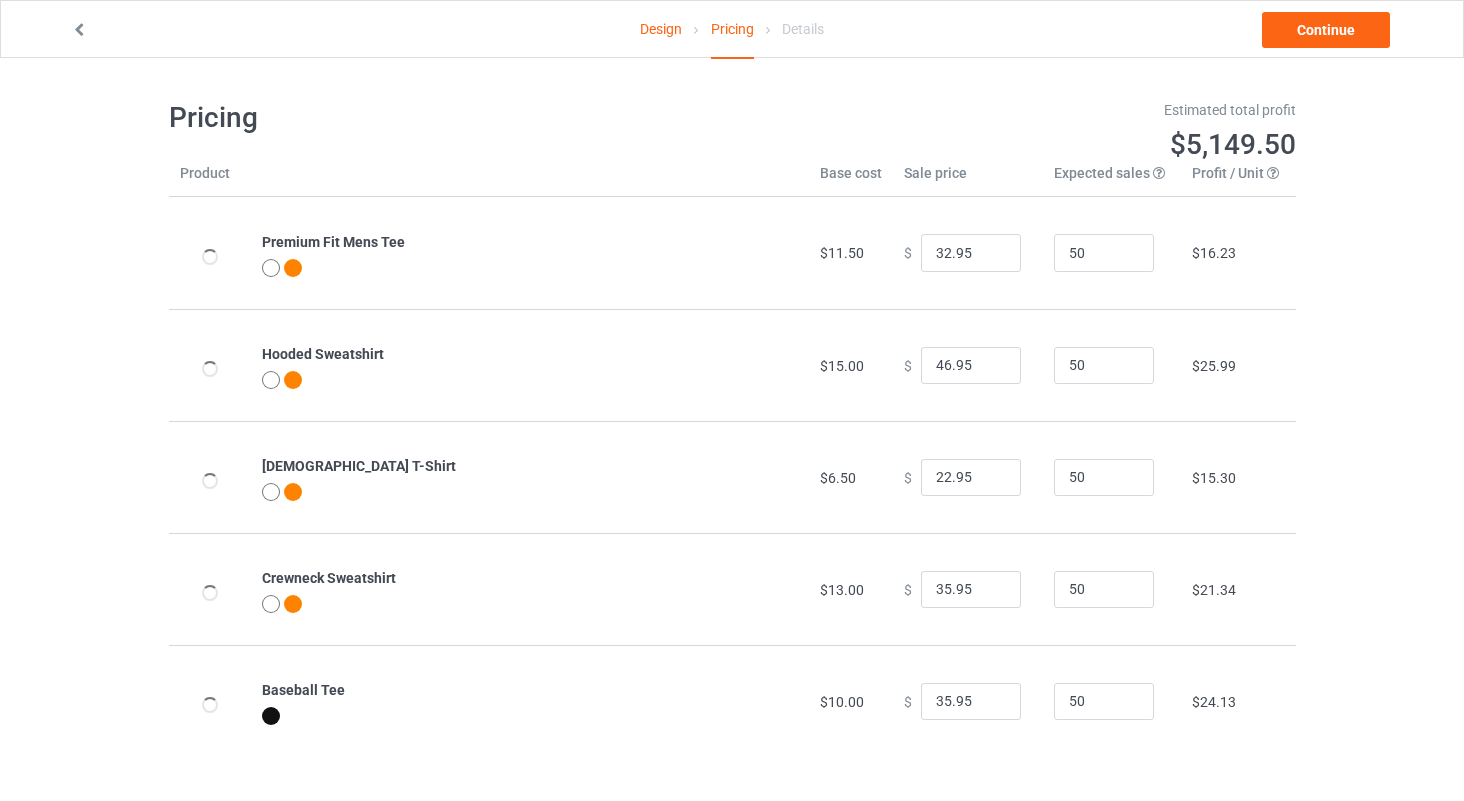 type on "39.95" 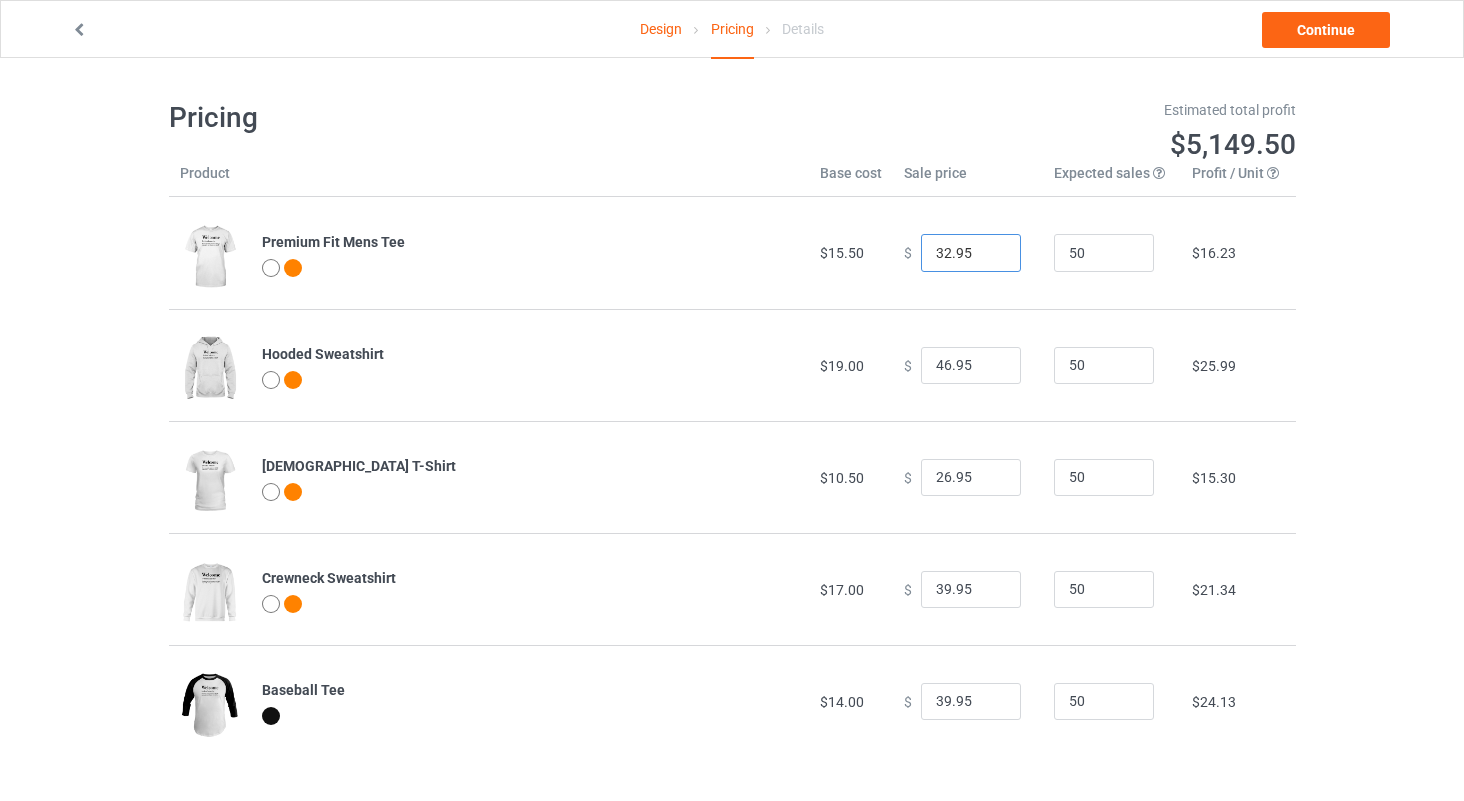 drag, startPoint x: 966, startPoint y: 253, endPoint x: 883, endPoint y: 250, distance: 83.0542 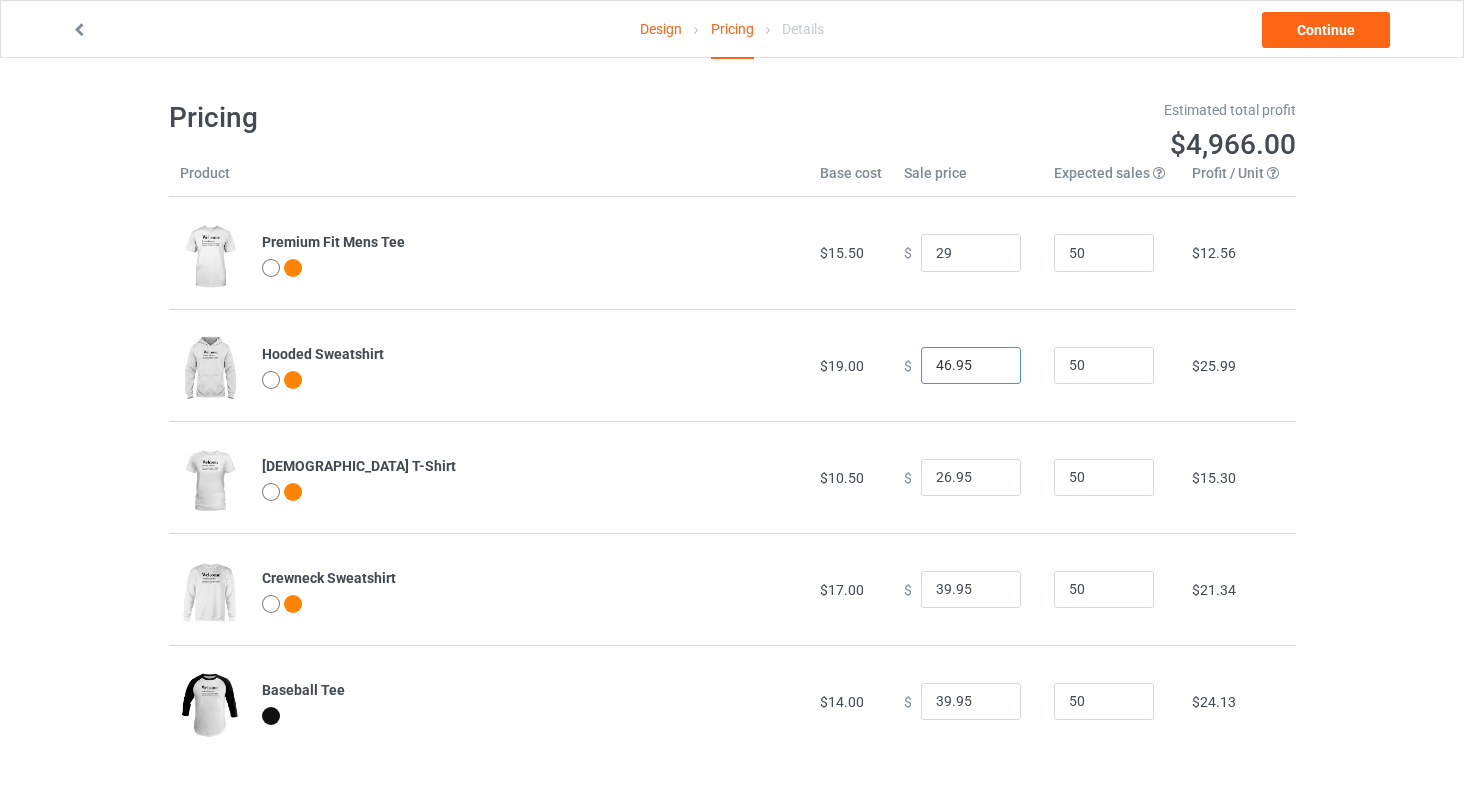 type on "29.00" 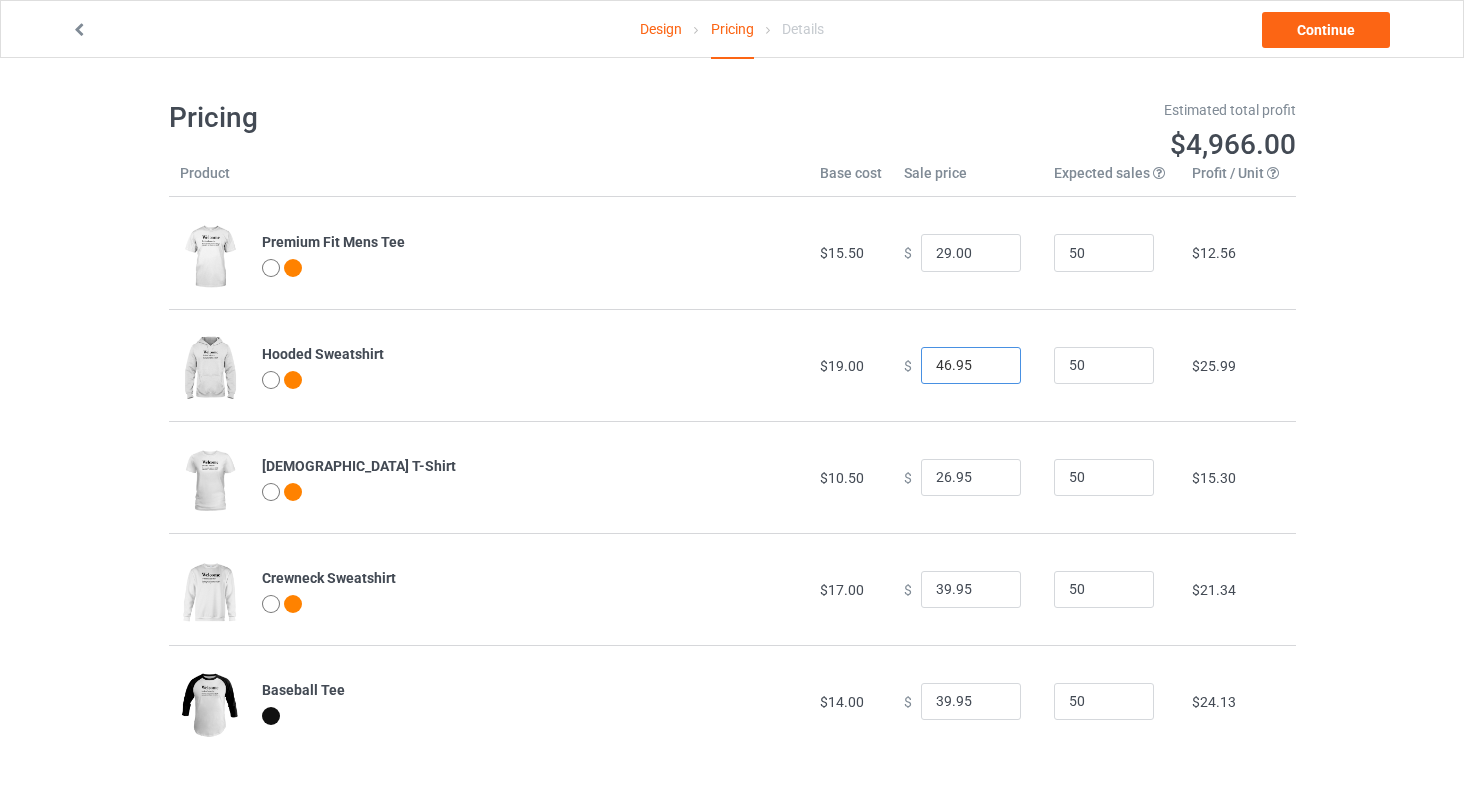 drag, startPoint x: 964, startPoint y: 365, endPoint x: 835, endPoint y: 362, distance: 129.03488 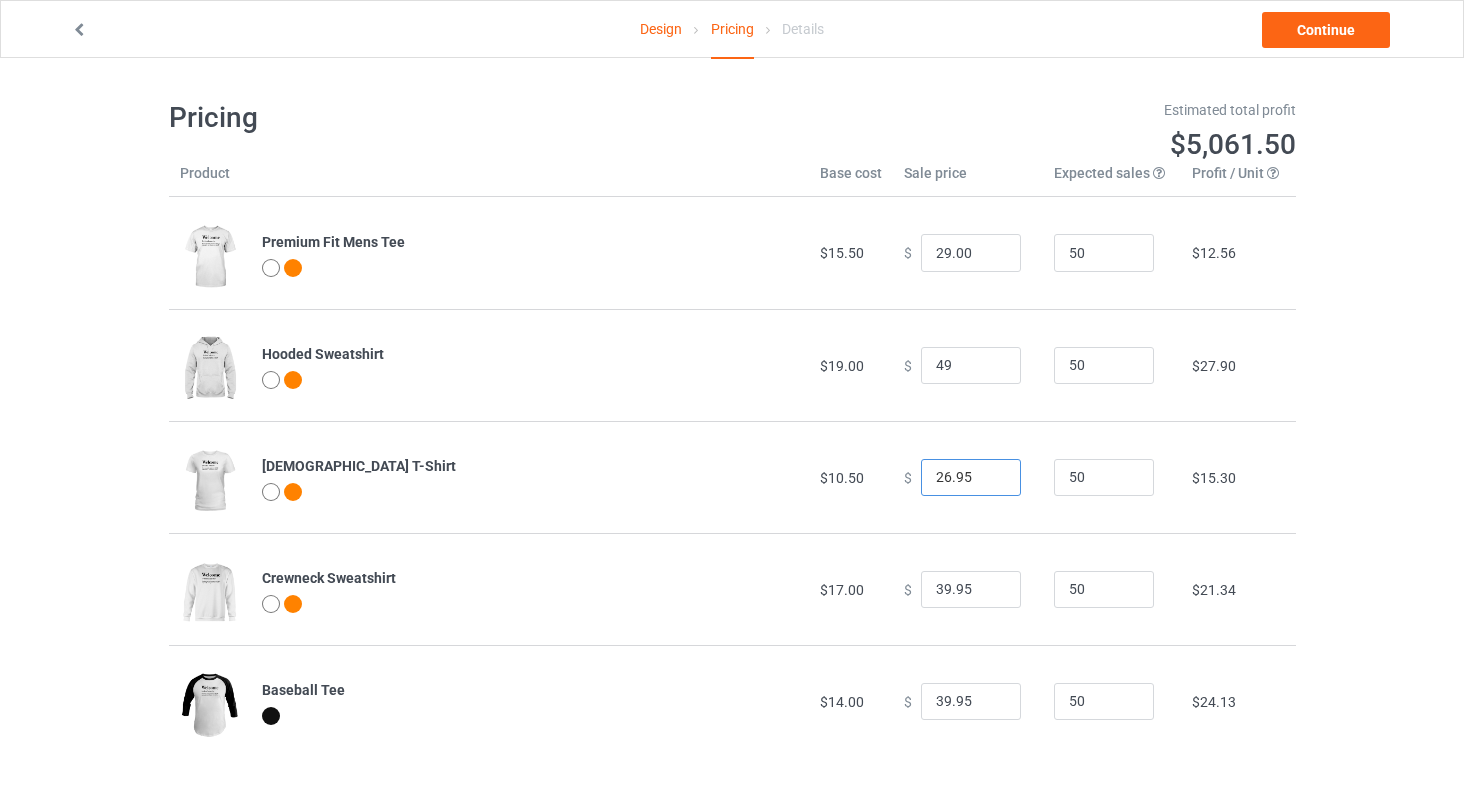 type on "49.00" 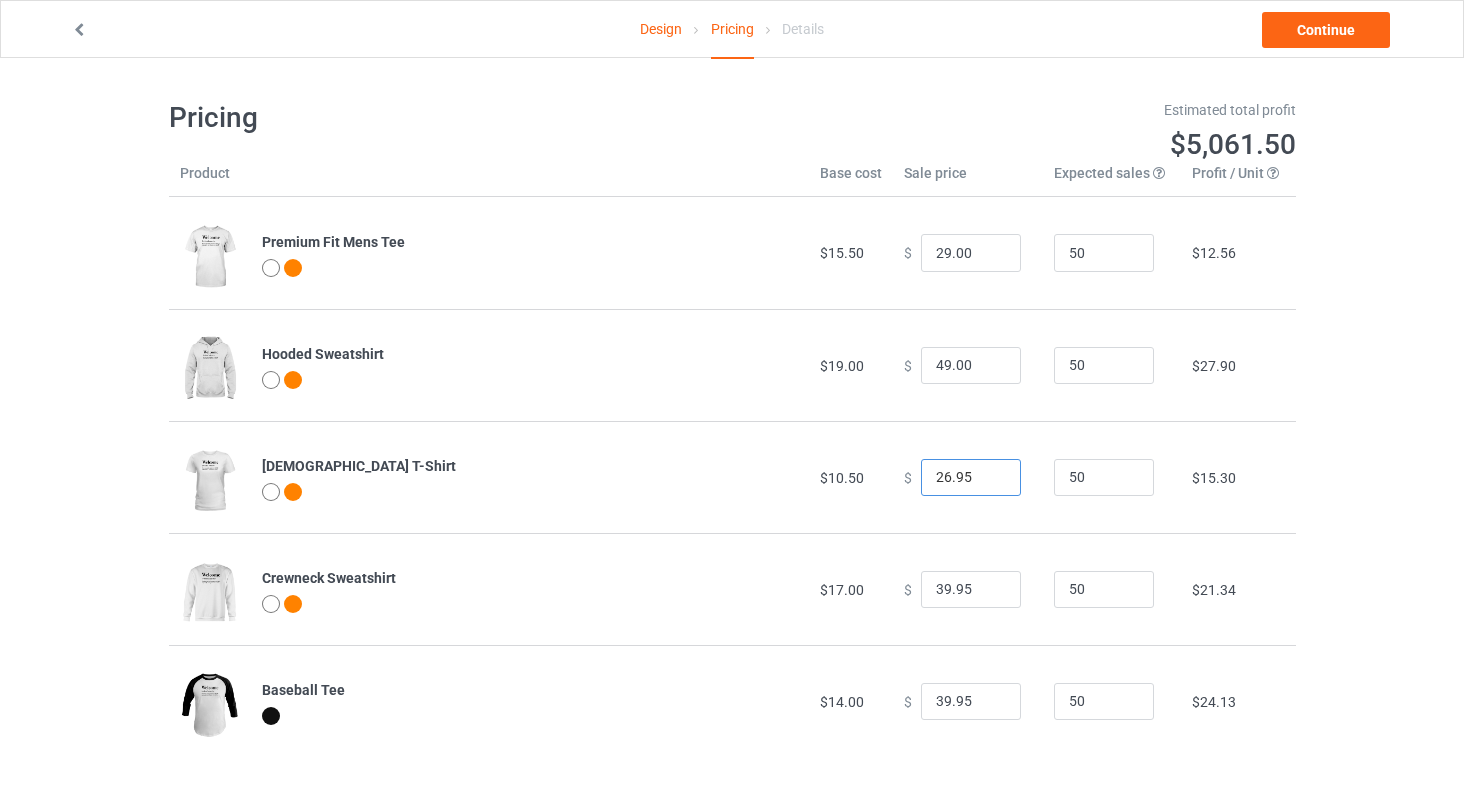 drag, startPoint x: 962, startPoint y: 475, endPoint x: 867, endPoint y: 471, distance: 95.084175 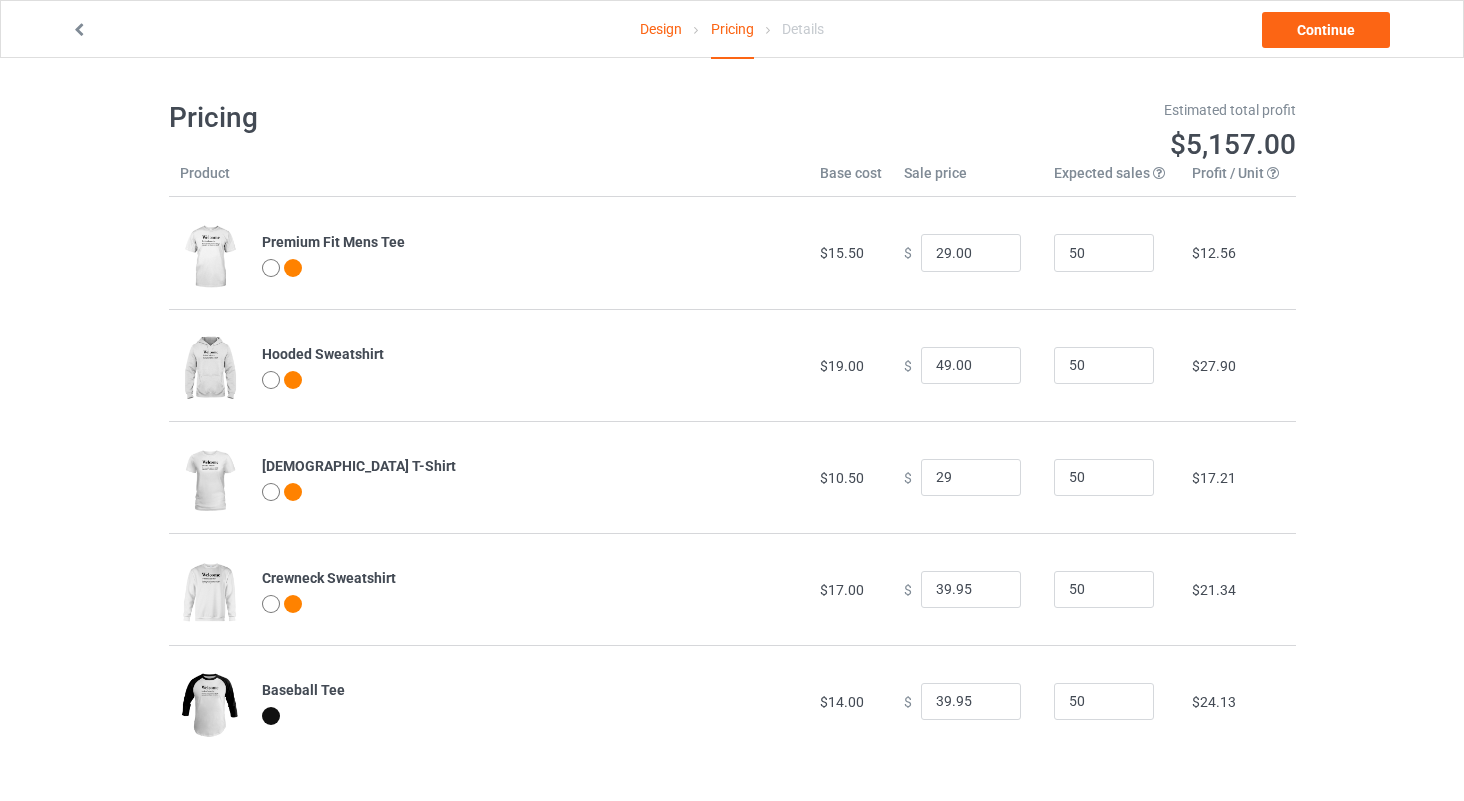type on "29.00" 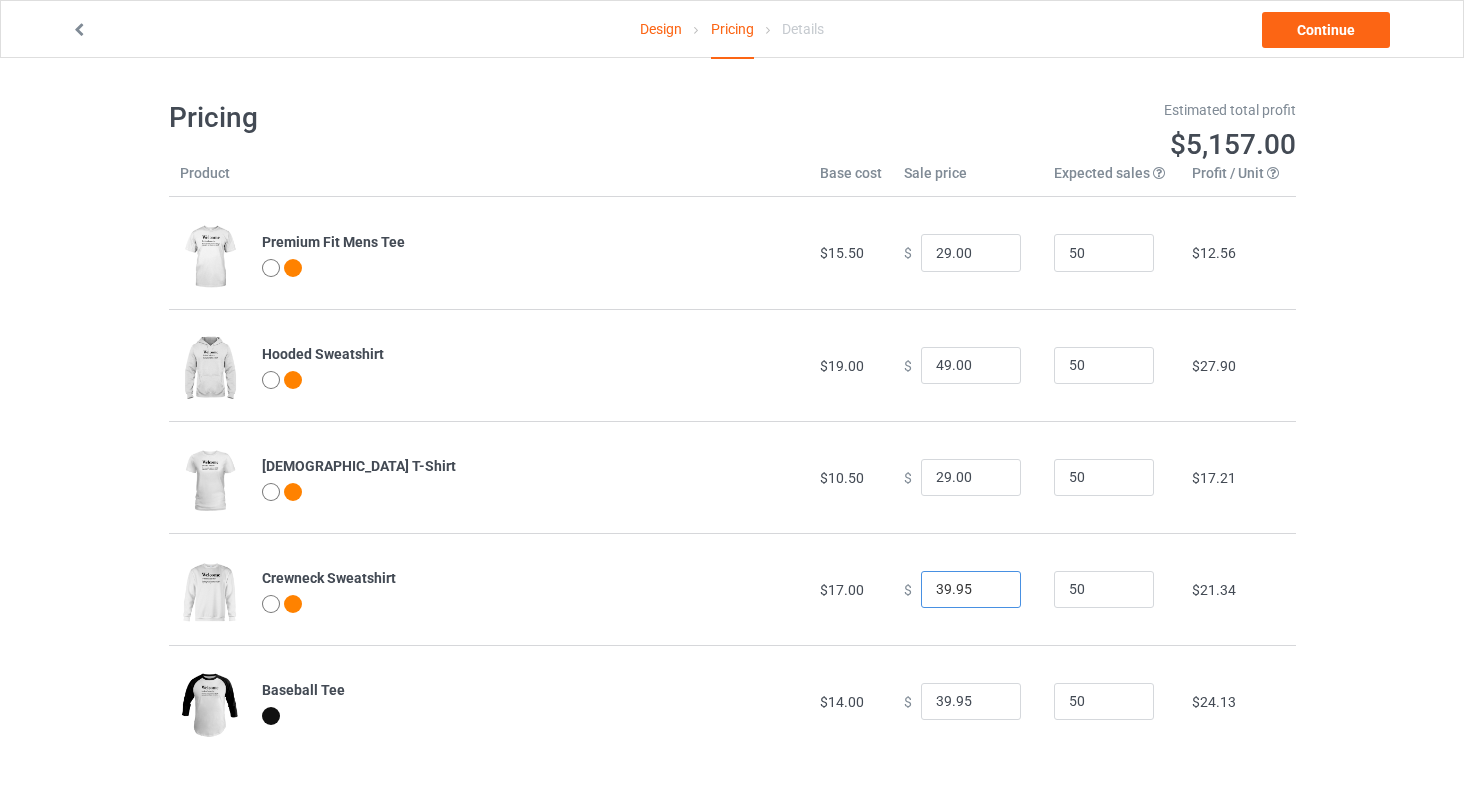 drag, startPoint x: 963, startPoint y: 593, endPoint x: 856, endPoint y: 579, distance: 107.912 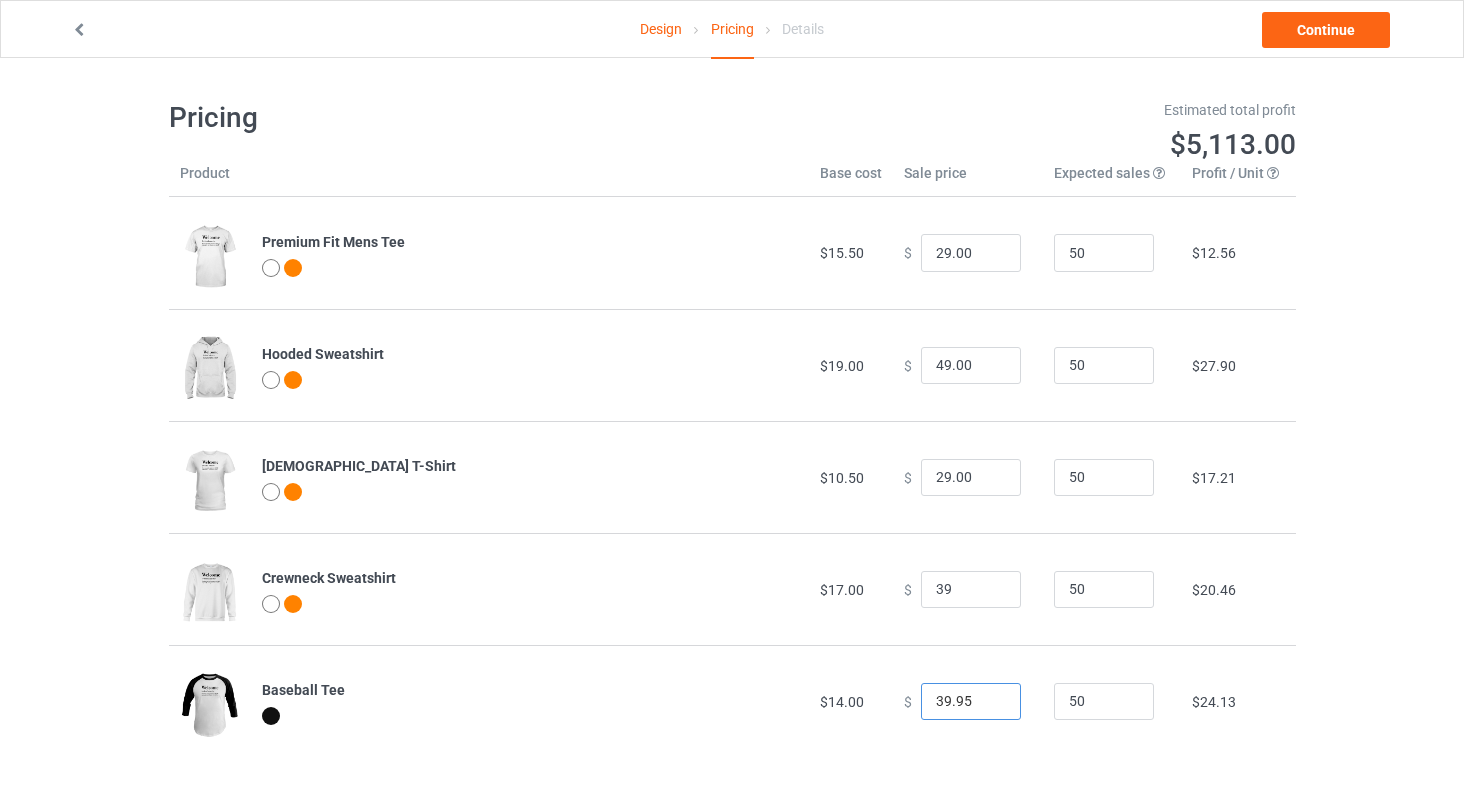 type on "39.00" 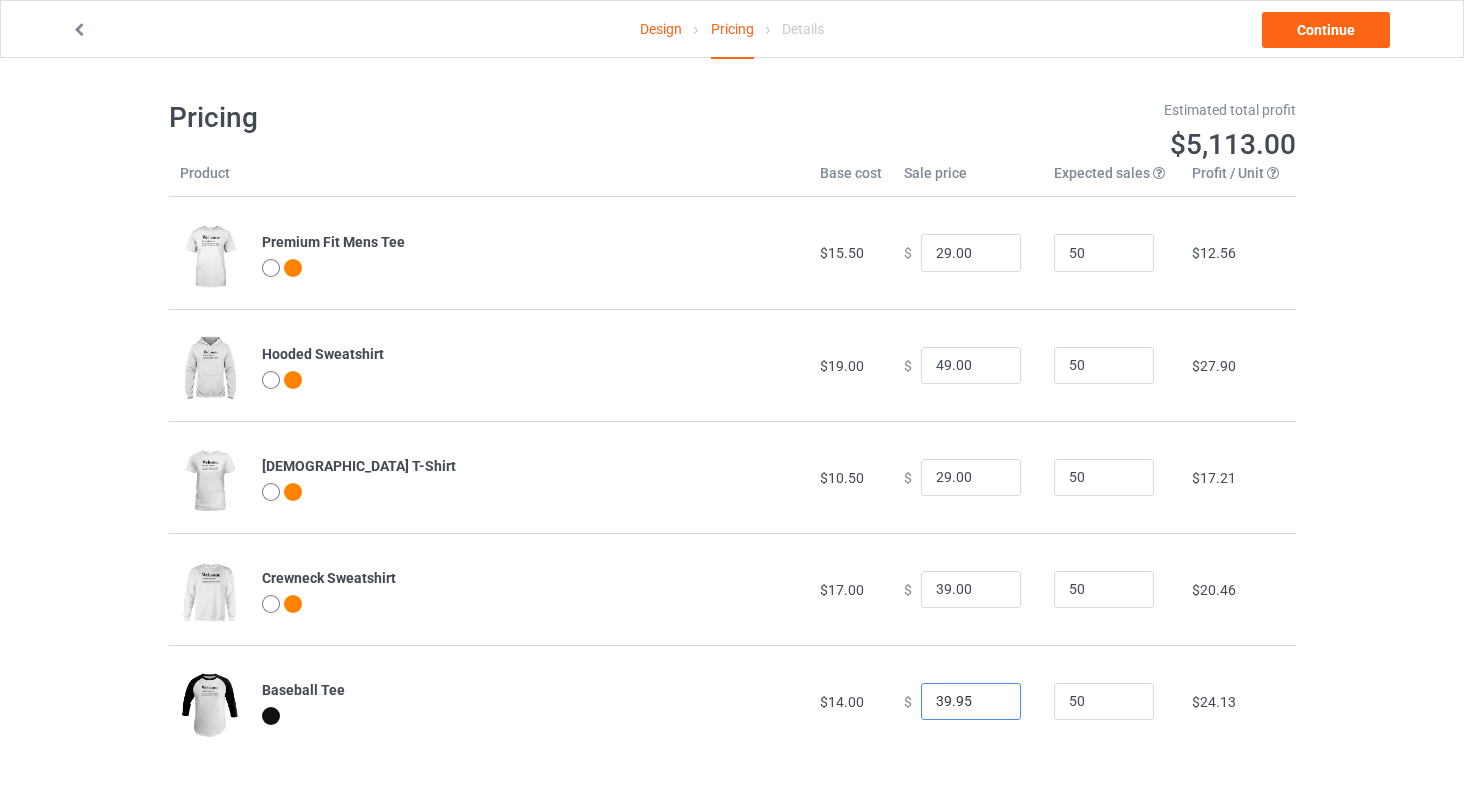 drag, startPoint x: 963, startPoint y: 693, endPoint x: 943, endPoint y: 692, distance: 20.024984 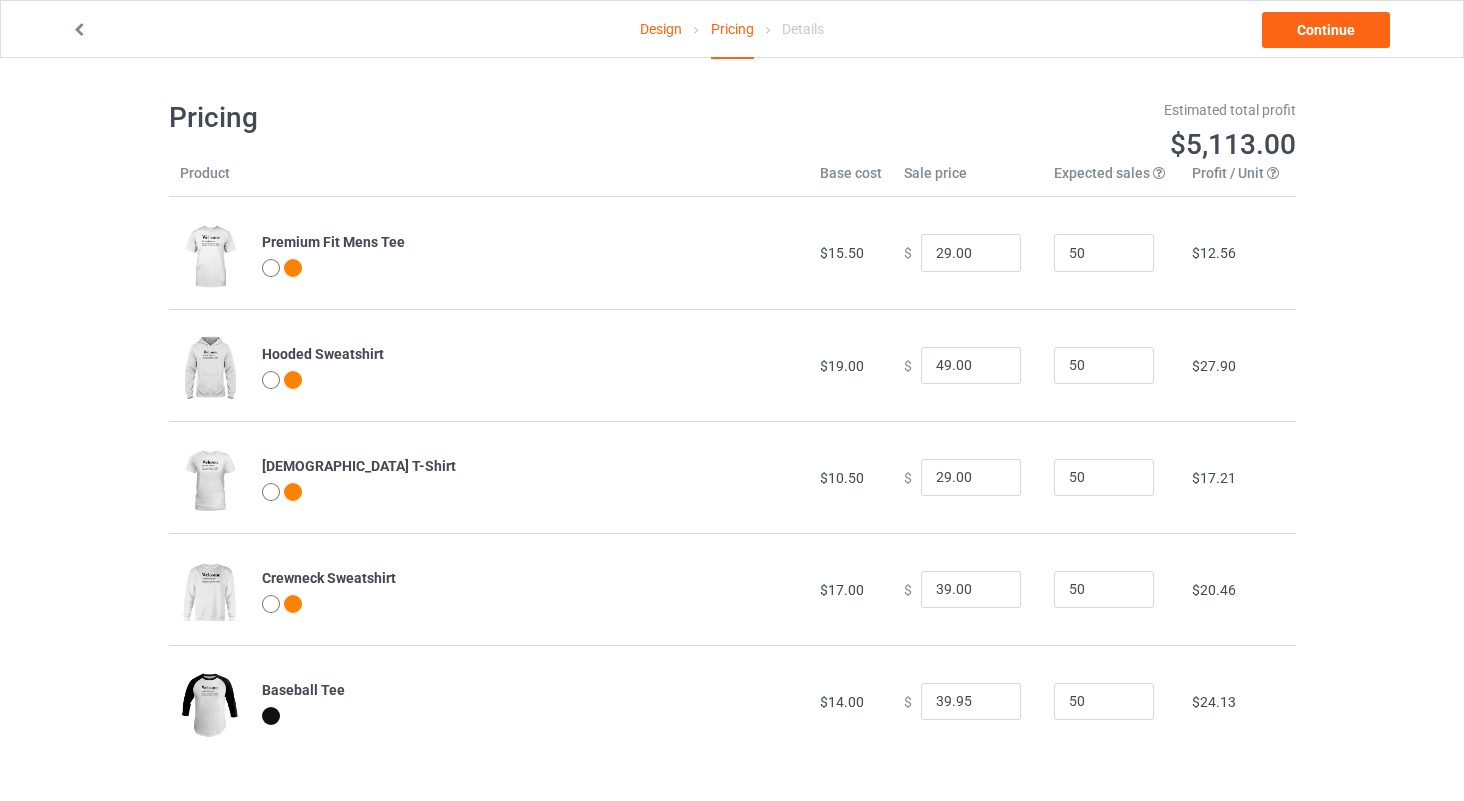 click on "$     39.95" at bounding box center [968, 702] 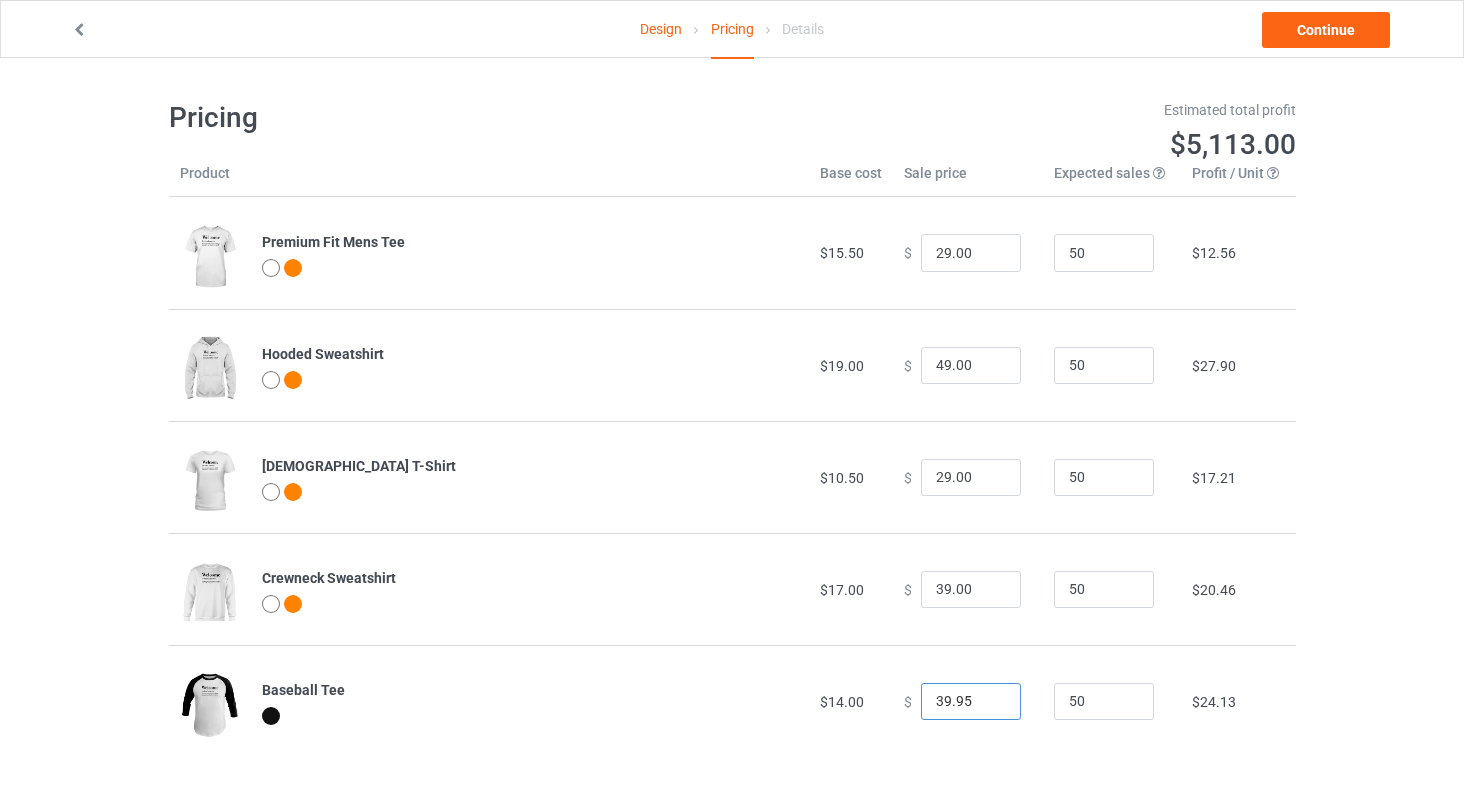 click on "39.95" at bounding box center [971, 702] 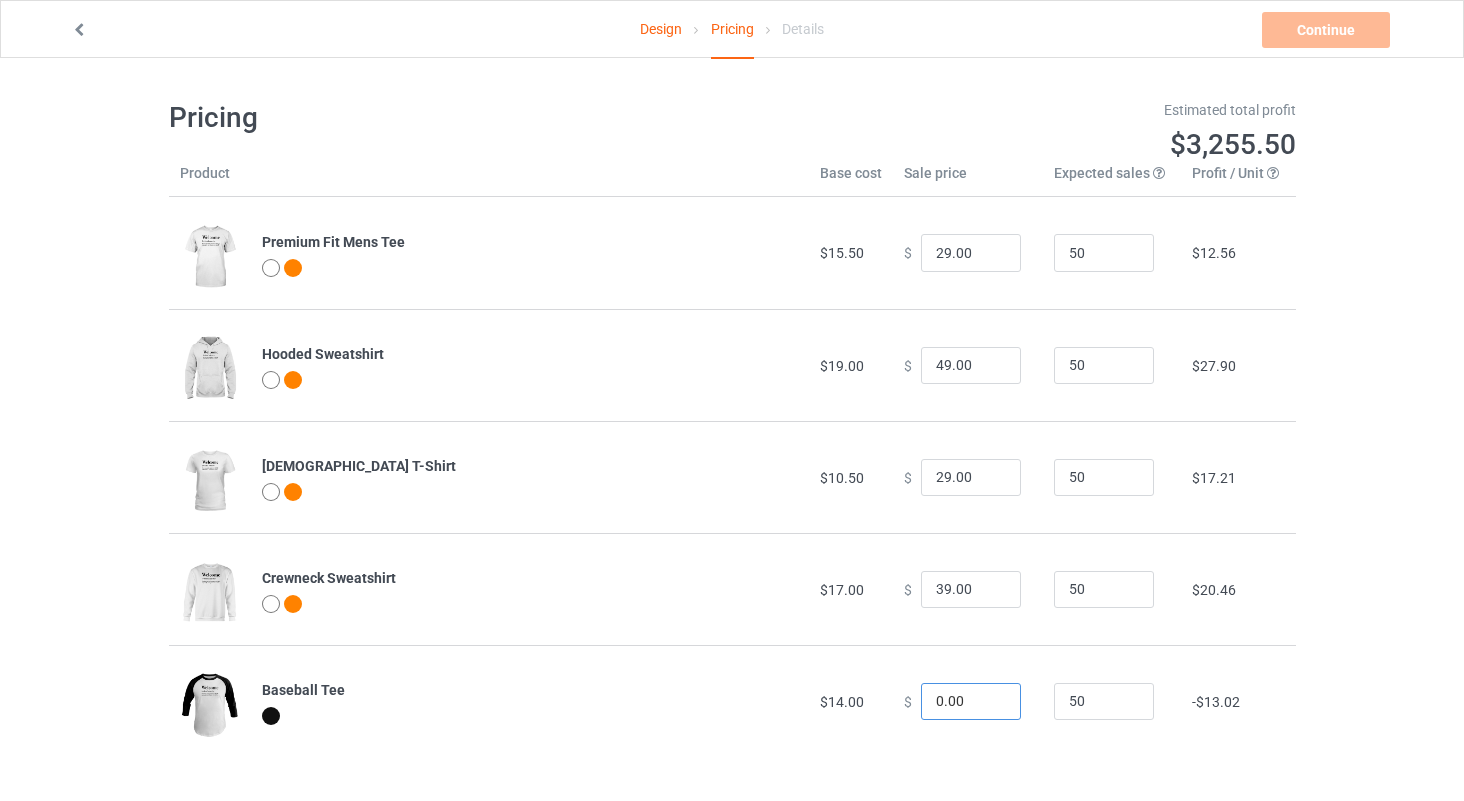 drag, startPoint x: 960, startPoint y: 699, endPoint x: 881, endPoint y: 699, distance: 79 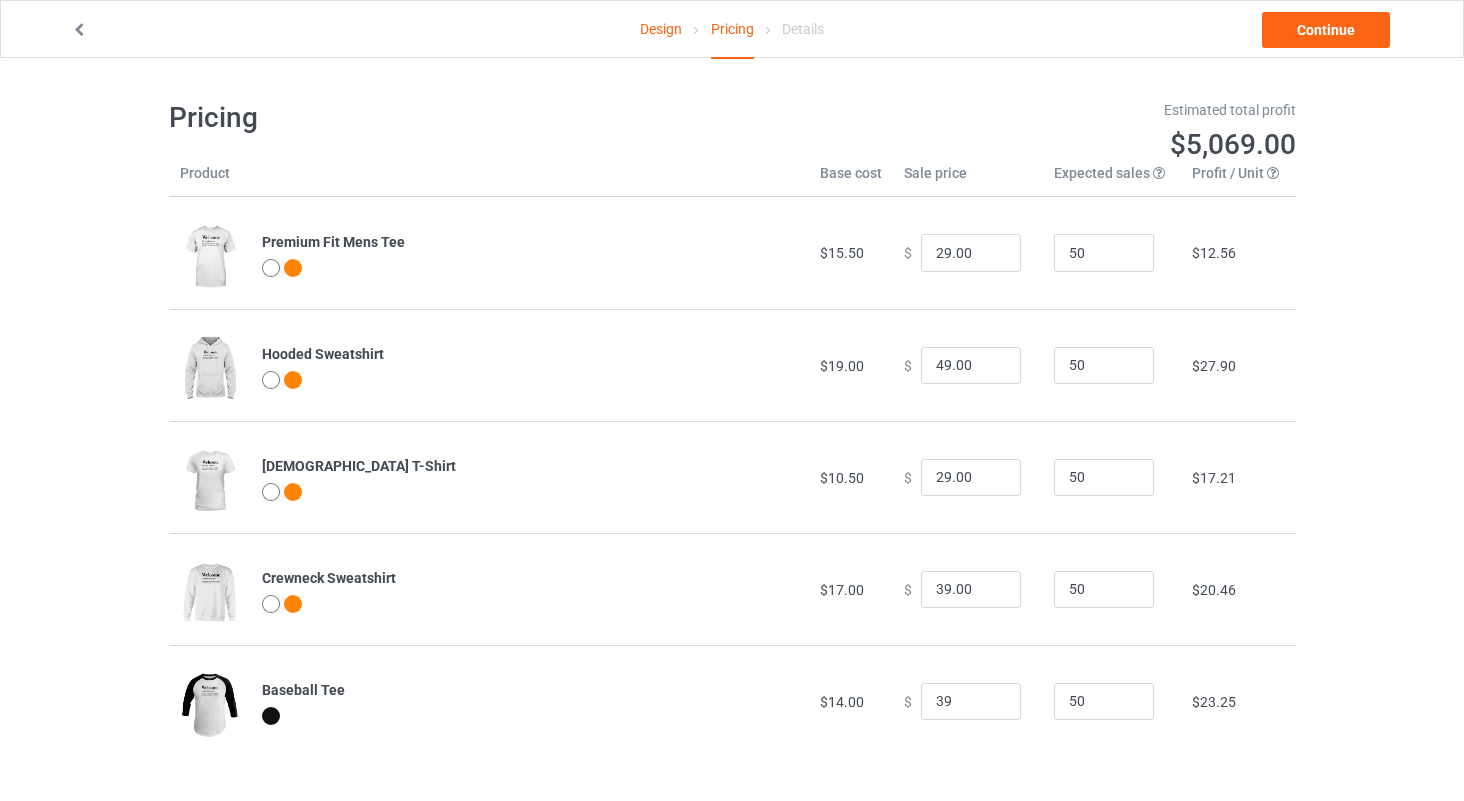 type on "39.00" 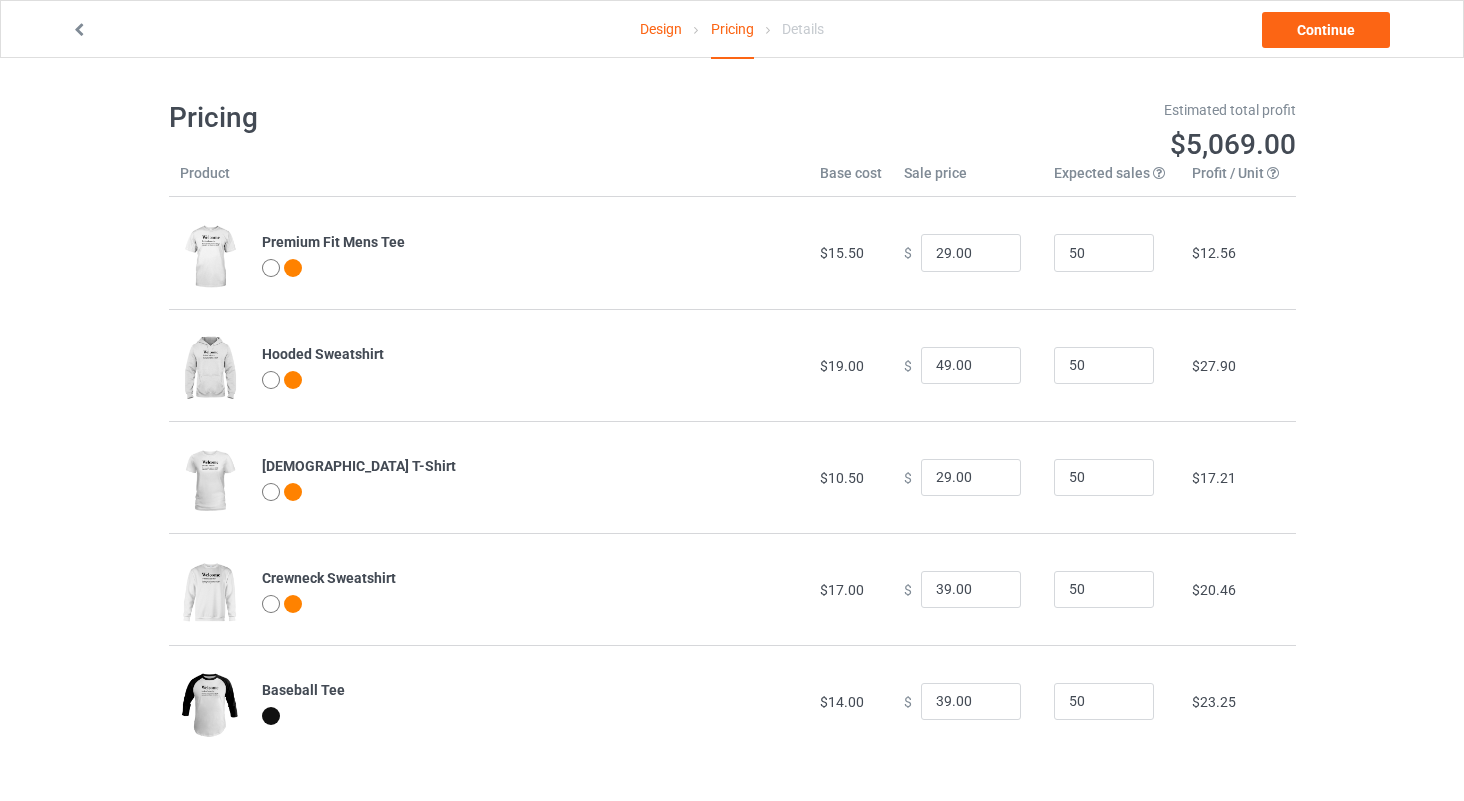 click on "Crewneck Sweatshirt" at bounding box center [530, 589] 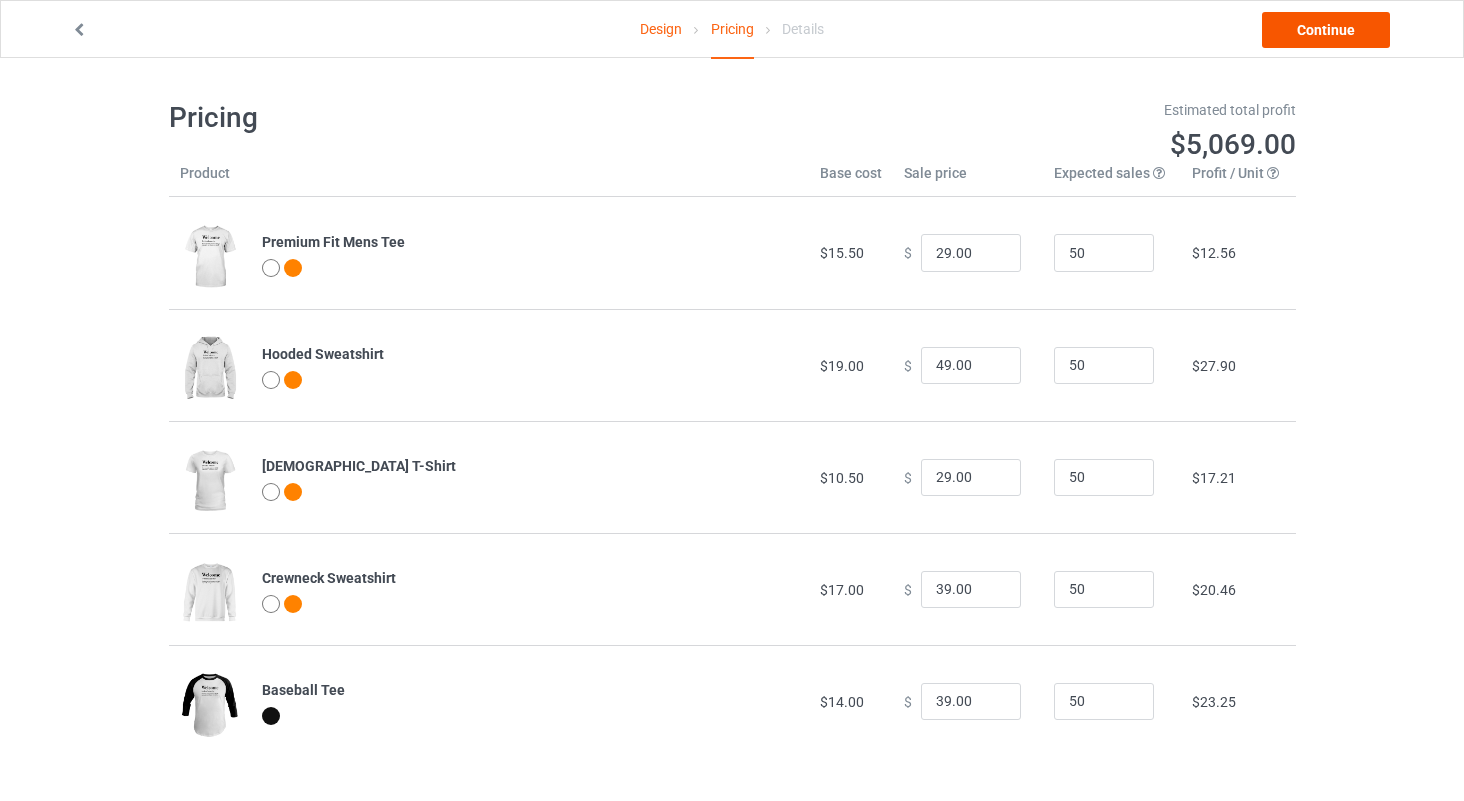 click on "Continue" at bounding box center [1326, 30] 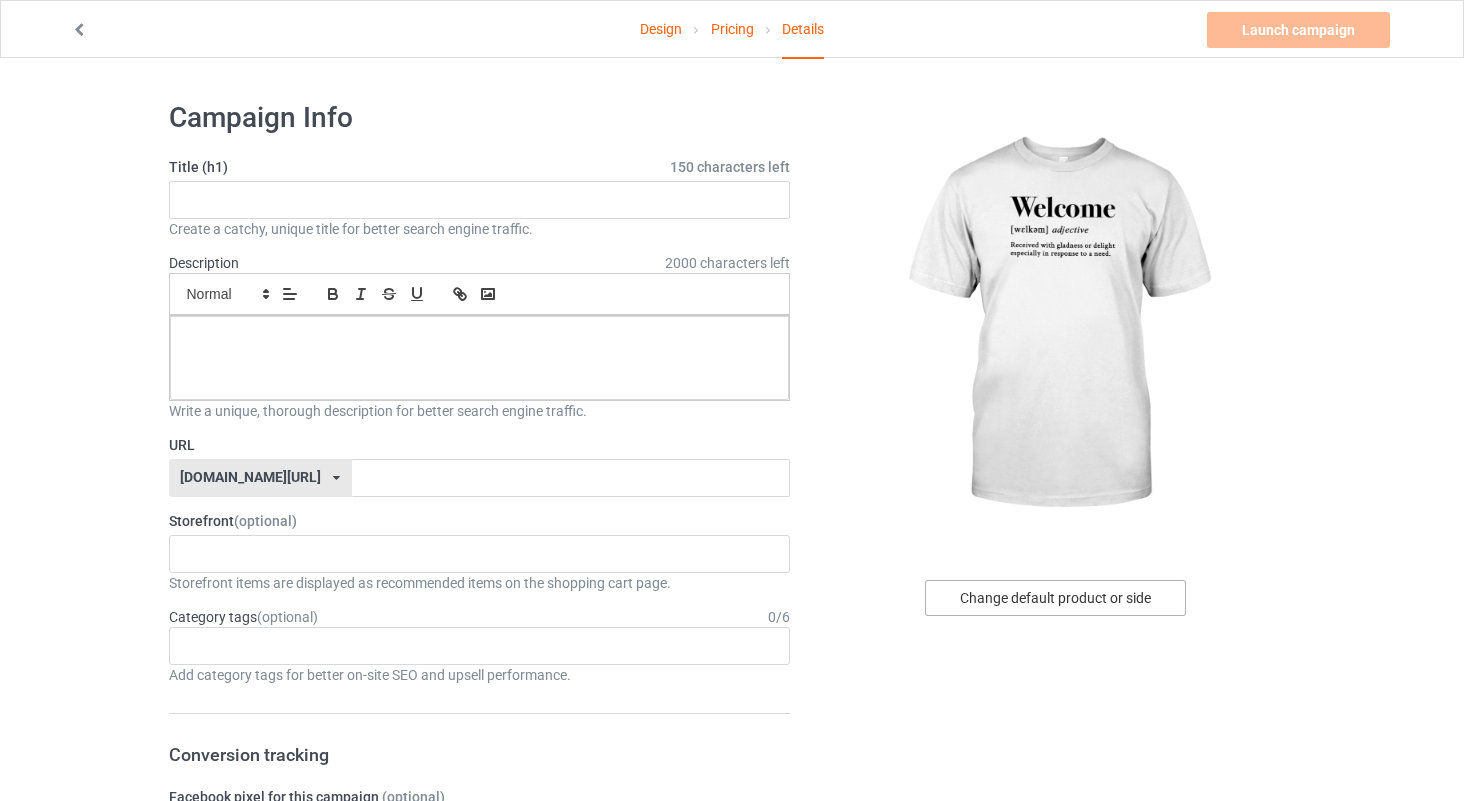 click on "Change default product or side" at bounding box center [1055, 598] 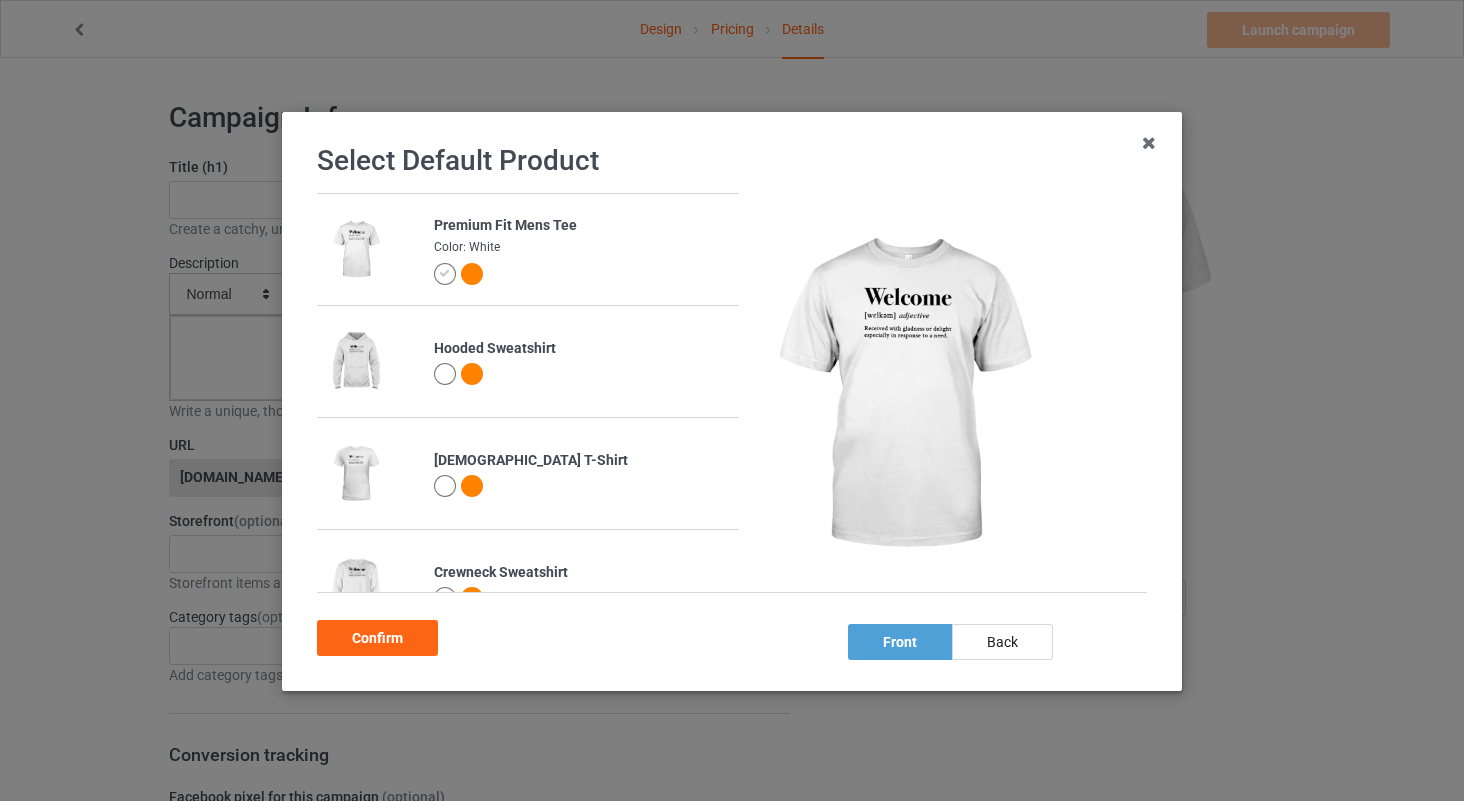click at bounding box center [472, 274] 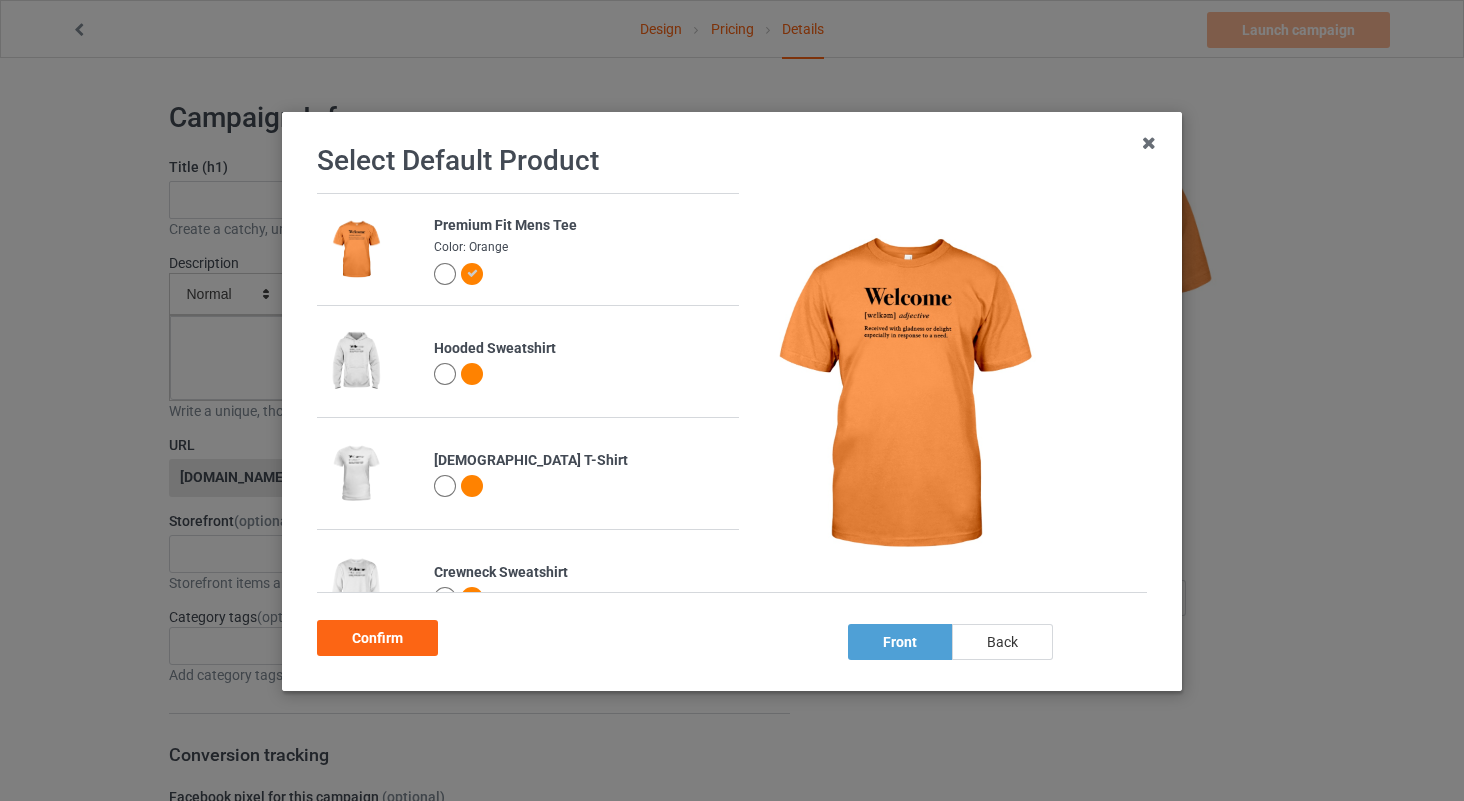 click on "back" at bounding box center (1002, 642) 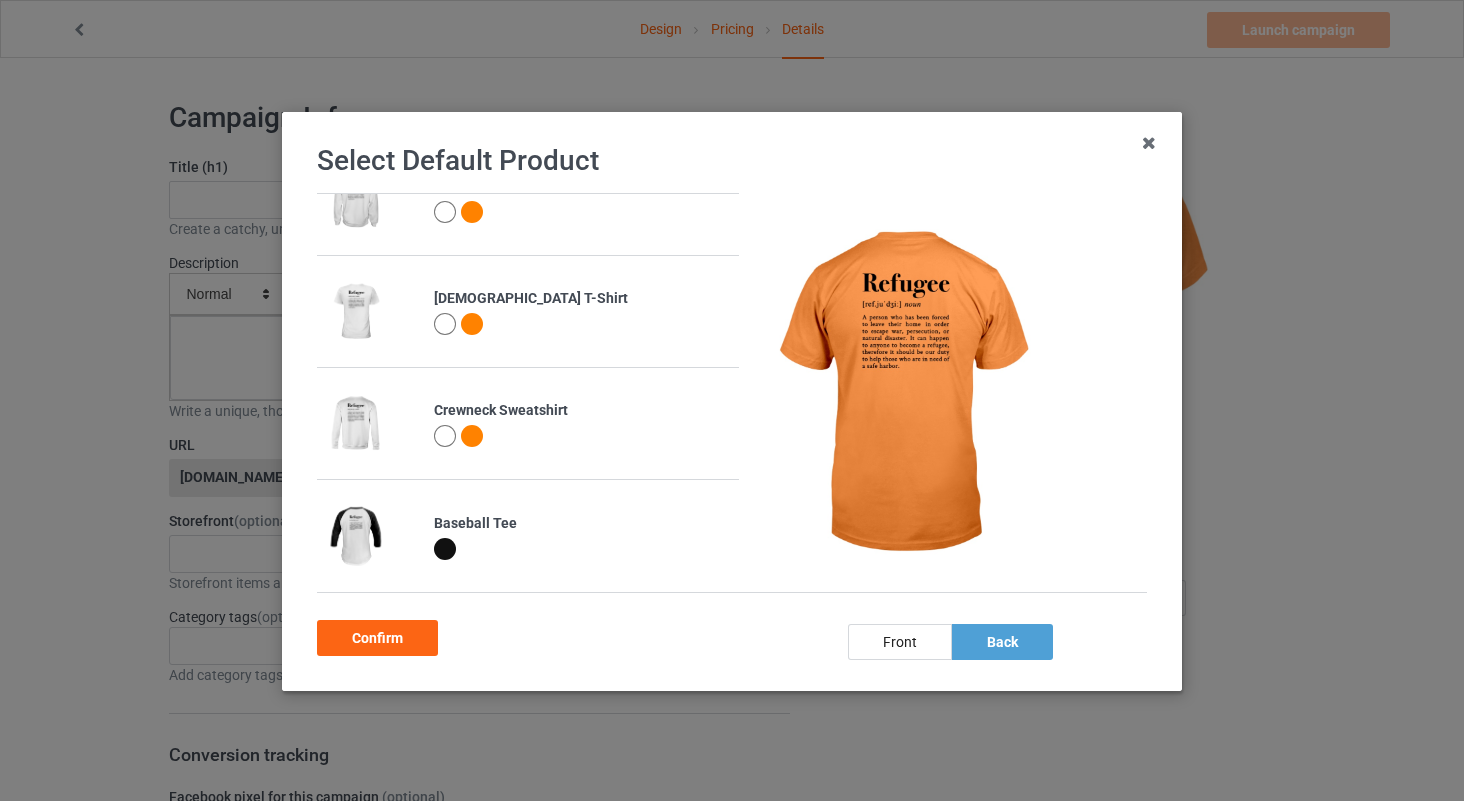 scroll, scrollTop: 162, scrollLeft: 0, axis: vertical 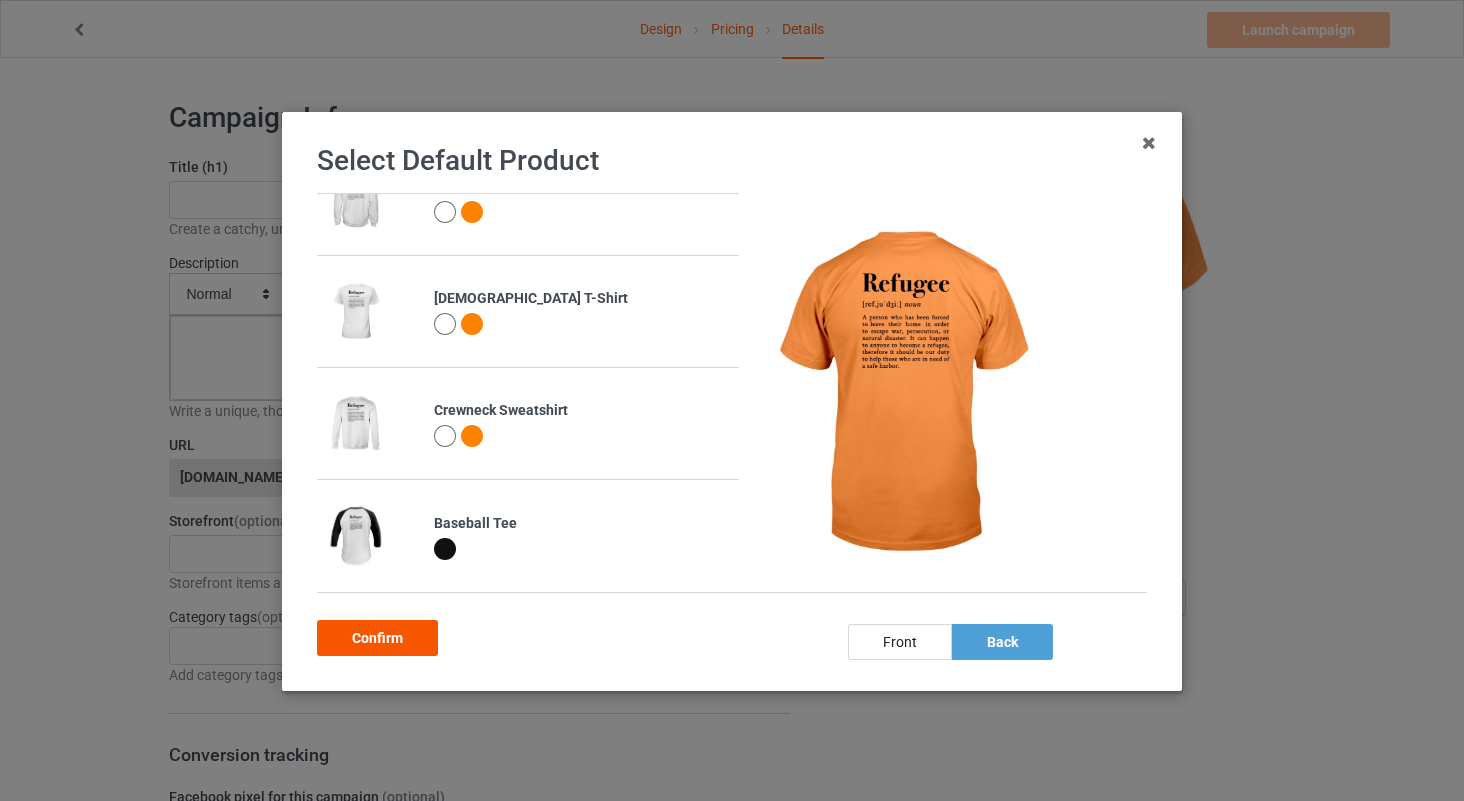 click on "Confirm" at bounding box center (377, 638) 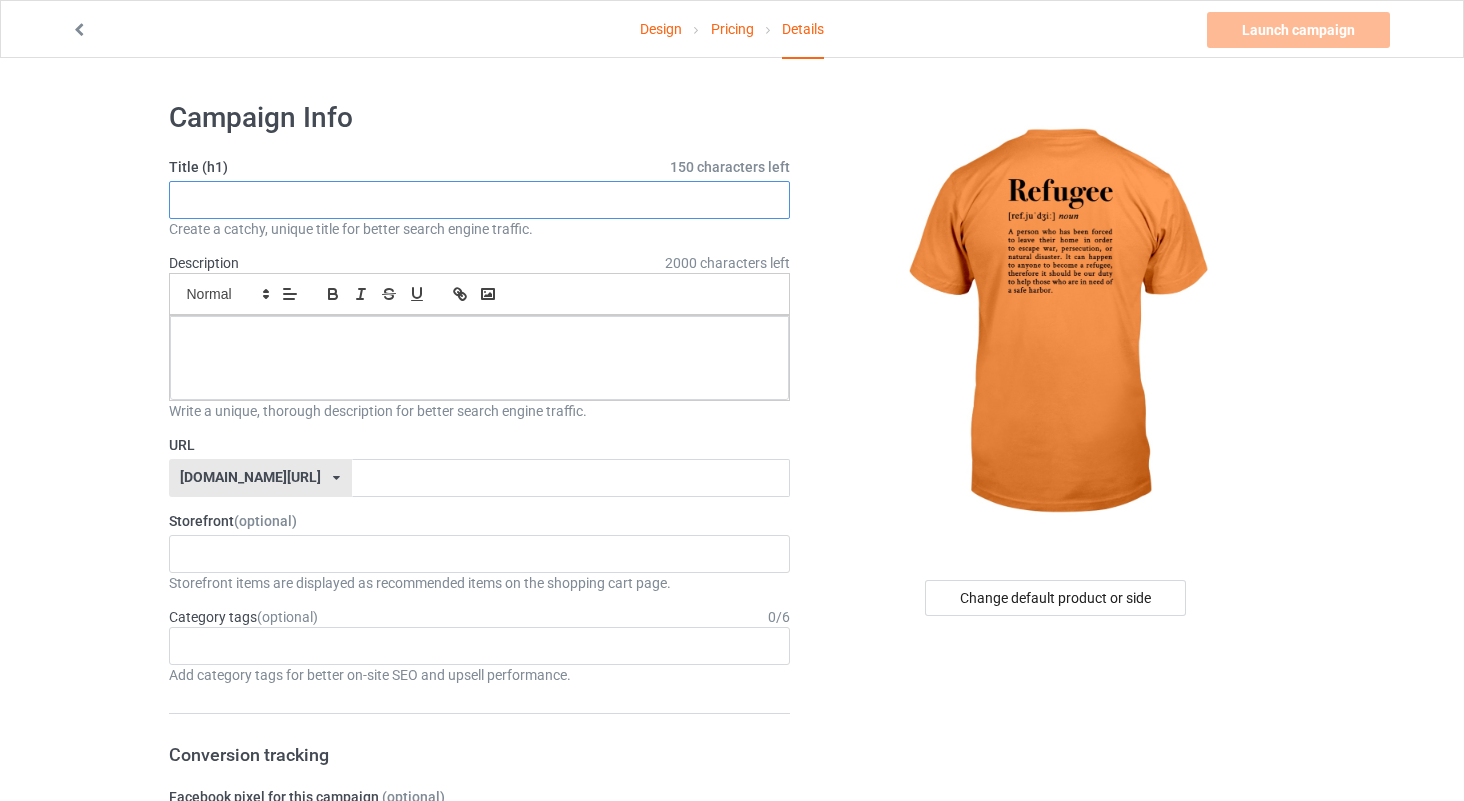click at bounding box center [480, 200] 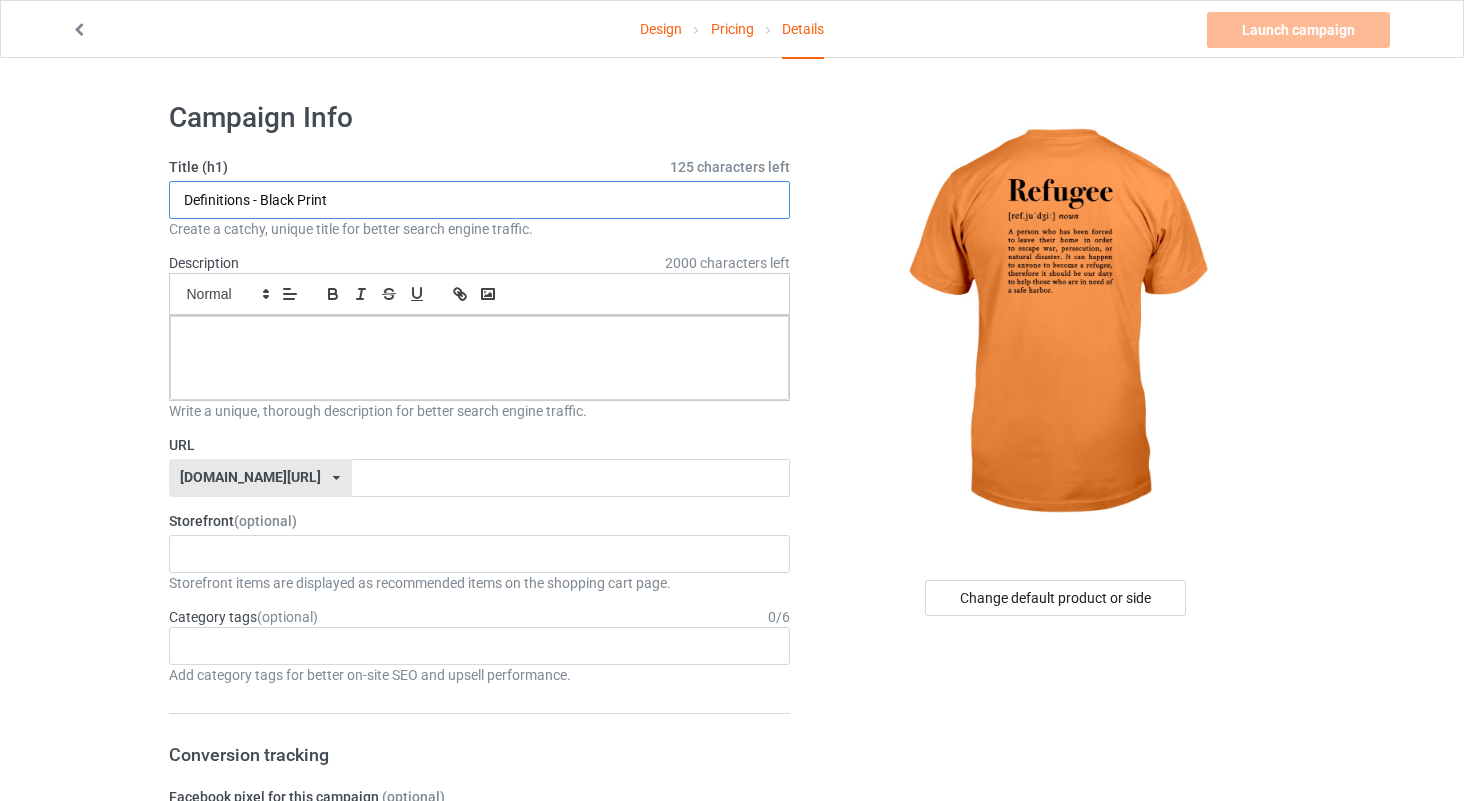 type on "Definitions - Black Print" 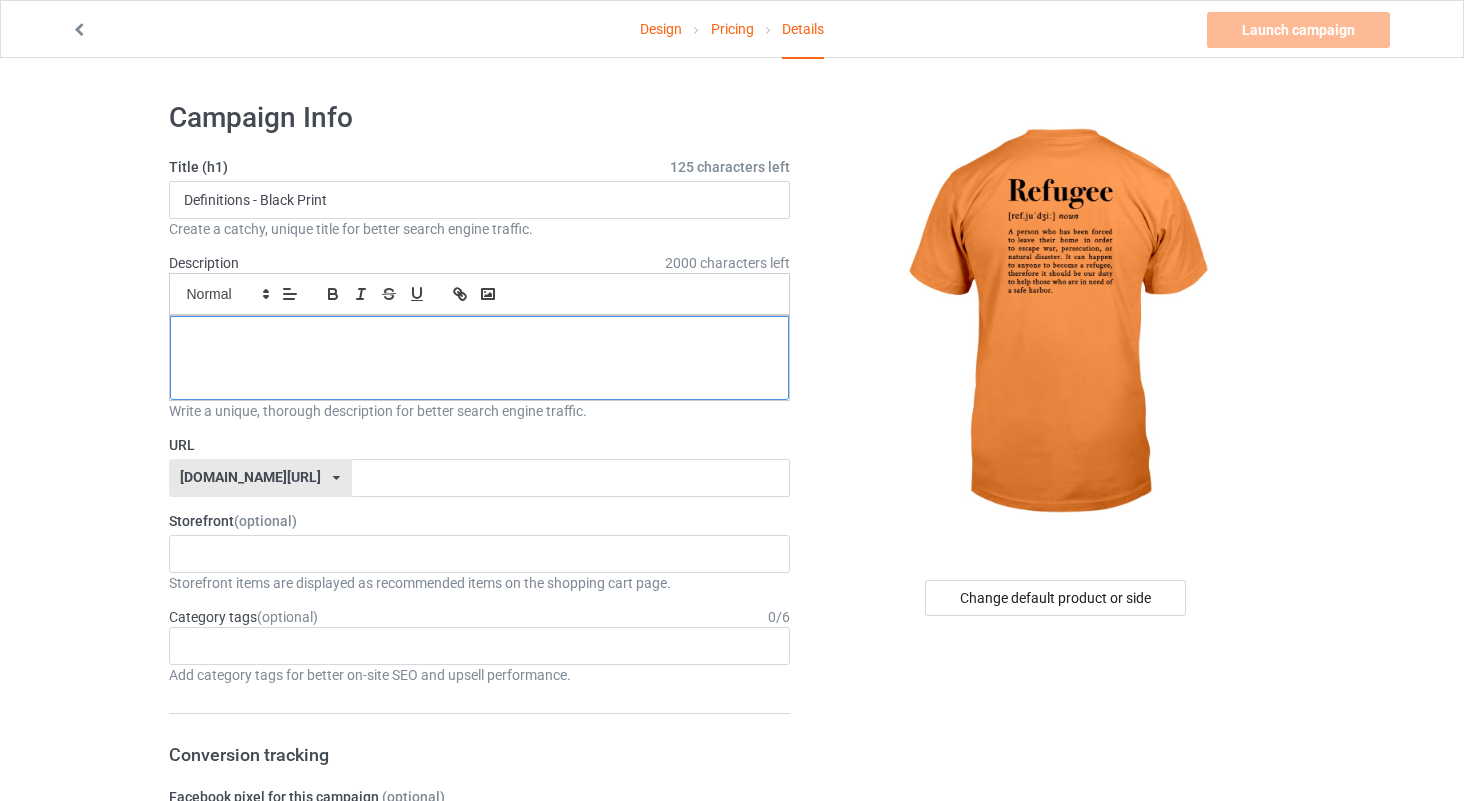 click at bounding box center [480, 338] 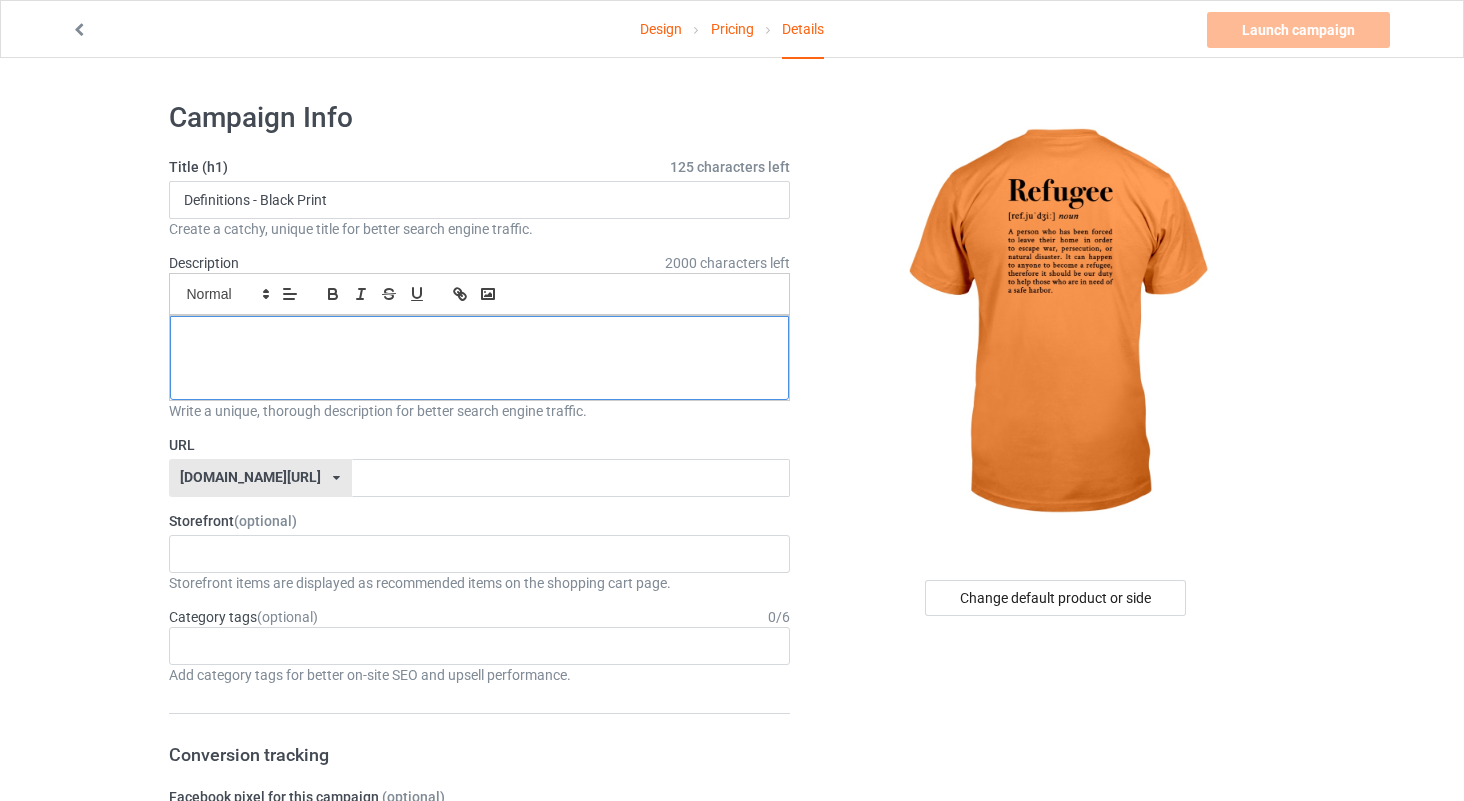 type 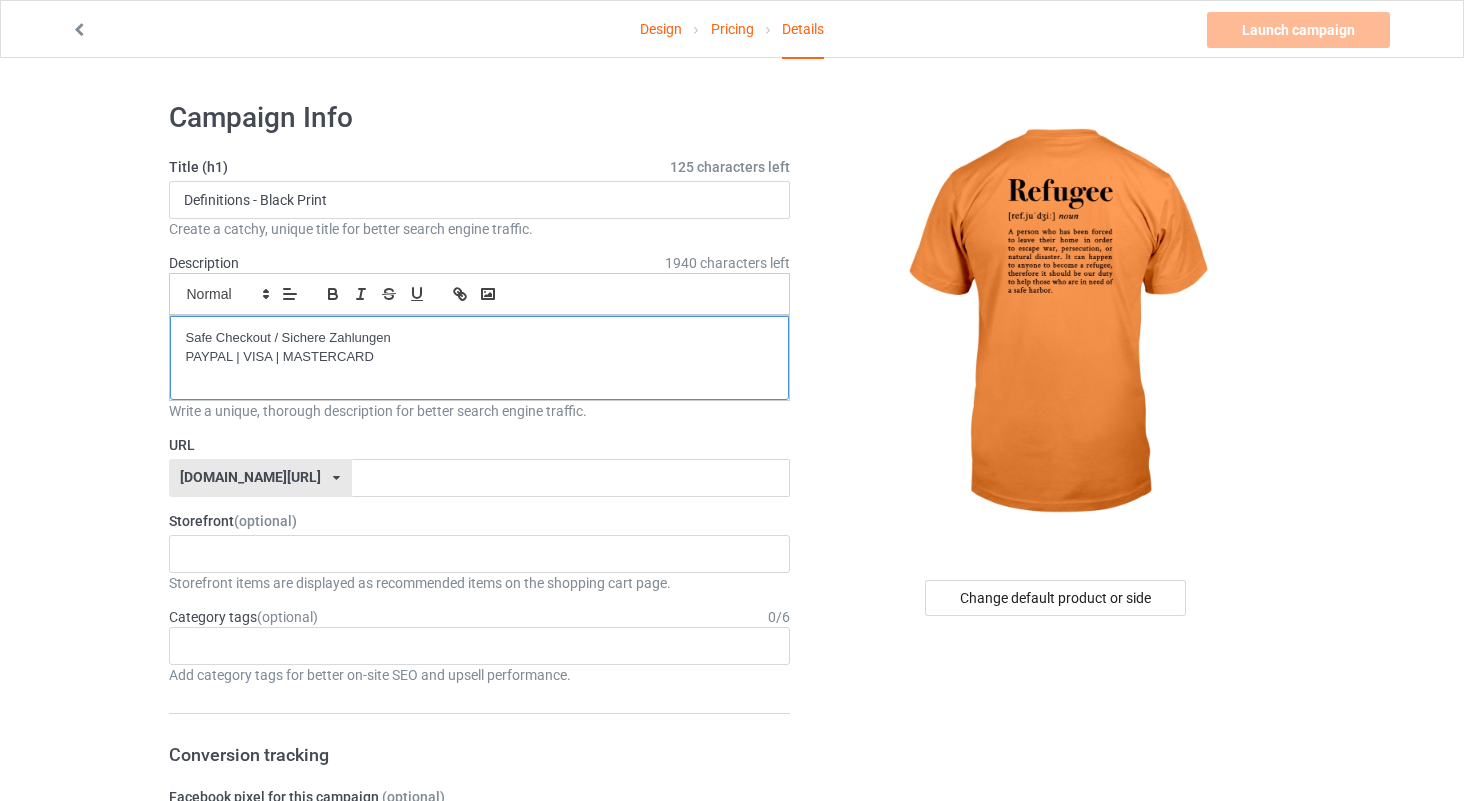 click on "Safe Checkout / Sichere Zahlungen
PAYPAL | VISA | MASTERCARD" at bounding box center (480, 347) 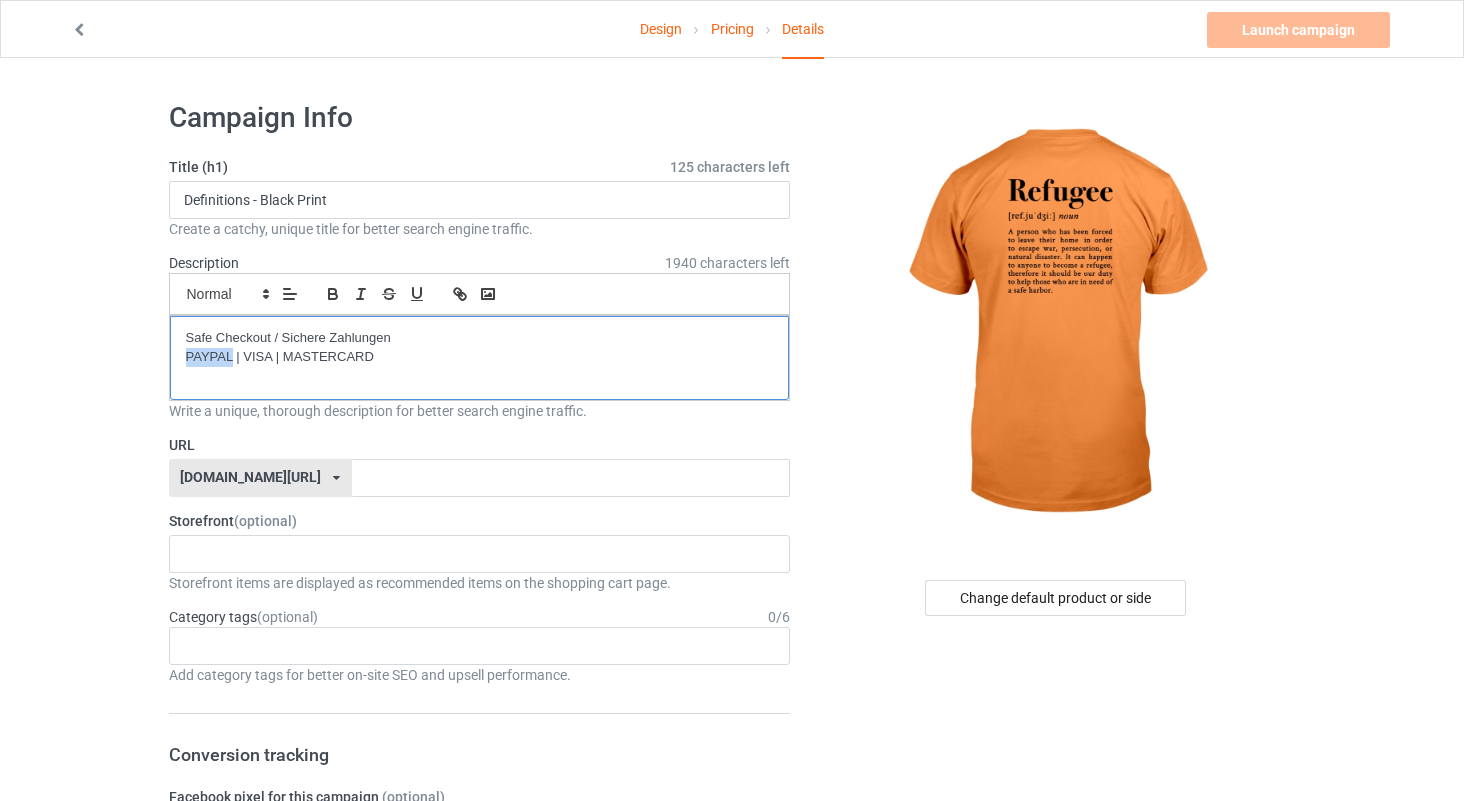 click on "Safe Checkout / Sichere Zahlungen
PAYPAL | VISA | MASTERCARD" at bounding box center [480, 347] 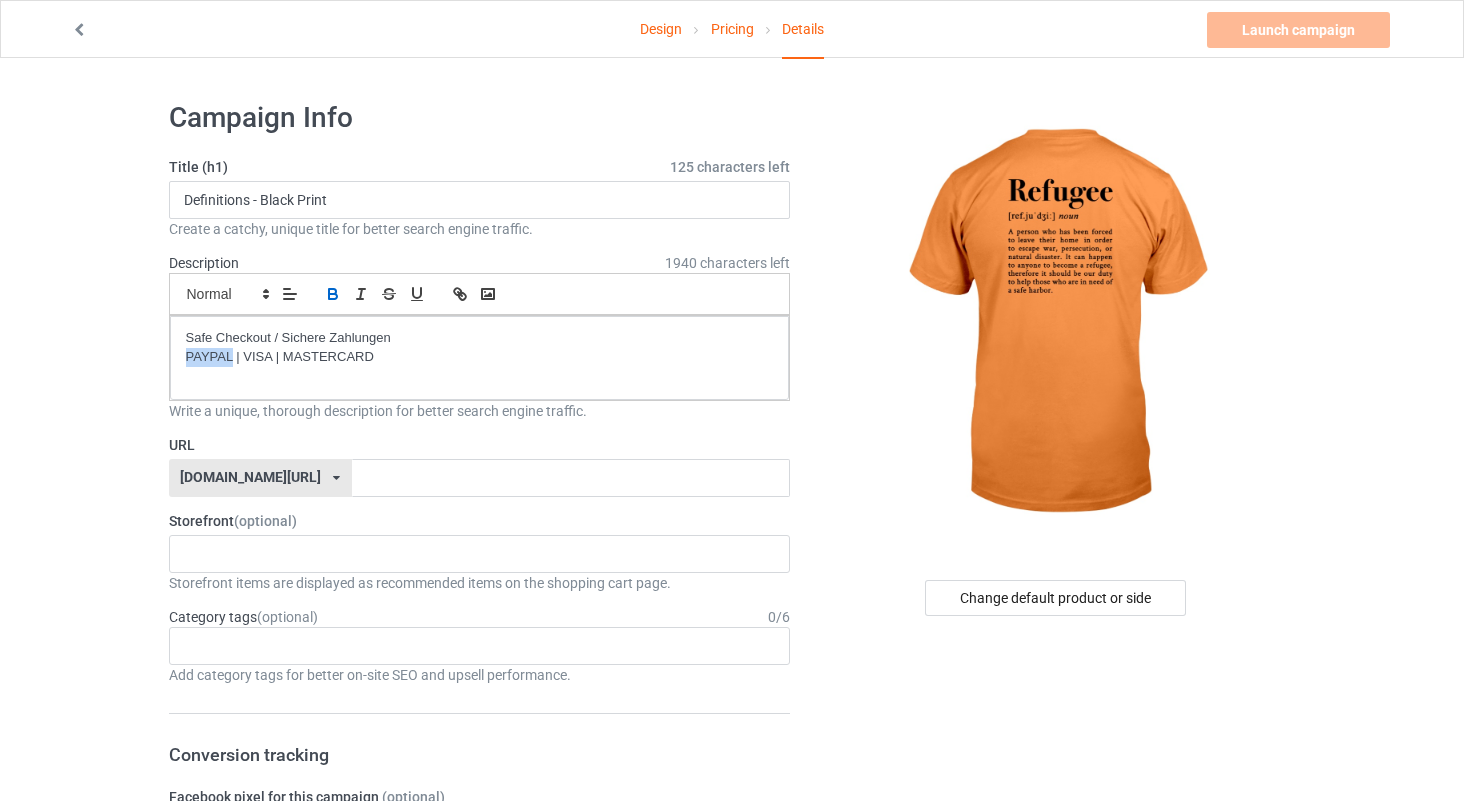 click 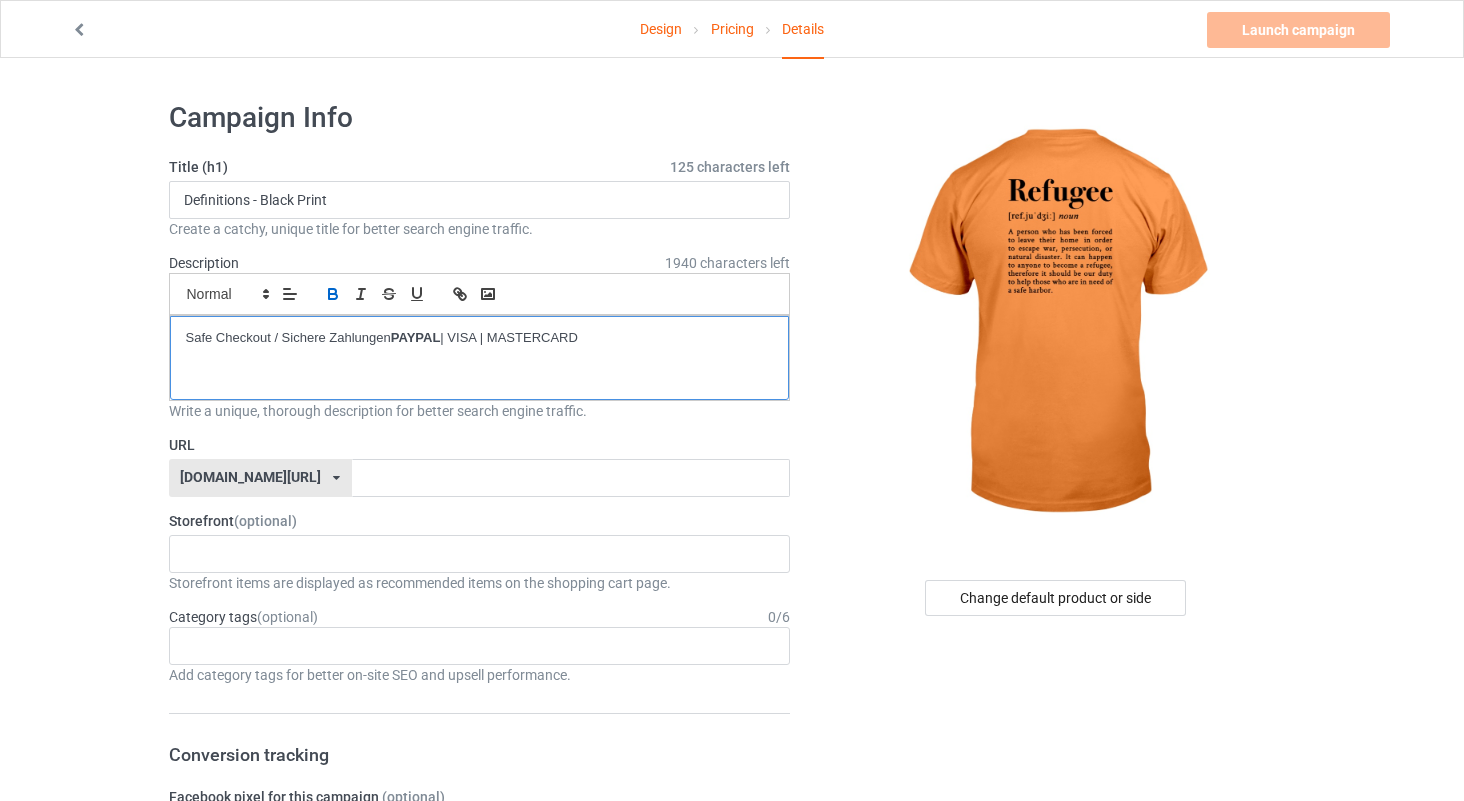 click on "Safe Checkout / Sichere Zahlungen
PAYPAL  | VISA | MASTERCARD" at bounding box center [480, 338] 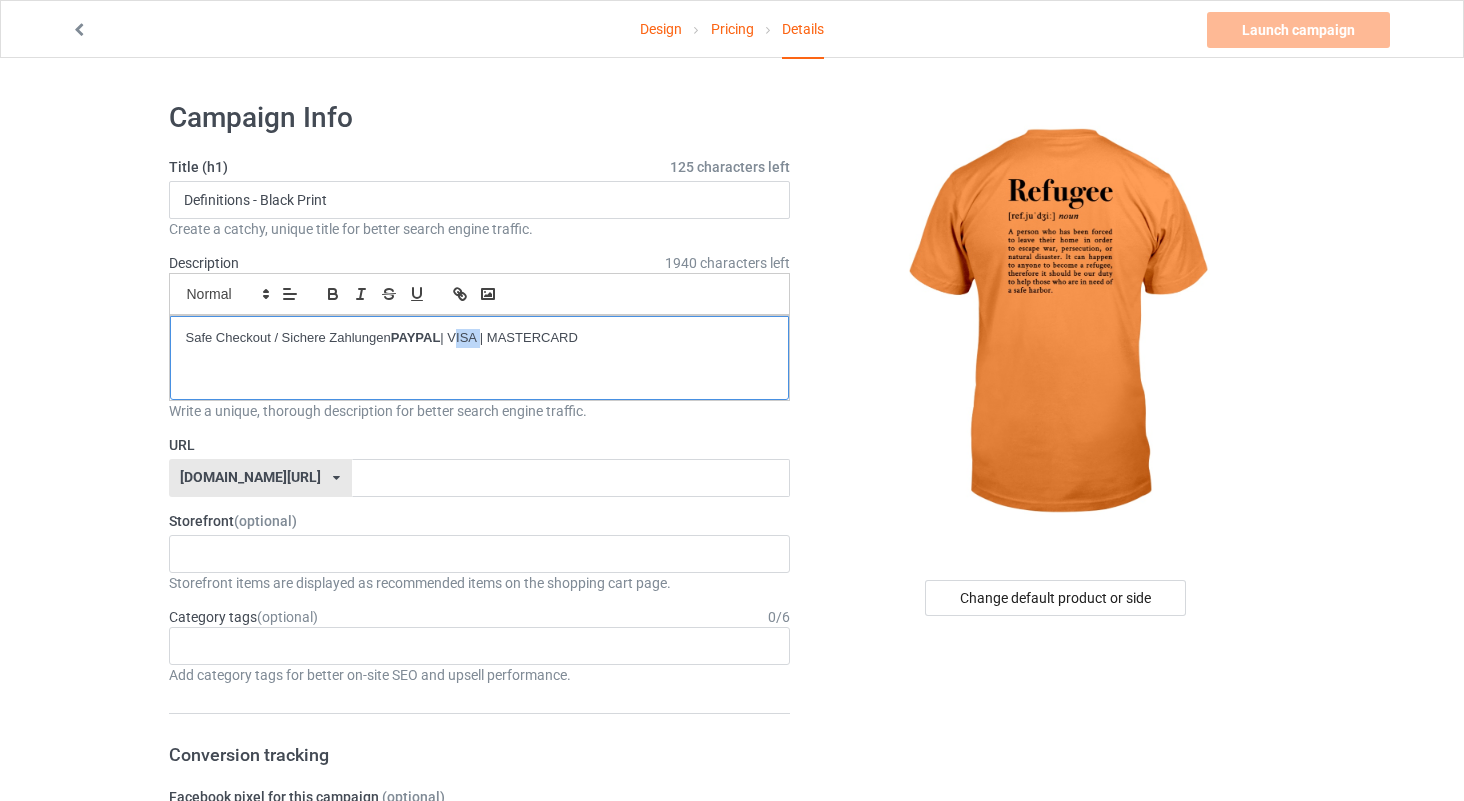 click on "Safe Checkout / Sichere Zahlungen
PAYPAL  | VISA | MASTERCARD" at bounding box center [480, 338] 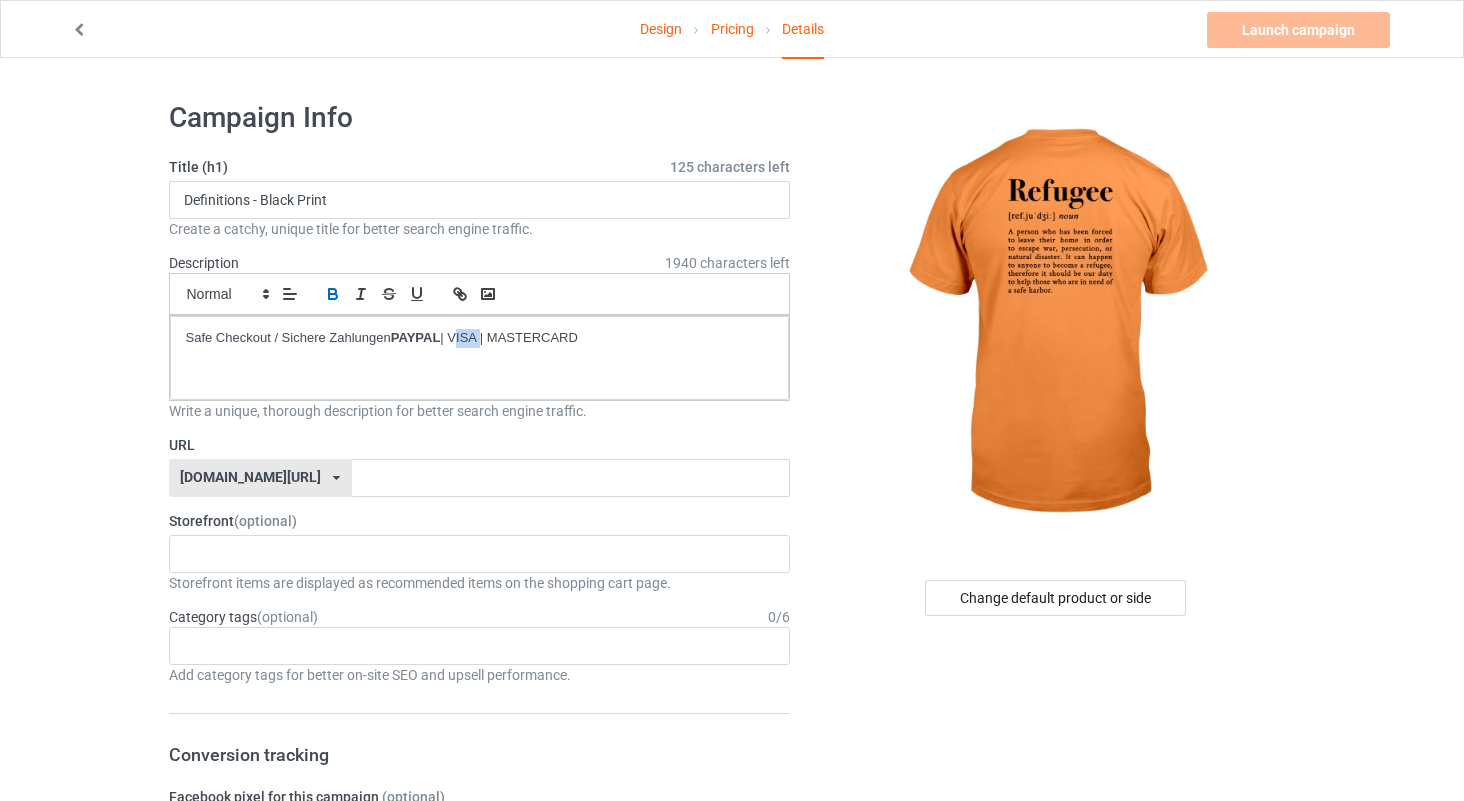 click 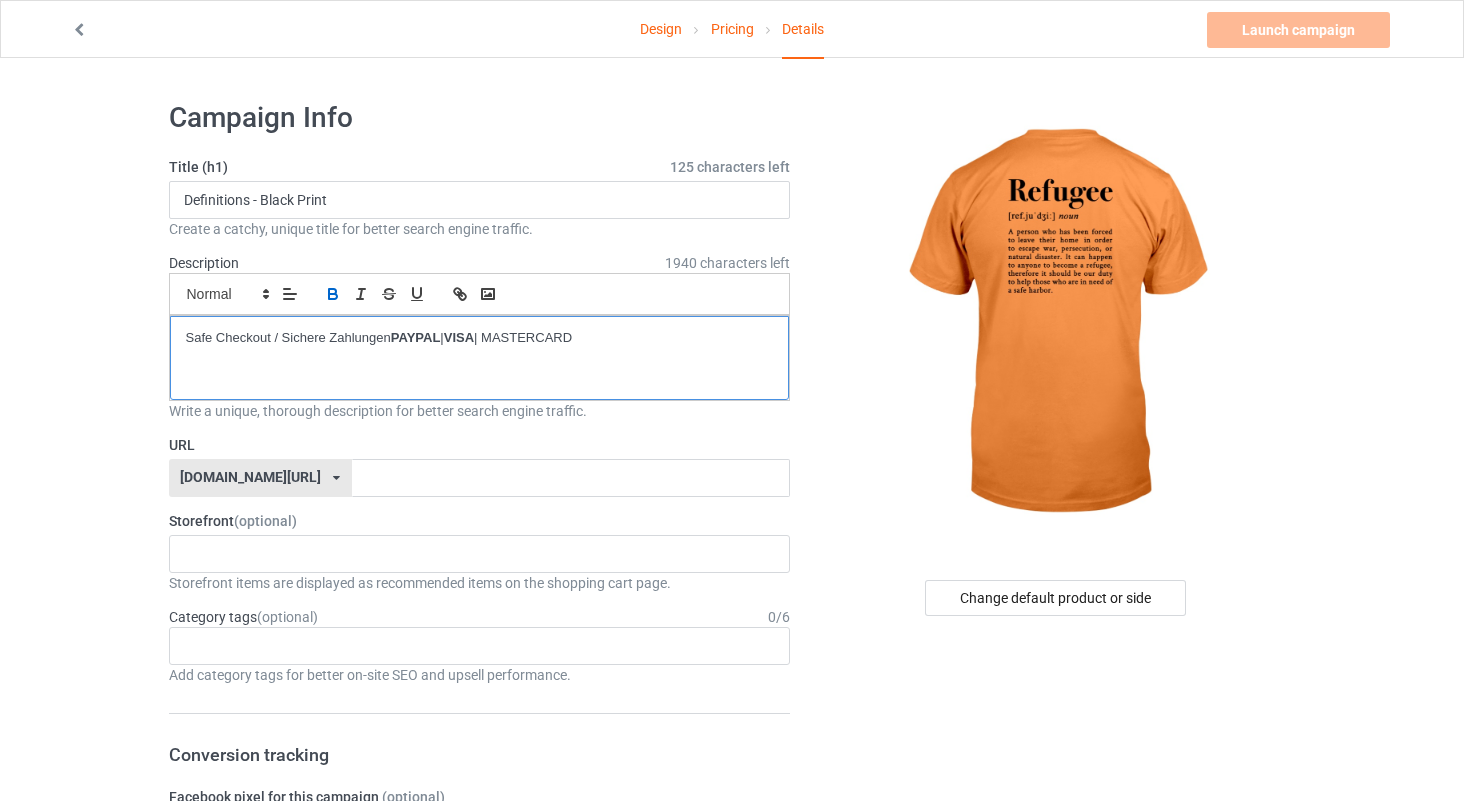 click on "Safe Checkout / Sichere Zahlungen
PAYPAL  |  VISA  | MASTERCARD" at bounding box center (480, 338) 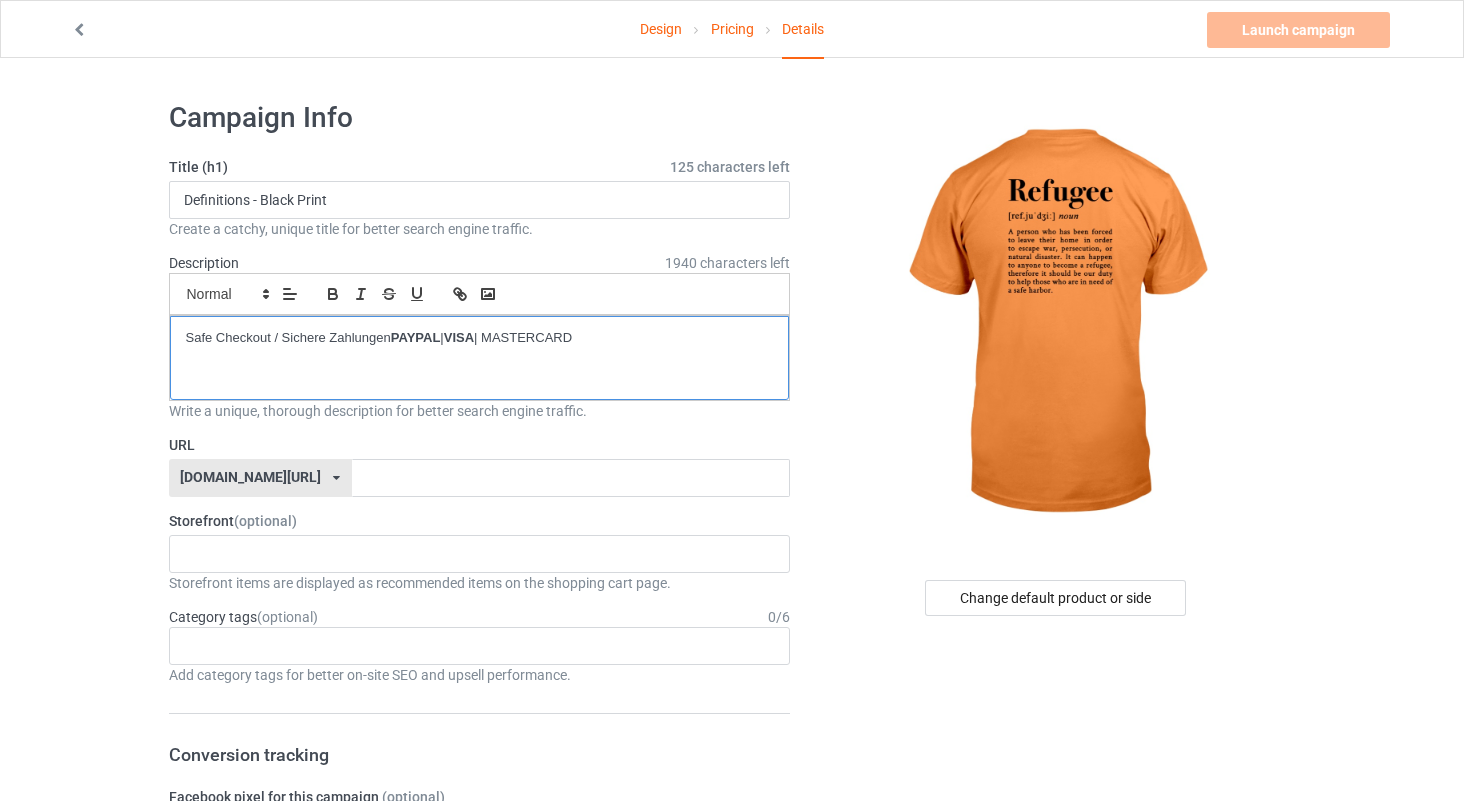 click on "Safe Checkout / Sichere Zahlungen
PAYPAL  |  VISA  | MASTERCARD" at bounding box center (480, 338) 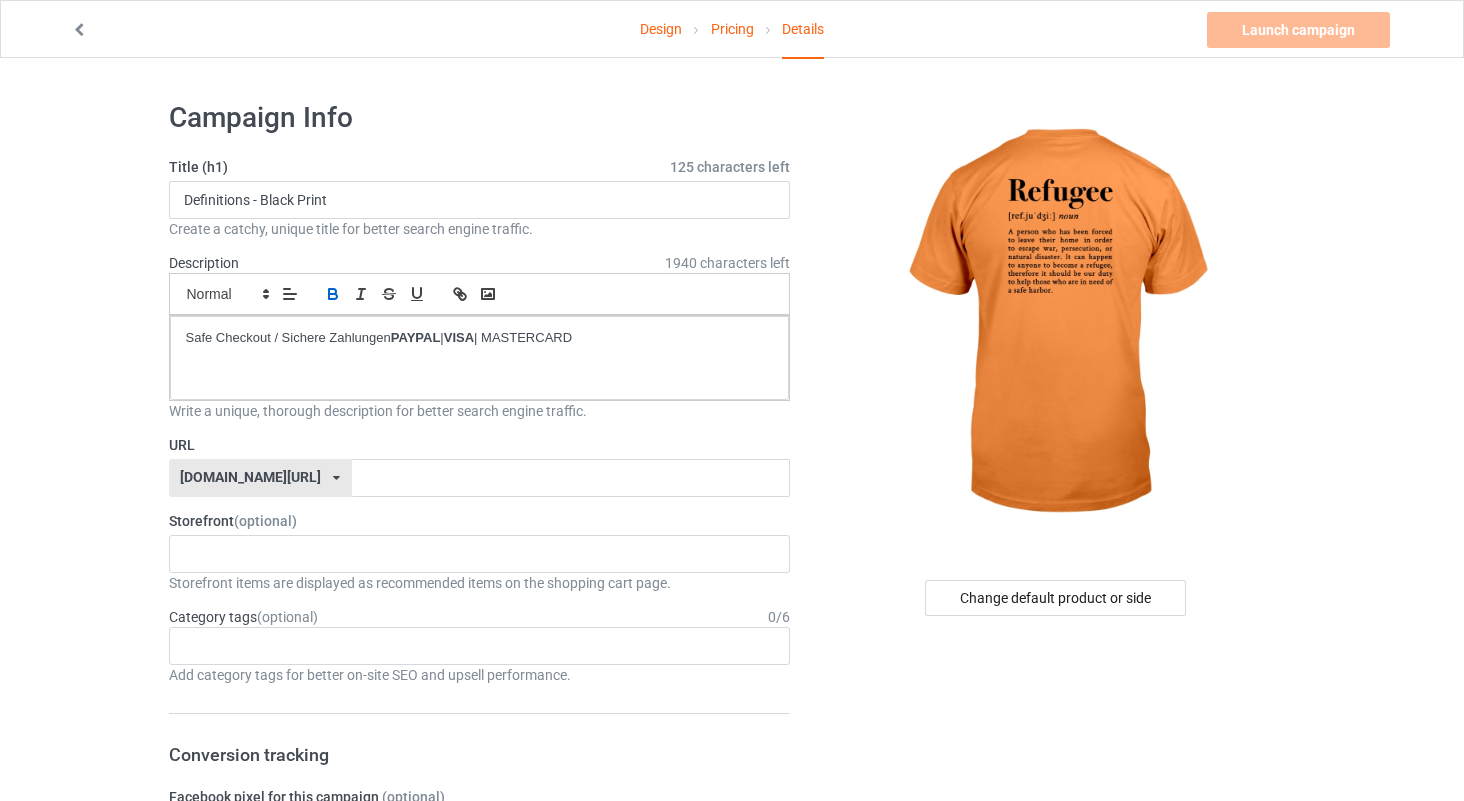 click 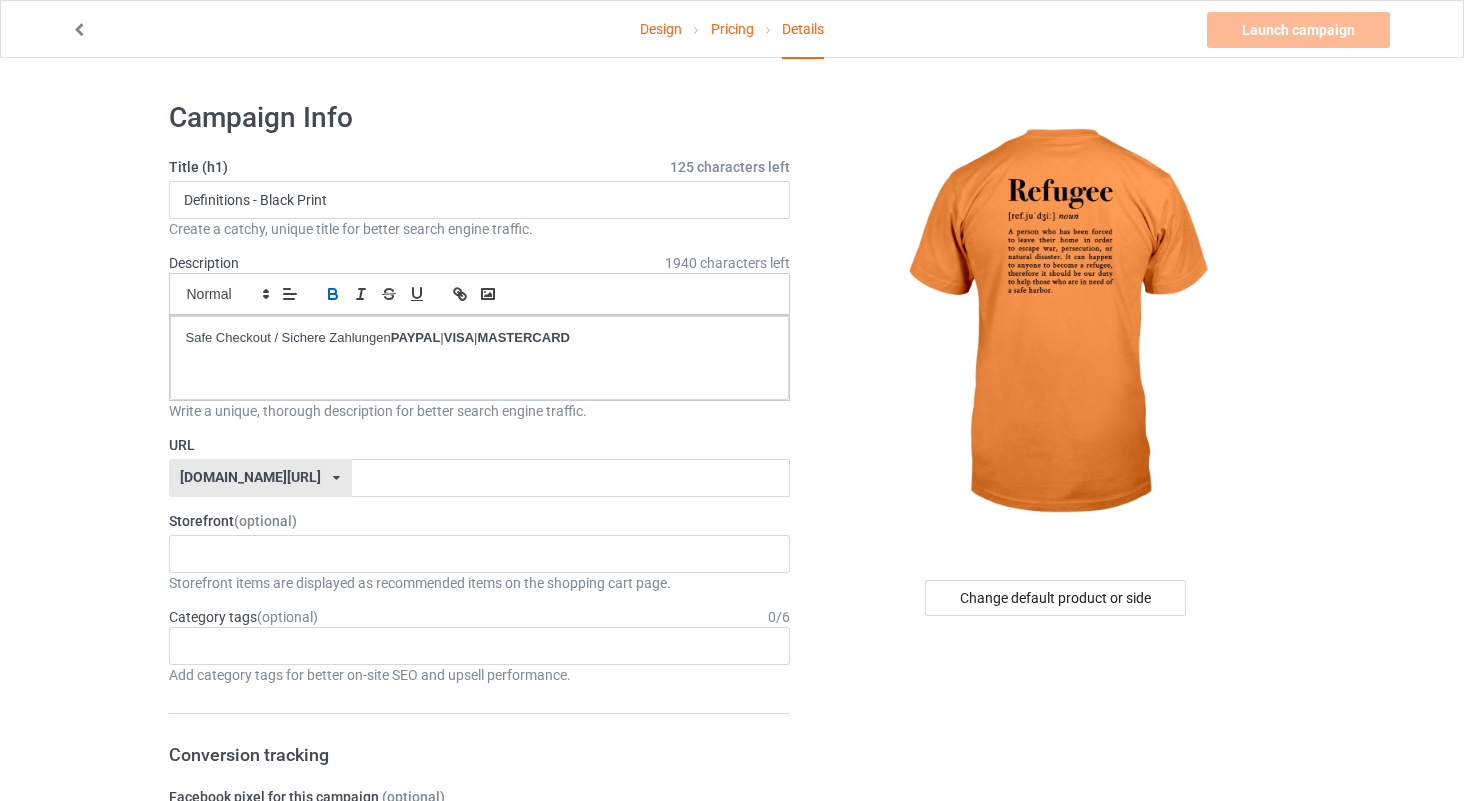 click on "9shirts.com/ 9shirts.com/ antifascismapparel.com/ chemerch.com/ fuckdonaldshop.com/ ghettocotton.com/ goodhabitposter.com/ hoodiesfromhell.com/ ichbinbreit.com/ mindmugs.com/ posterstothepeople.com/ postertothepeople.org/ rellieu.co/ stckrs.co/ supercases.co/ thebigcollectiveshop.com/ thehotprints.com/ thoughtfulmorning.com/ tickermug.com/ wheredidyoufindthis.com/ wheredidyoufindthisshirt.co/ zoteeac.com/ teechip.com/ 5a03691e20dd7c2b2fa1ef62 59c8ad3d5403dd58e4b4d614 5a16cd1d04f6500aaa0a6d37 58dc2bc166acaa40acd8230b 5b171ee2993c646f8f3ef29a 5cb48316eaeae15b966a0e40 5a0b00f88b91bc14287c8cb6 5a955d5a16cfd2266e4eaa2b 5d13f230ff01351f26c645b9 5d86b6aa308e150baee74237 5a988f3dab06362617c5b5d7 5d86bc4cf3ac280bb4d65816 59e4abbbd9d26f68f5dfb510 5eb2942230639f4d1d72bcad 5a782301e15a0857320dc71b 59d253975b4f195ed158bb00 5bb93f9d3ef382627dd7a28d 66bce7c57f5f41002f04a706 614cff96a07ec10b56f79e37 5c9d7f3b57488e1999f65c41 592ff1222e7b8225208983b4 587d0d41cee36fd012c64a69" at bounding box center [260, 478] 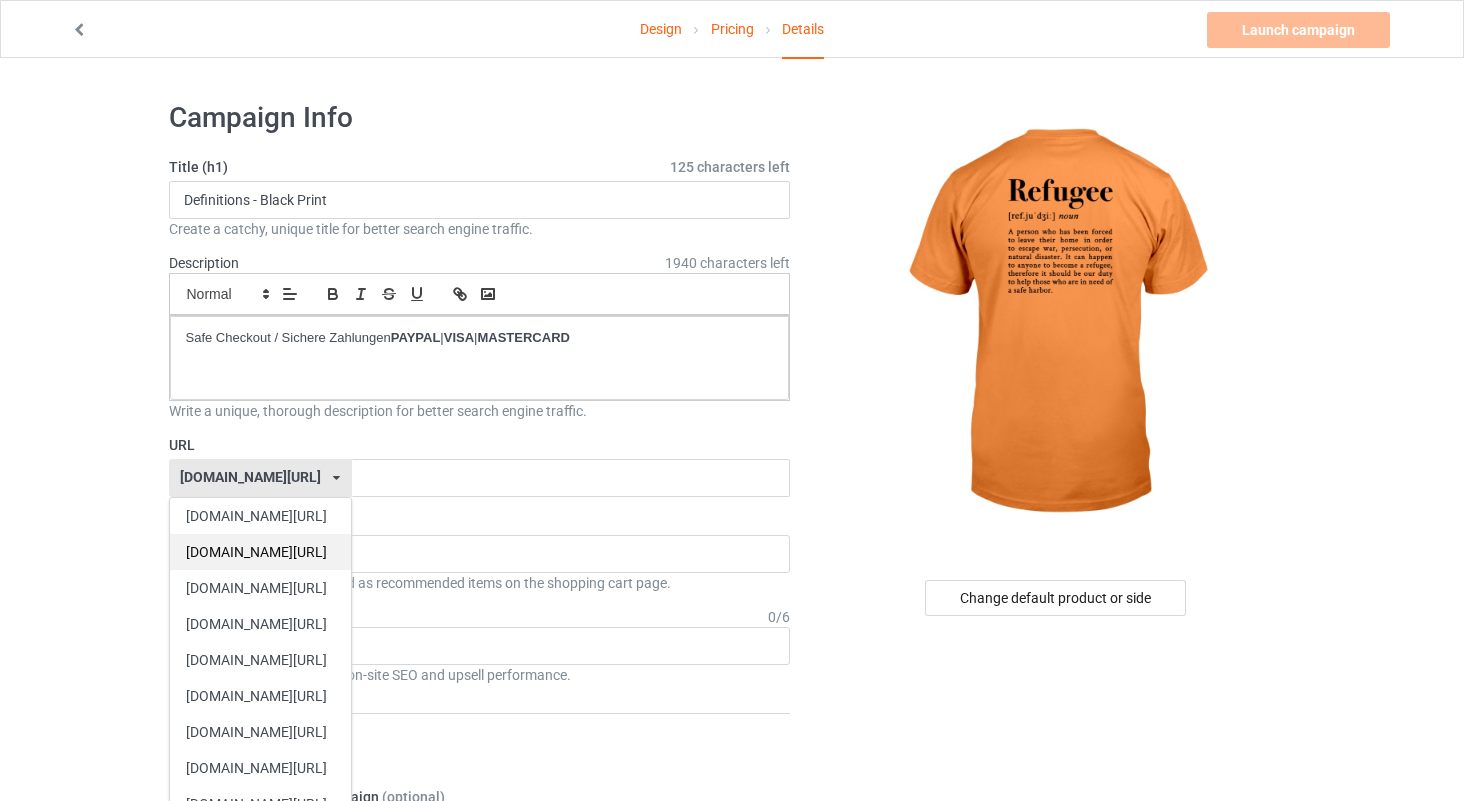 click on "[DOMAIN_NAME][URL]" at bounding box center (260, 552) 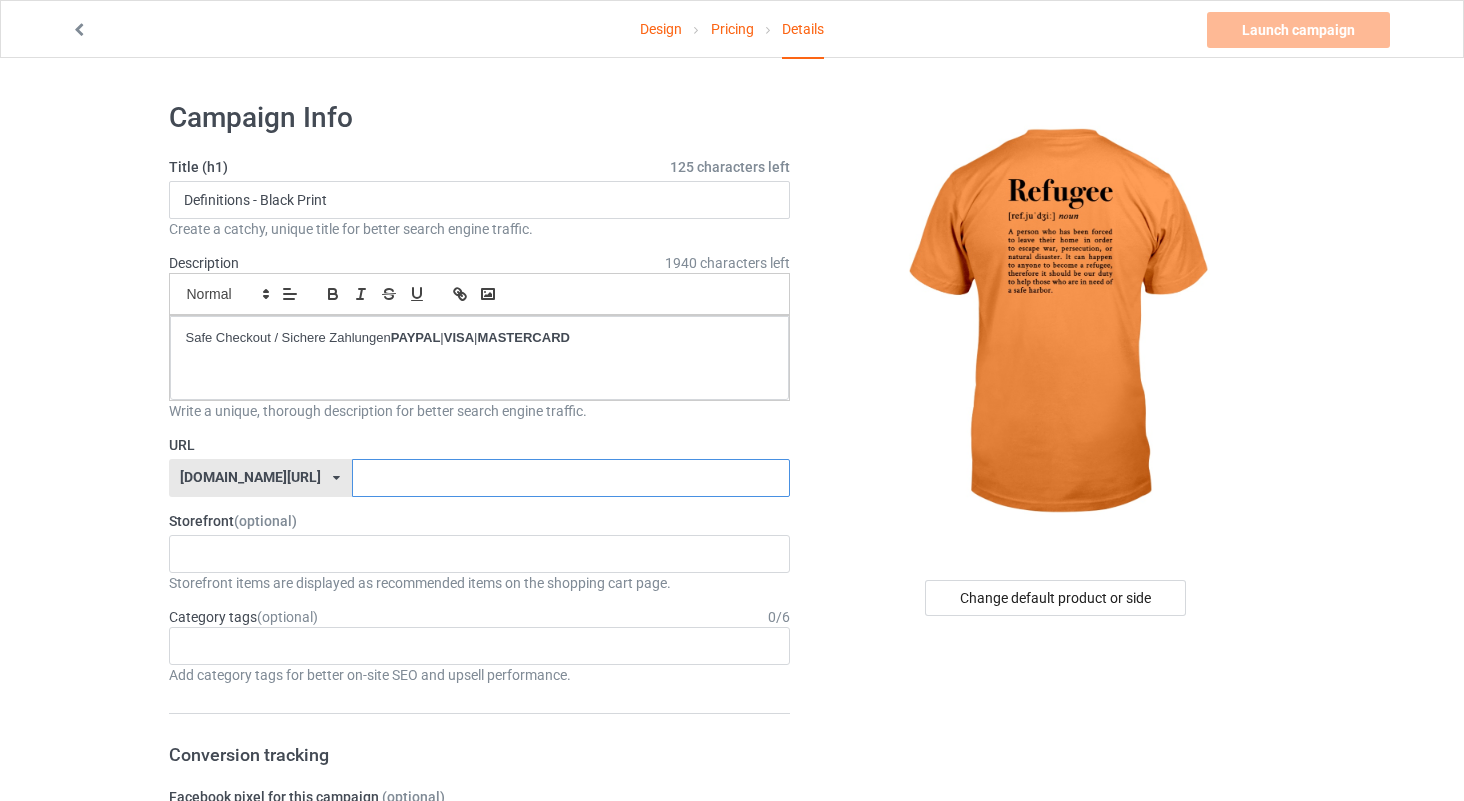 click at bounding box center [571, 478] 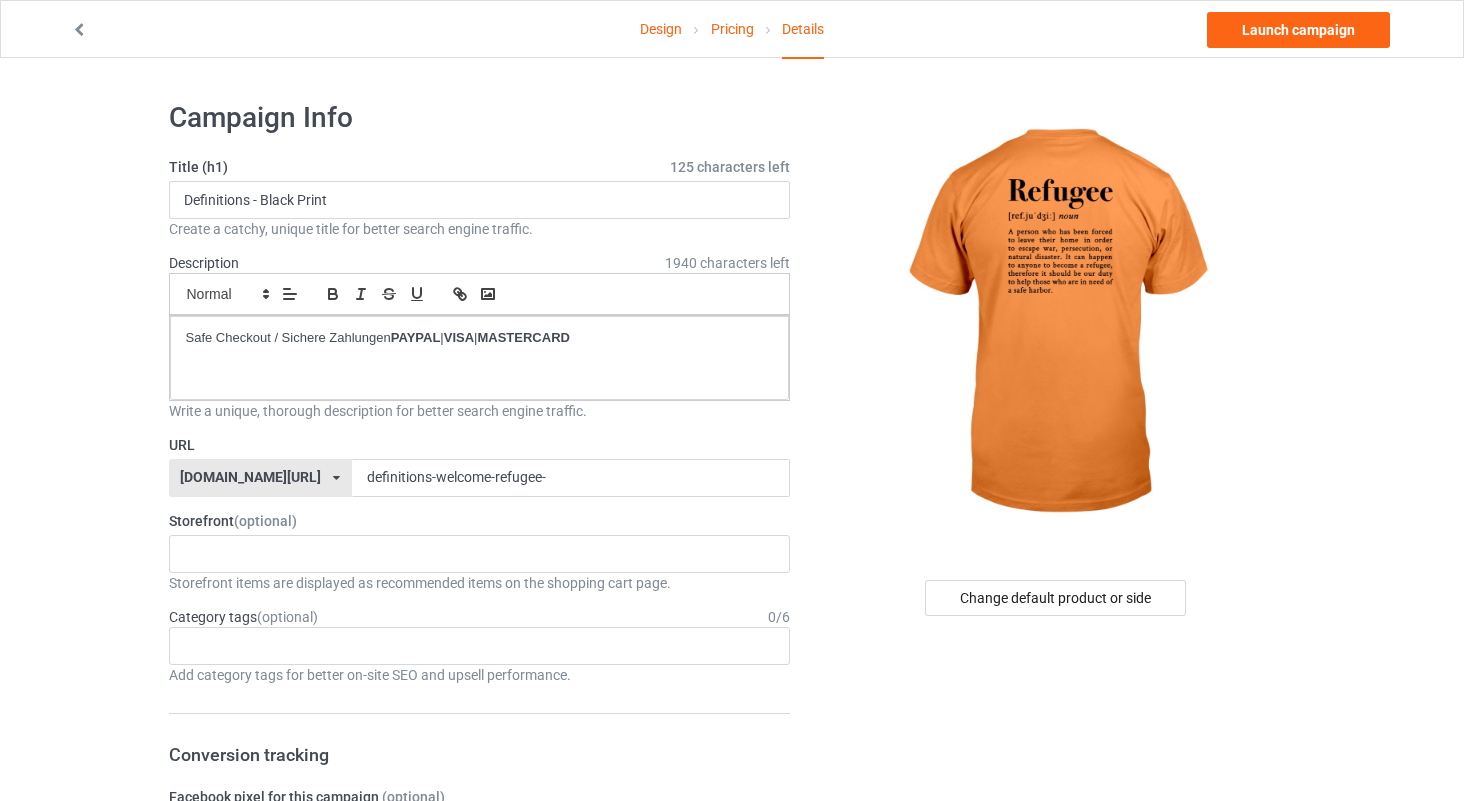 click on "Design Pricing Details Launch campaign Campaign Info Title (h1) 125   characters left Definitions - Black Print Create a catchy, unique title for better search engine traffic. Description 1940   characters left       Small Normal Large Big Huge                                                                                     Safe Checkout / Sichere Zahlungen
PAYPAL  |  VISA  |  MASTERCARD   Write a unique, thorough description for better search engine traffic. URL antifascismapparel.com/ 9shirts.com/ antifascismapparel.com/ chemerch.com/ fuckdonaldshop.com/ ghettocotton.com/ goodhabitposter.com/ hoodiesfromhell.com/ ichbinbreit.com/ mindmugs.com/ posterstothepeople.com/ postertothepeople.org/ rellieu.co/ stckrs.co/ supercases.co/ thebigcollectiveshop.com/ thehotprints.com/ thoughtfulmorning.com/ tickermug.com/ wheredidyoufindthis.com/ wheredidyoufindthisshirt.co/ zoteeac.com/ teechip.com/ 5a03691e20dd7c2b2fa1ef62 59c8ad3d5403dd58e4b4d614 5a16cd1d04f6500aaa0a6d37 58dc2bc166acaa40acd8230b Storefront" at bounding box center (732, 1094) 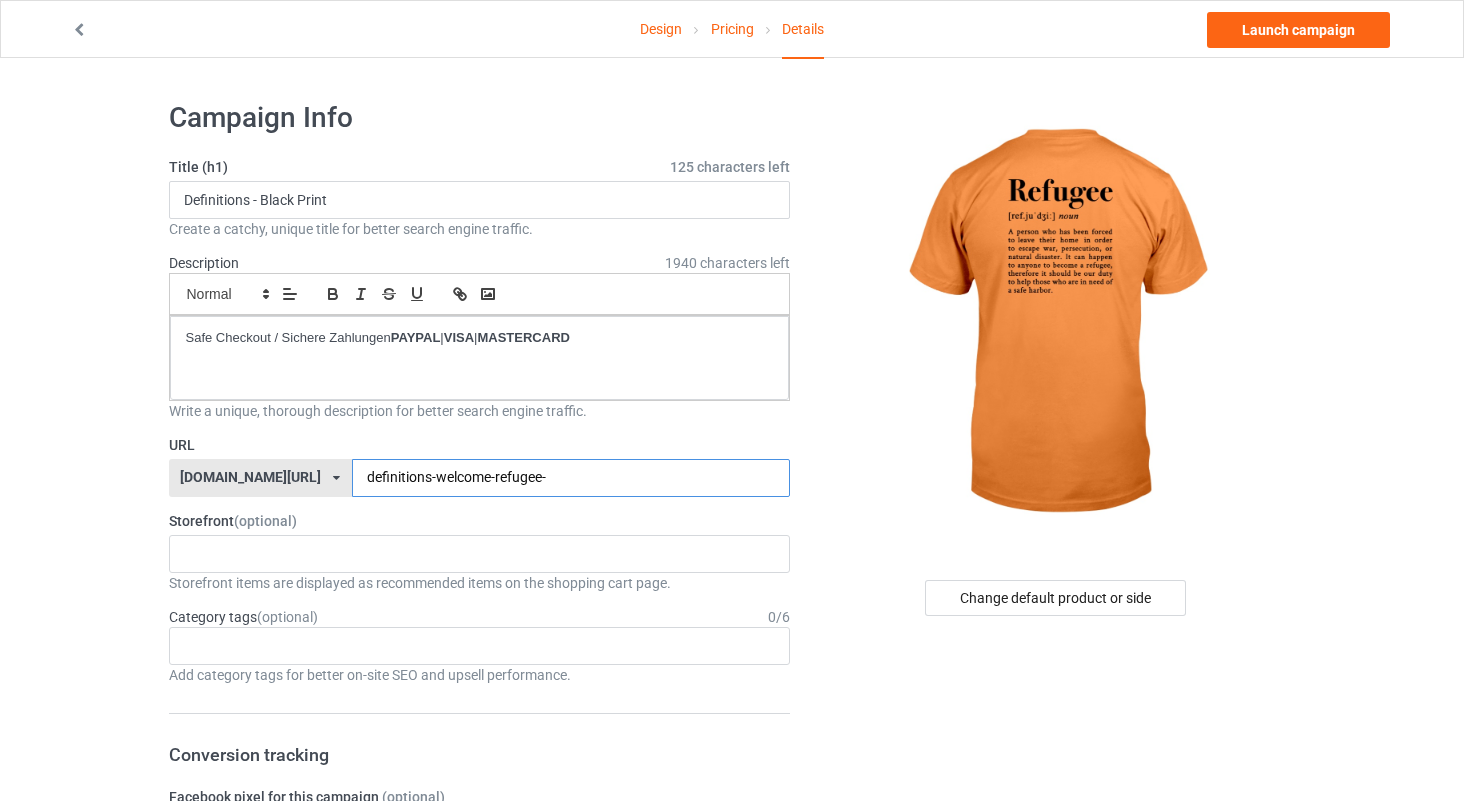 click on "definitions-welcome-refugee-" at bounding box center [571, 478] 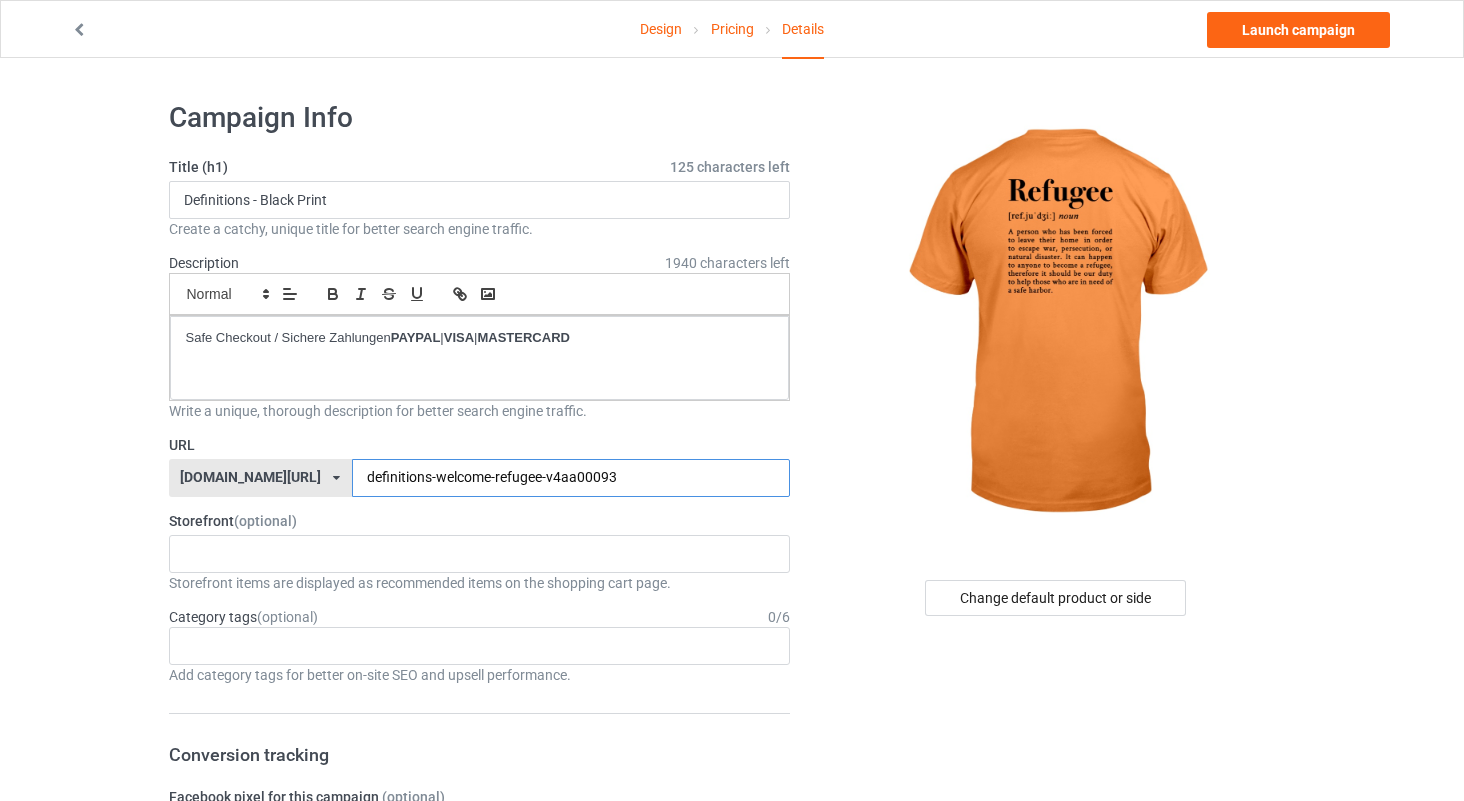 type on "definitions-welcome-refugee-v4aa00093" 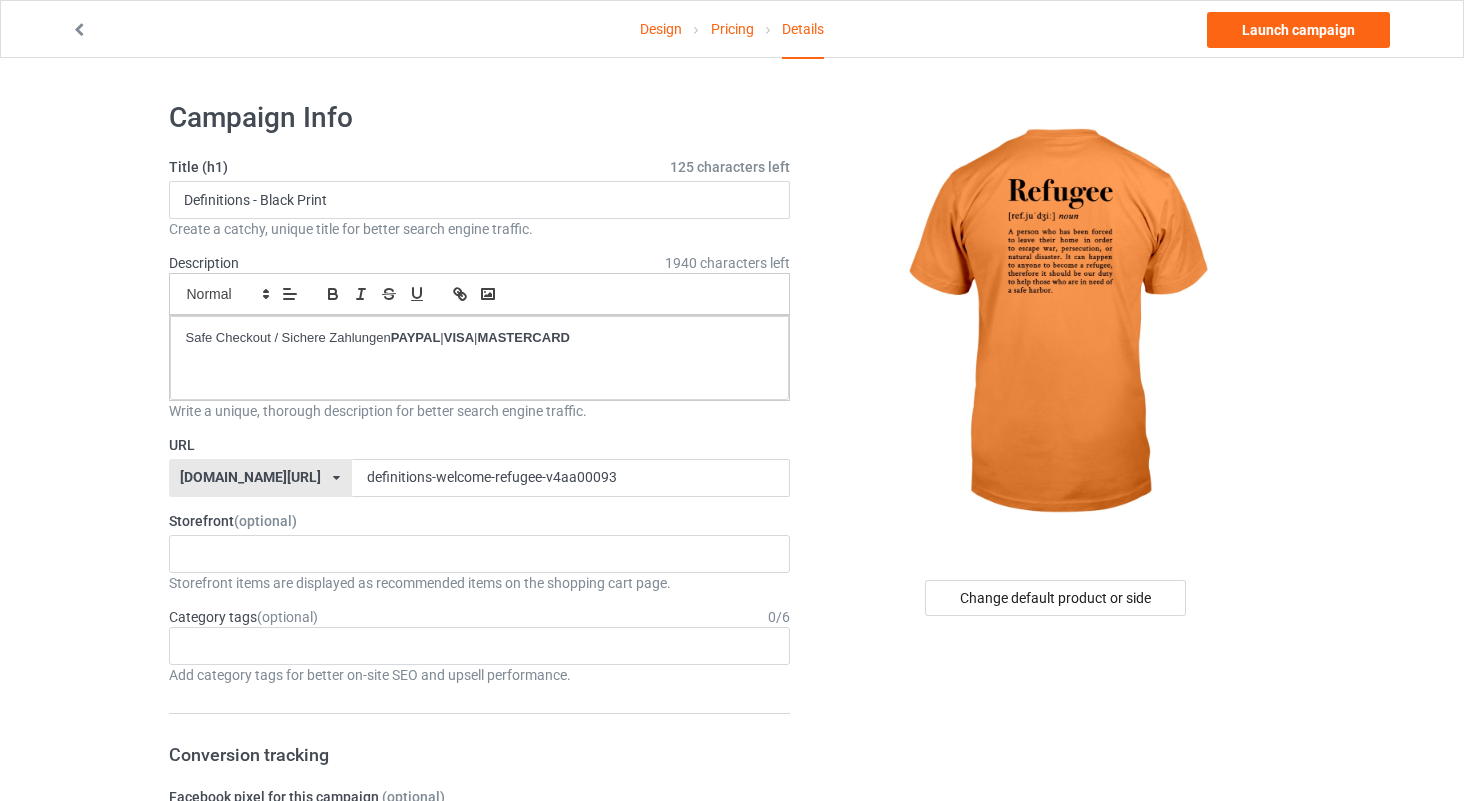 click at bounding box center (1057, 325) 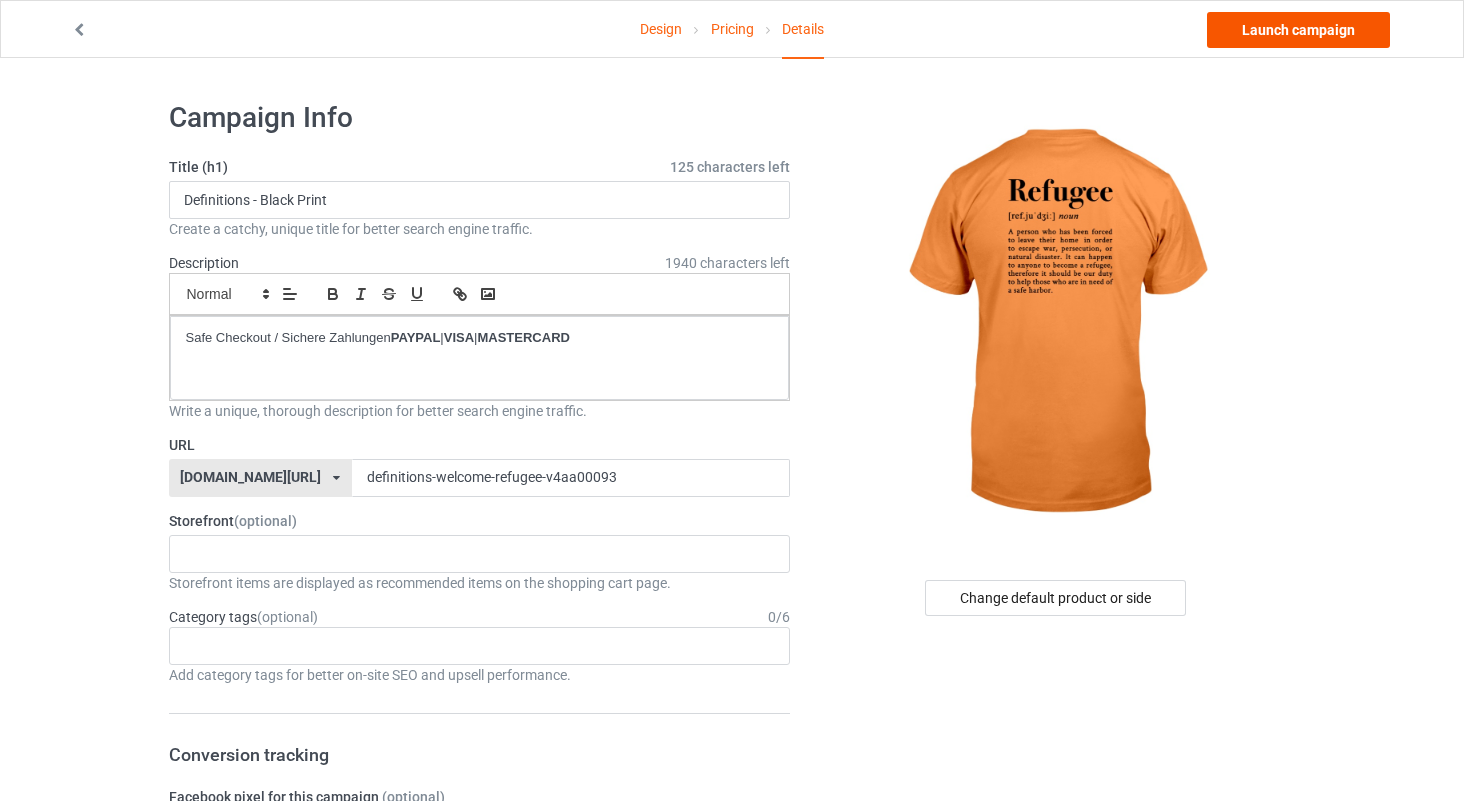 click on "Launch campaign" at bounding box center (1298, 30) 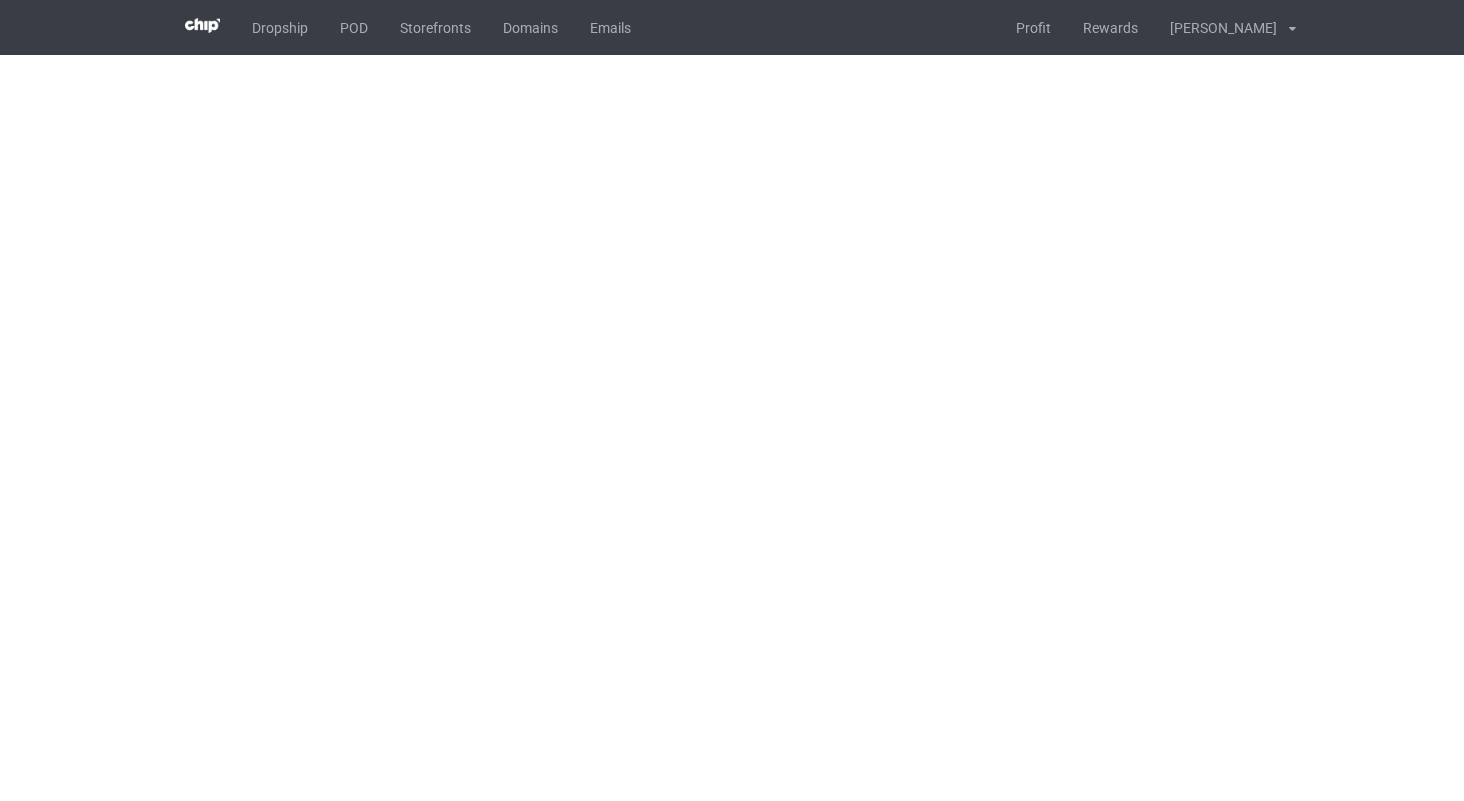 scroll, scrollTop: 0, scrollLeft: 0, axis: both 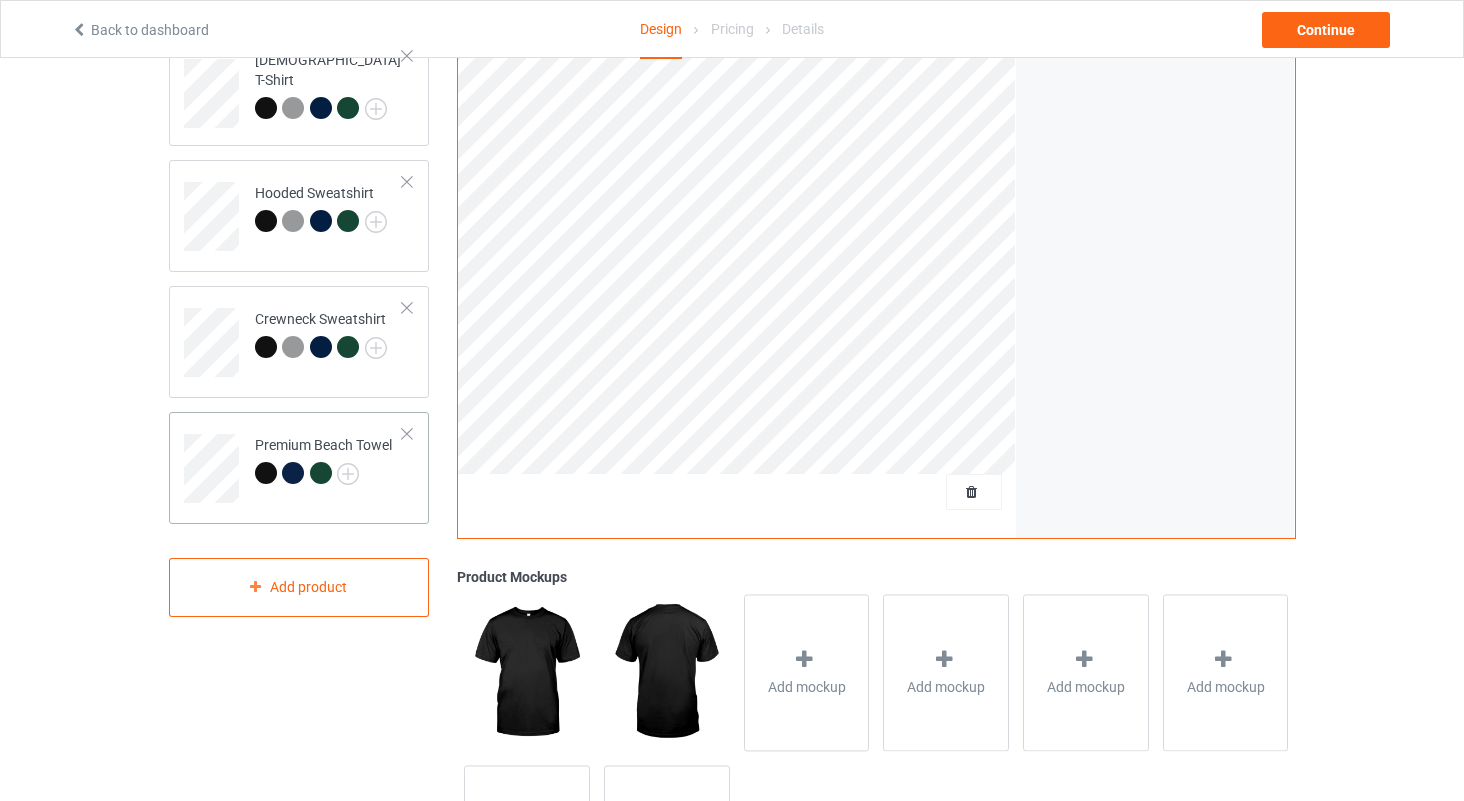 click on "Premium Beach Towel" at bounding box center [329, 461] 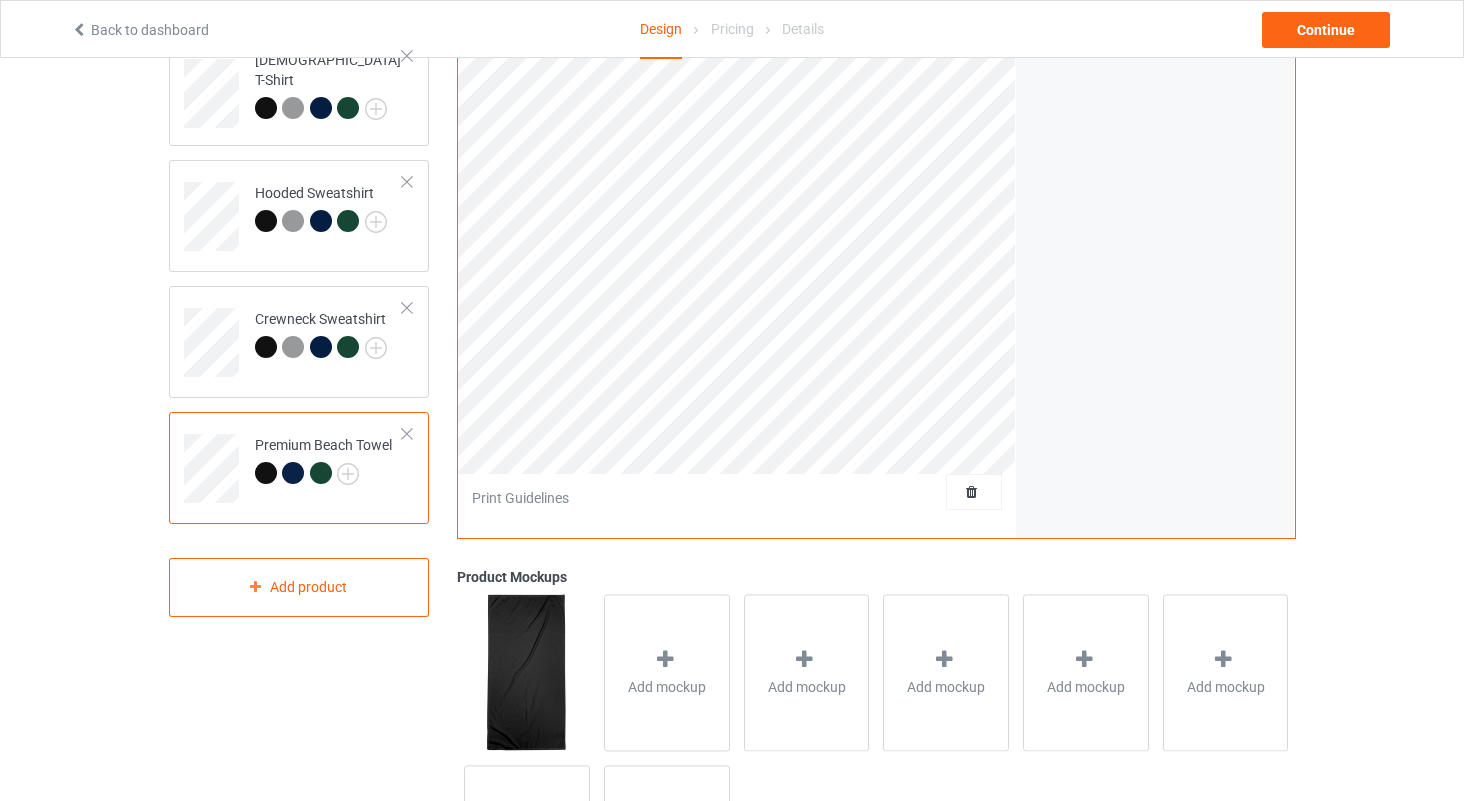 click at bounding box center [407, 434] 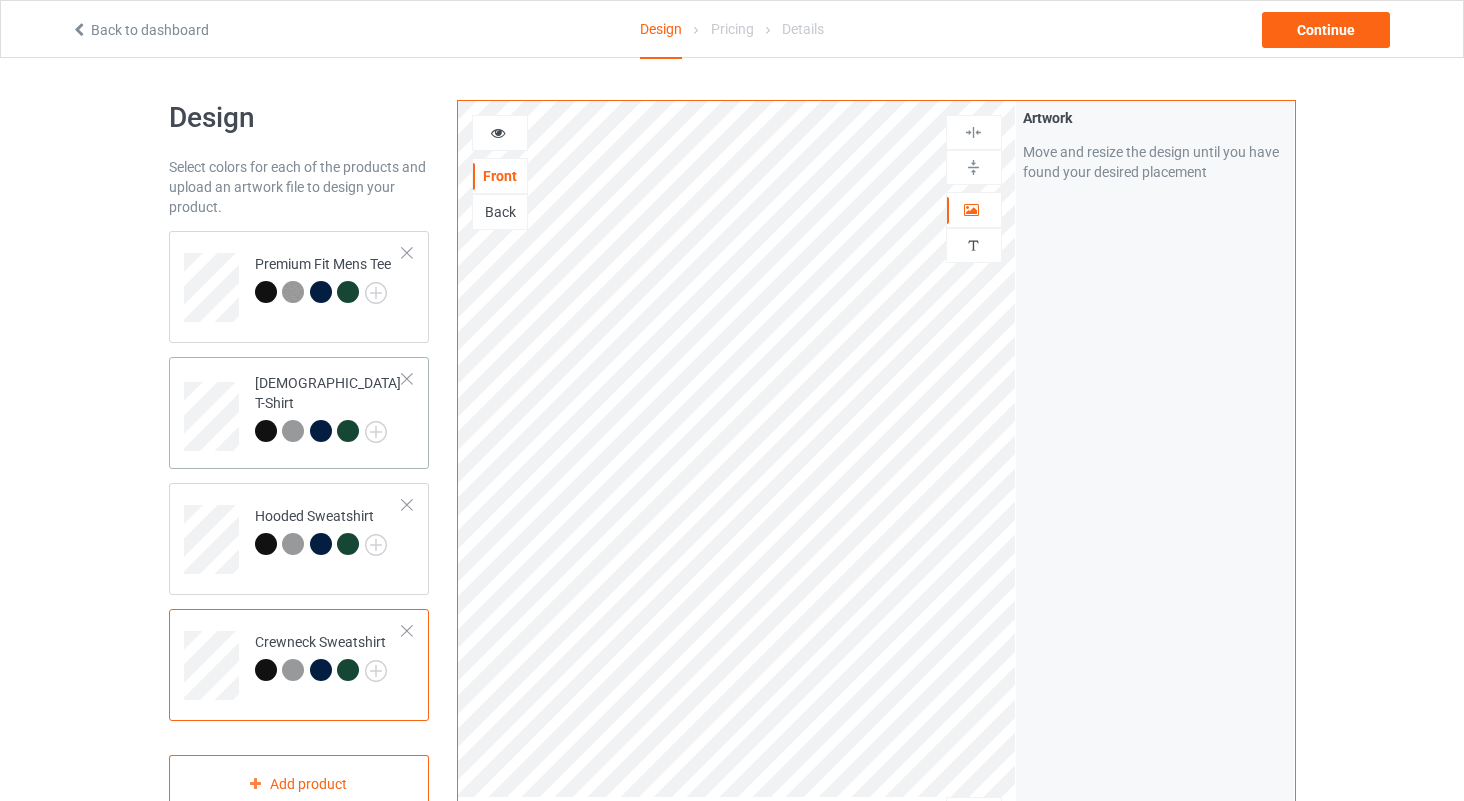 scroll, scrollTop: 0, scrollLeft: 0, axis: both 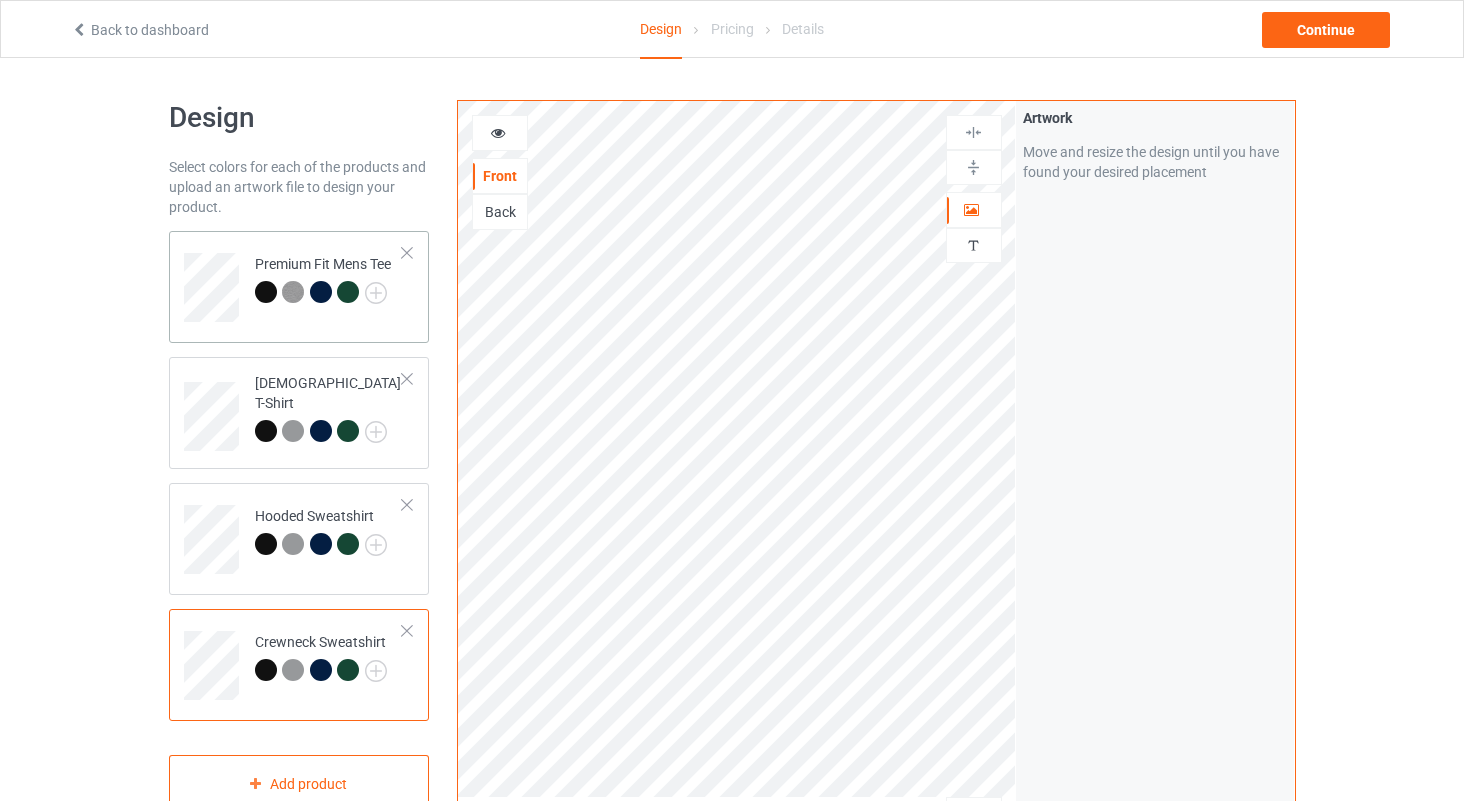 click on "Premium Fit Mens Tee" at bounding box center (329, 280) 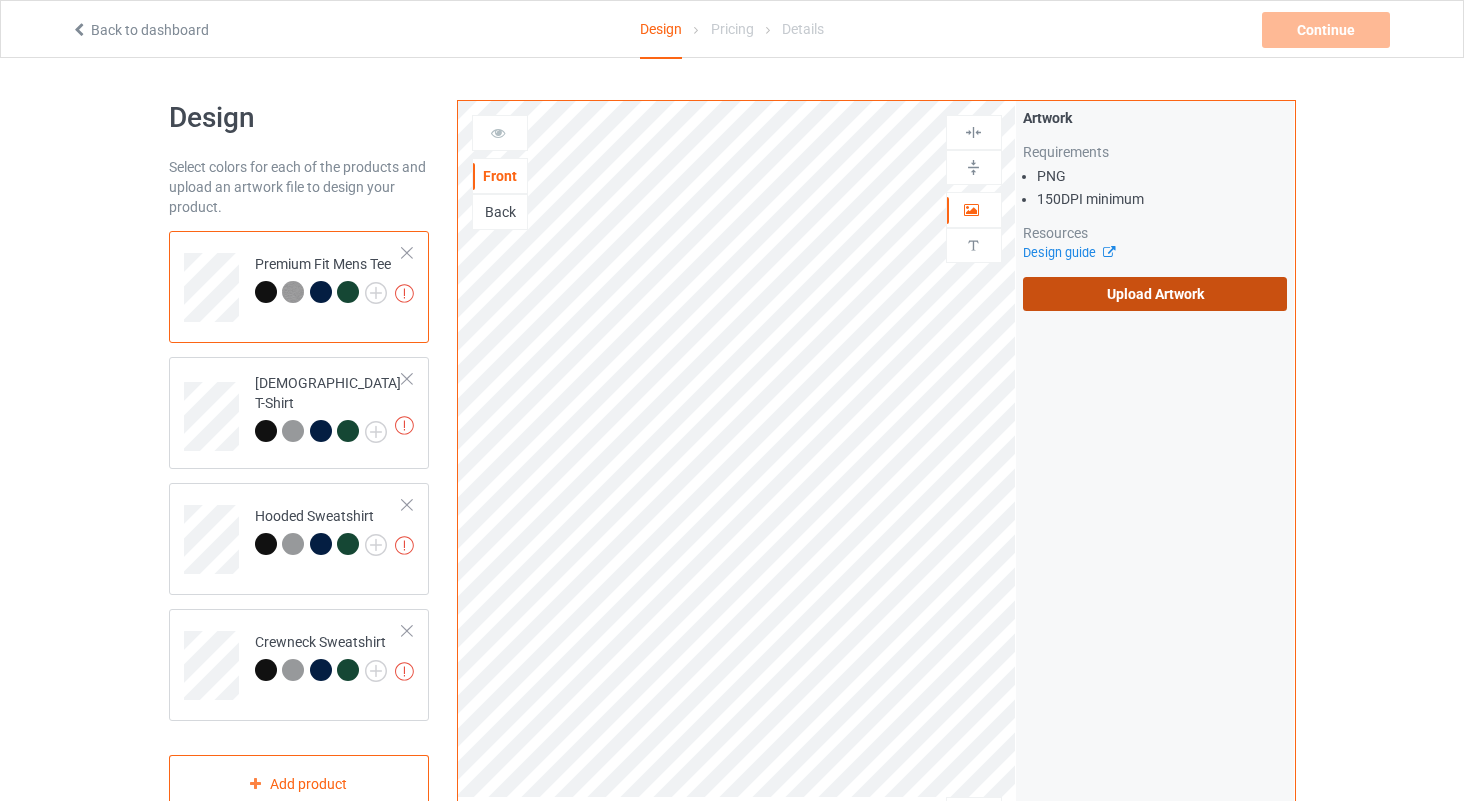 click on "Upload Artwork" at bounding box center [1155, 294] 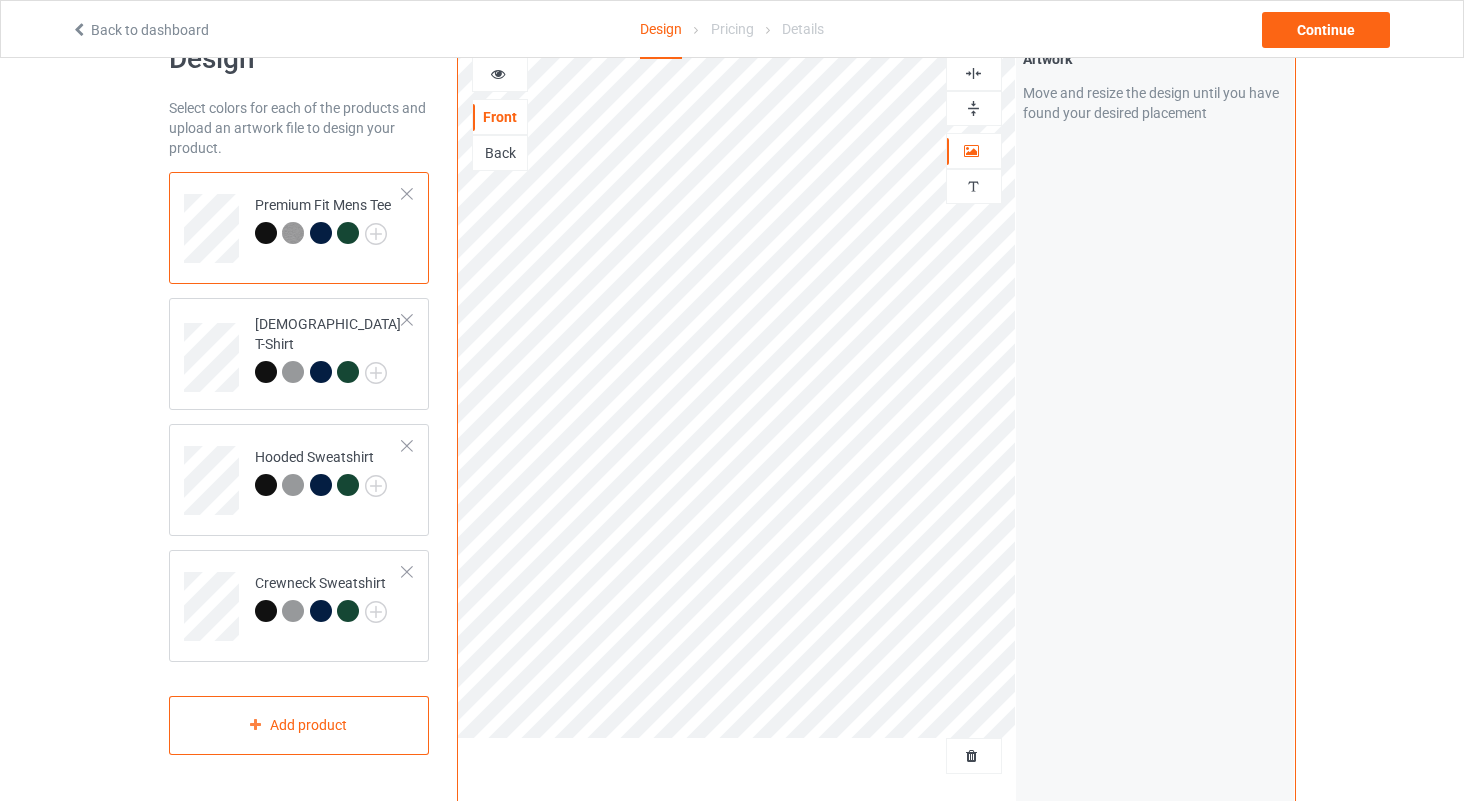 scroll, scrollTop: 17, scrollLeft: 0, axis: vertical 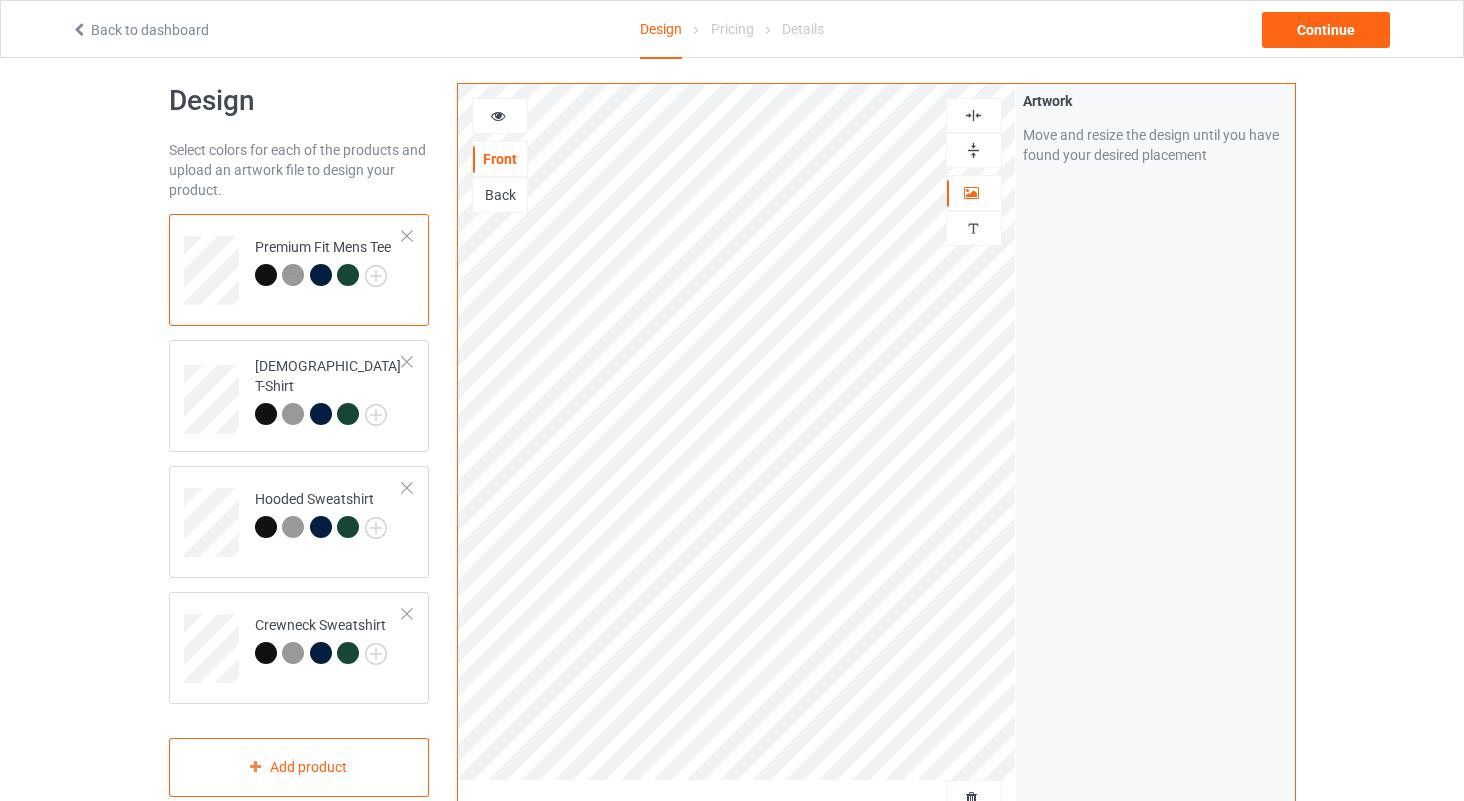 click on "Back" at bounding box center (500, 195) 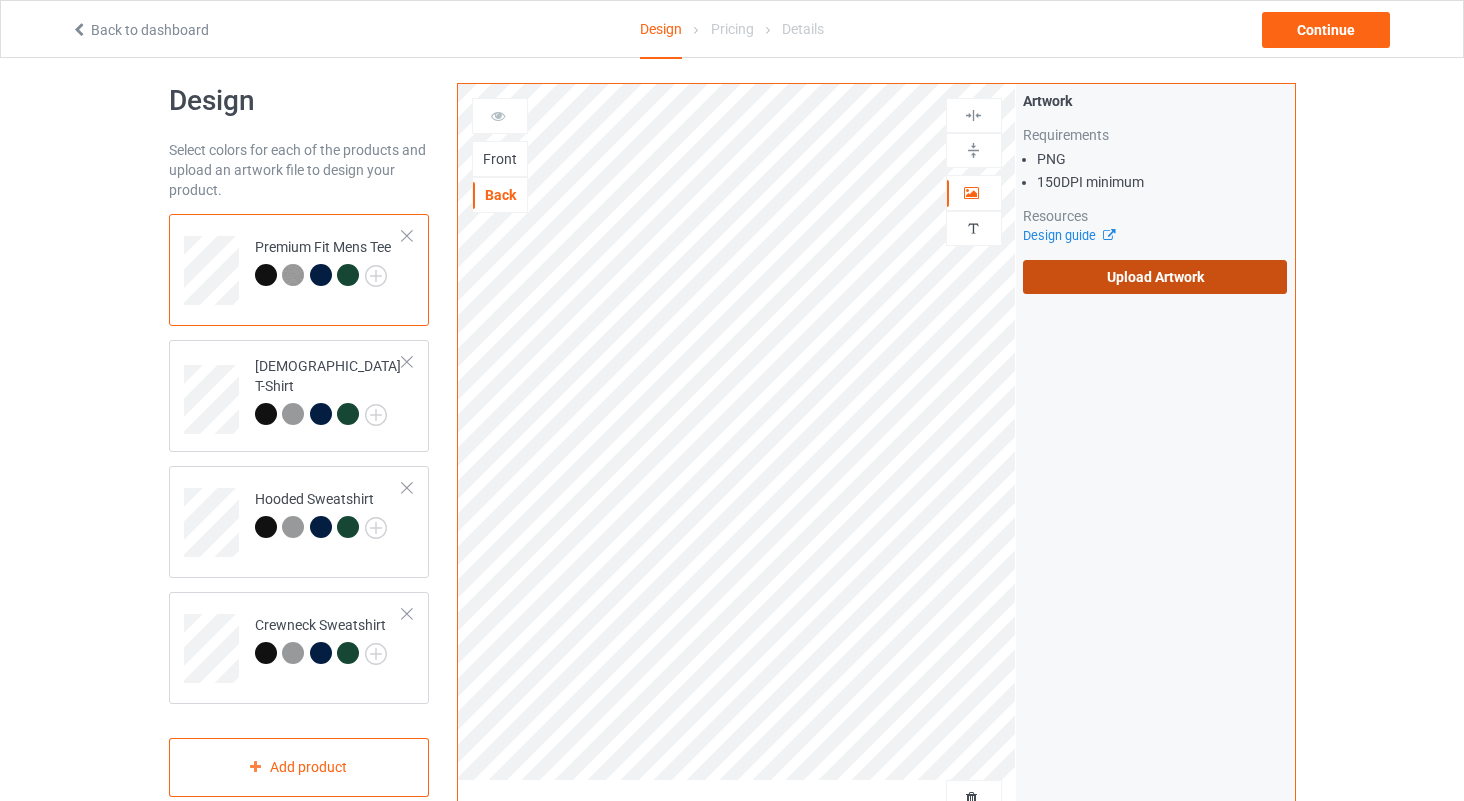 click on "Upload Artwork" at bounding box center [1155, 277] 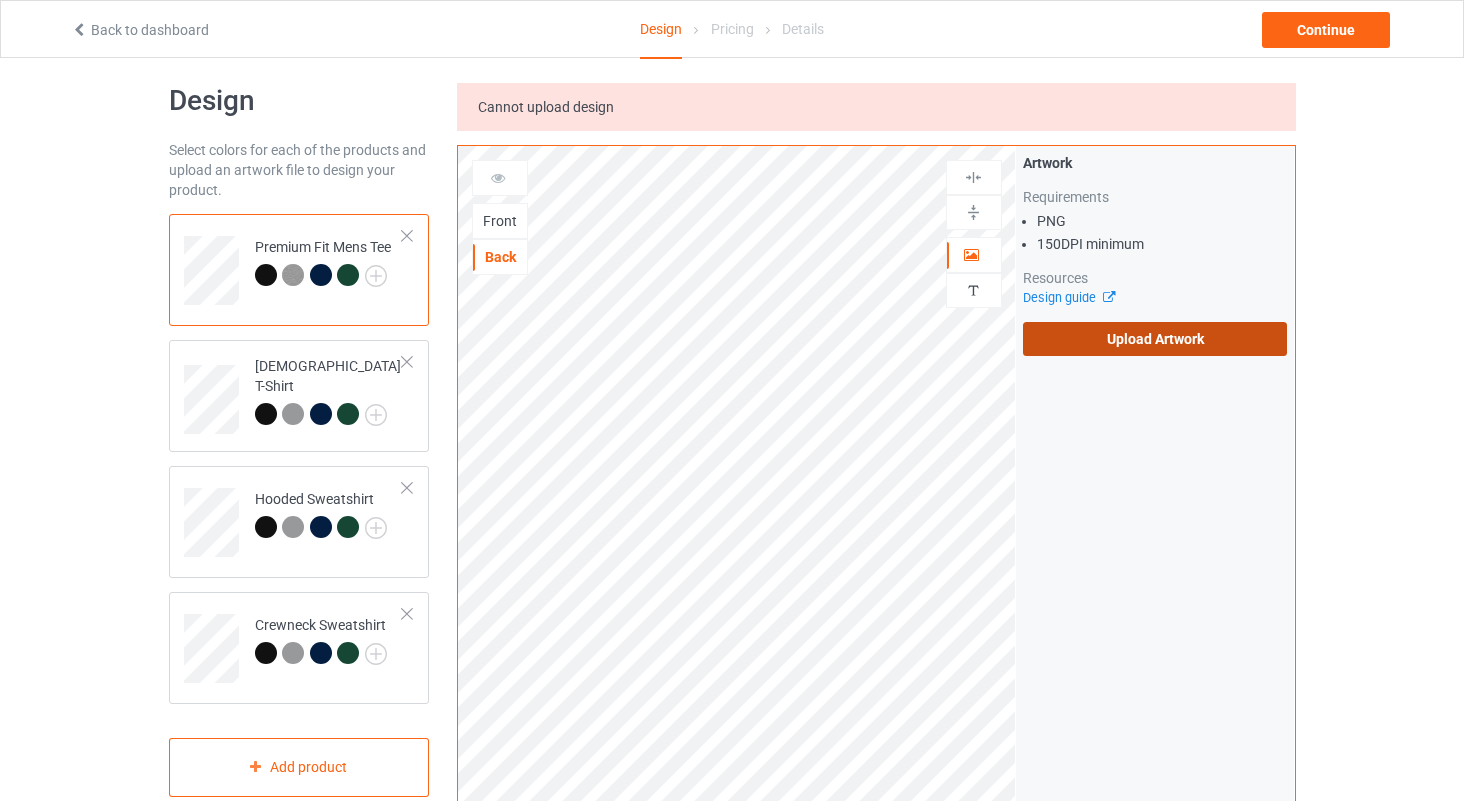 click on "Upload Artwork" at bounding box center [1155, 339] 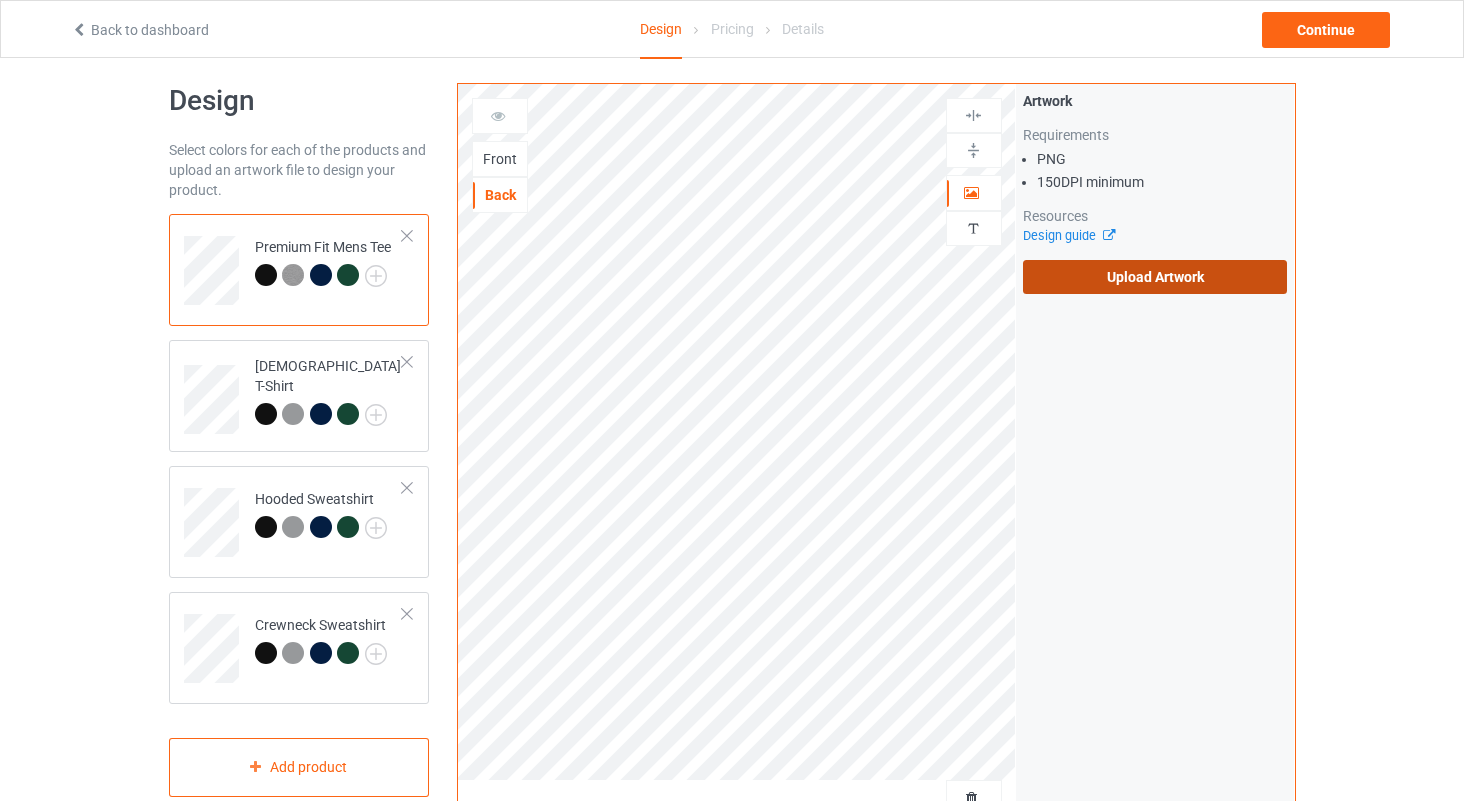 click on "Upload Artwork" at bounding box center (1155, 277) 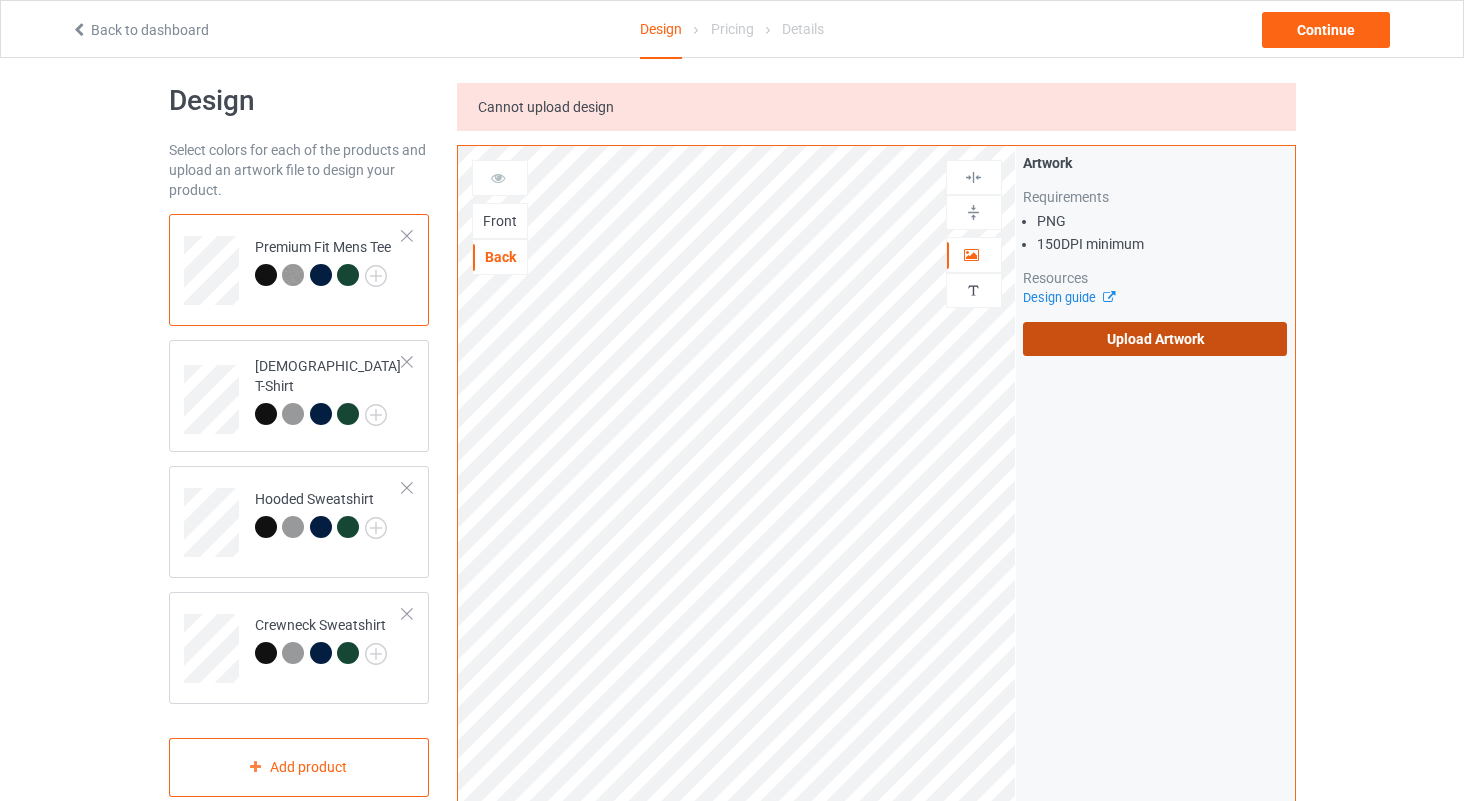 click on "Upload Artwork" at bounding box center [1155, 339] 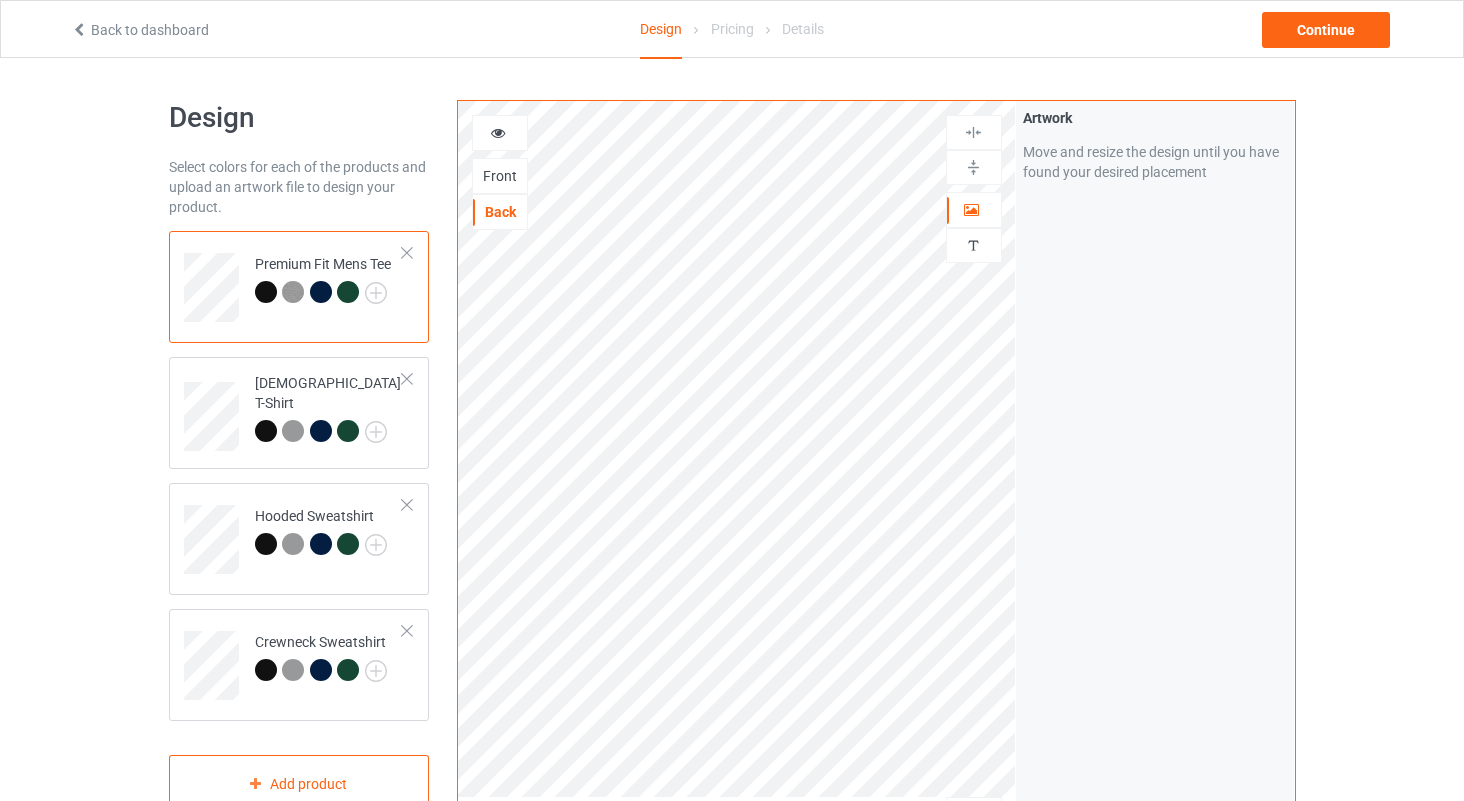 scroll, scrollTop: 0, scrollLeft: 0, axis: both 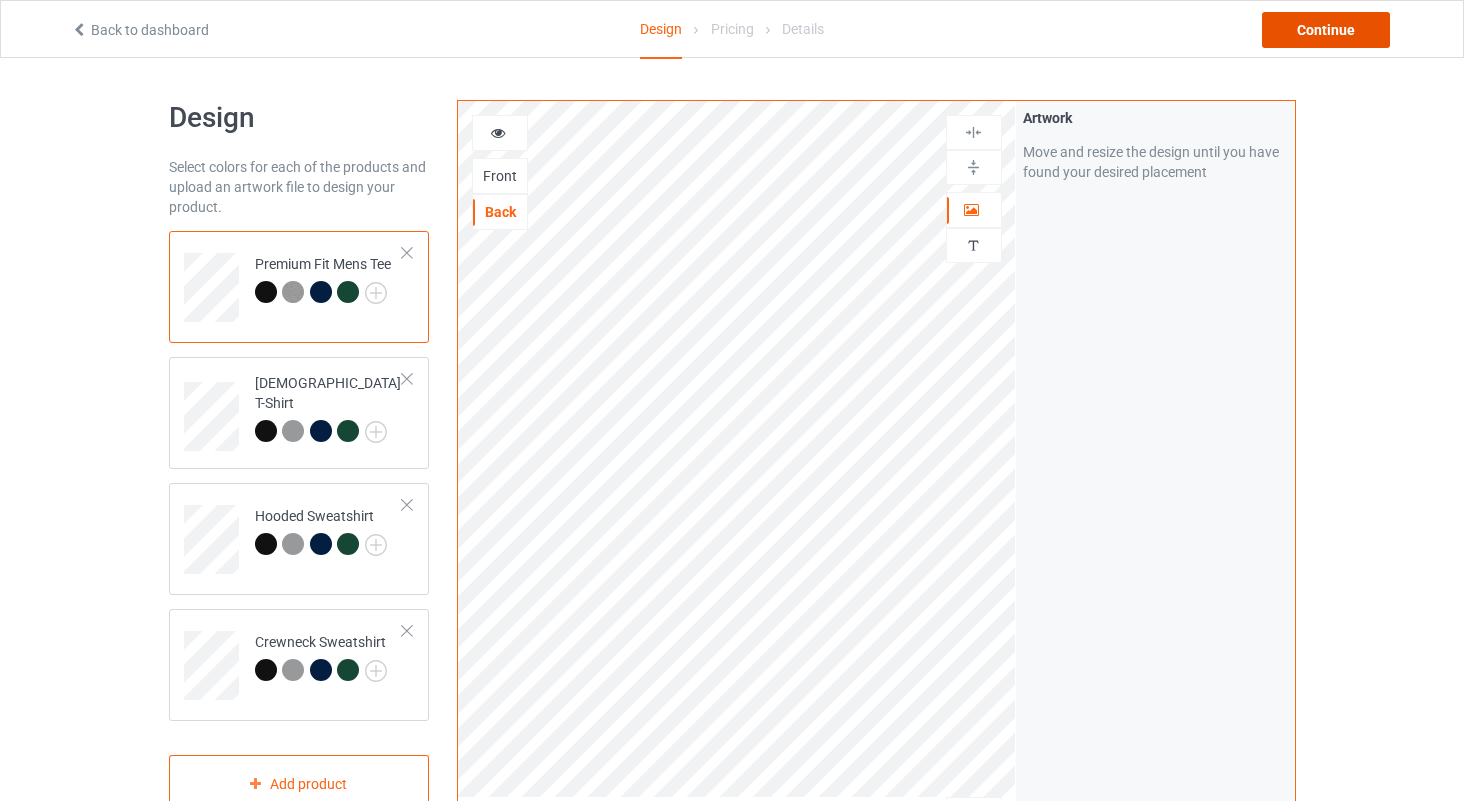 click on "Continue" at bounding box center [1326, 30] 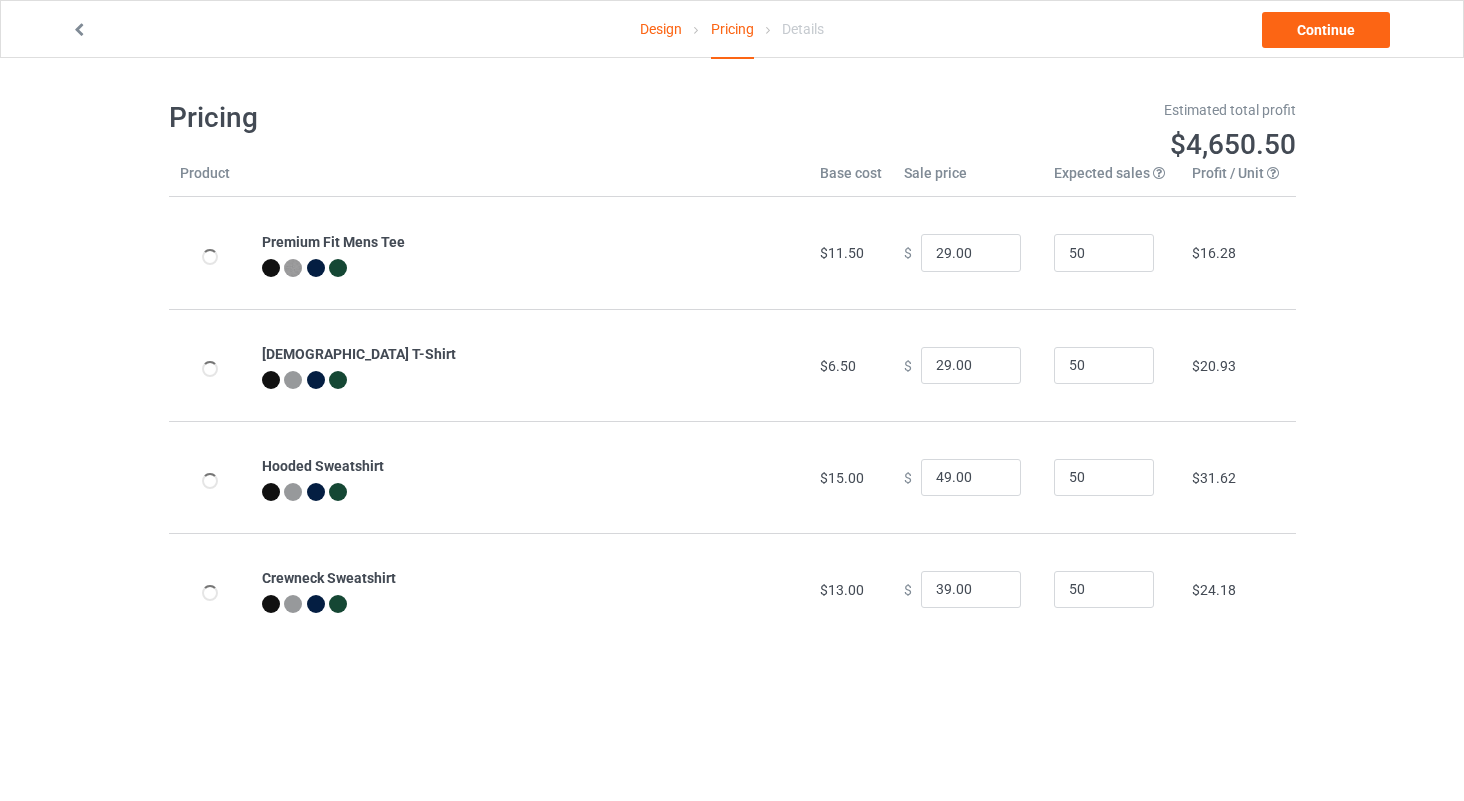 type on "32.95" 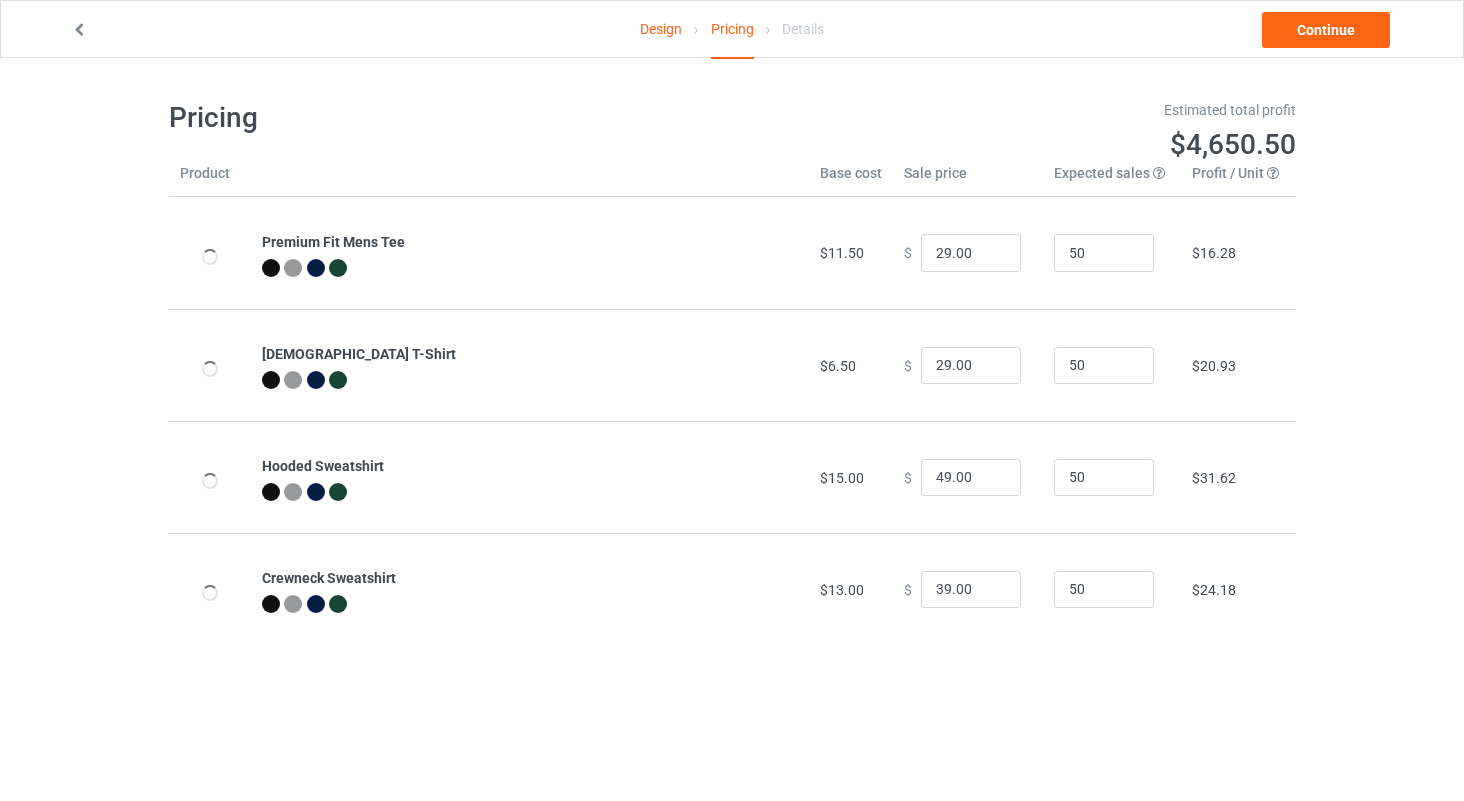 type on "26.95" 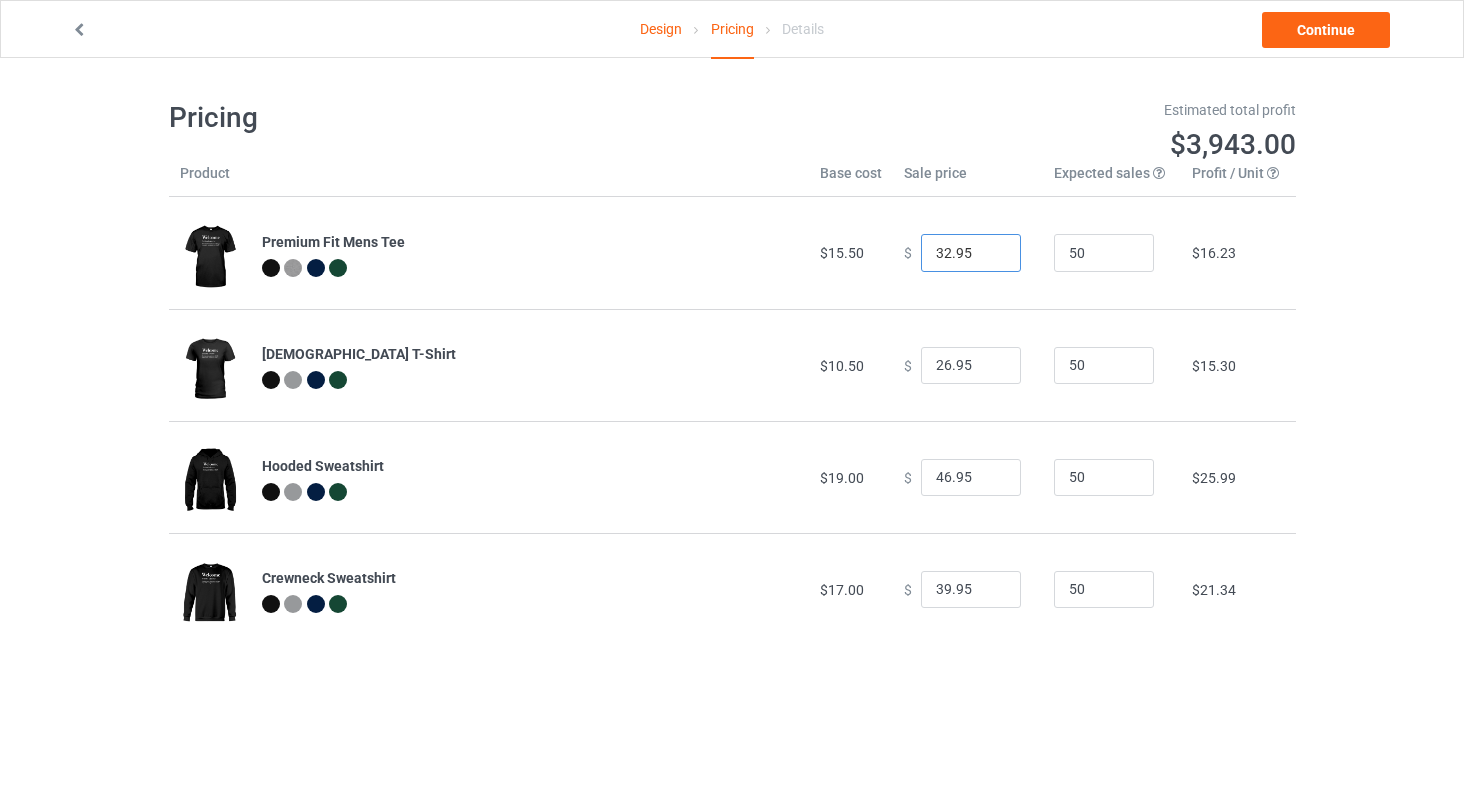 drag, startPoint x: 973, startPoint y: 243, endPoint x: 866, endPoint y: 231, distance: 107.67079 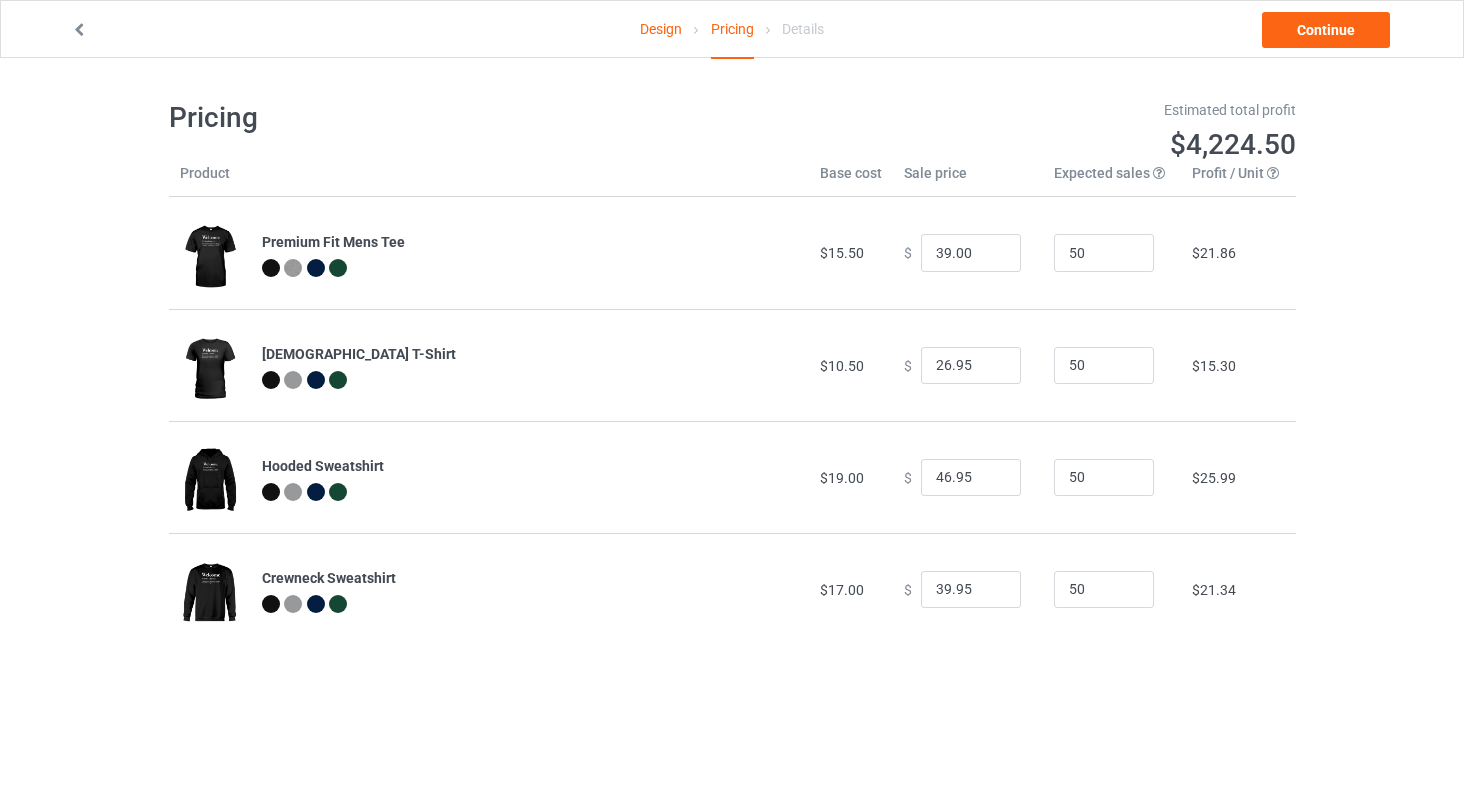 click on "$15.50" at bounding box center (851, 253) 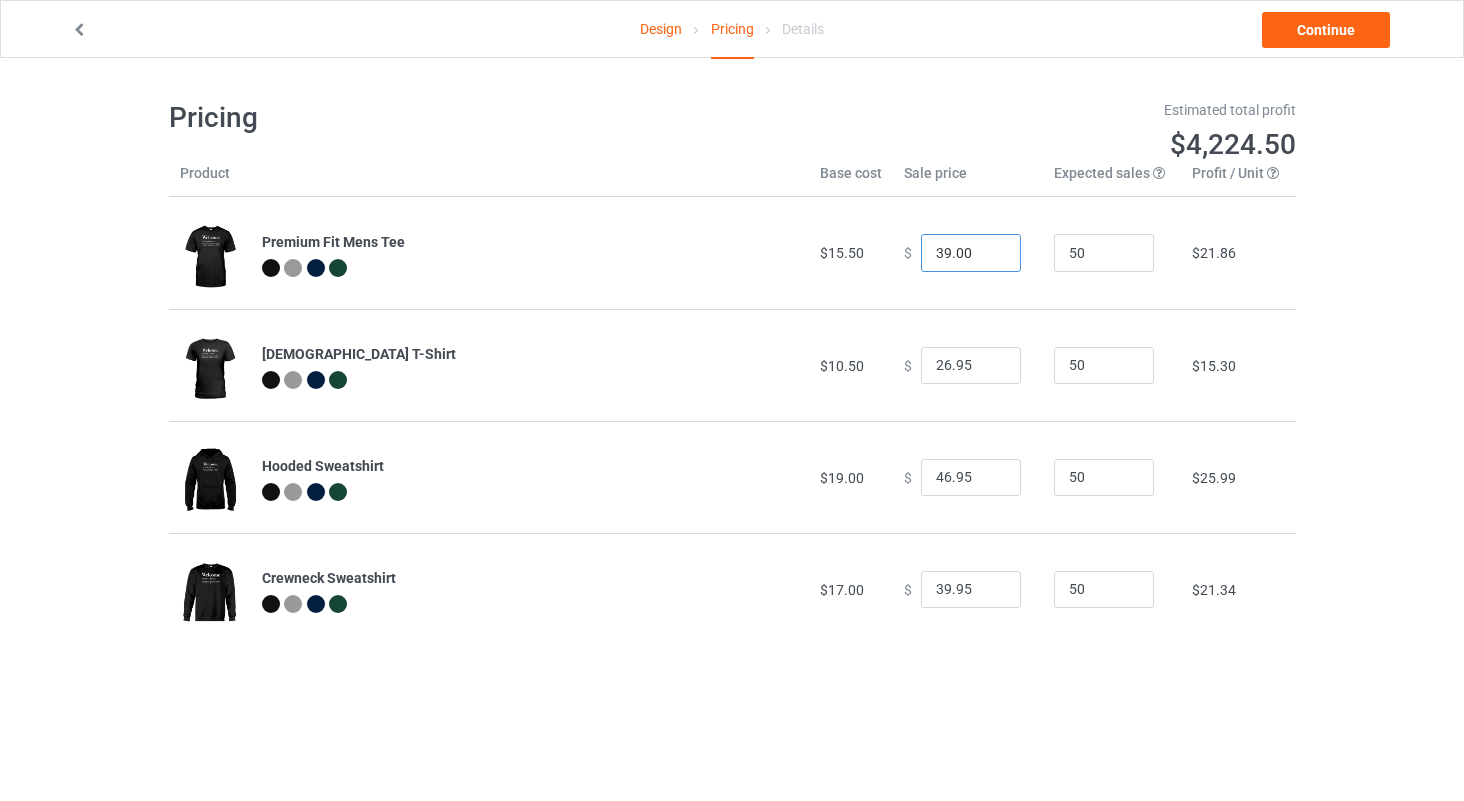 drag, startPoint x: 968, startPoint y: 248, endPoint x: 811, endPoint y: 232, distance: 157.81319 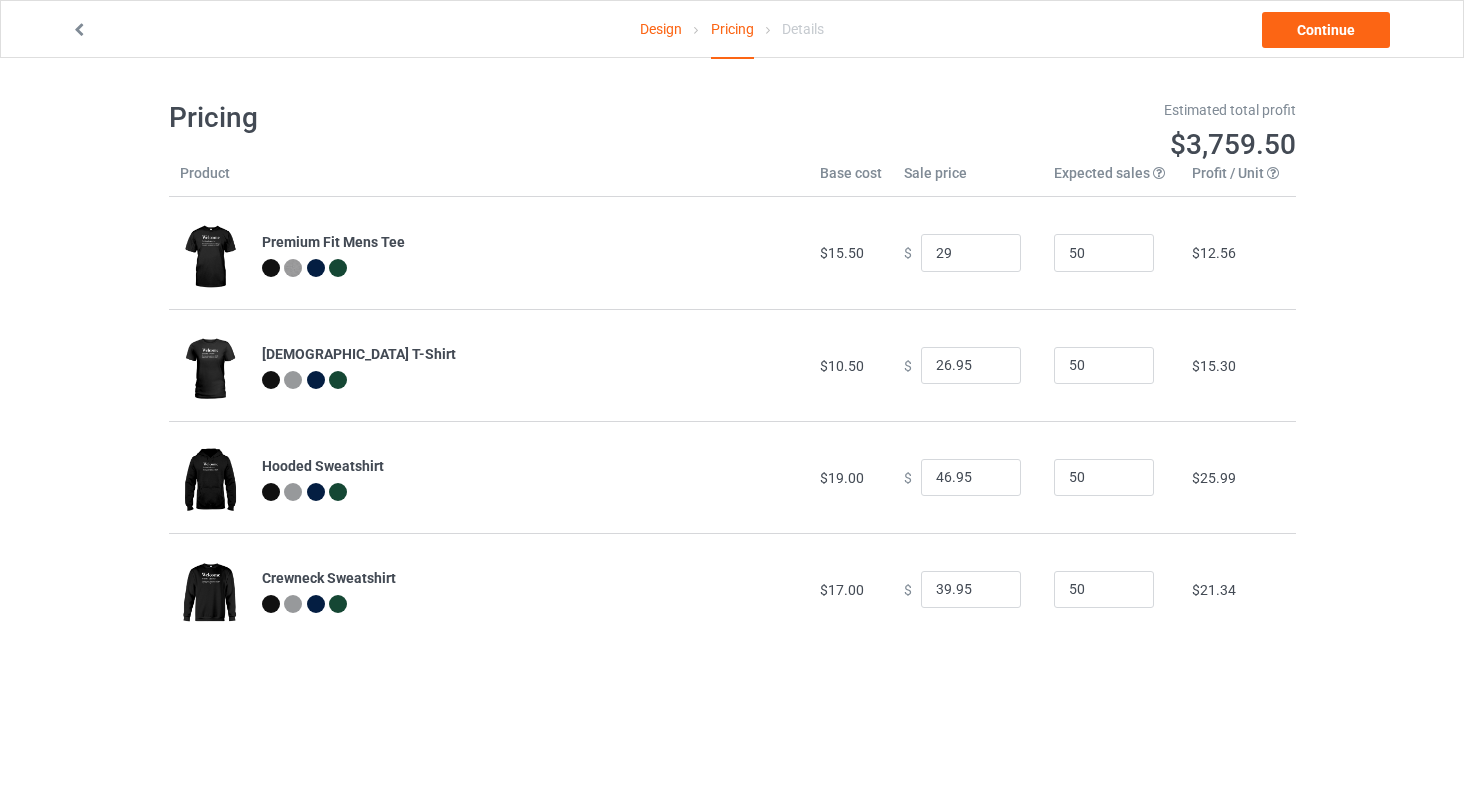 type on "29.00" 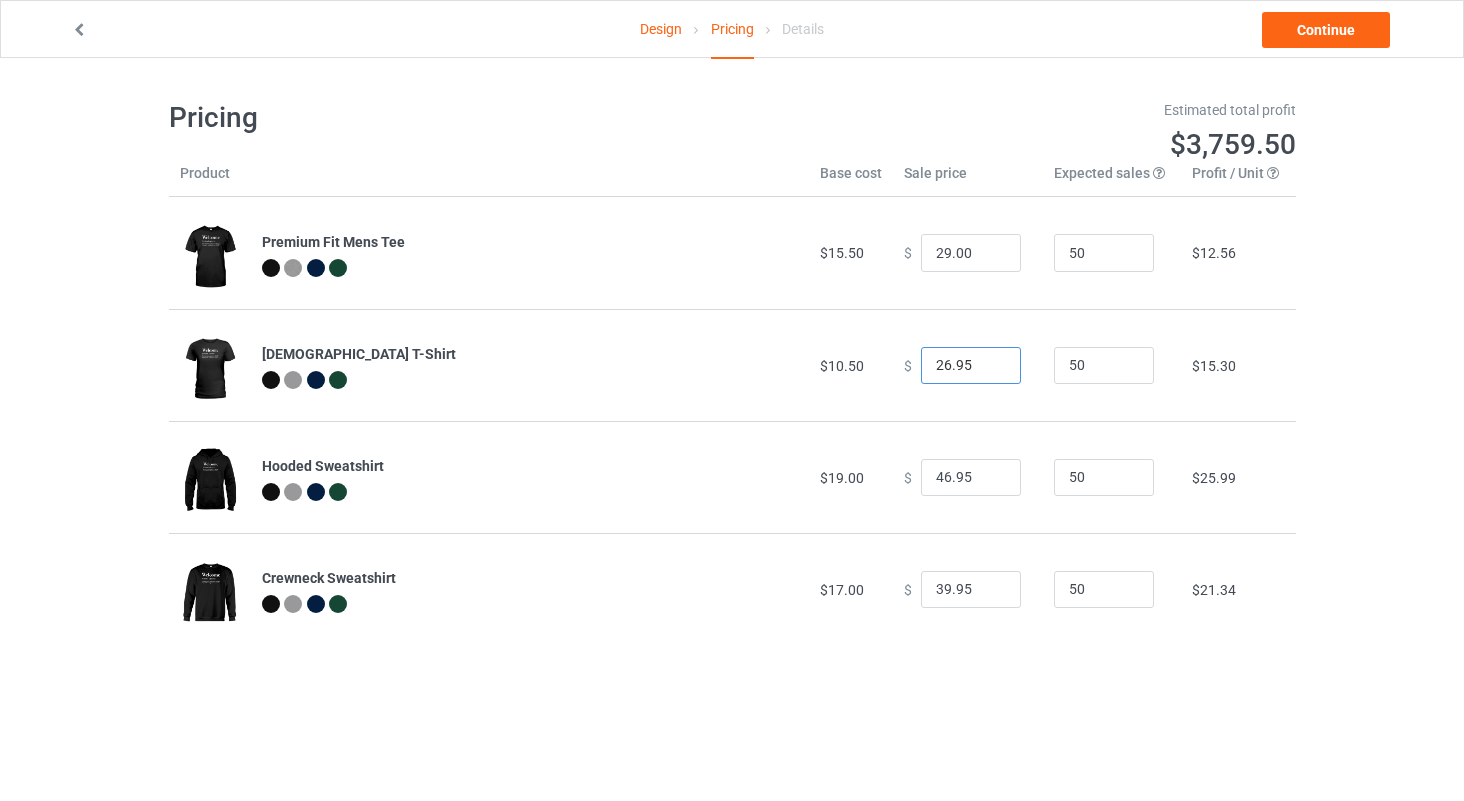 drag, startPoint x: 964, startPoint y: 363, endPoint x: 874, endPoint y: 363, distance: 90 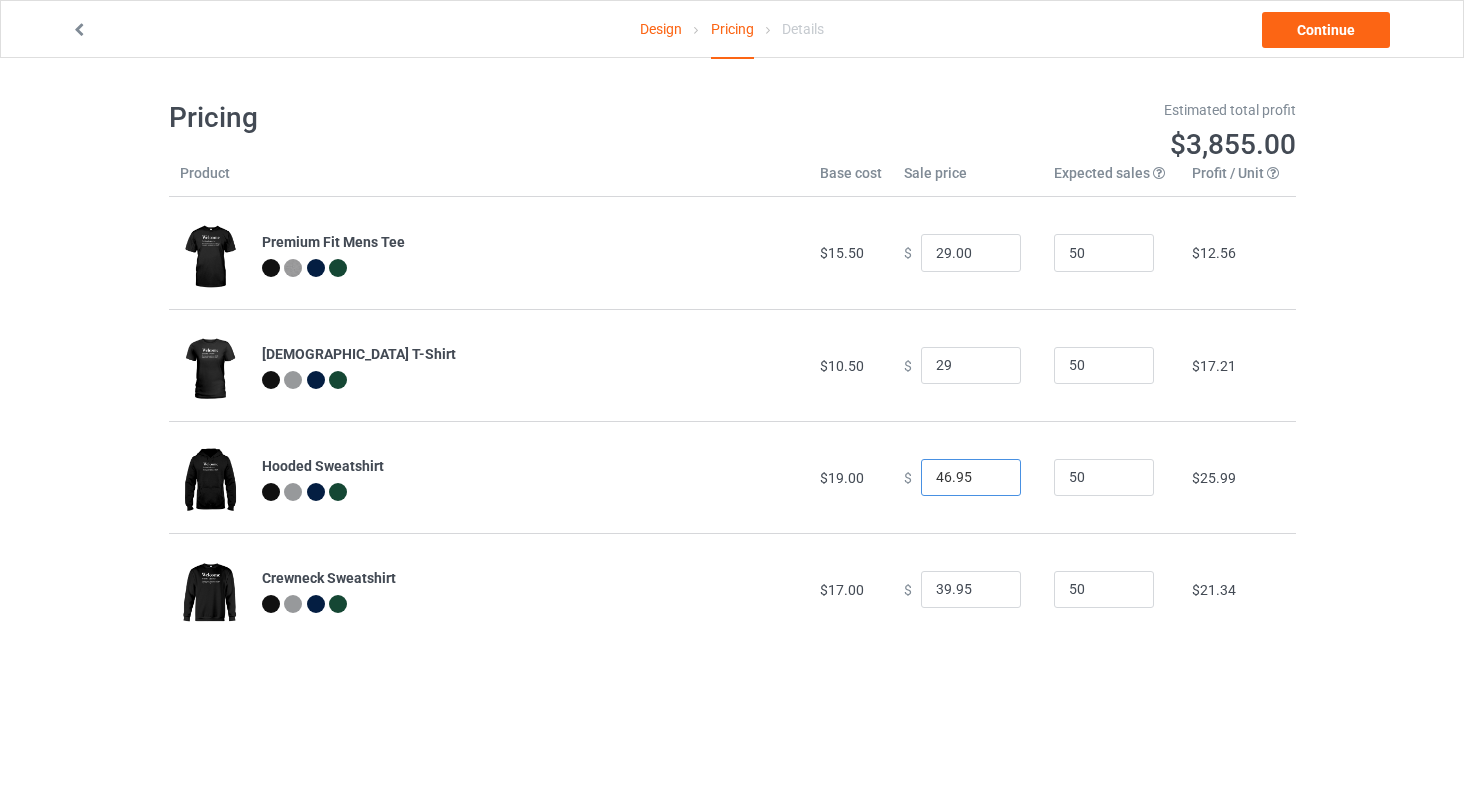 type on "29.00" 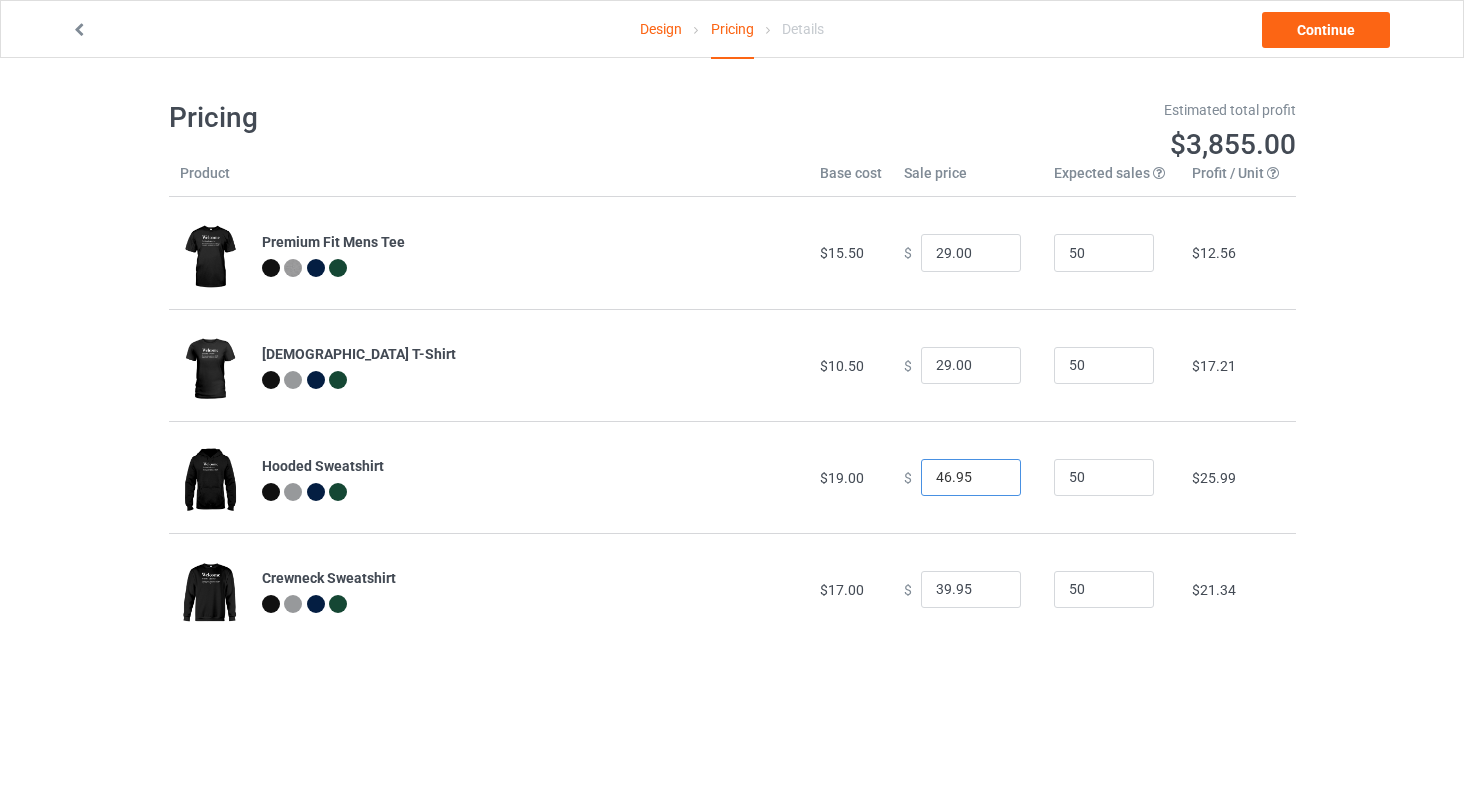 drag, startPoint x: 968, startPoint y: 471, endPoint x: 827, endPoint y: 461, distance: 141.35417 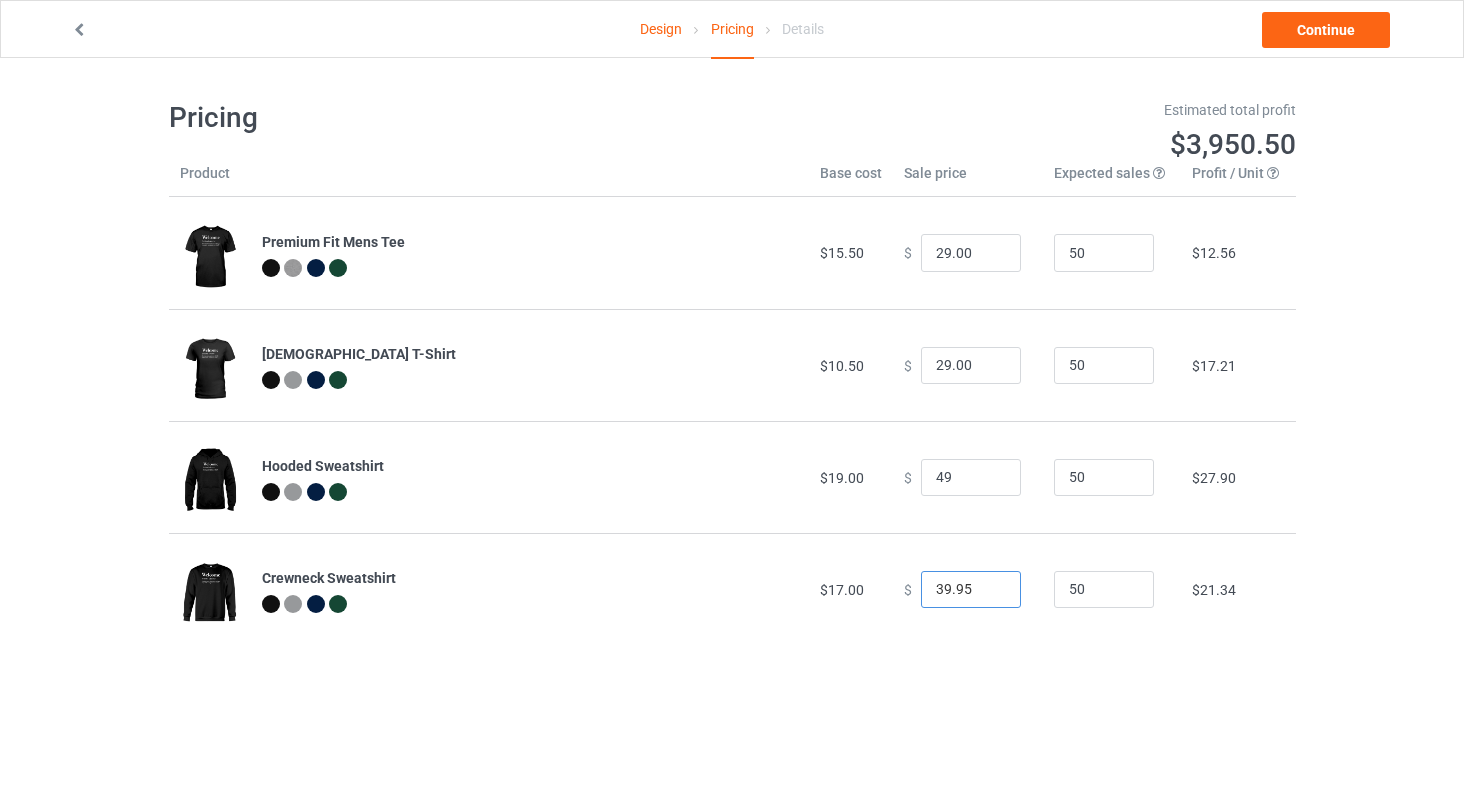 type on "49.00" 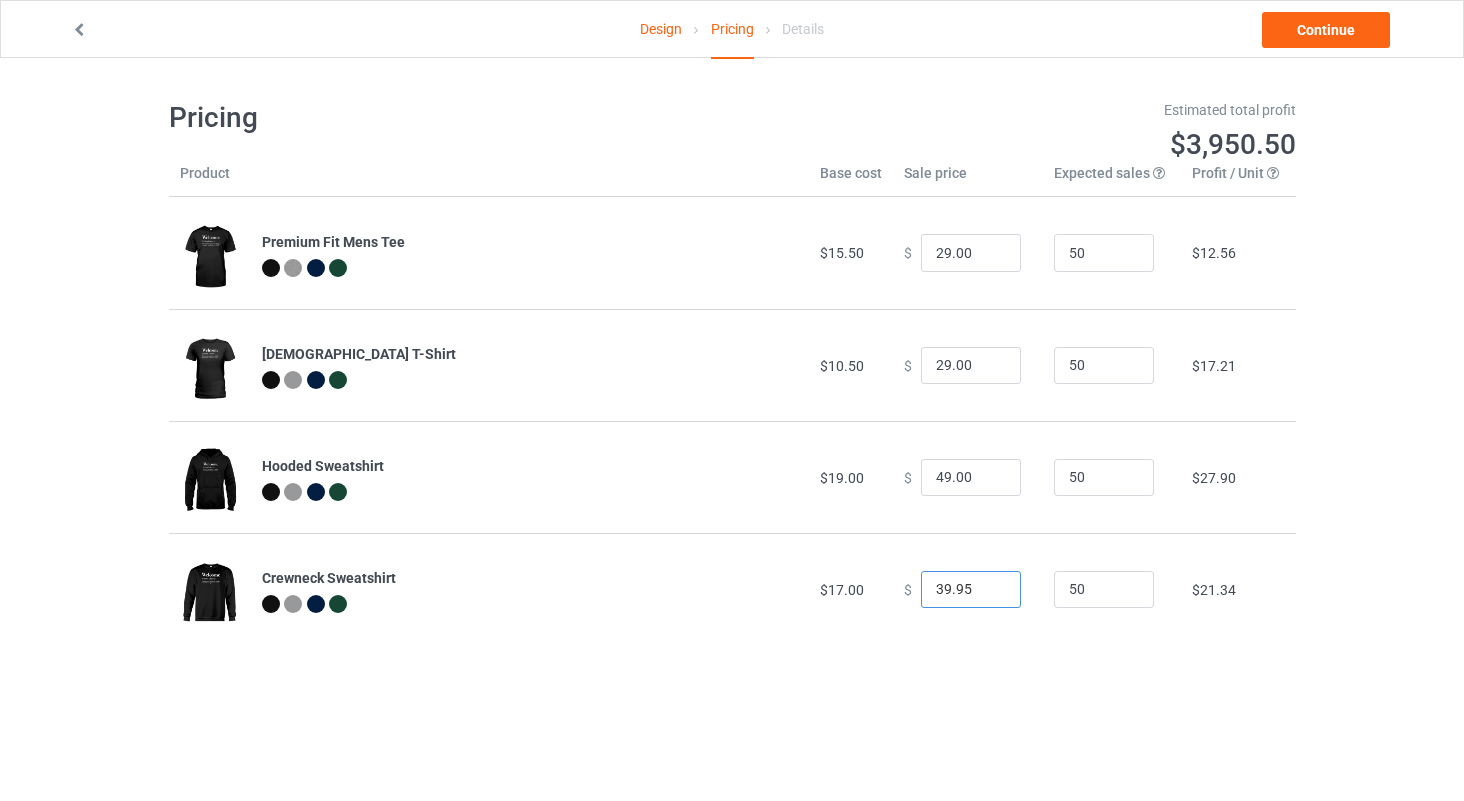 drag, startPoint x: 968, startPoint y: 591, endPoint x: 871, endPoint y: 586, distance: 97.128784 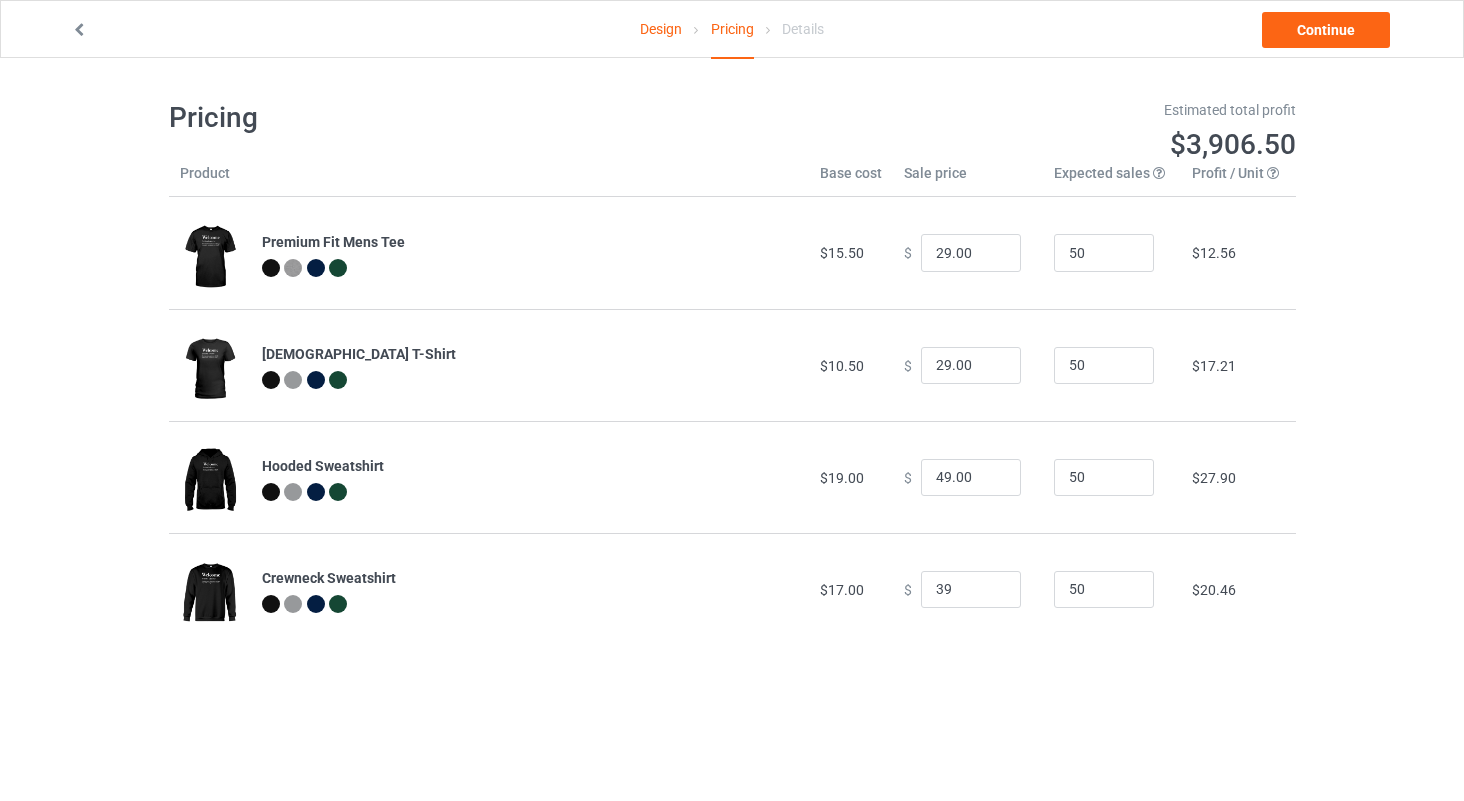 type on "39.00" 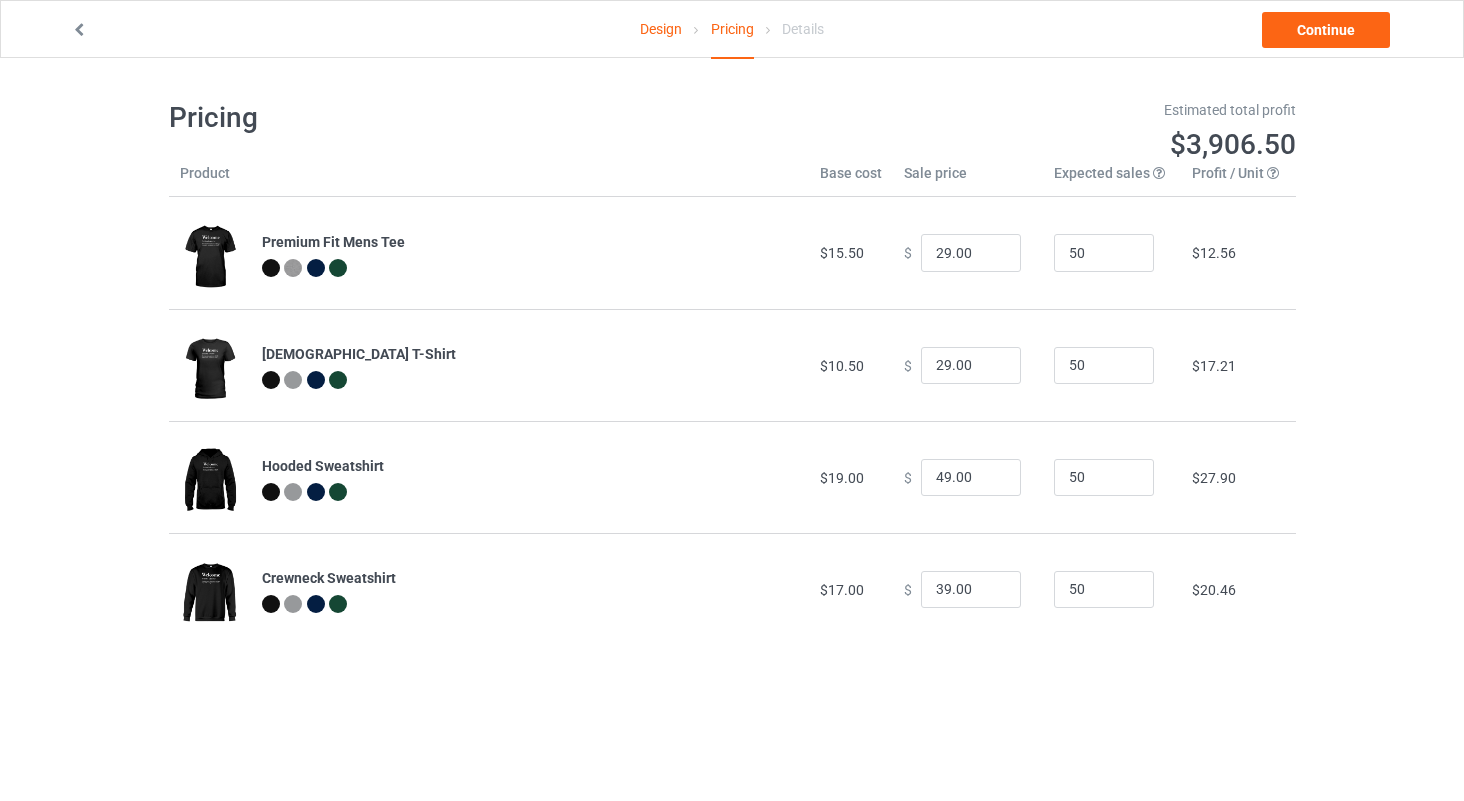 click on "Hooded Sweatshirt" at bounding box center (530, 466) 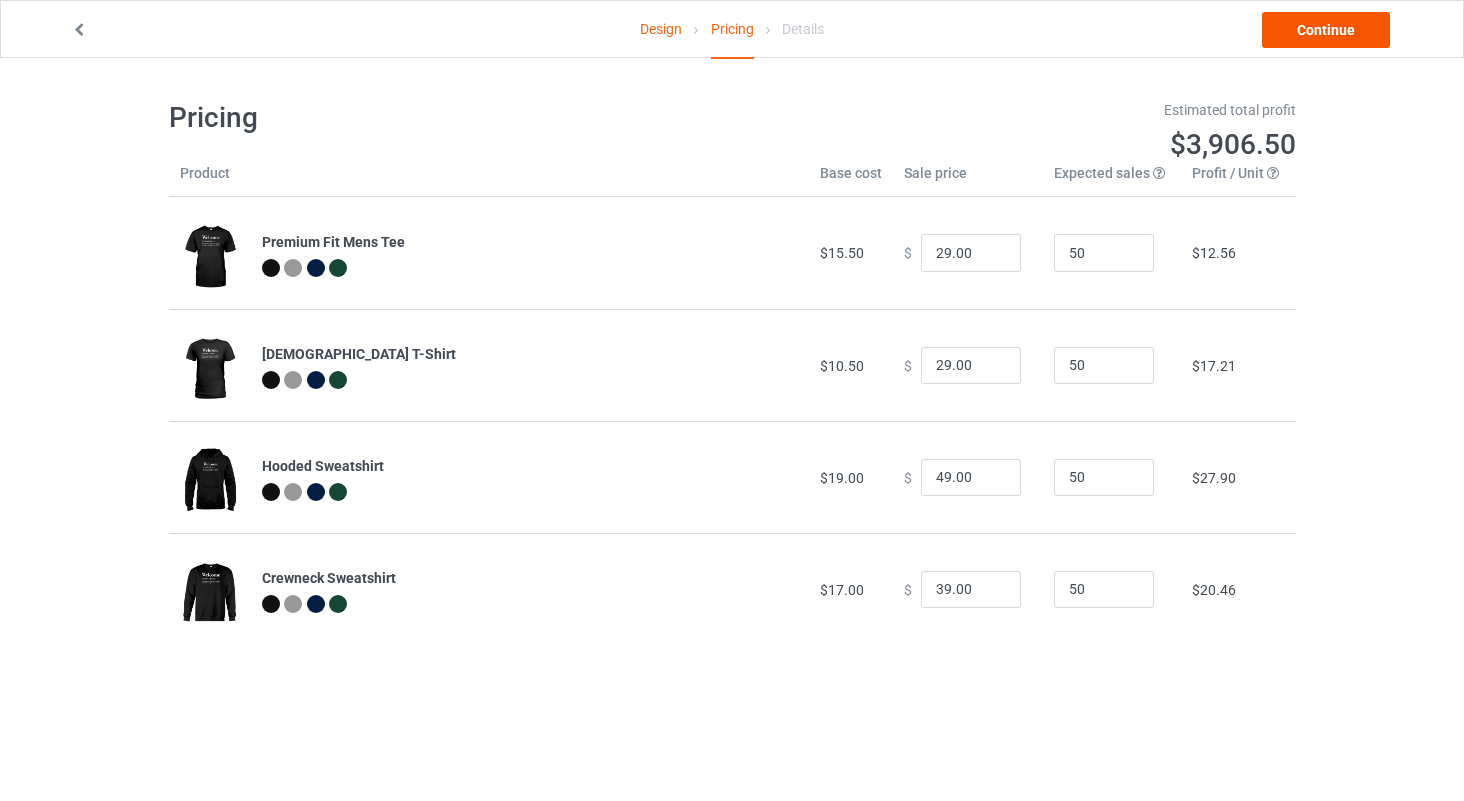 click on "Continue" at bounding box center [1326, 30] 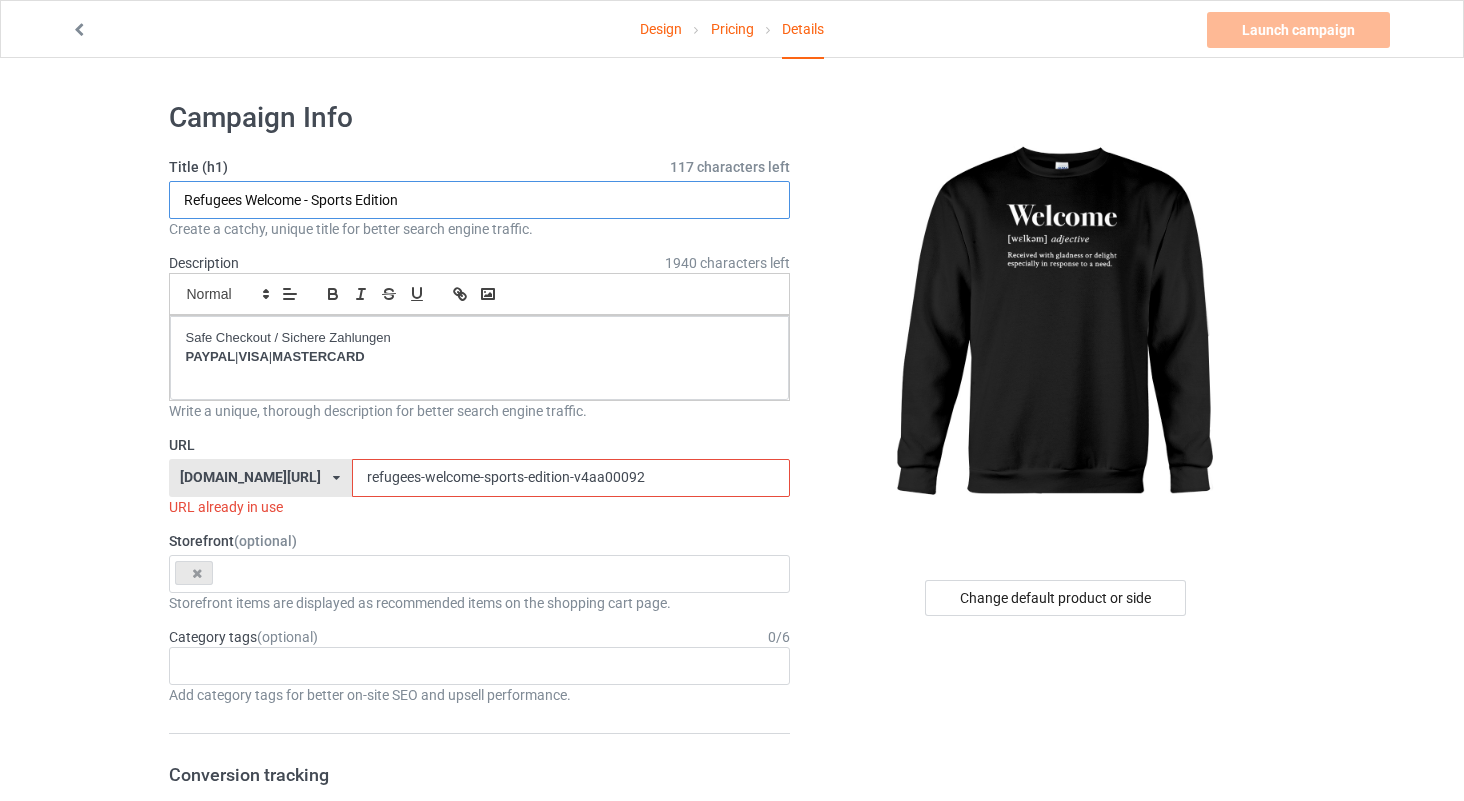 drag, startPoint x: 302, startPoint y: 202, endPoint x: 162, endPoint y: 172, distance: 143.1782 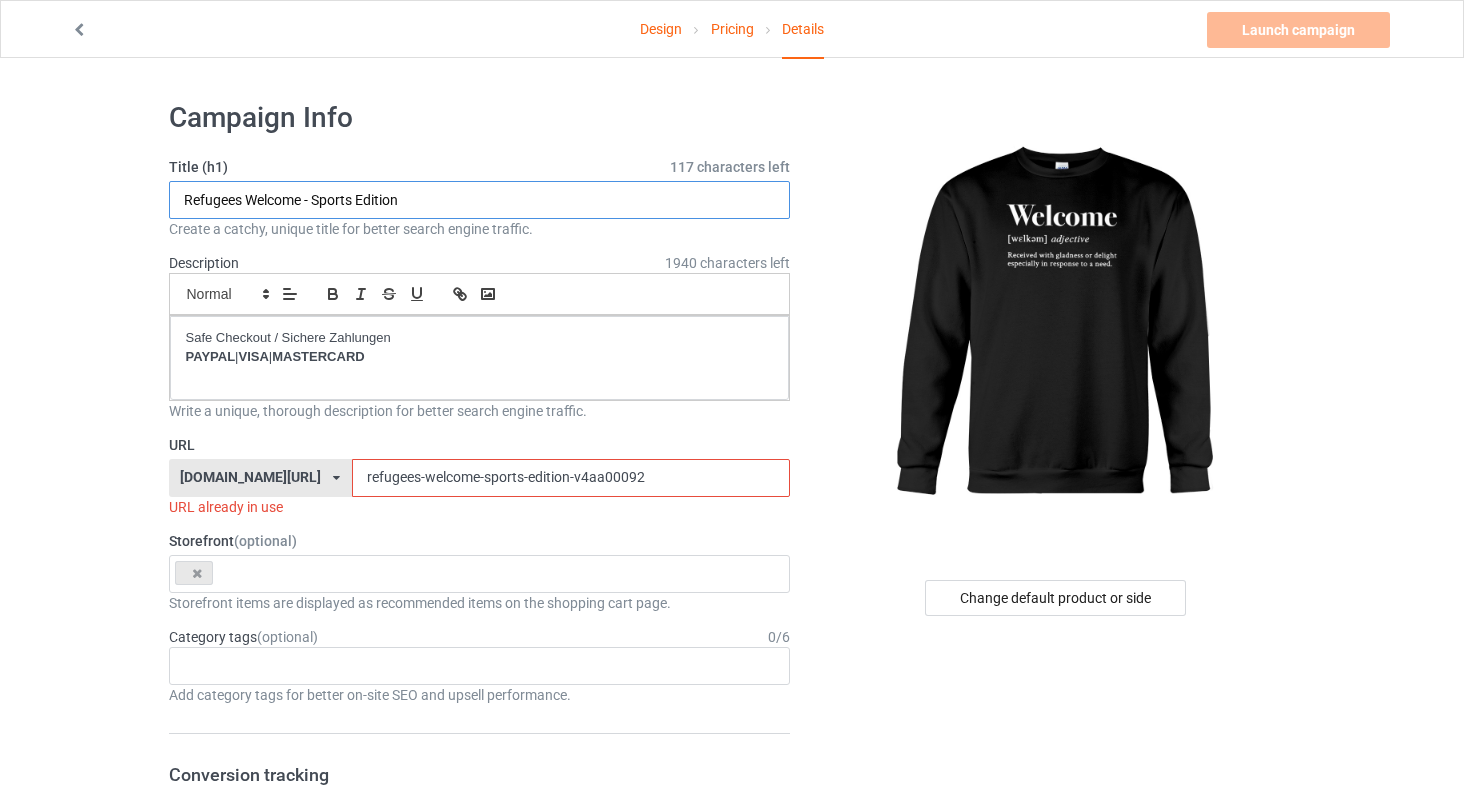 click on "Campaign Info Title (h1) 117   characters left Refugees Welcome - Sports Edition Create a catchy, unique title for better search engine traffic. Description 1940   characters left       Small Normal Large Big Huge                                                                                     Safe Checkout / Sichere Zahlungen PAYPAL  |  VISA  |  MASTERCARD Write a unique, thorough description for better search engine traffic. URL [DOMAIN_NAME][URL] [DOMAIN_NAME][URL] [DOMAIN_NAME][URL] [DOMAIN_NAME][URL] [DOMAIN_NAME][URL] [DOMAIN_NAME][URL] [DOMAIN_NAME][URL] [DOMAIN_NAME][URL] [DOMAIN_NAME][URL] [DOMAIN_NAME][URL] [DOMAIN_NAME][URL] [DOMAIN_NAME][URL] [DOMAIN_NAME][URL] [DOMAIN_NAME][URL] [DOMAIN_NAME][URL] [DOMAIN_NAME][URL] [DOMAIN_NAME][URL] [DOMAIN_NAME][URL] [DOMAIN_NAME][URL] [DOMAIN_NAME][URL] [DOMAIN_NAME][URL] [DOMAIN_NAME][URL] [DOMAIN_NAME][URL] 5a03691e20dd7c2b2fa1ef62 59c8ad3d5403dd58e4b4d614 5a16cd1d04f6500aaa0a6d37 58dc2bc166acaa40acd8230b 5b171ee2993c646f8f3ef29a 5cb48316eaeae15b966a0e40" at bounding box center (480, 1104) 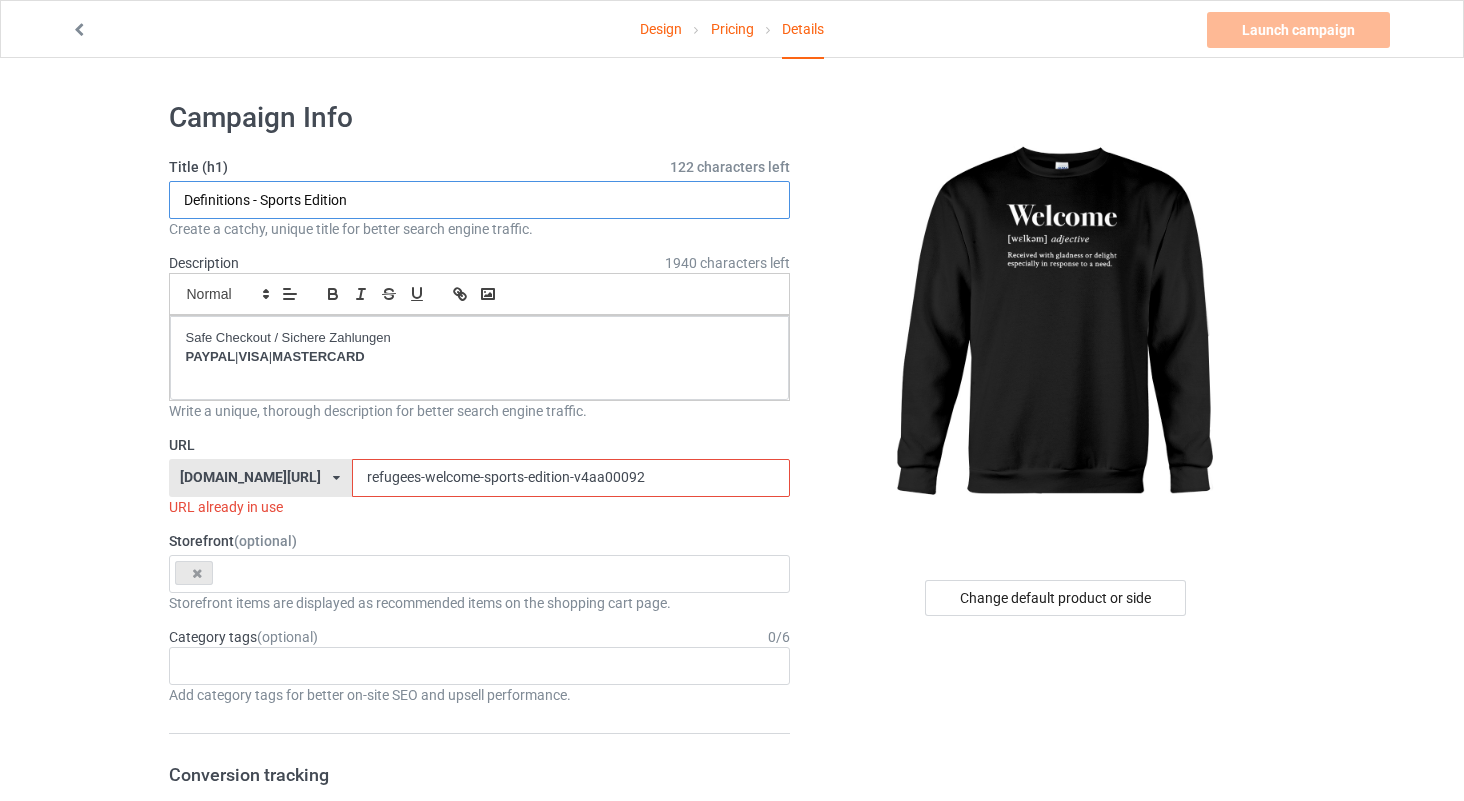 drag, startPoint x: 264, startPoint y: 200, endPoint x: 459, endPoint y: 204, distance: 195.04102 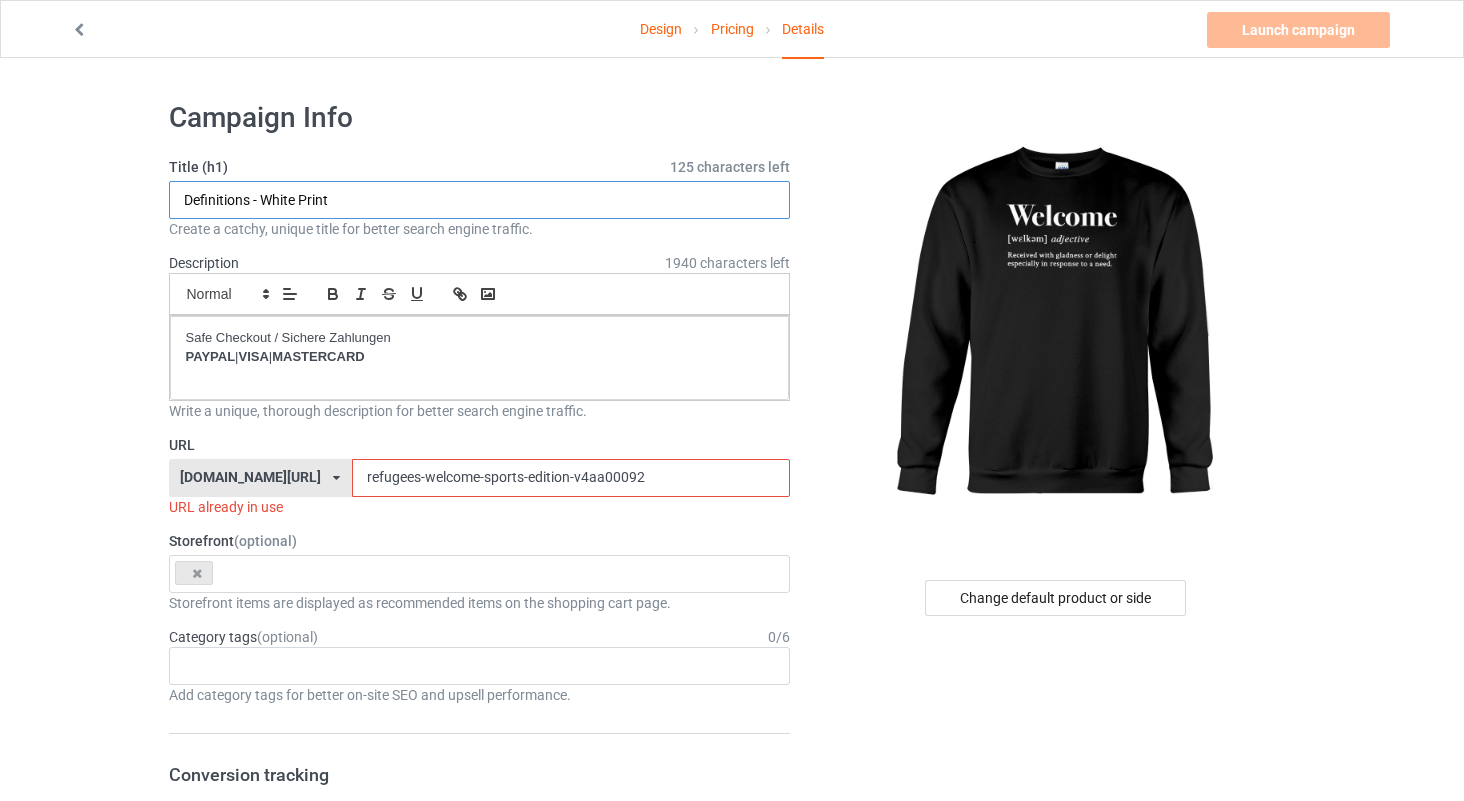 type on "Definitions - White Print" 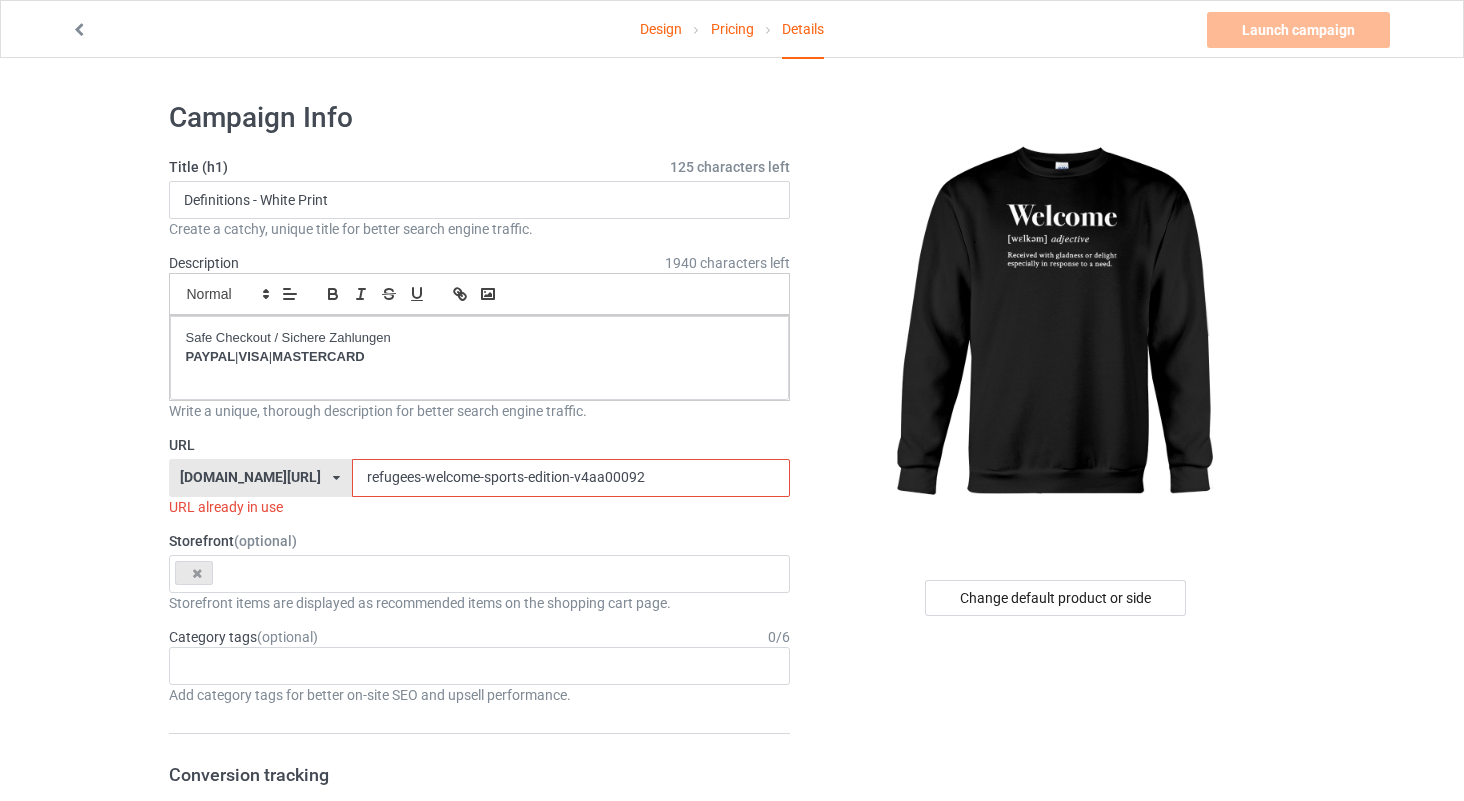 click on "refugees-welcome-sports-edition-v4aa00092" at bounding box center (571, 478) 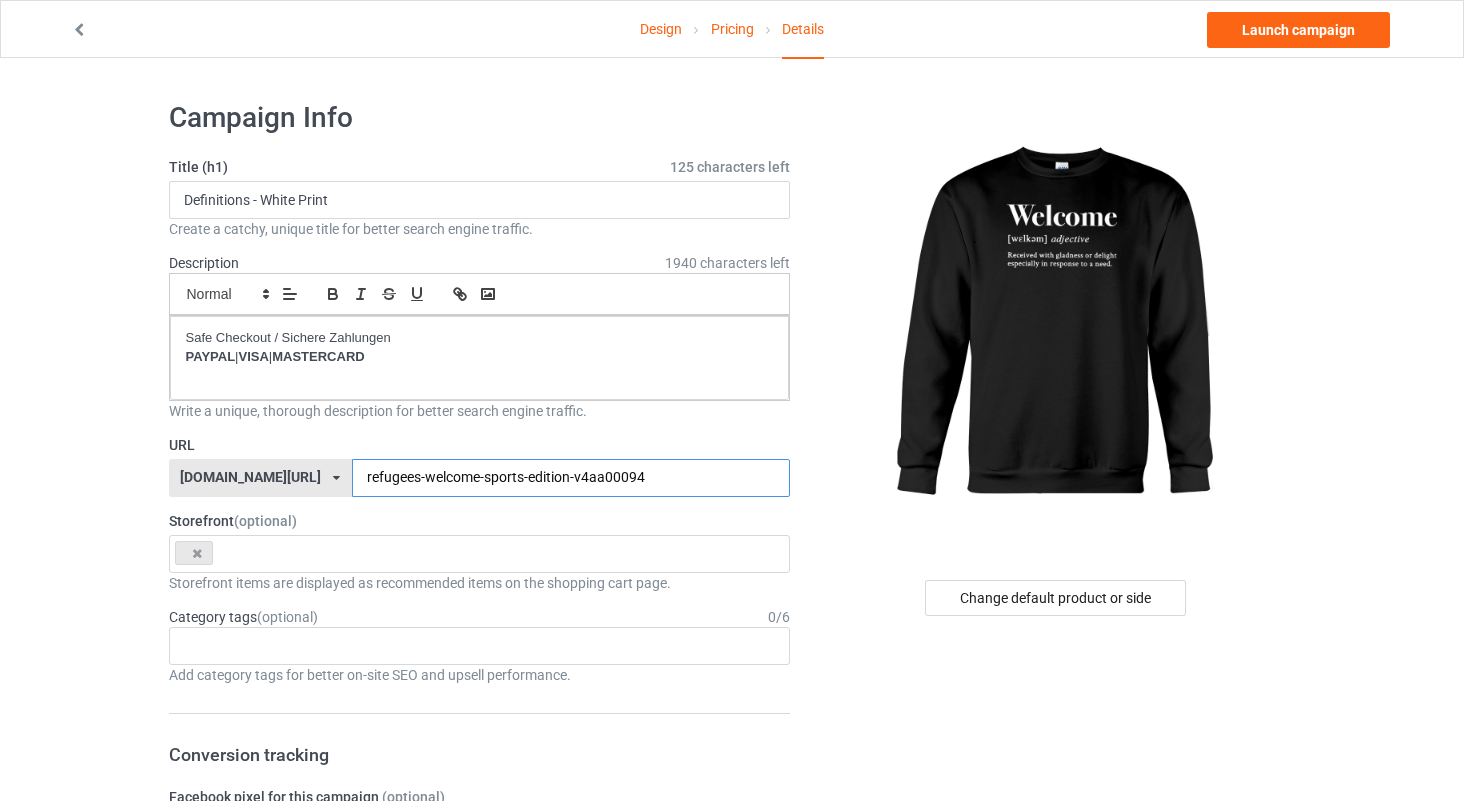 drag, startPoint x: 588, startPoint y: 473, endPoint x: 370, endPoint y: 457, distance: 218.58636 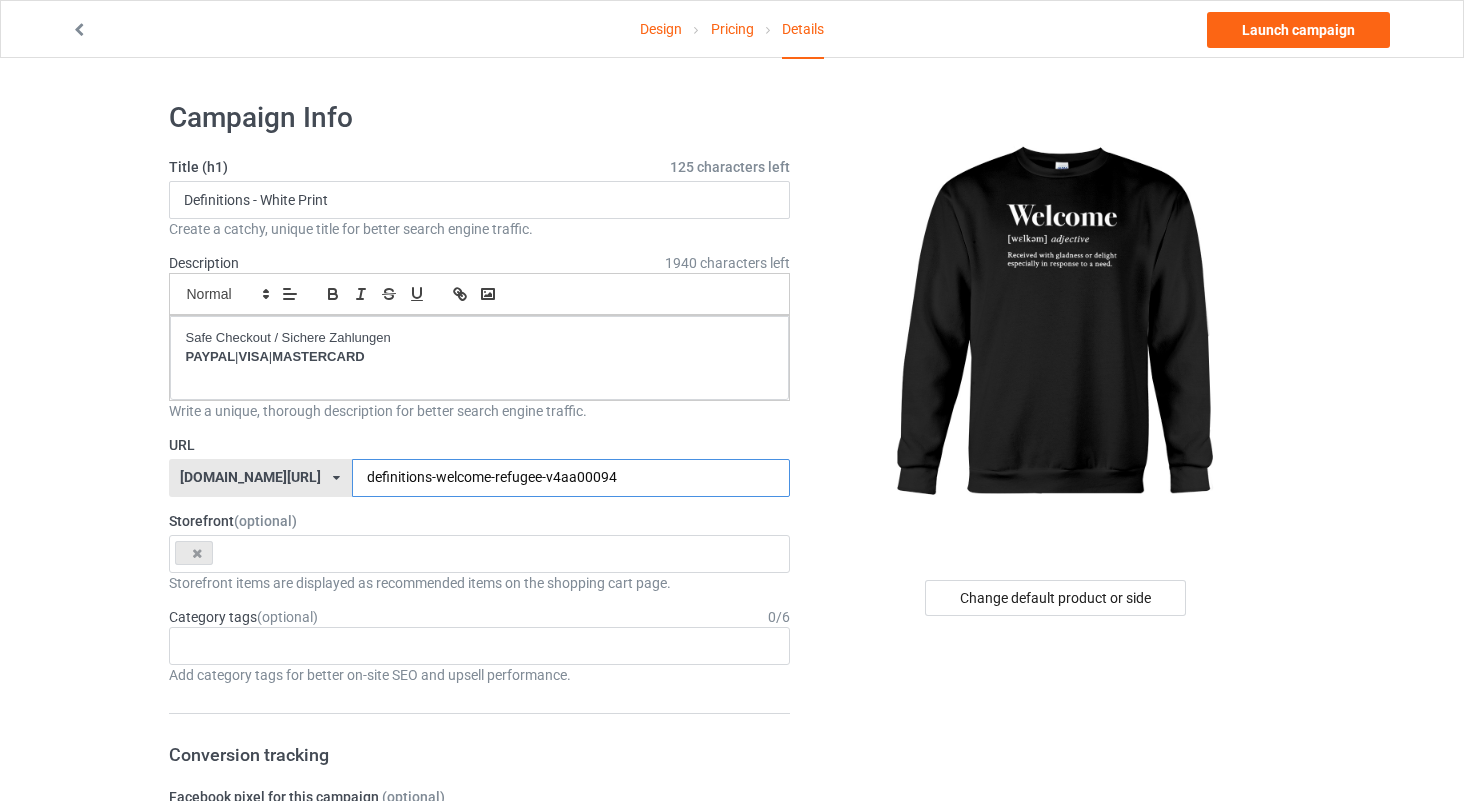 type on "definitions-welcome-refugee-v4aa00094" 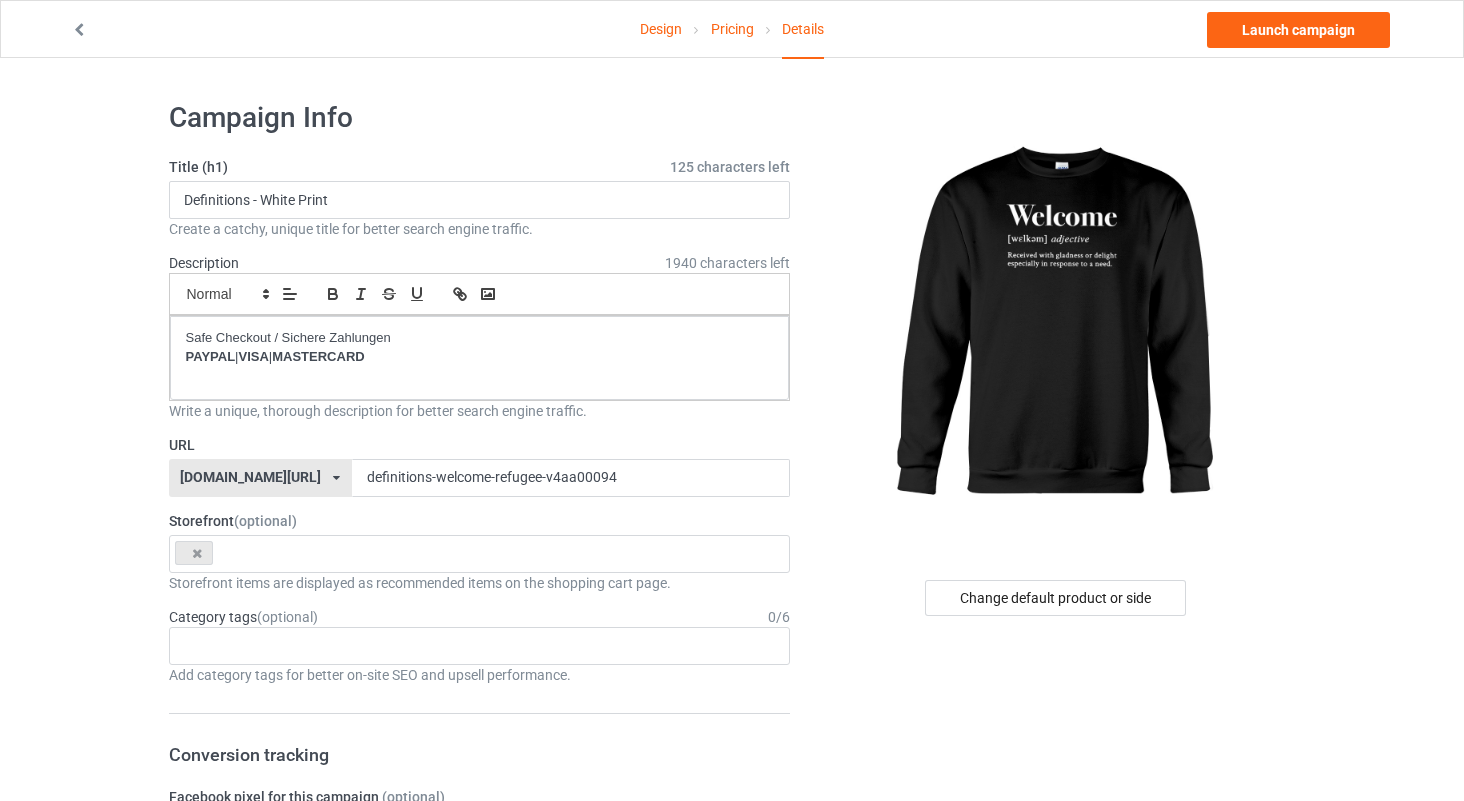 click on "Change default product or side" at bounding box center [1056, 1094] 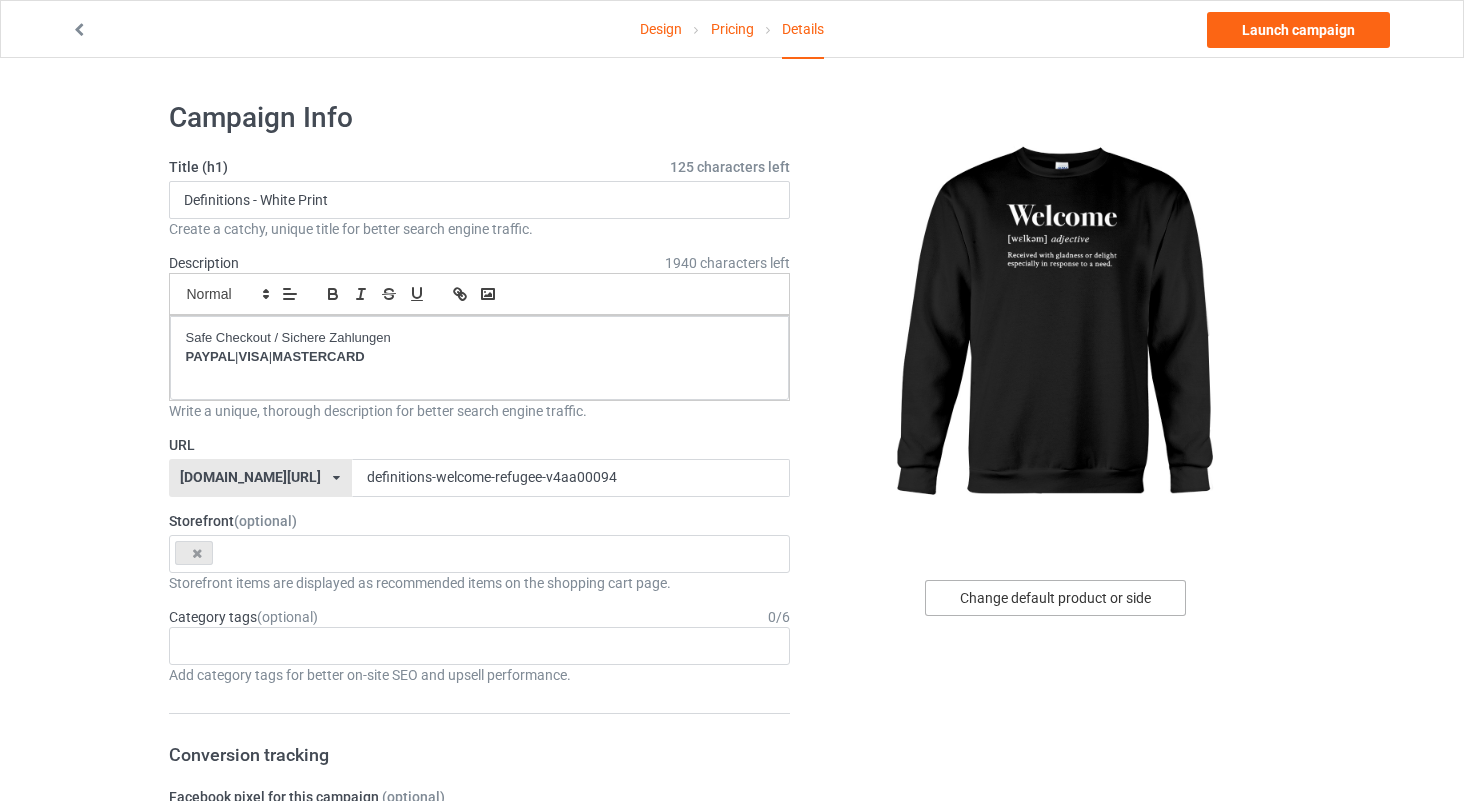 click on "Change default product or side" at bounding box center (1055, 598) 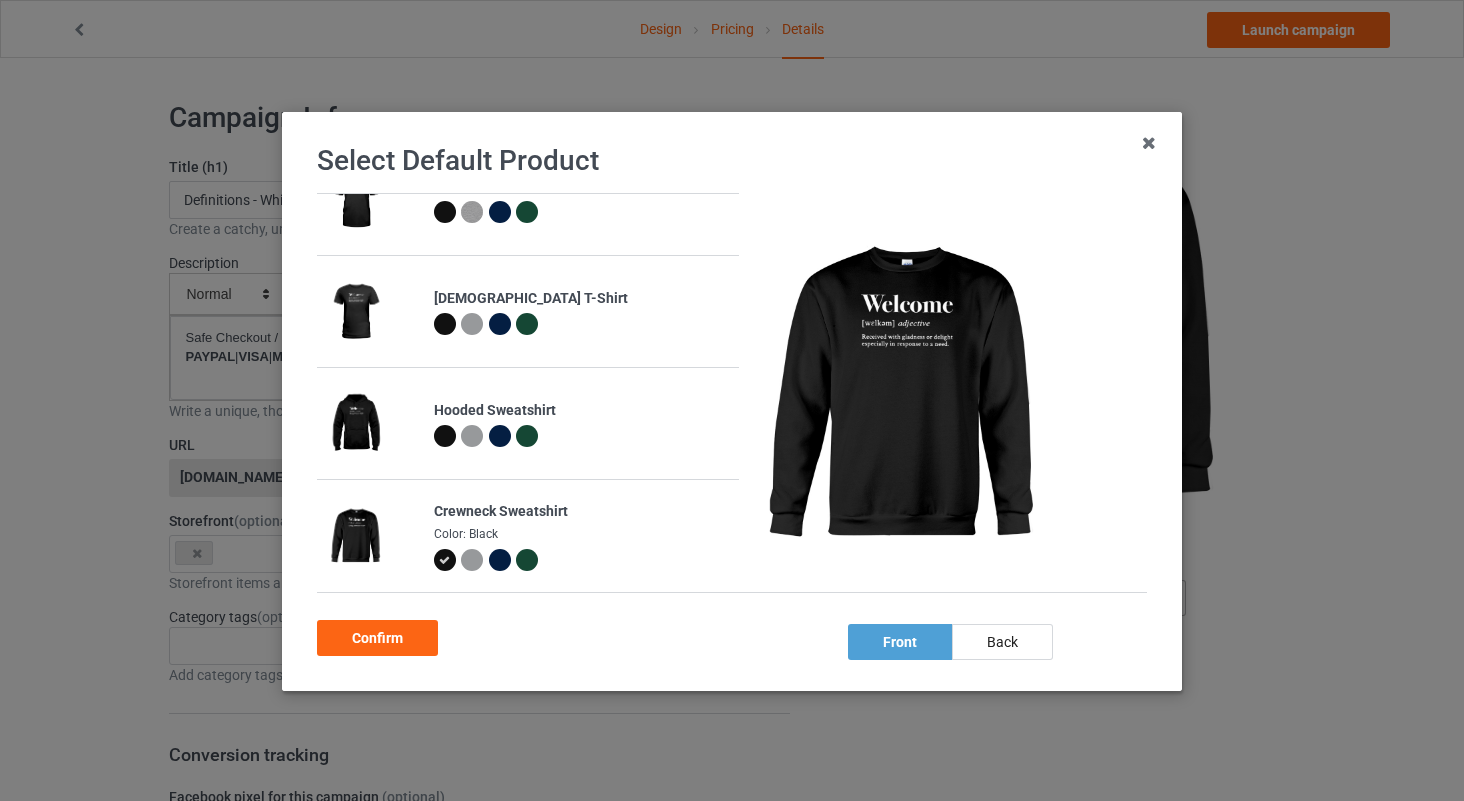 scroll, scrollTop: 50, scrollLeft: 0, axis: vertical 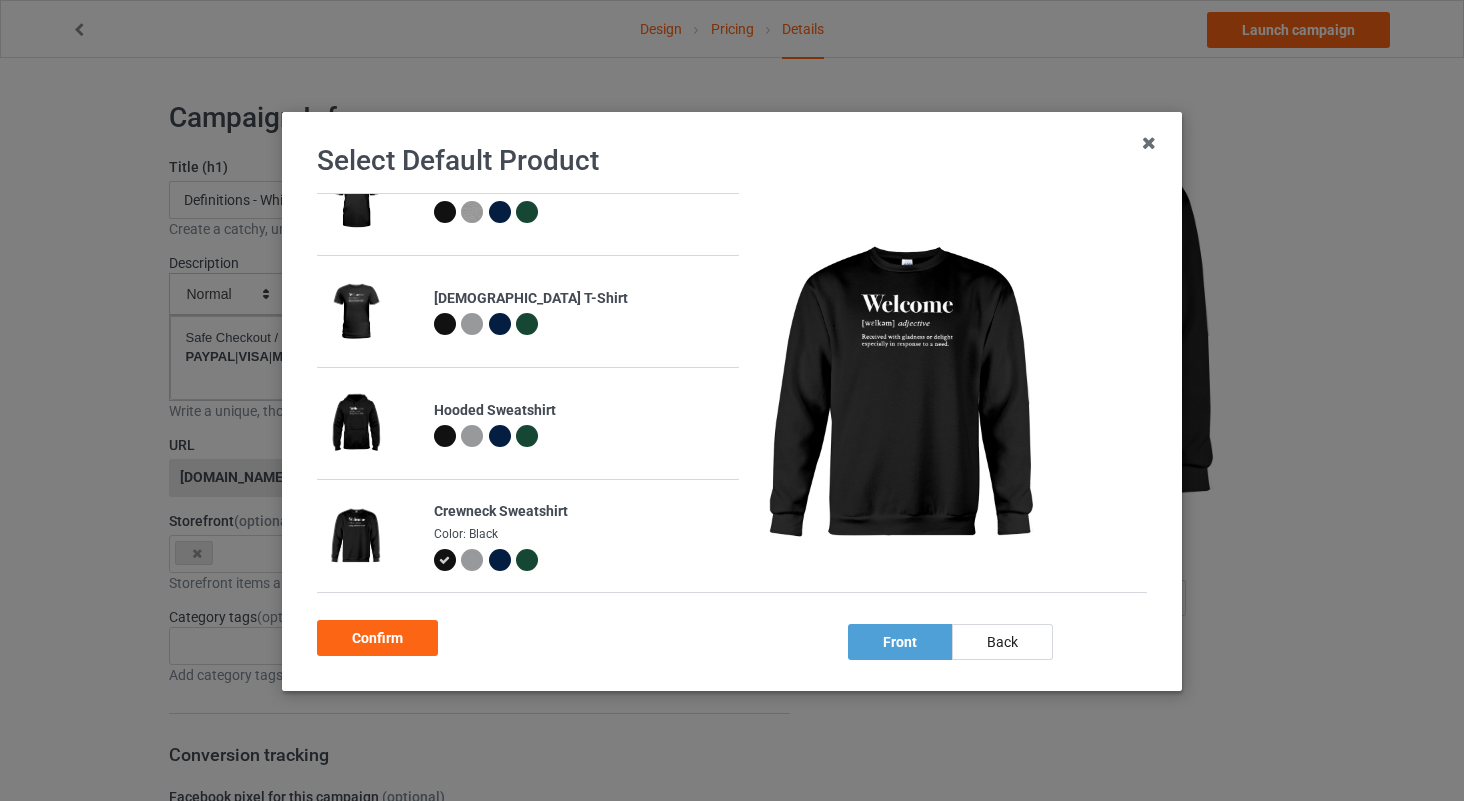 click at bounding box center [500, 324] 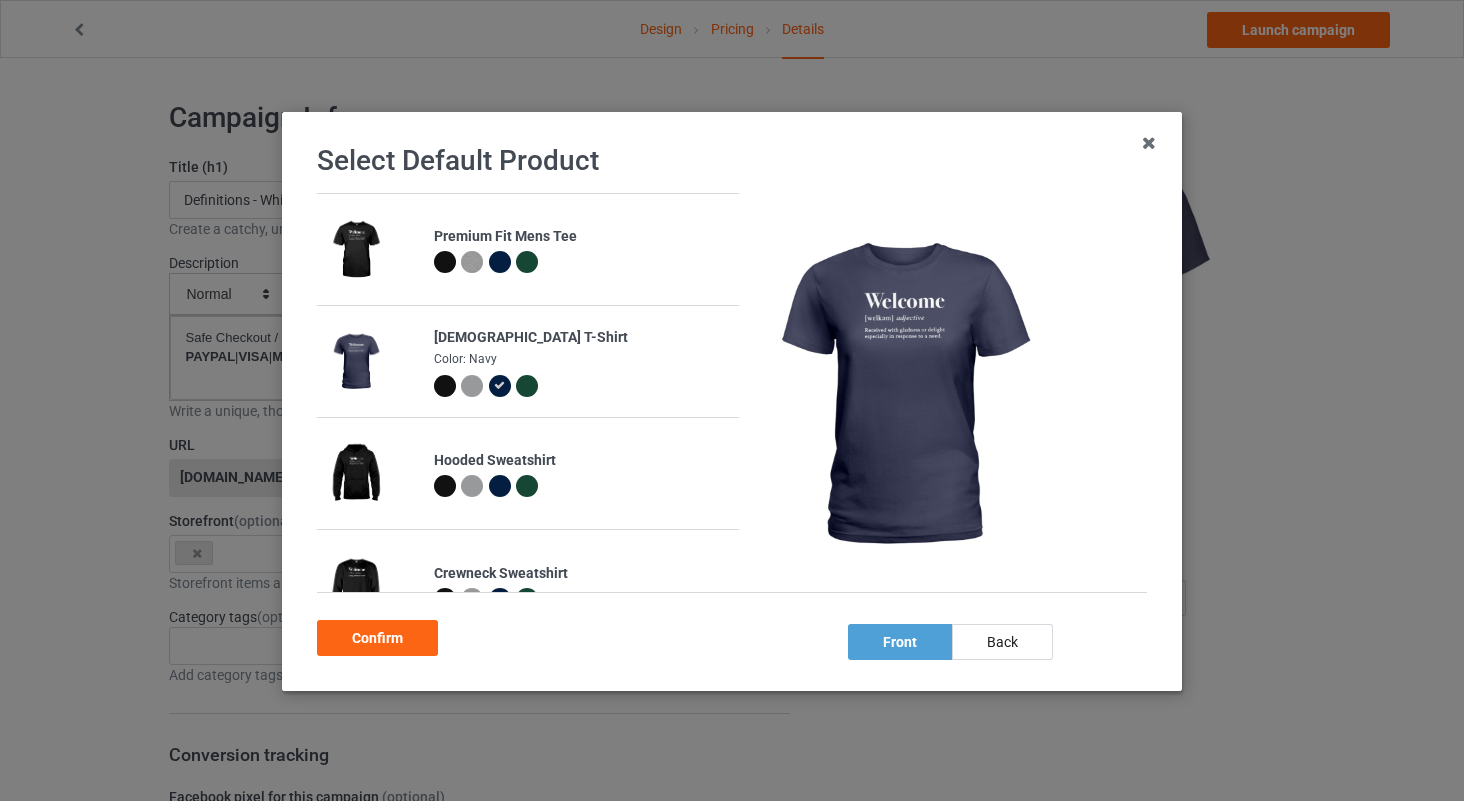 scroll, scrollTop: 0, scrollLeft: 0, axis: both 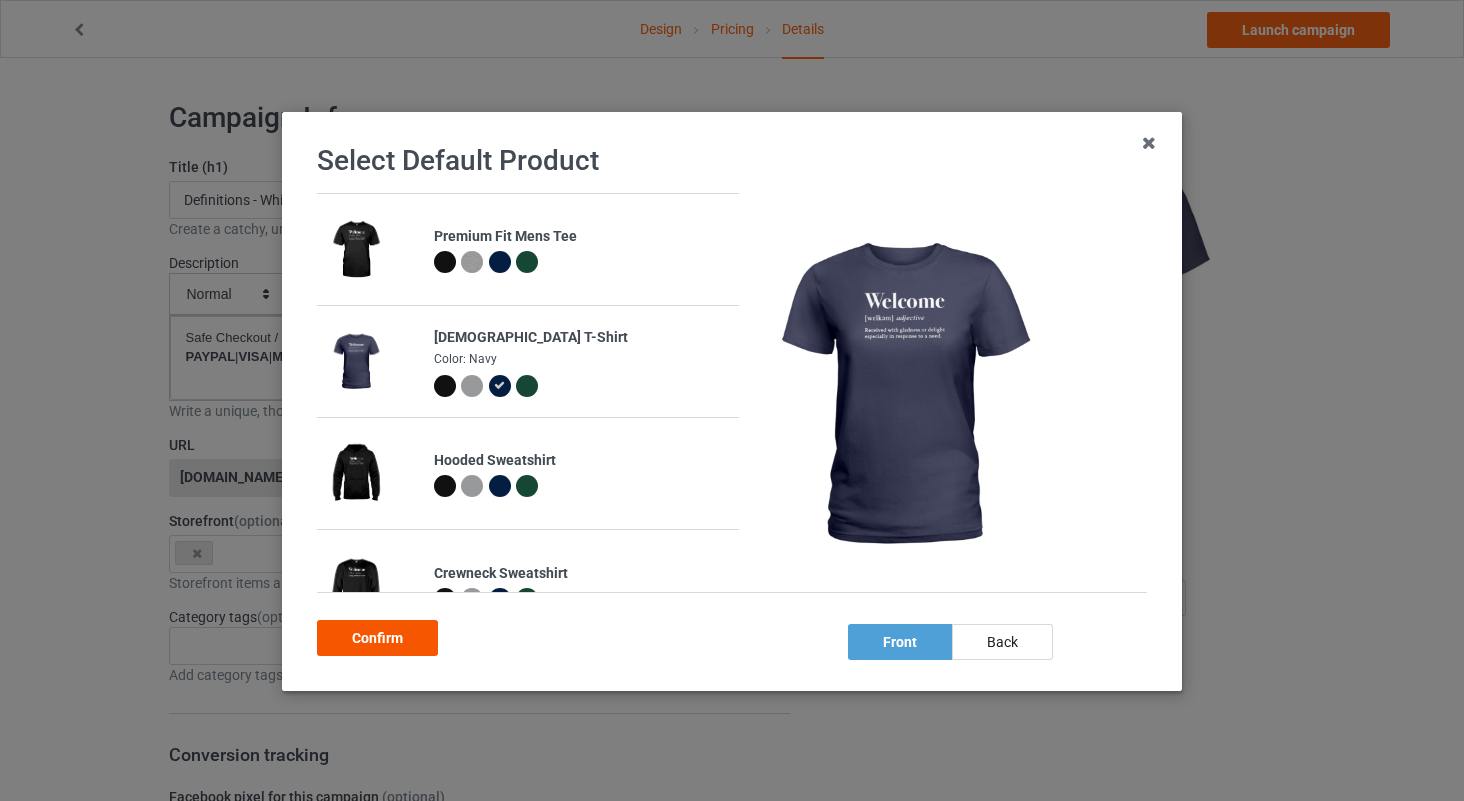 click on "Confirm" at bounding box center (377, 638) 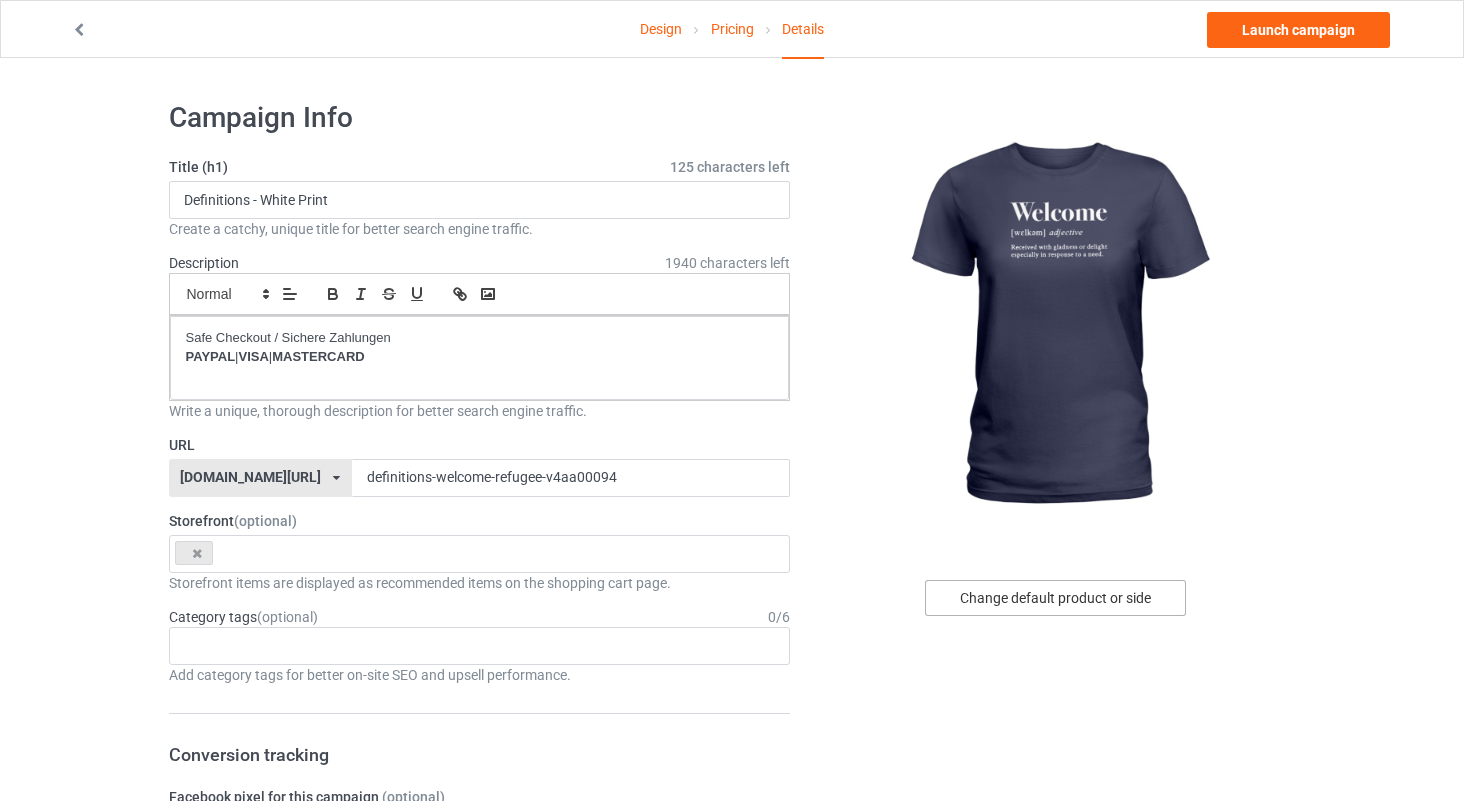 click on "Change default product or side" at bounding box center (1055, 598) 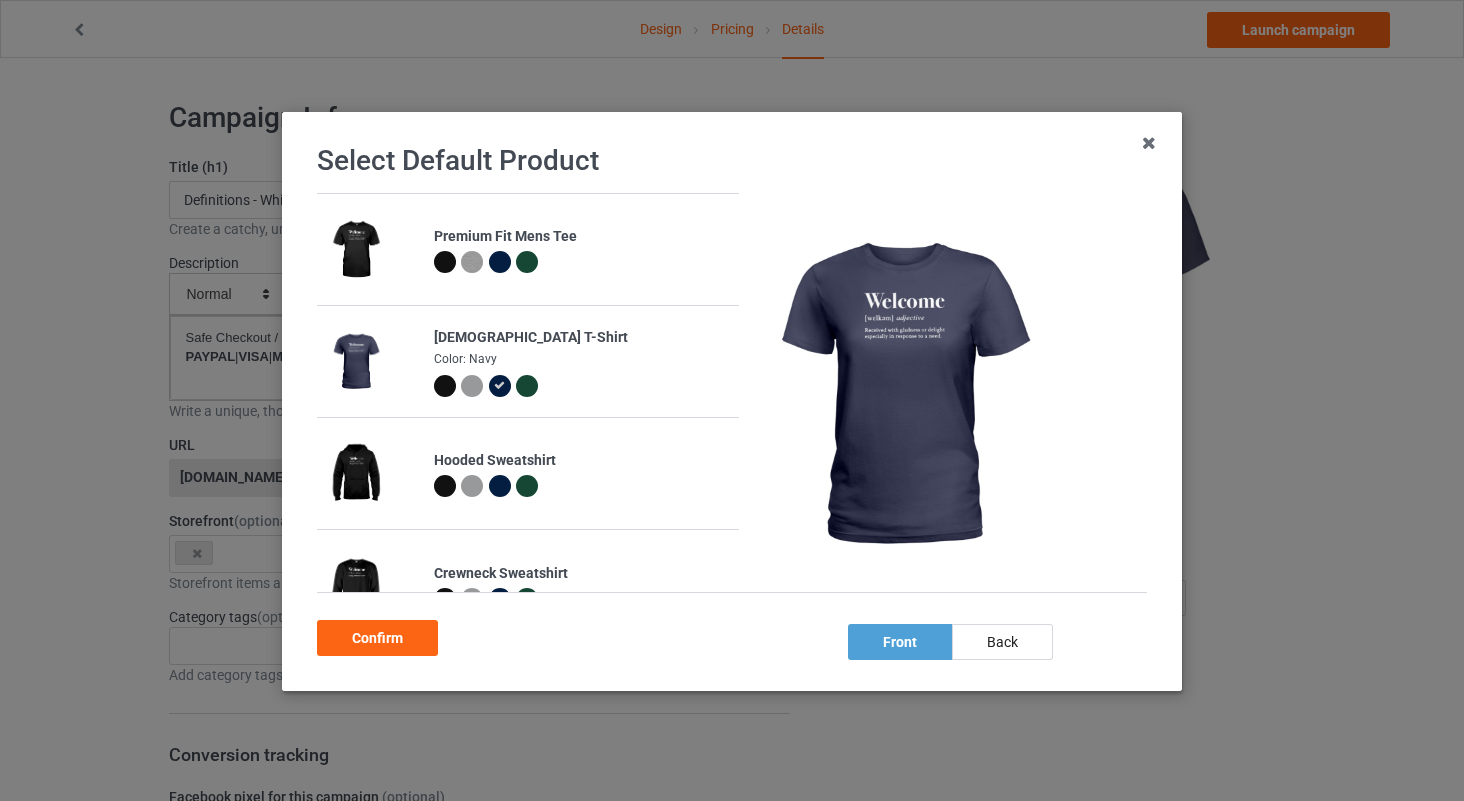 click at bounding box center (445, 262) 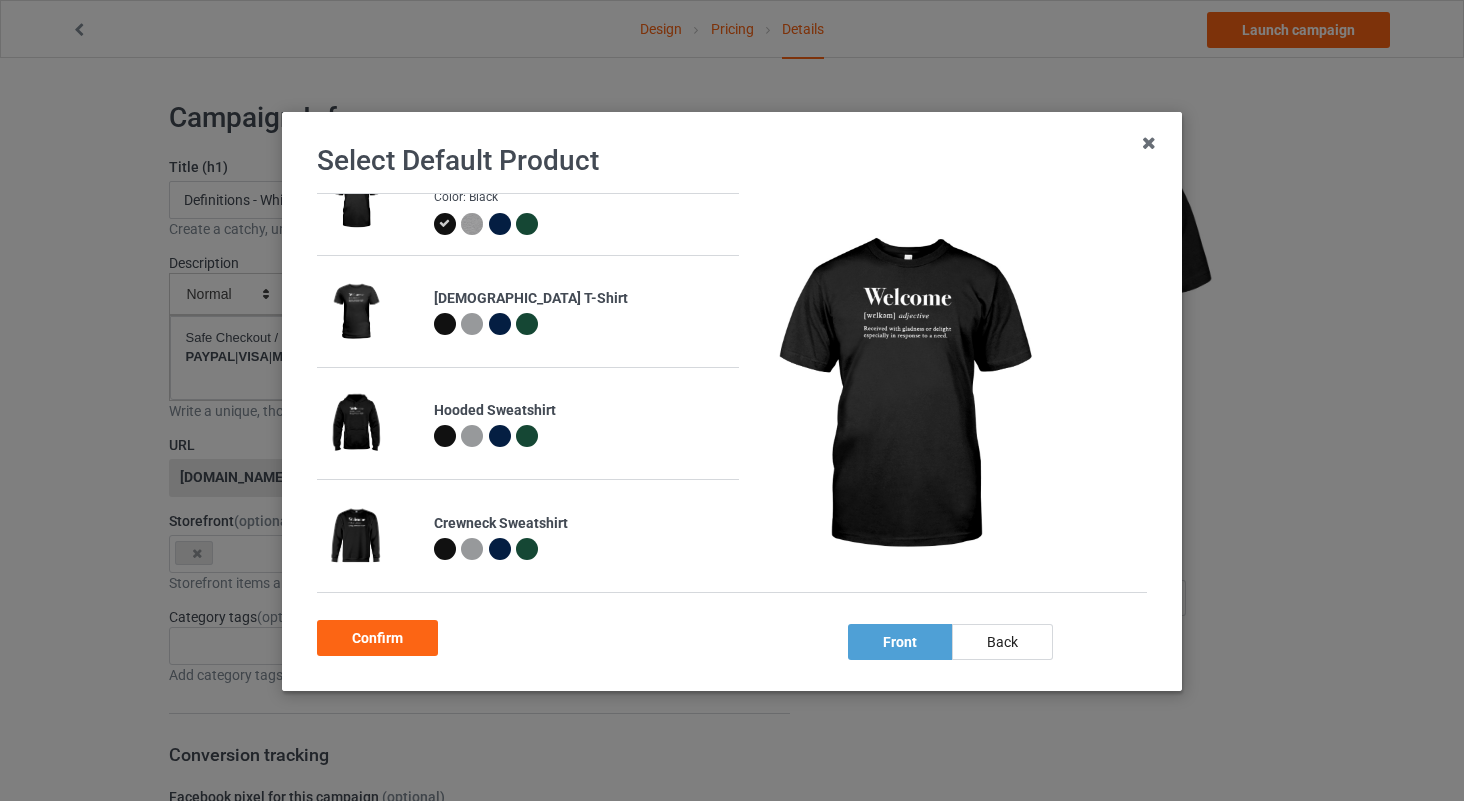 scroll, scrollTop: 50, scrollLeft: 0, axis: vertical 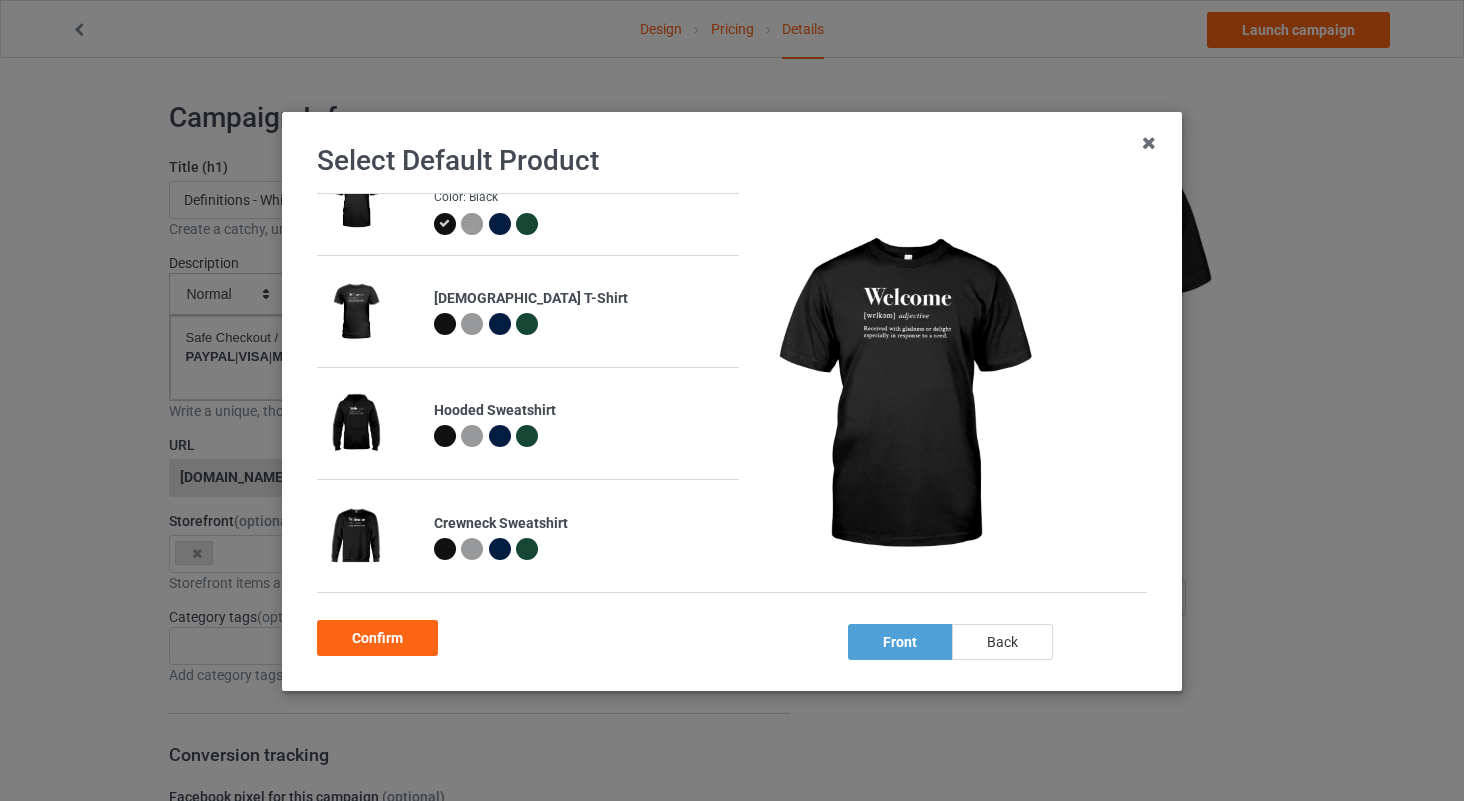click on "back" at bounding box center (1002, 642) 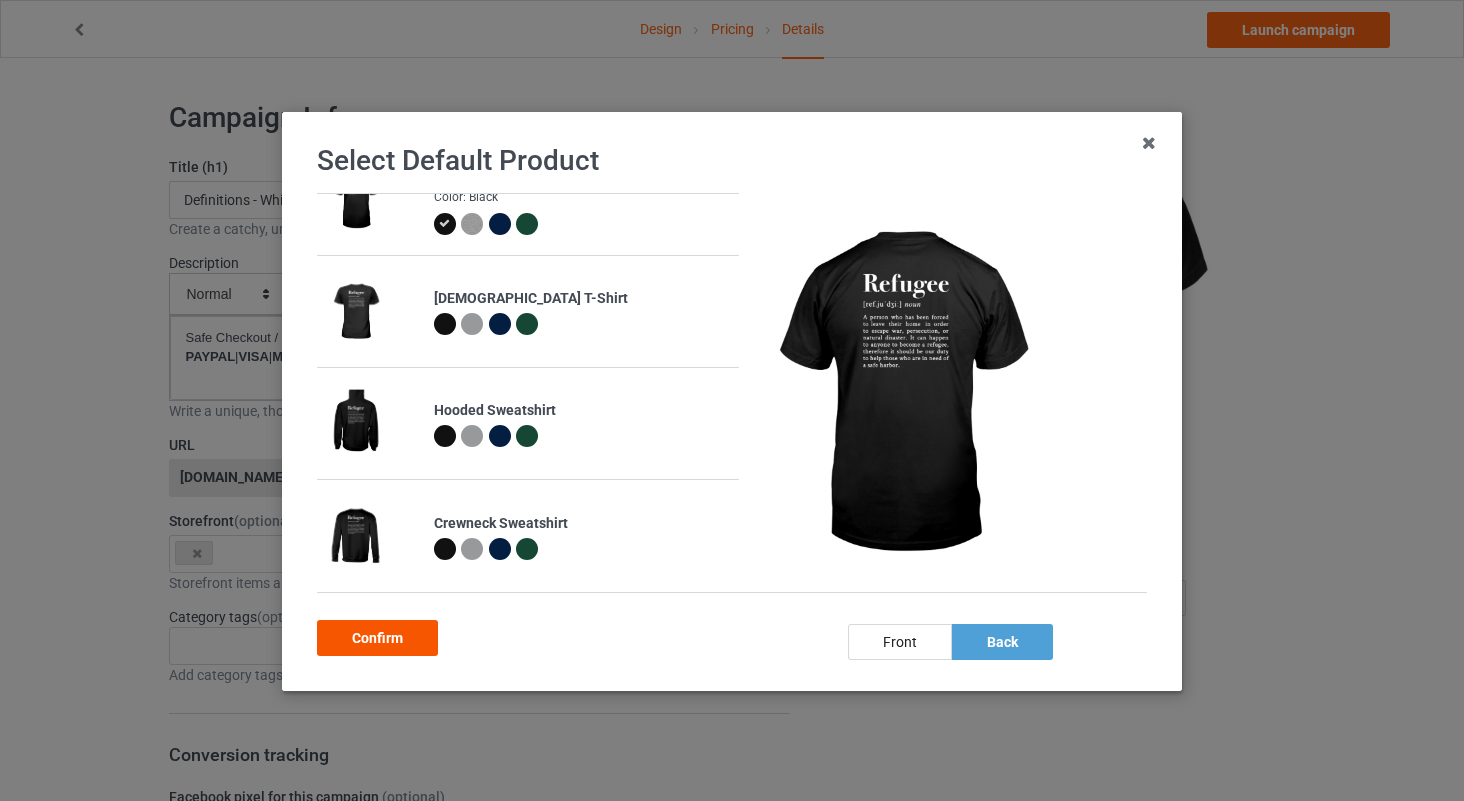 click on "Confirm" at bounding box center (377, 638) 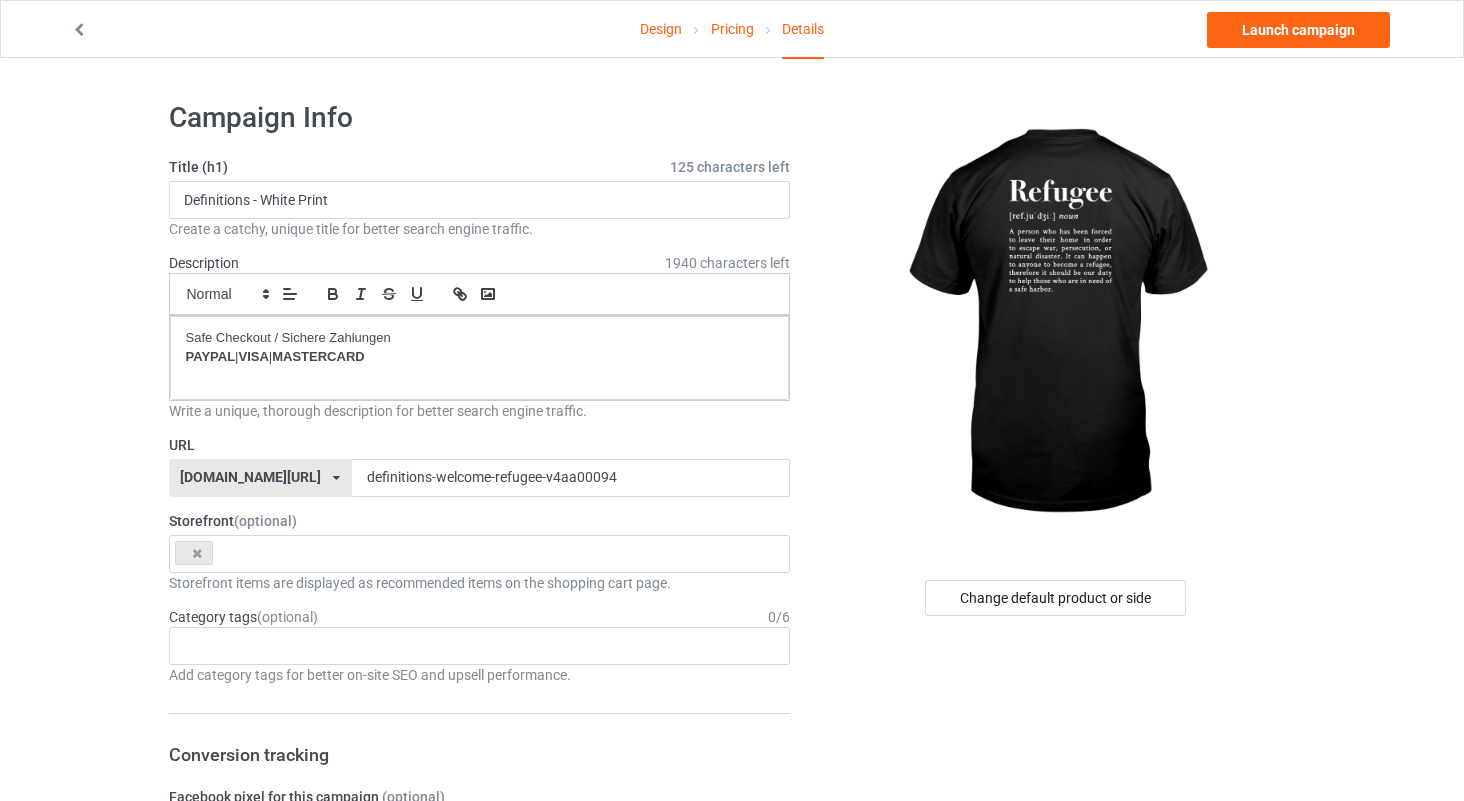 click on "Design" at bounding box center [661, 29] 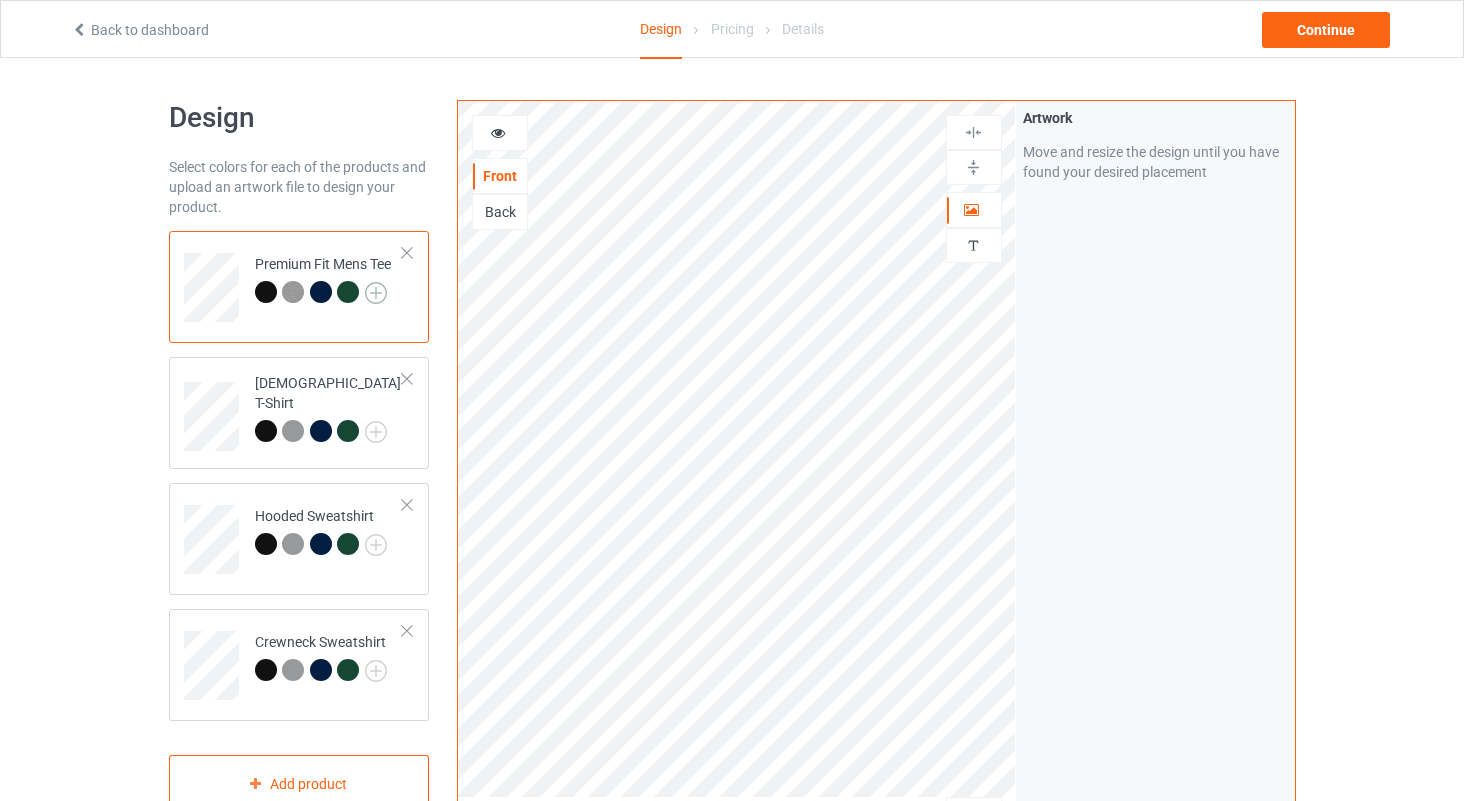 click at bounding box center (376, 293) 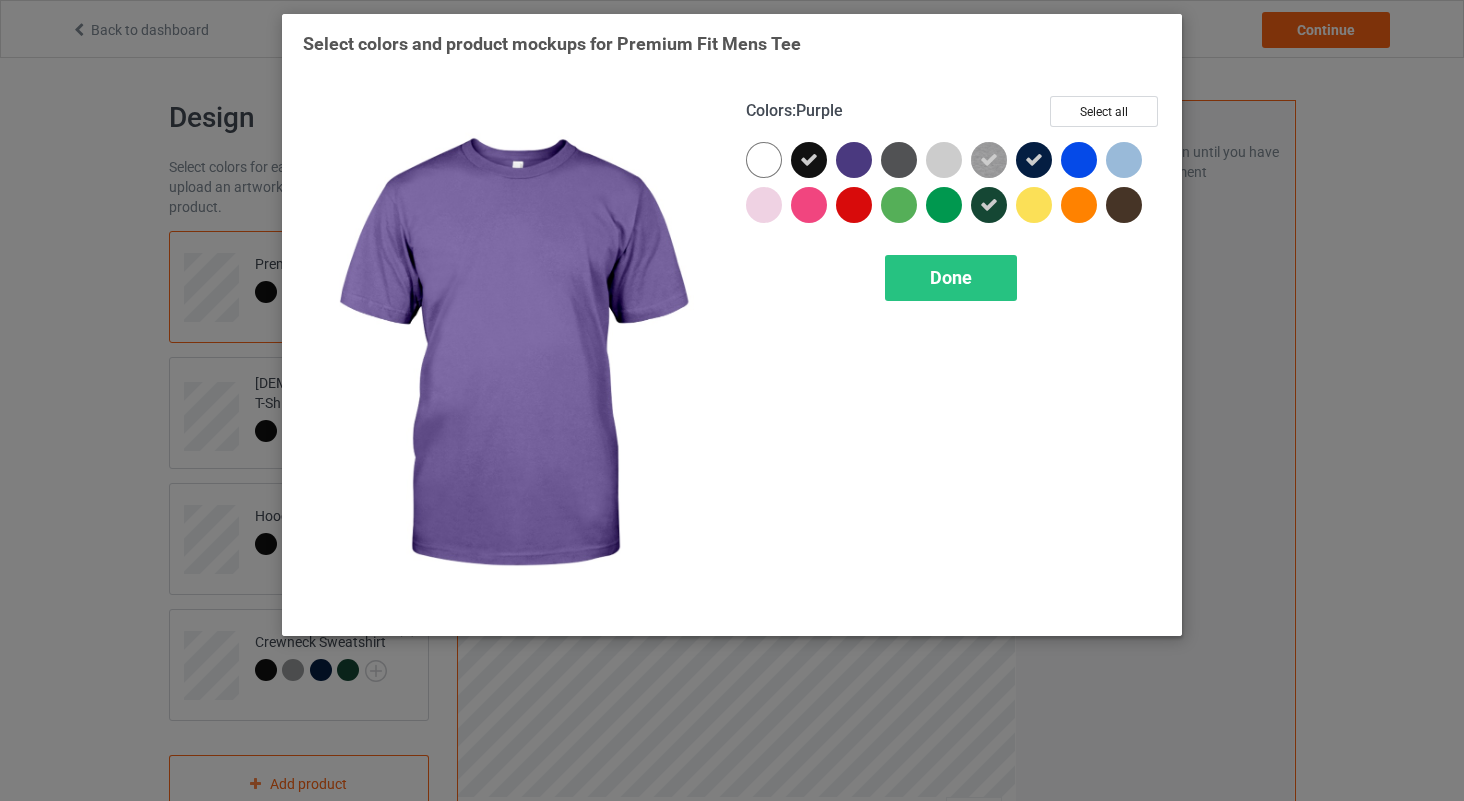 click at bounding box center [854, 160] 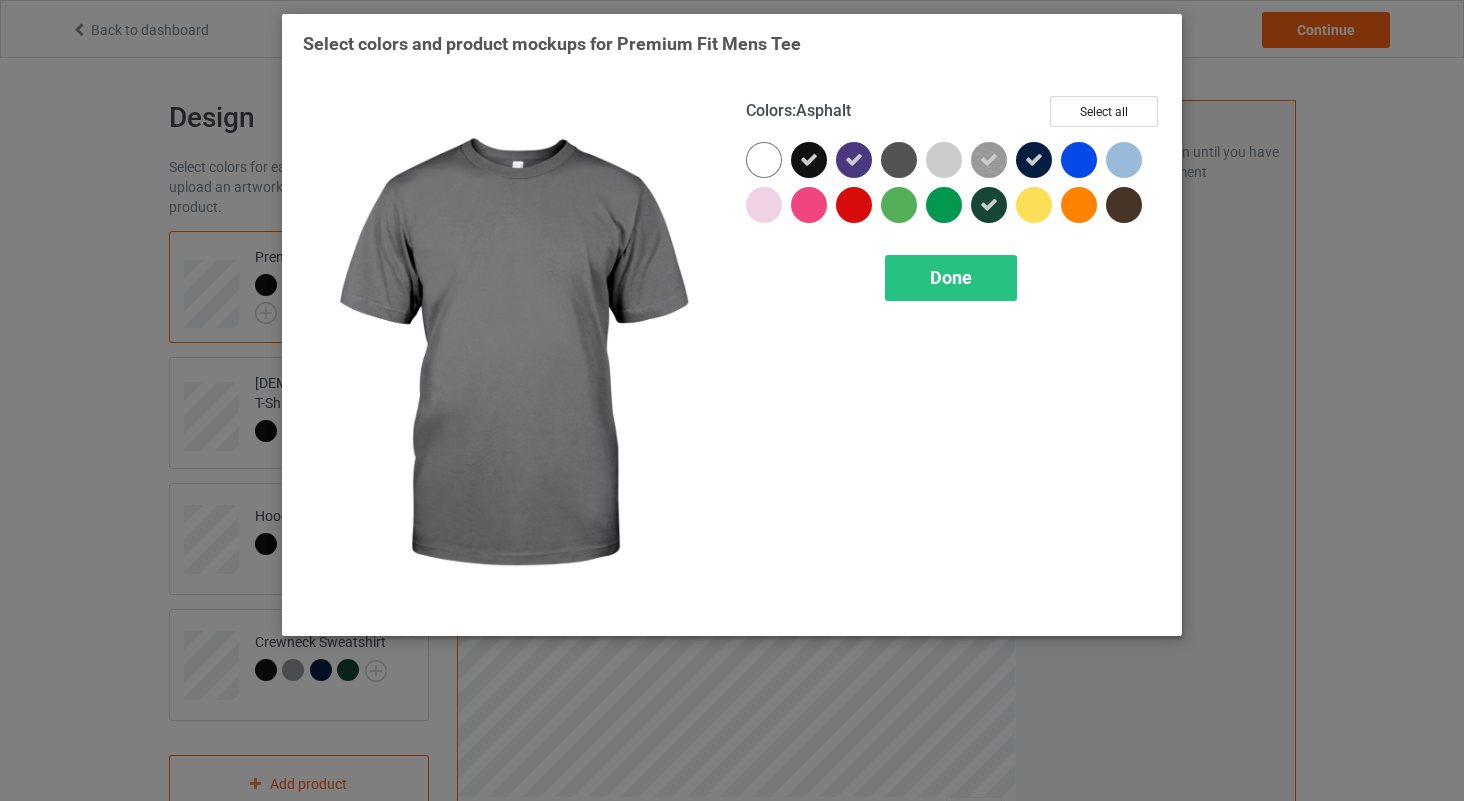 click at bounding box center (899, 160) 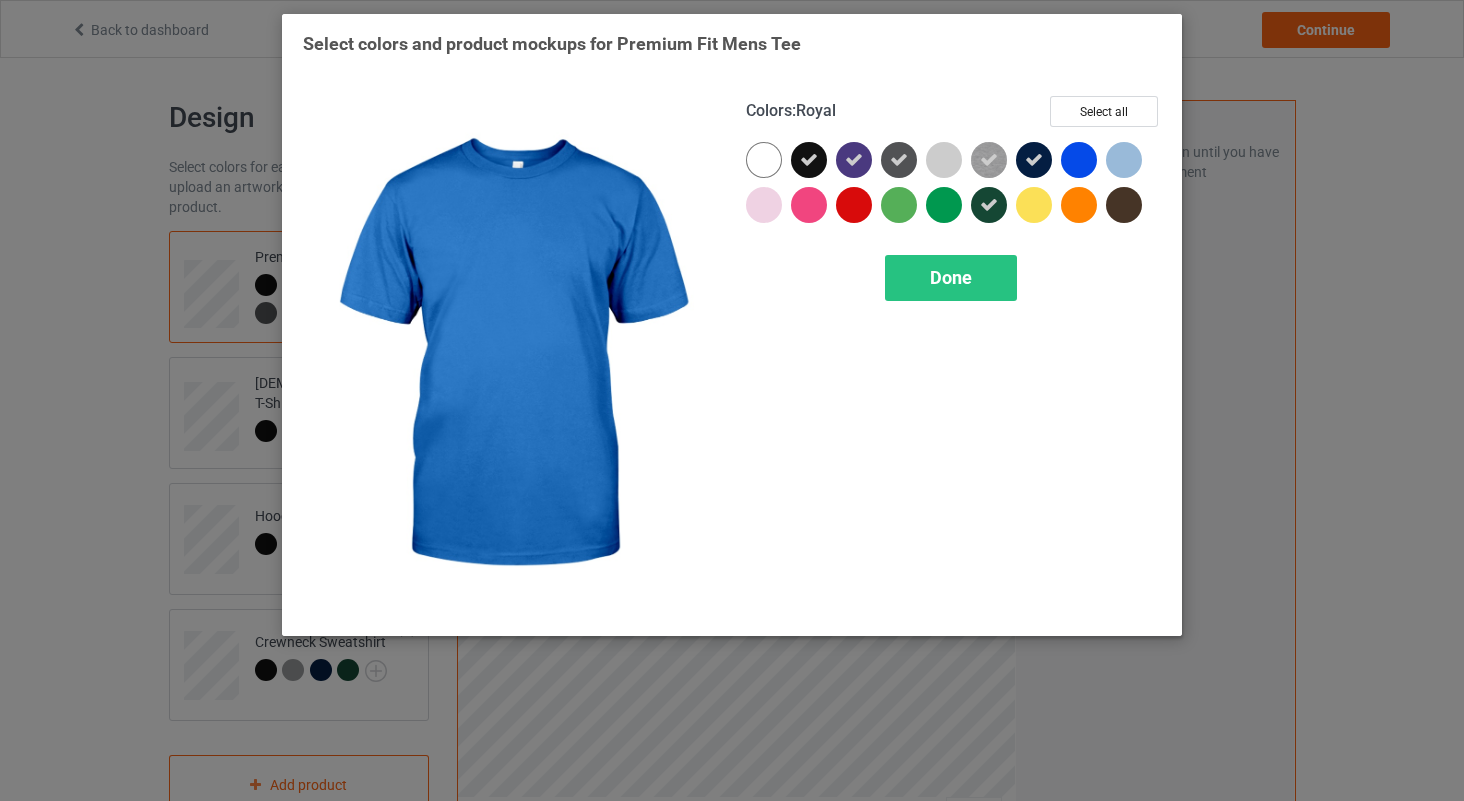 click at bounding box center [1079, 160] 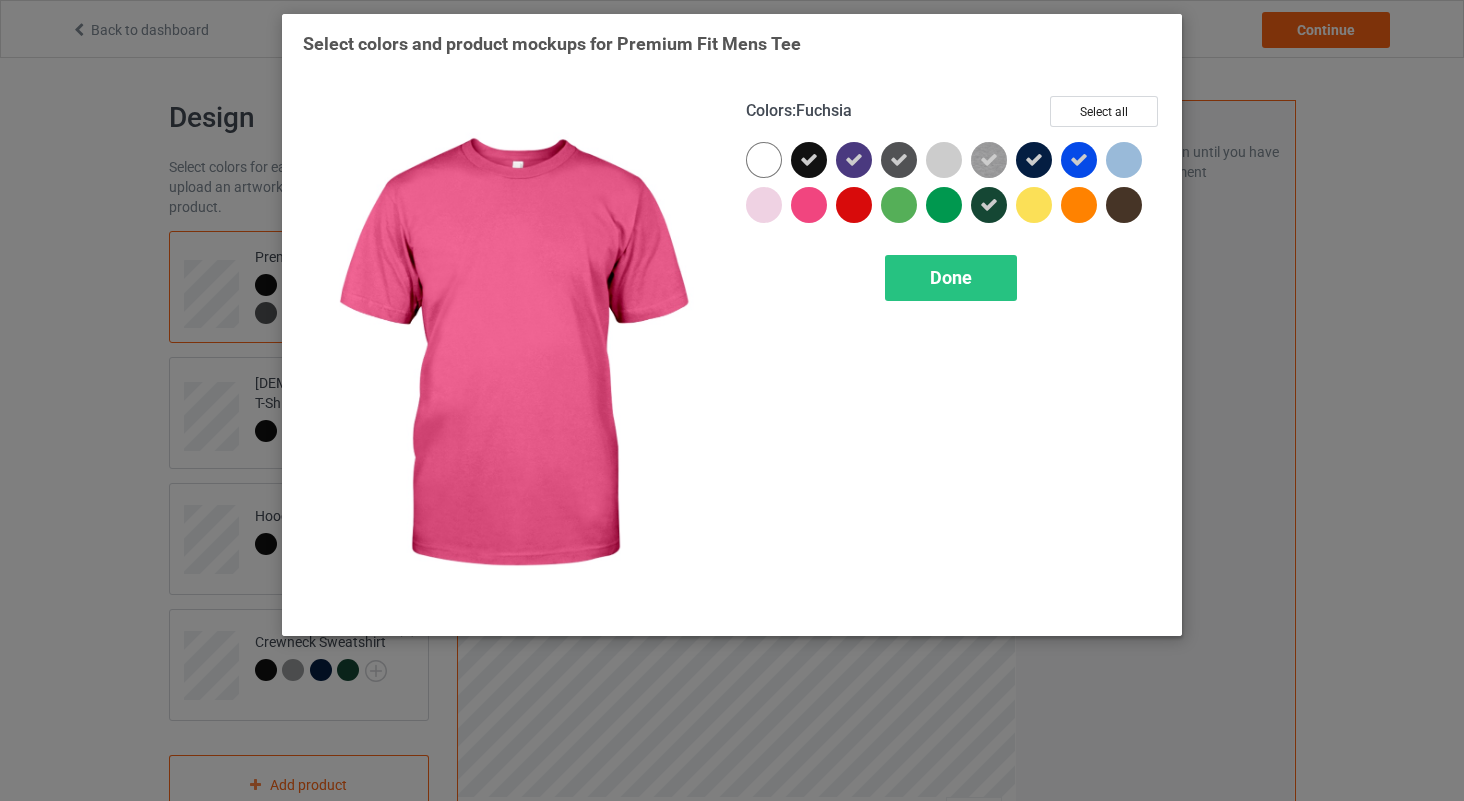 click at bounding box center [809, 205] 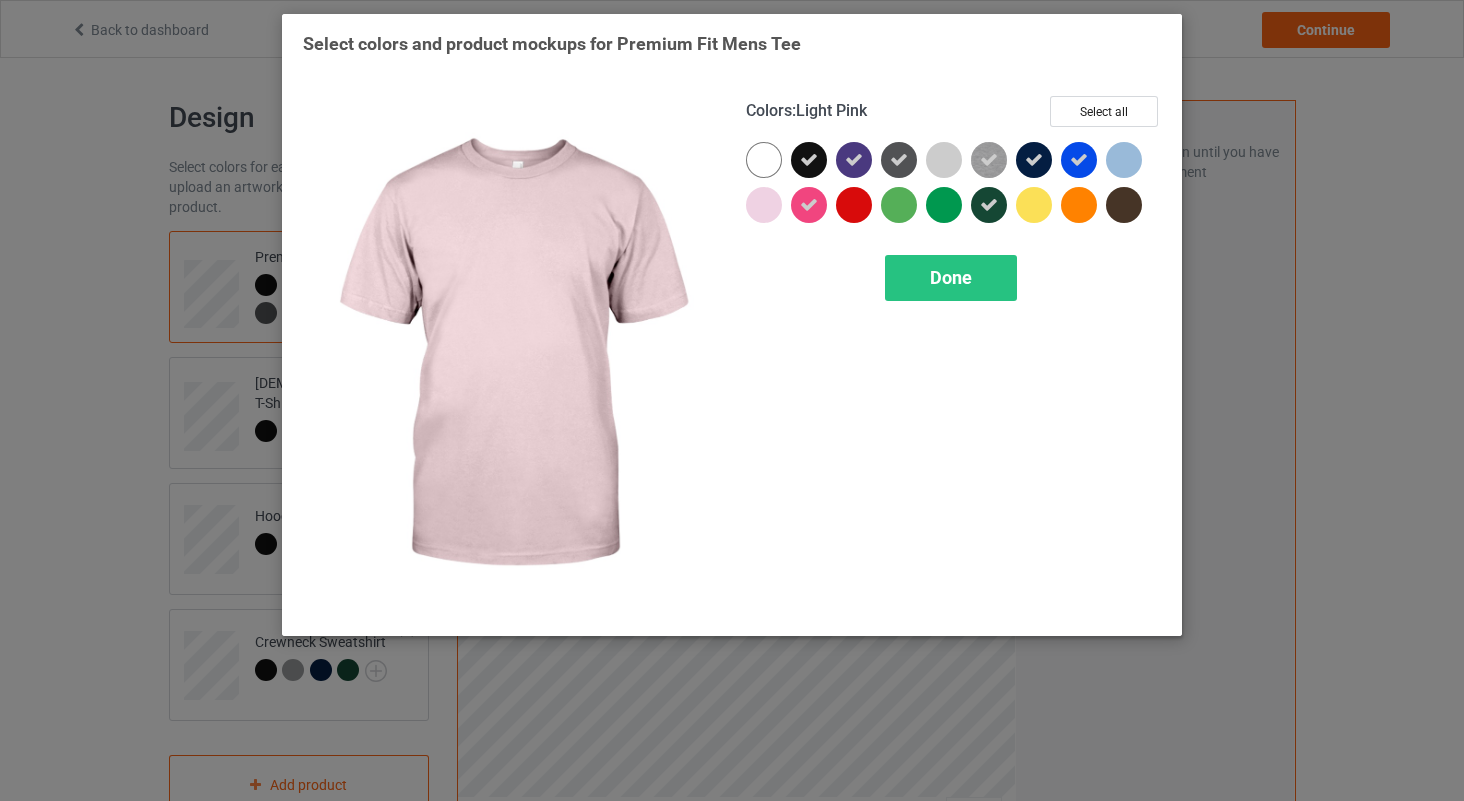 click at bounding box center (764, 205) 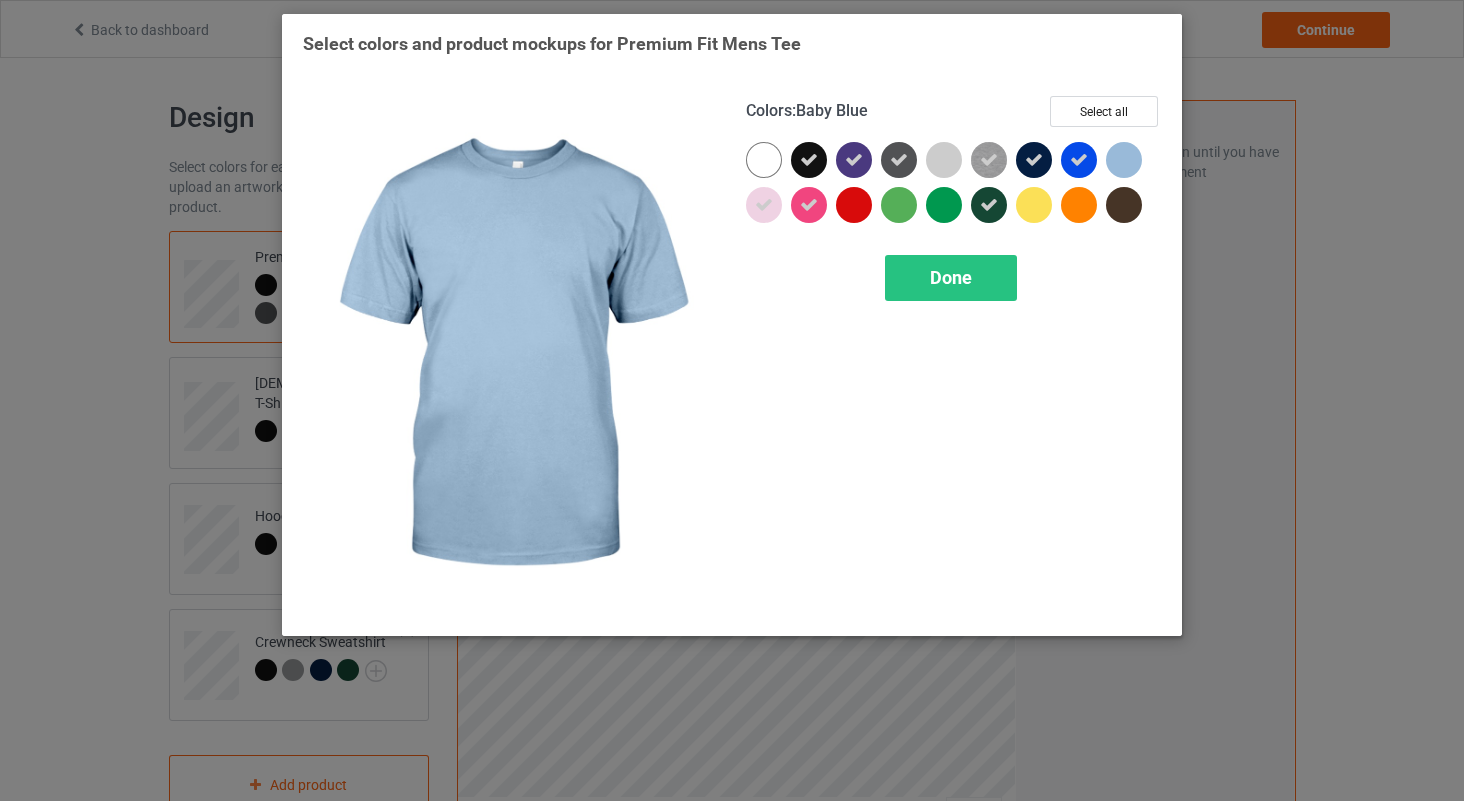 click at bounding box center [1124, 160] 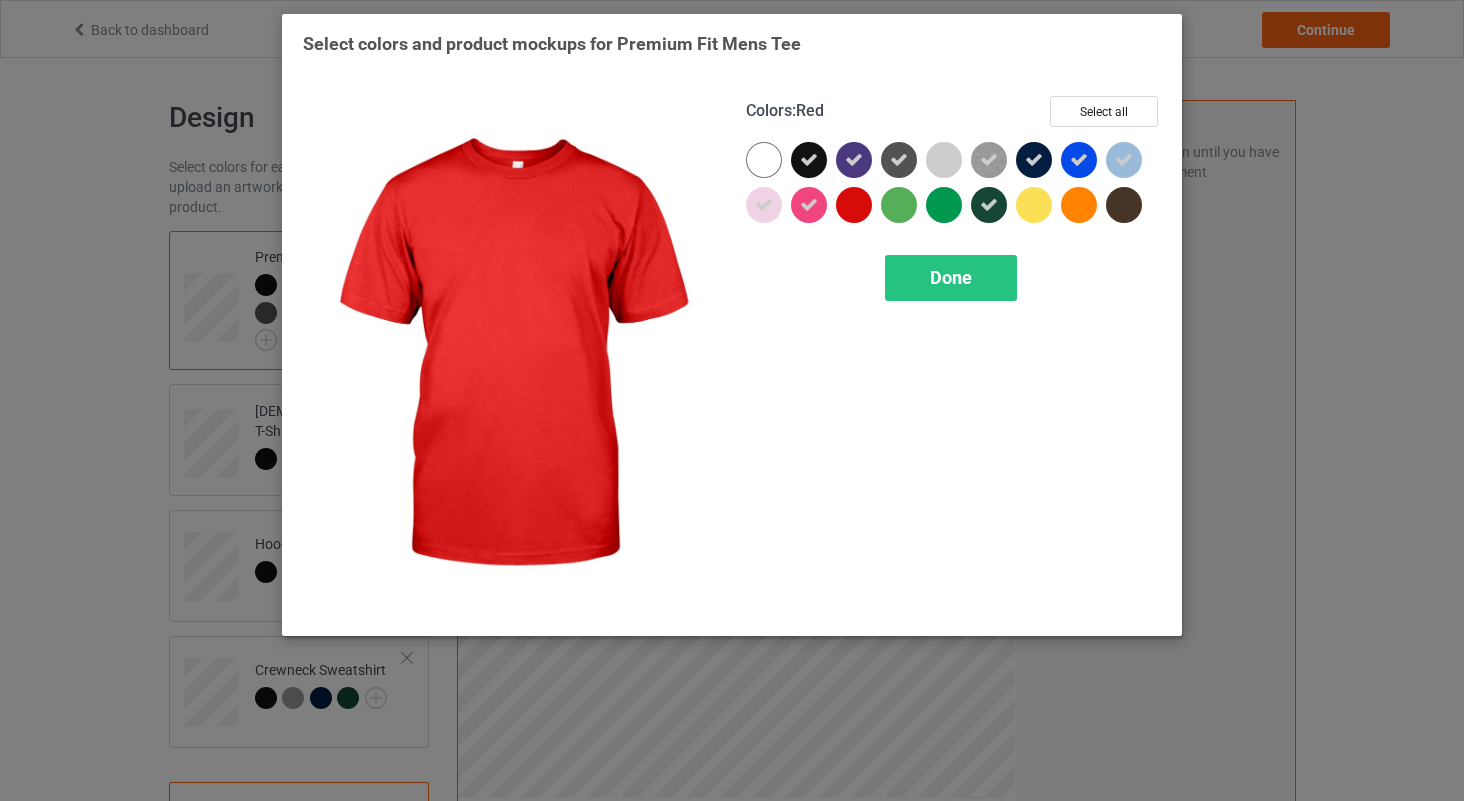 click at bounding box center [854, 205] 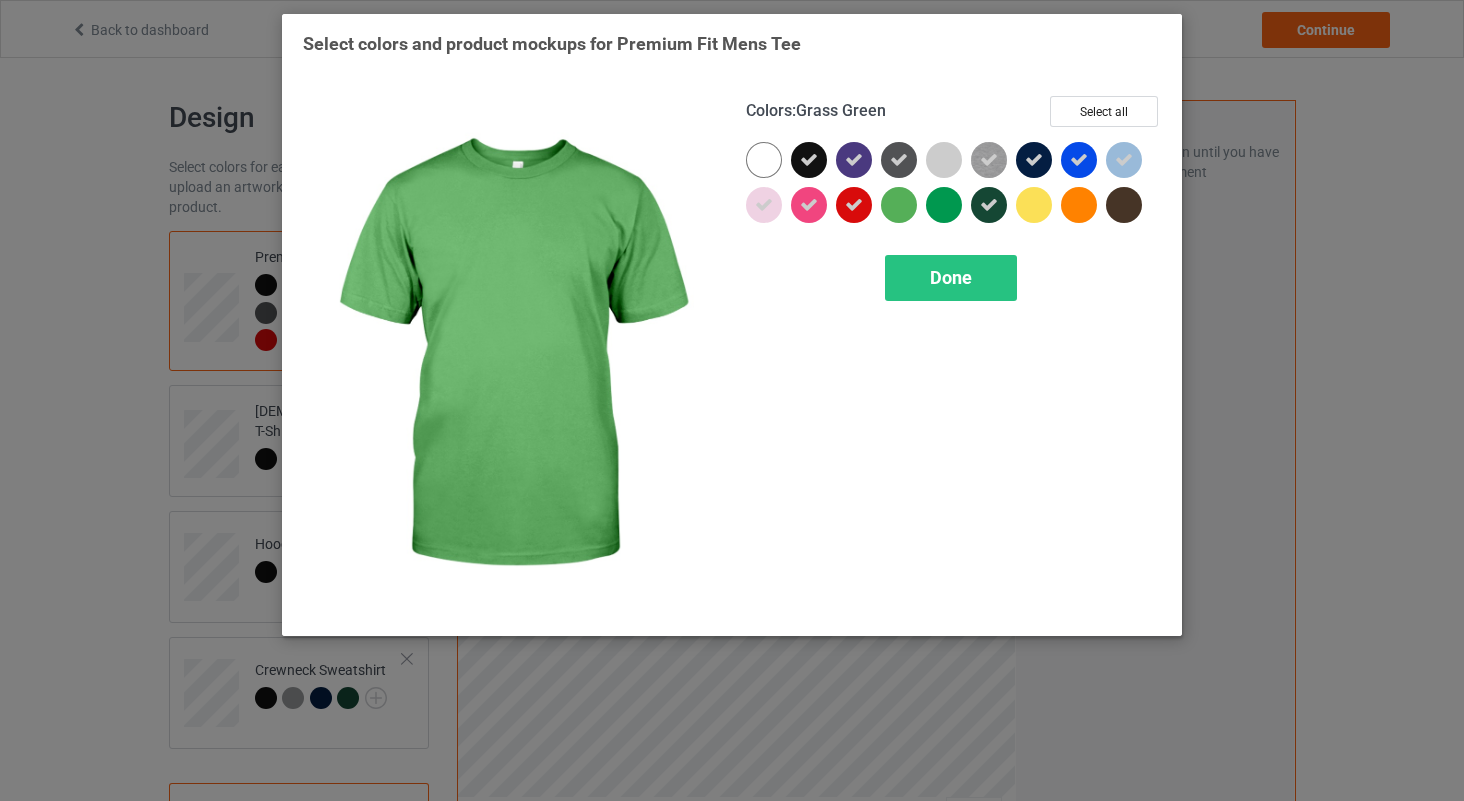 click at bounding box center [899, 205] 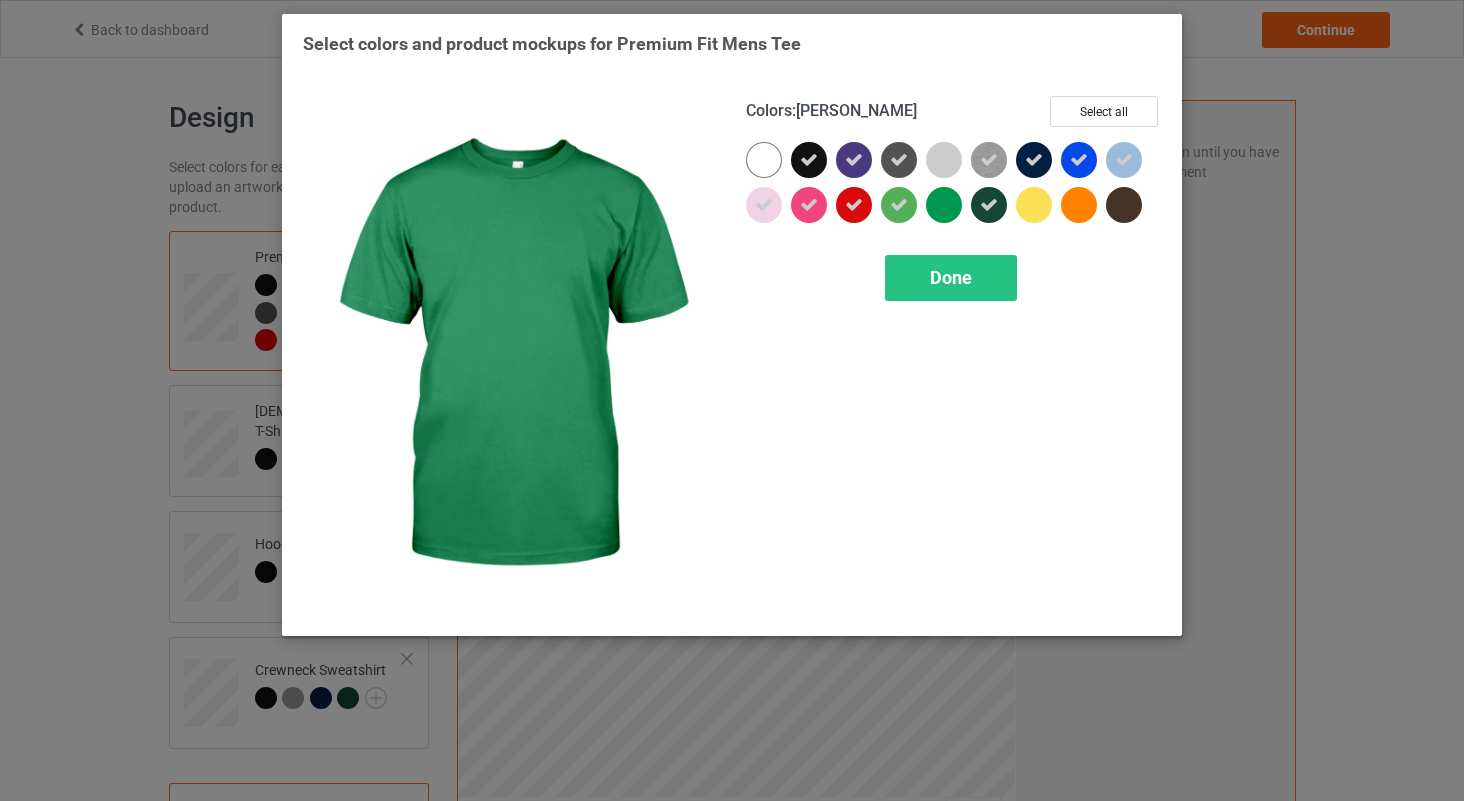 click at bounding box center (944, 205) 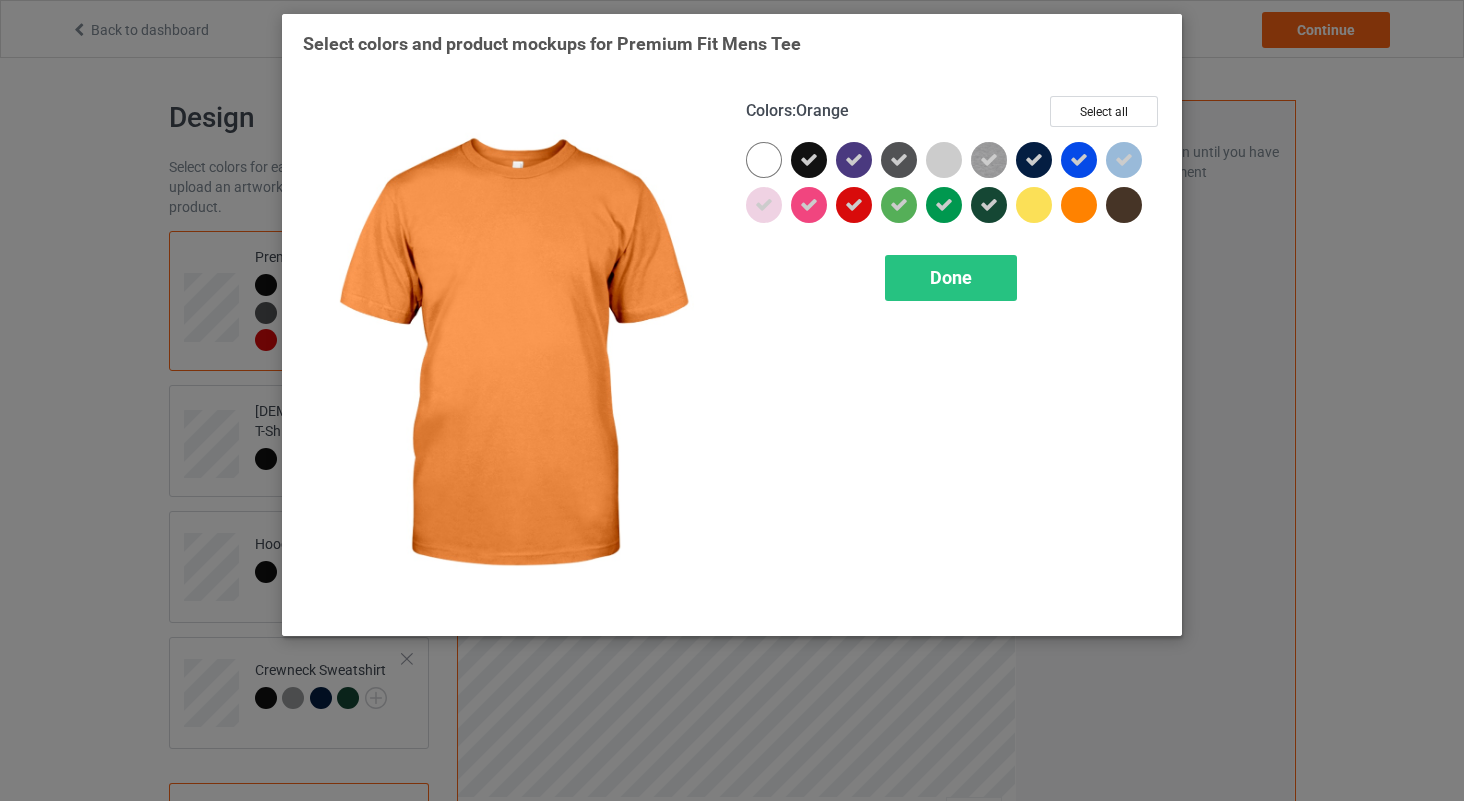 click at bounding box center [1079, 205] 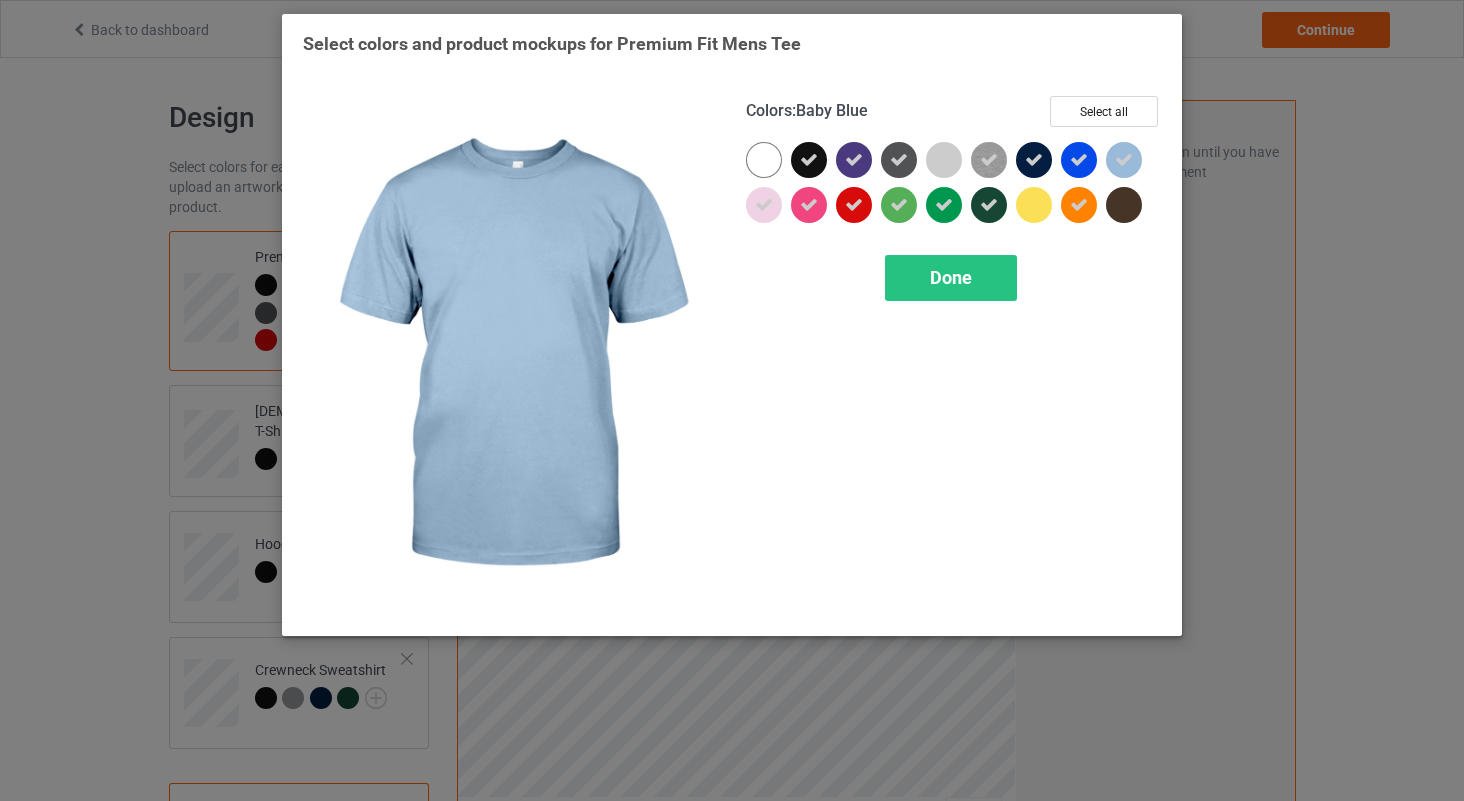 click at bounding box center [1124, 160] 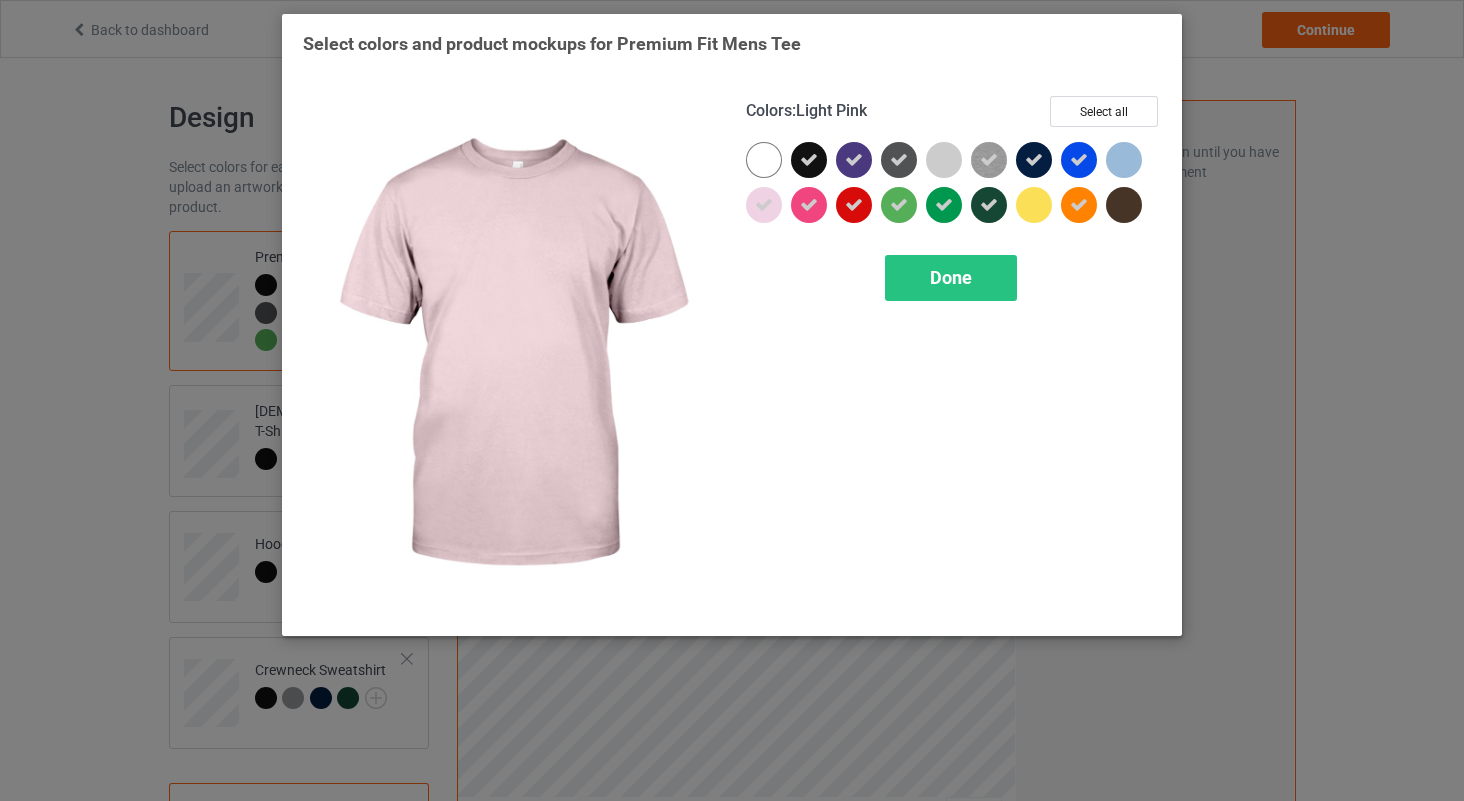 click at bounding box center (764, 205) 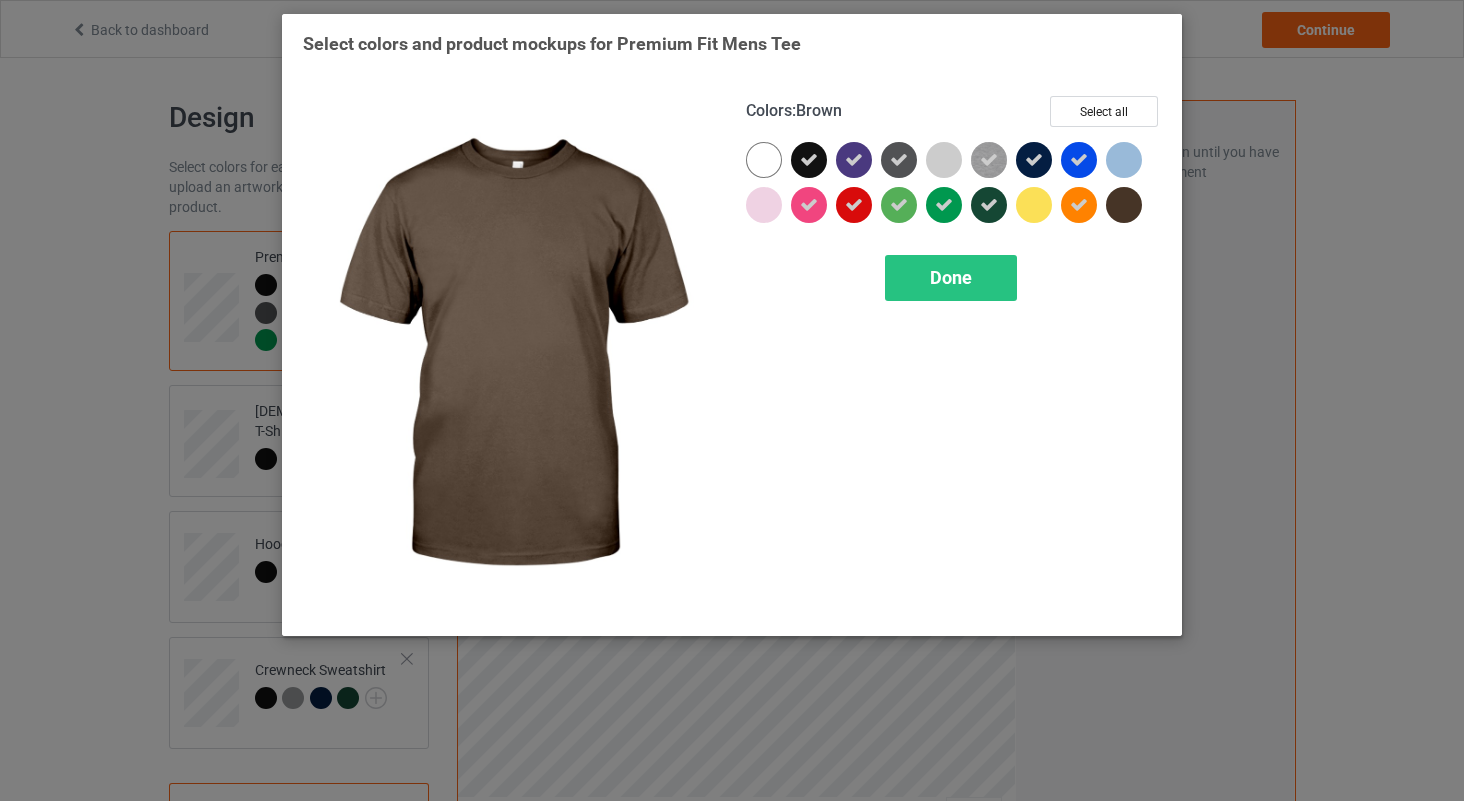 click at bounding box center (1124, 205) 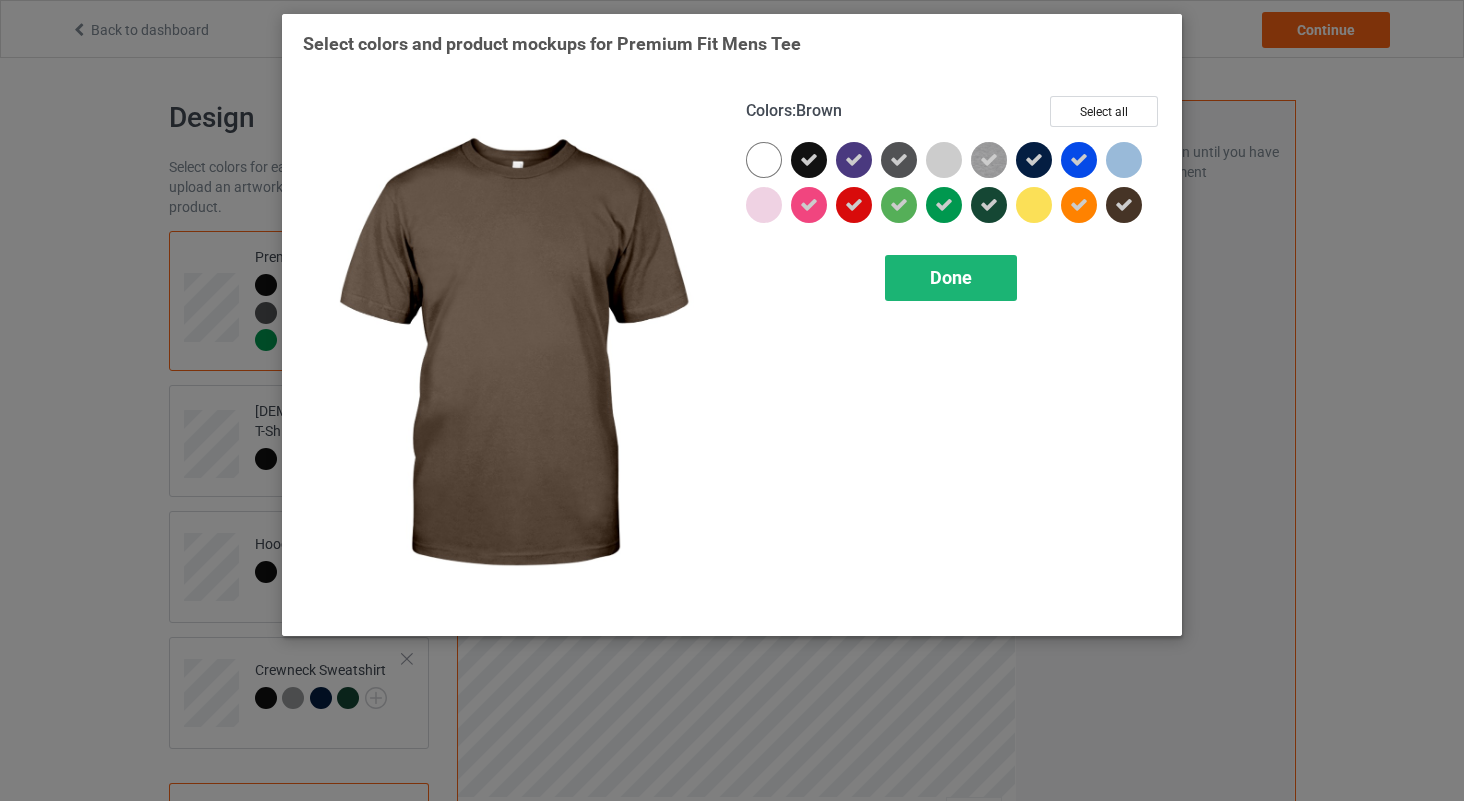 click on "Done" at bounding box center (951, 278) 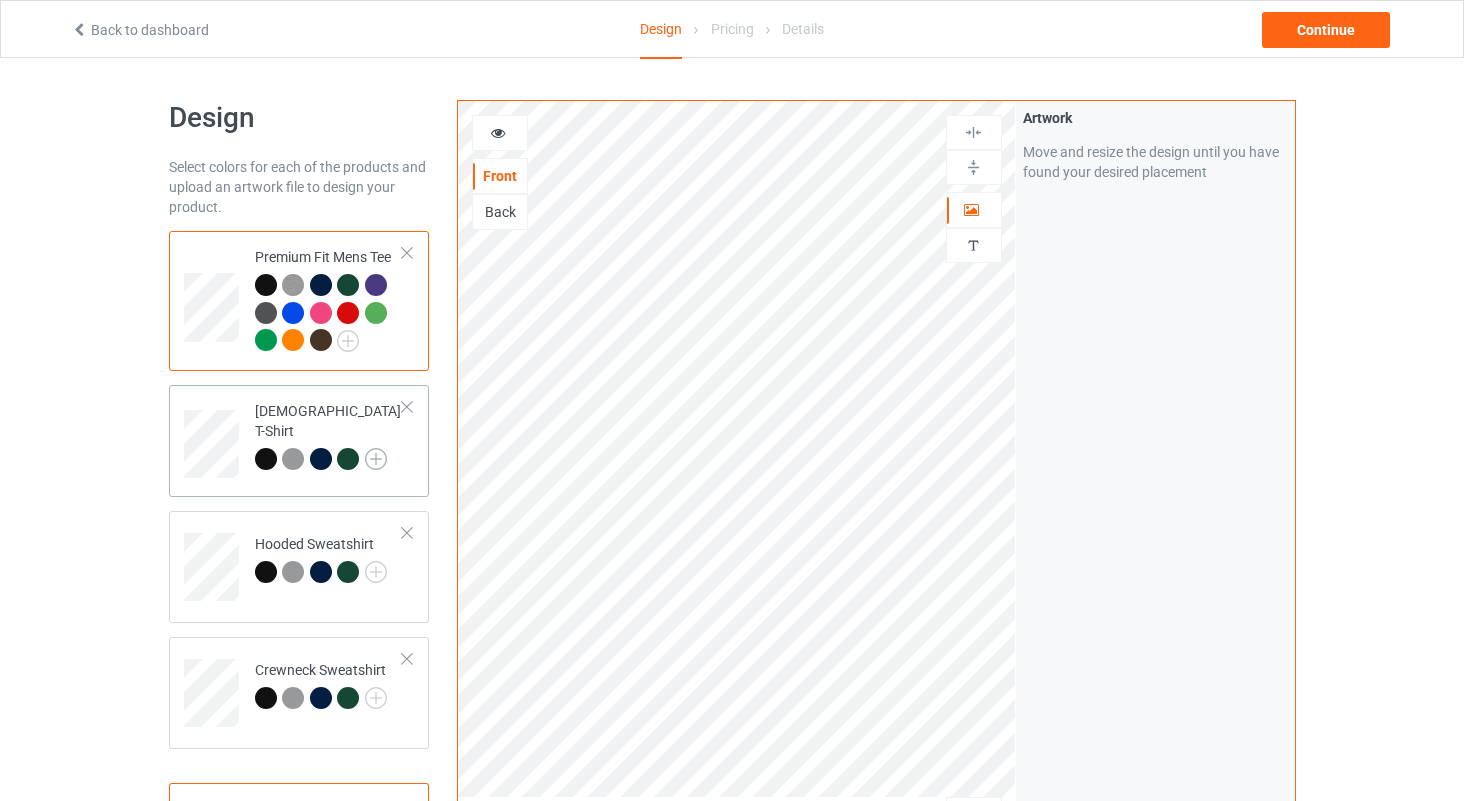 click at bounding box center (376, 459) 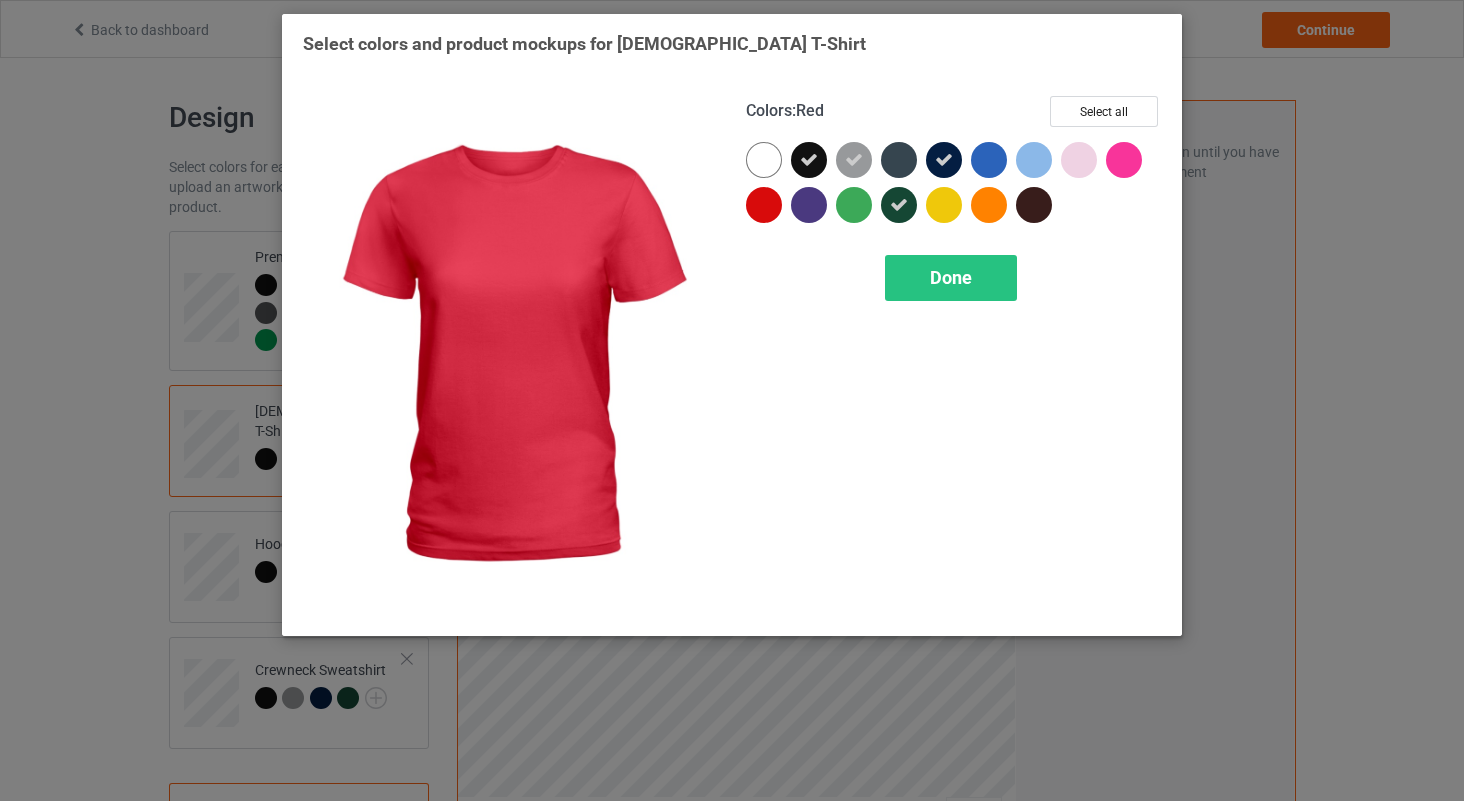 click at bounding box center (764, 205) 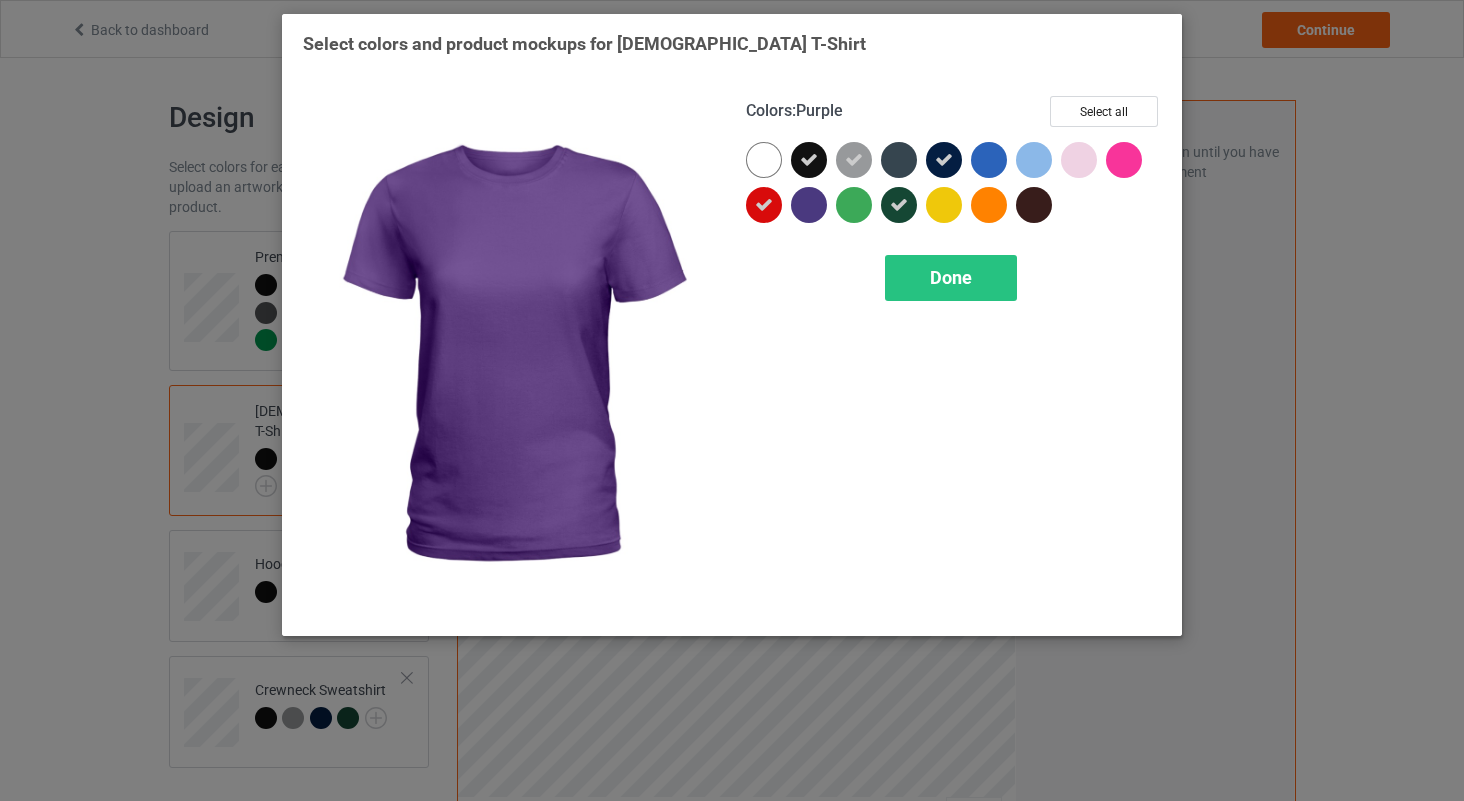 click at bounding box center (809, 205) 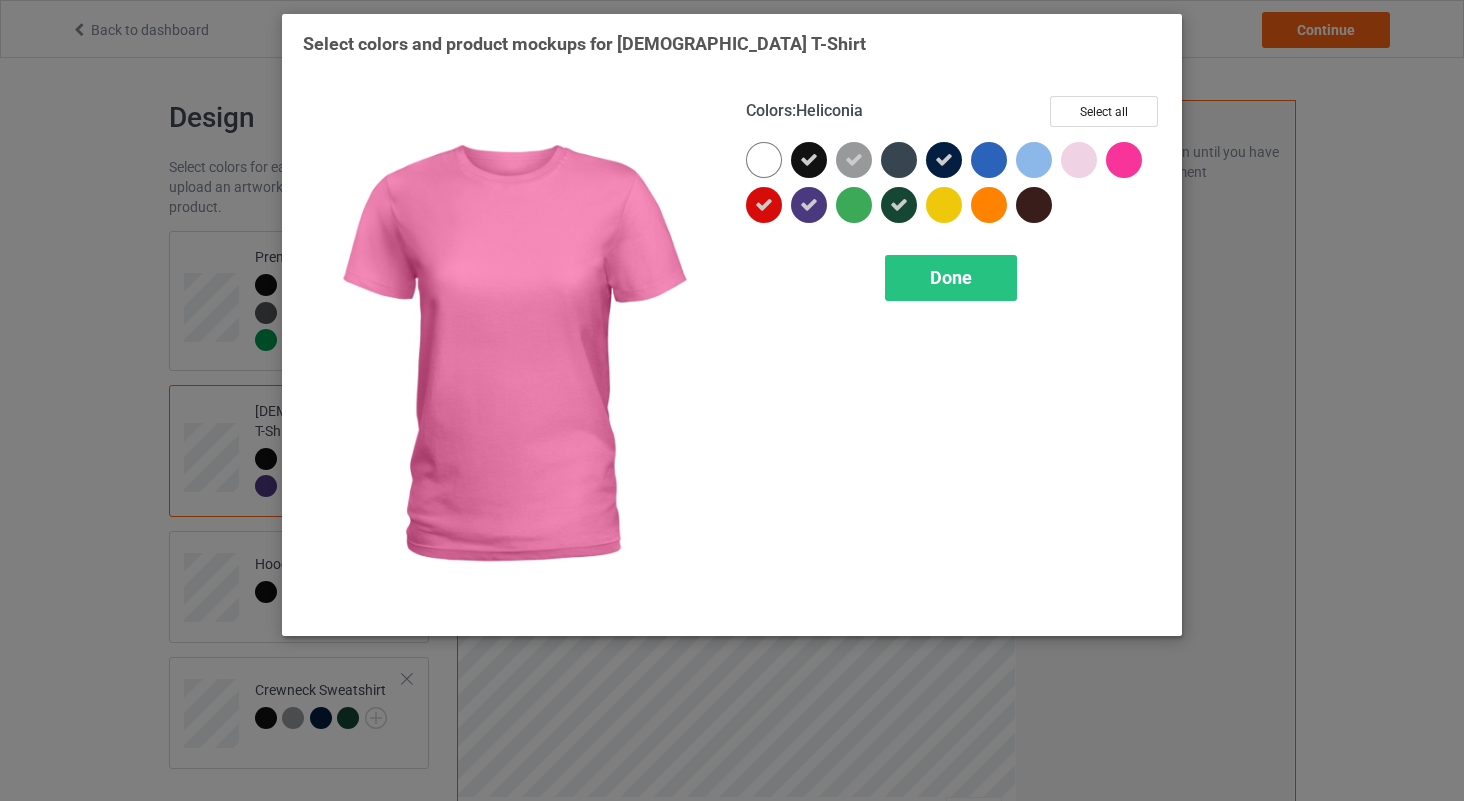 click at bounding box center (1124, 160) 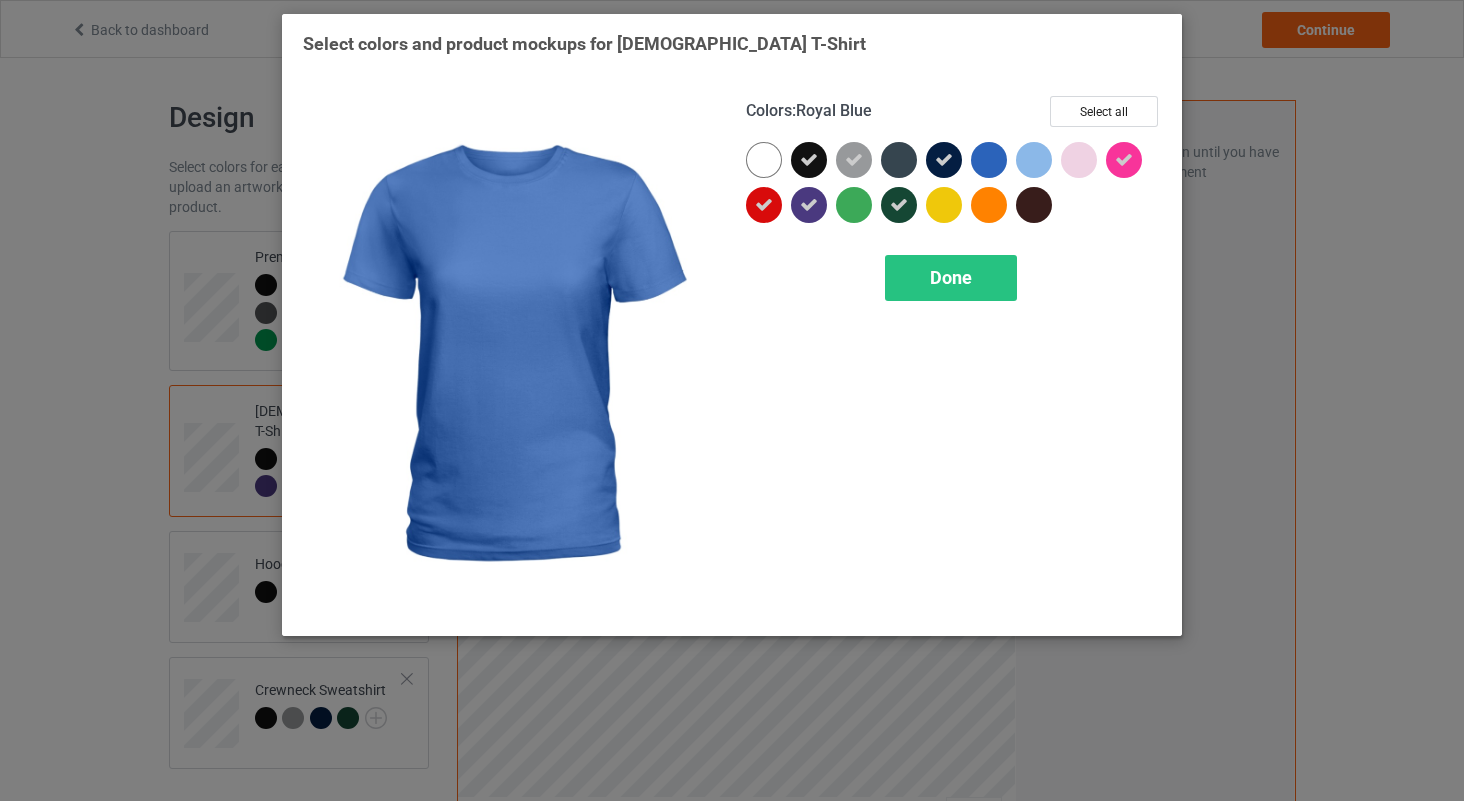 click at bounding box center [989, 160] 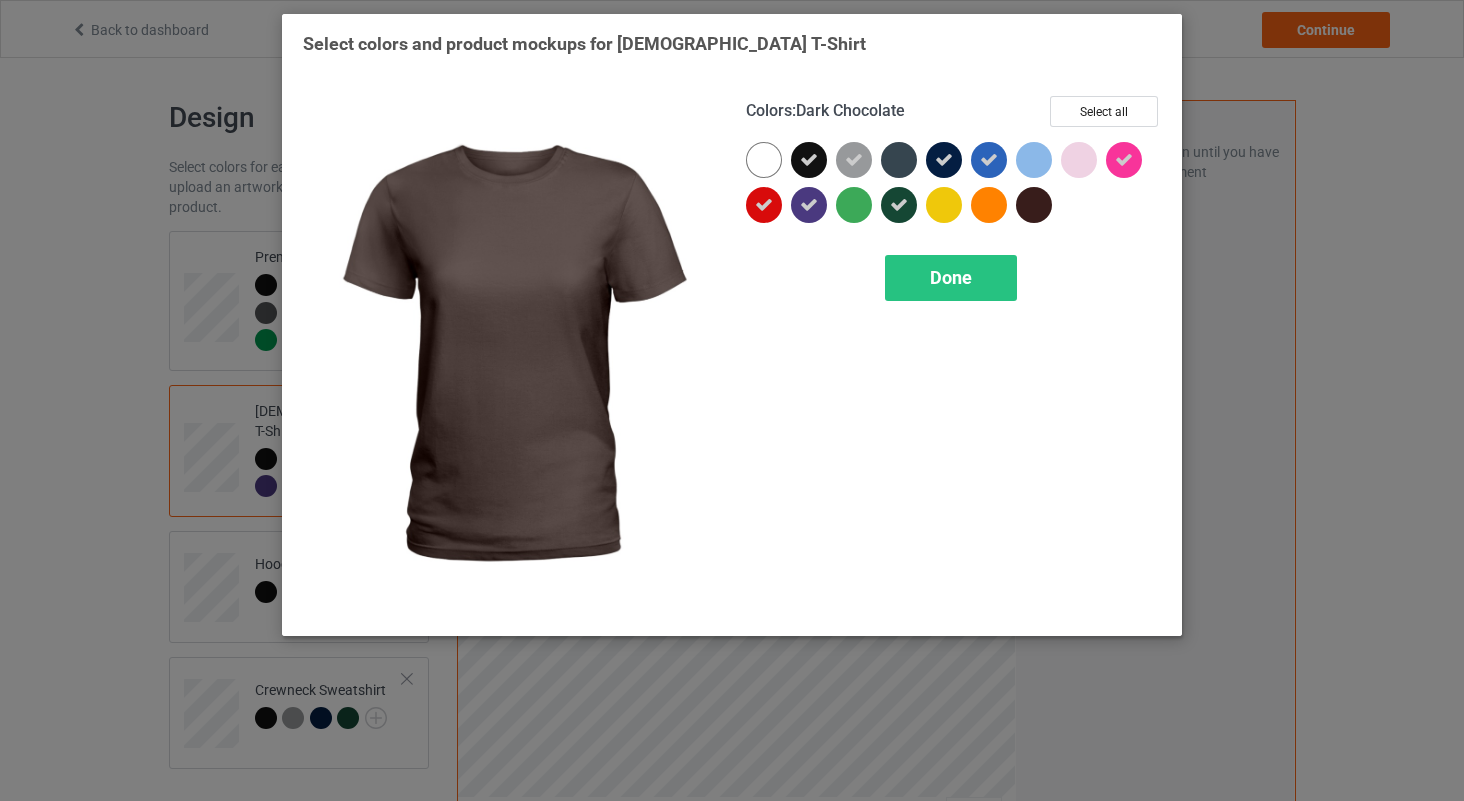 click at bounding box center (1034, 205) 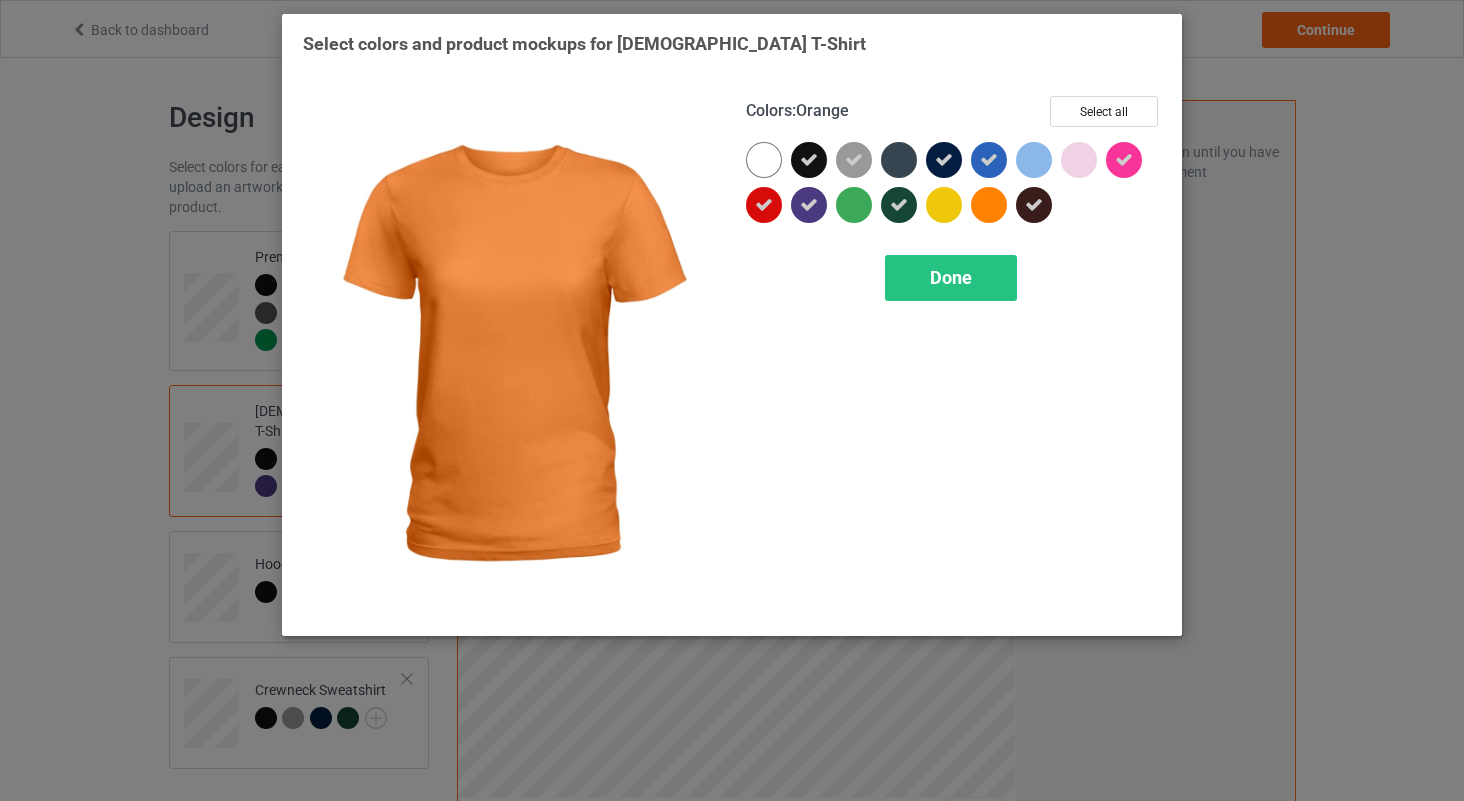 click at bounding box center [989, 205] 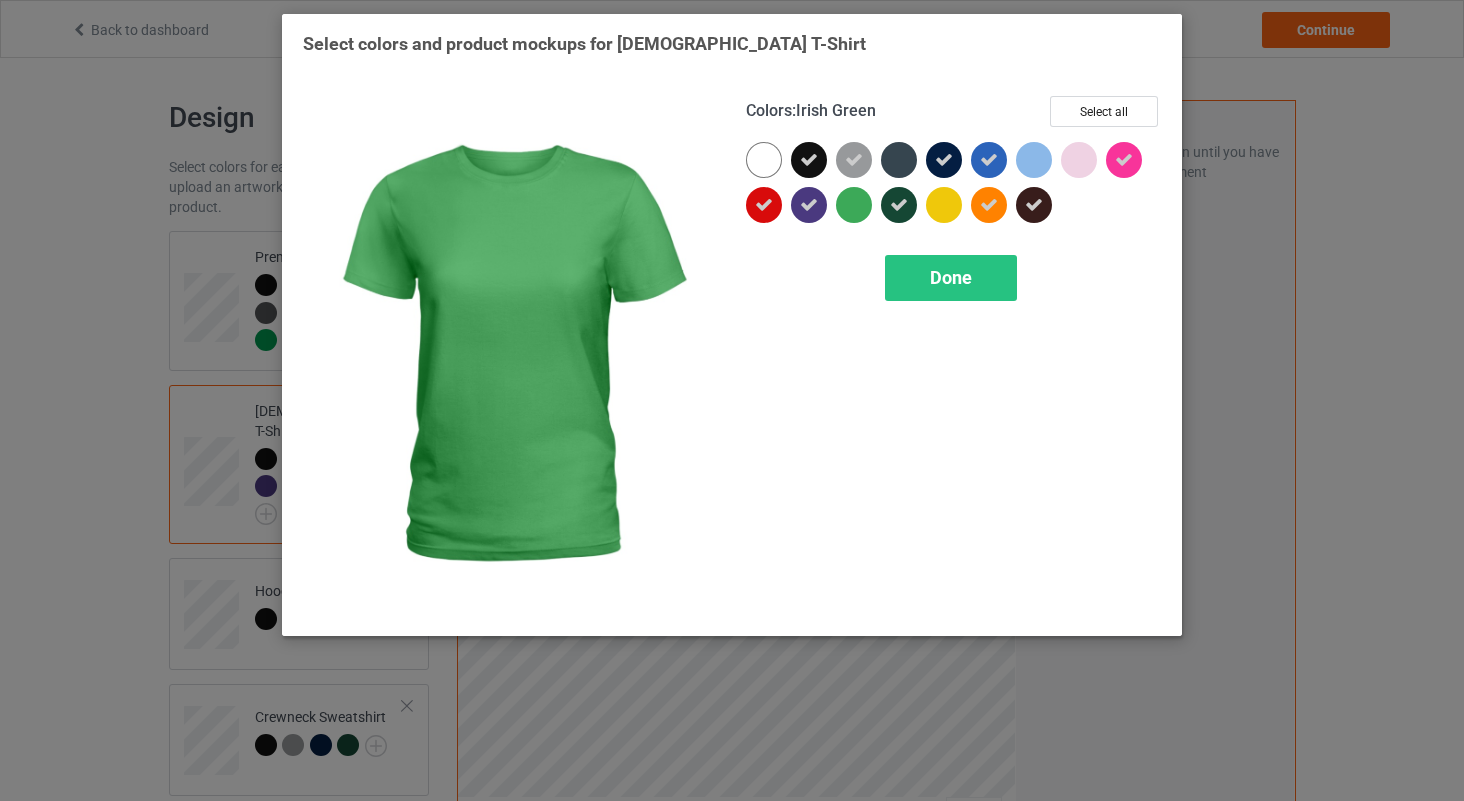 click at bounding box center [854, 205] 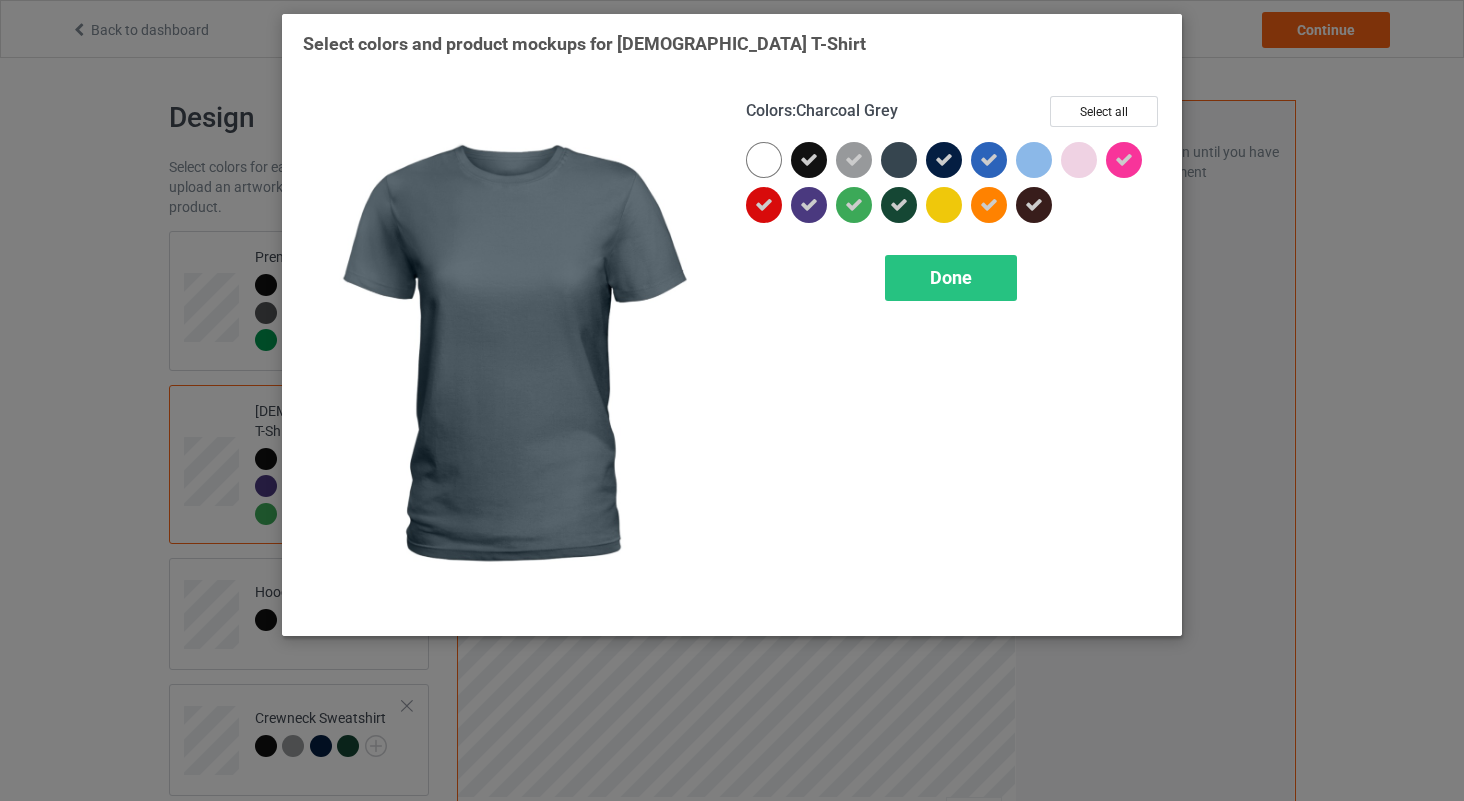 click at bounding box center [899, 160] 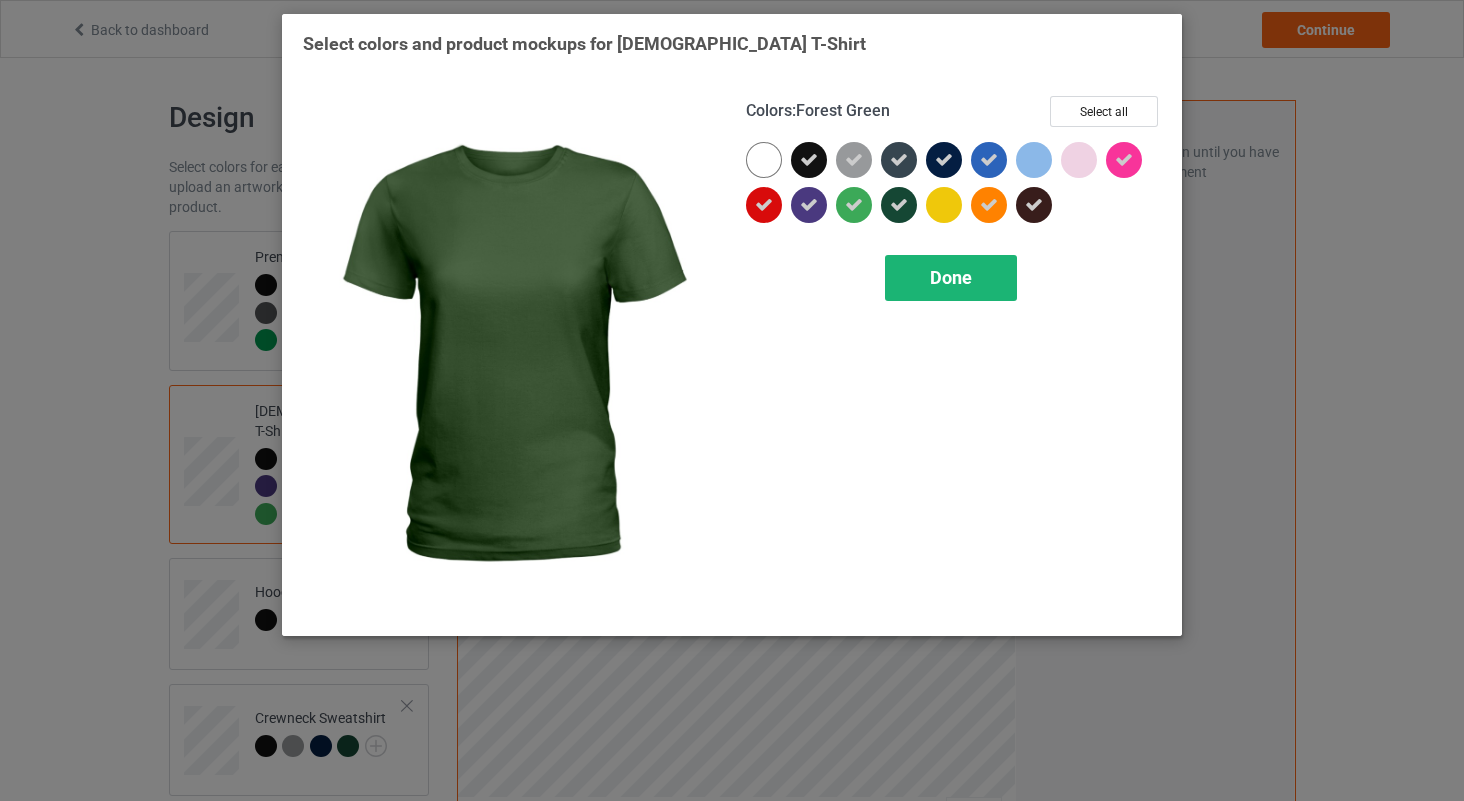click on "Done" at bounding box center (951, 278) 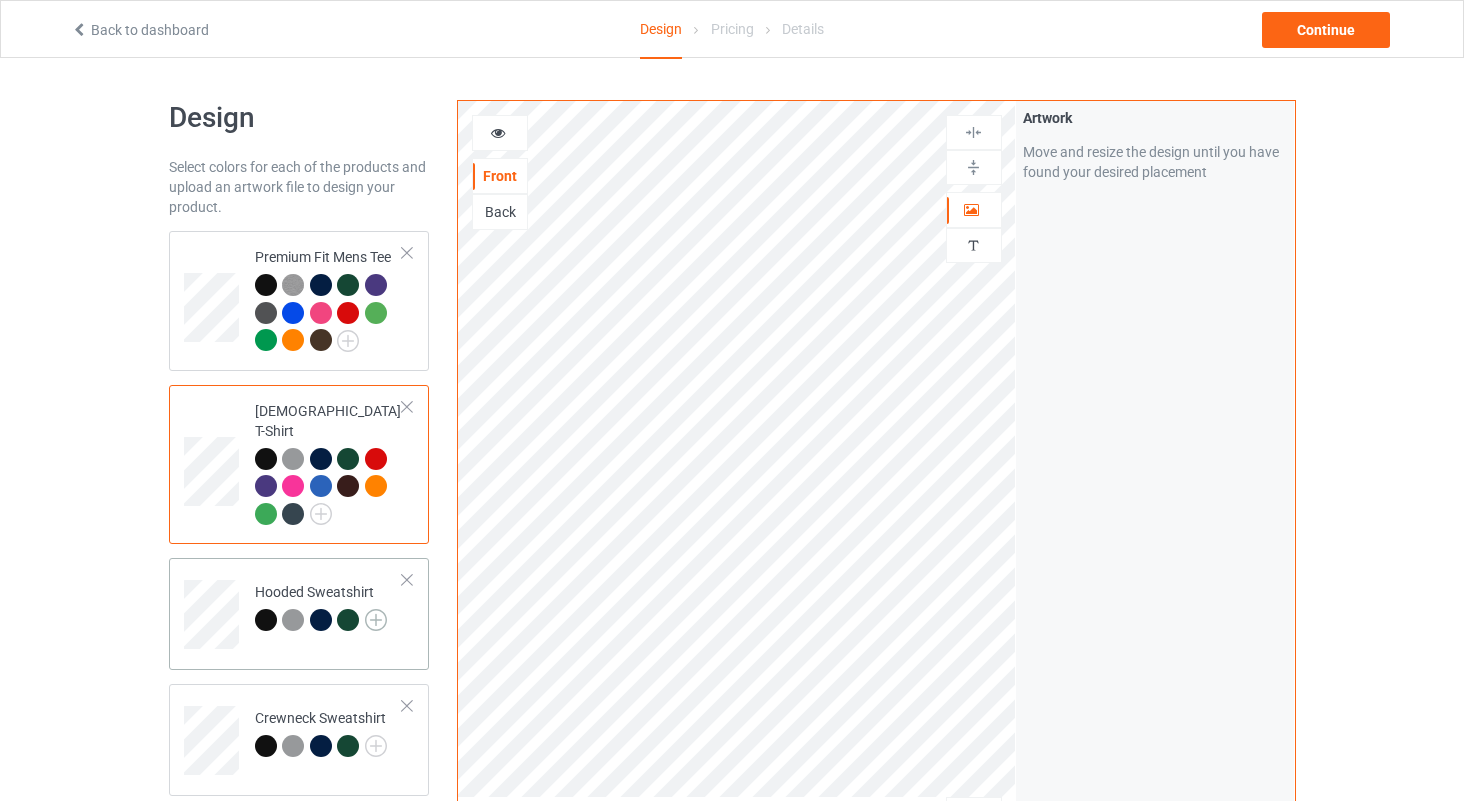 click at bounding box center (376, 620) 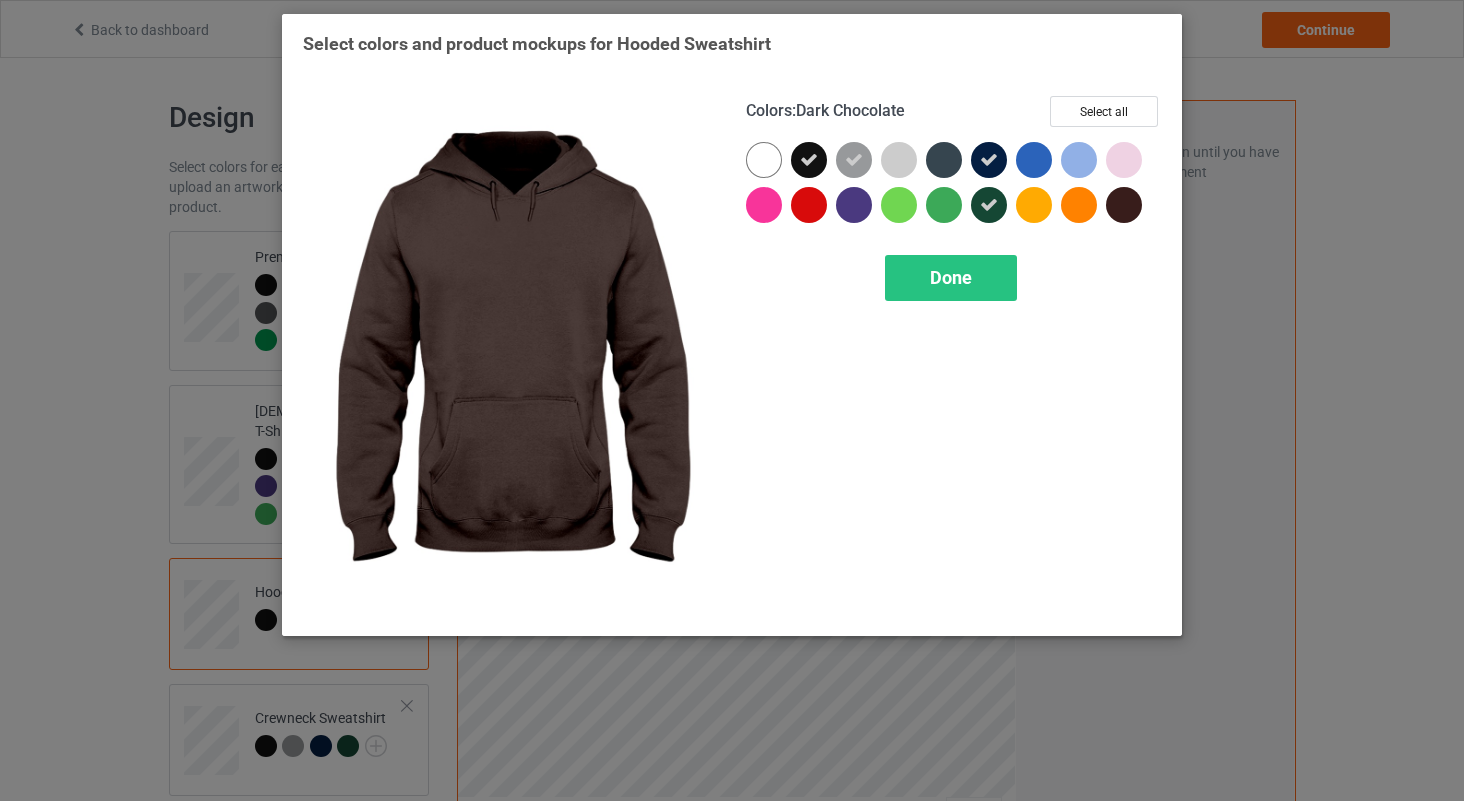 click at bounding box center [1124, 205] 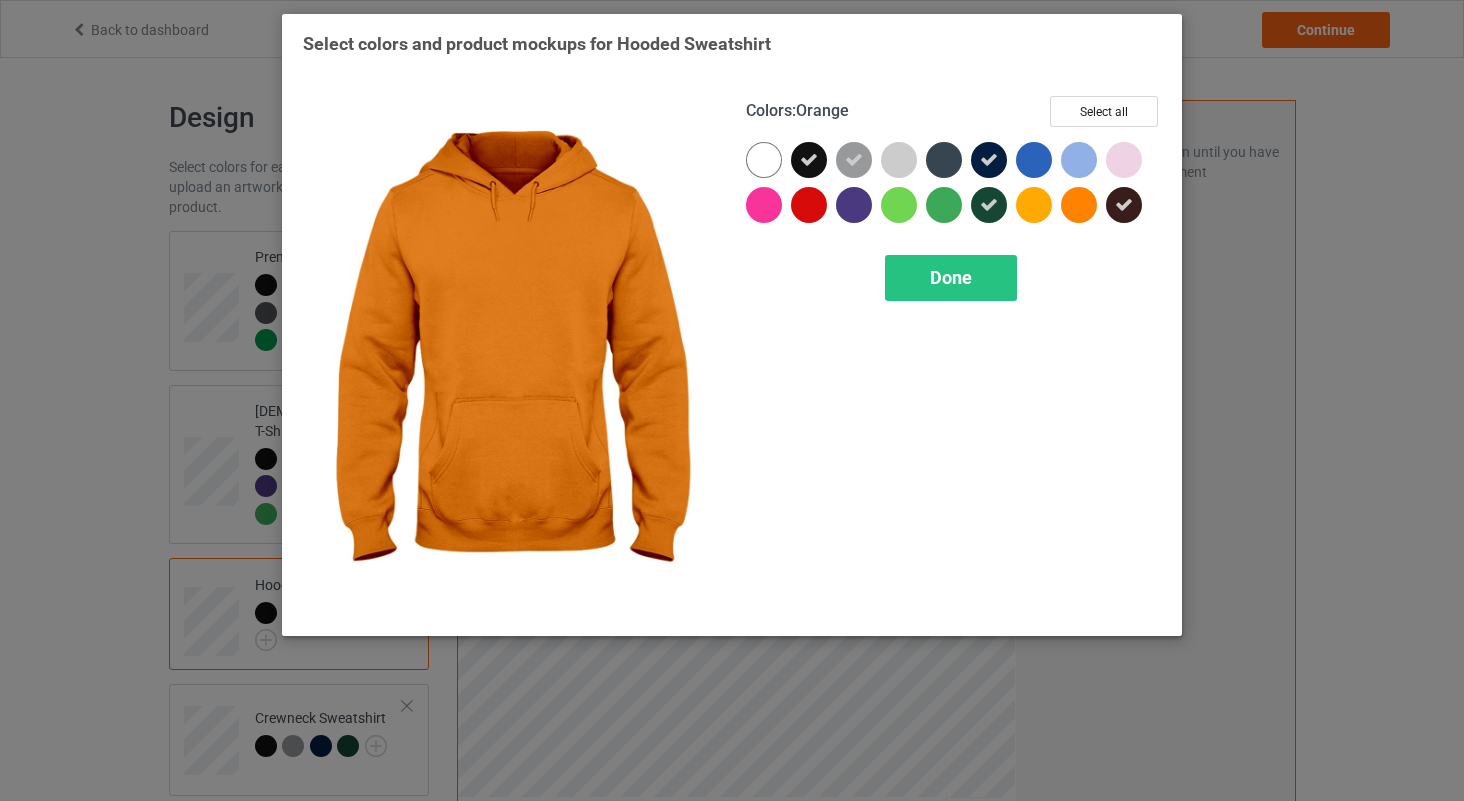 click at bounding box center [1079, 205] 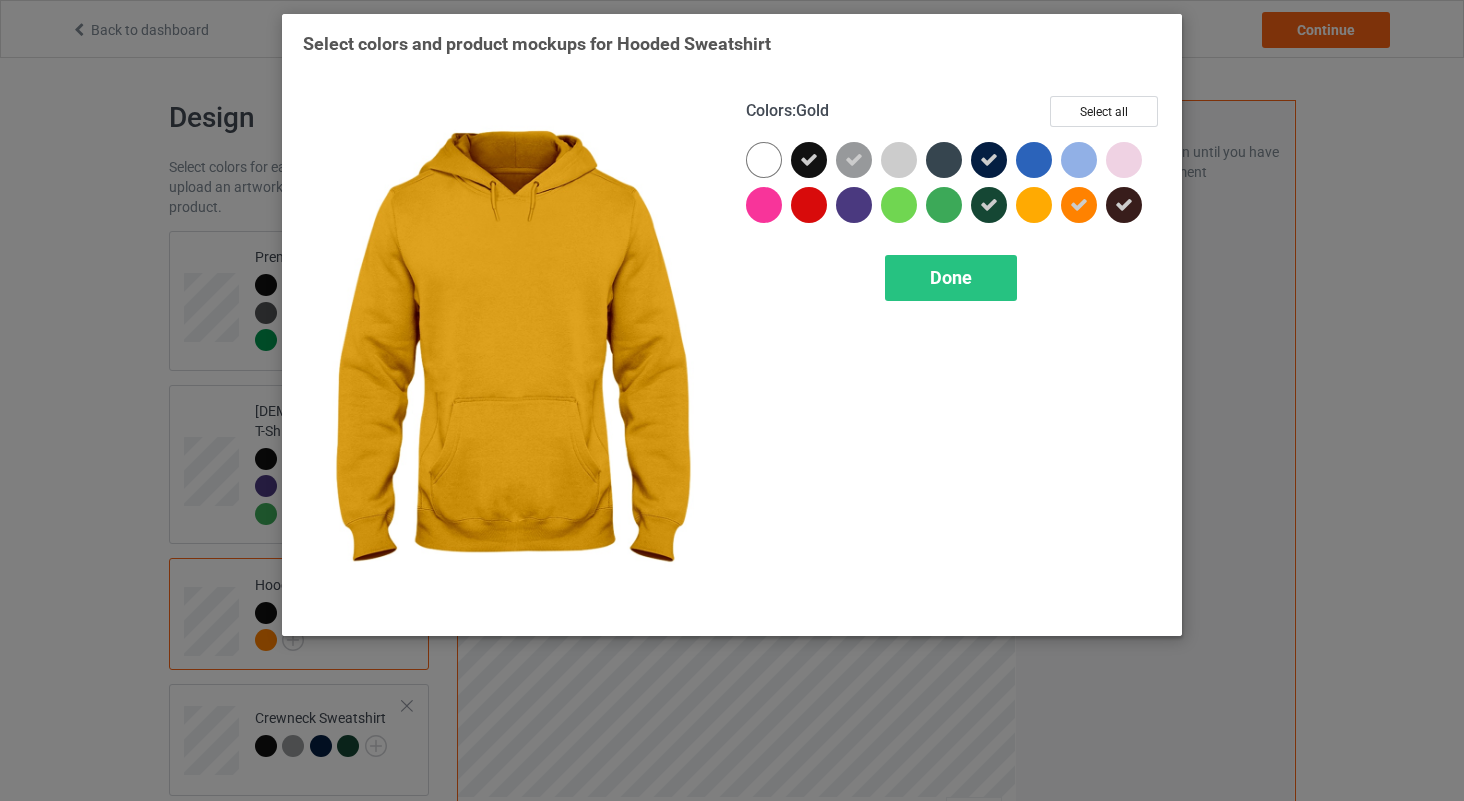 click at bounding box center (1034, 205) 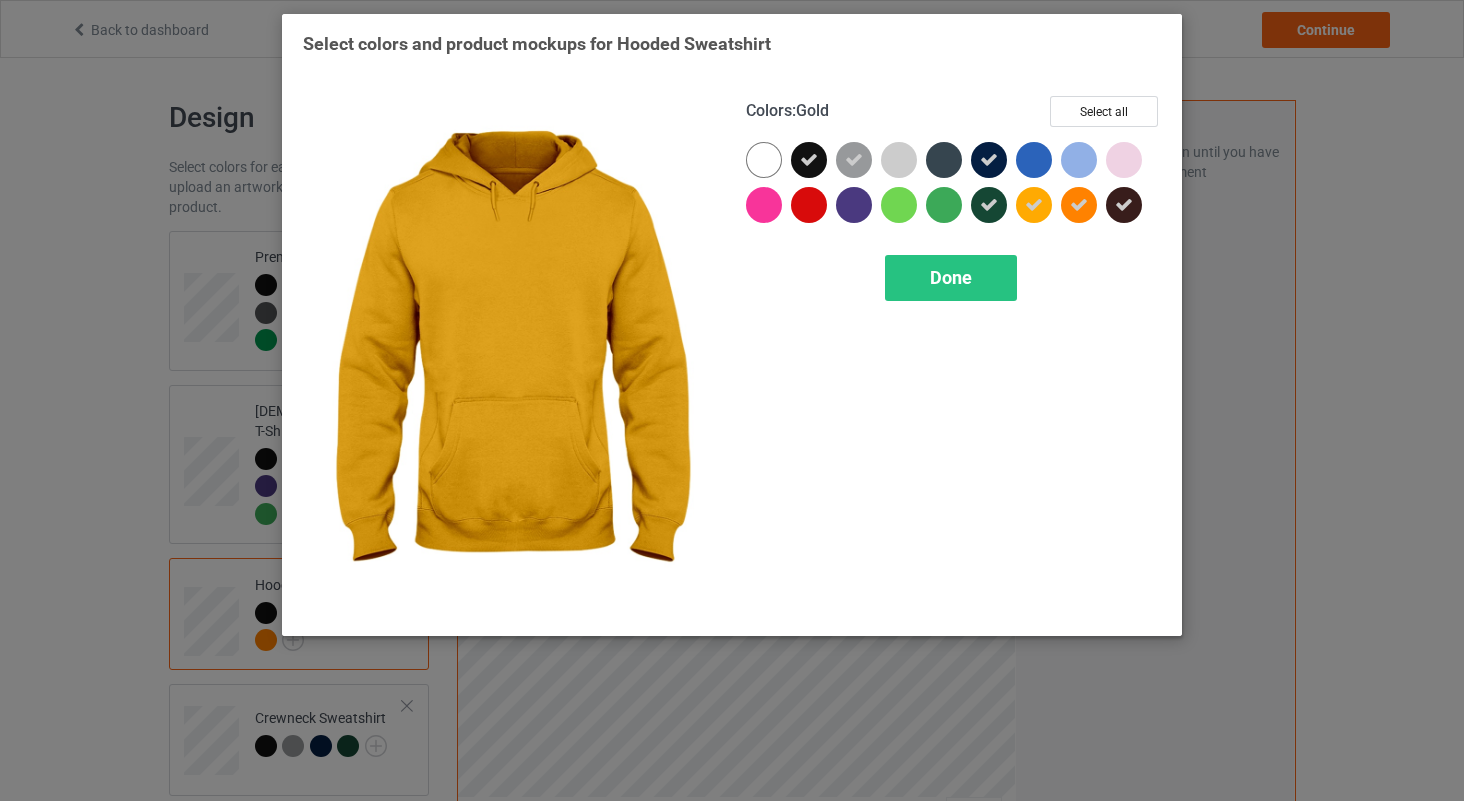 click at bounding box center [1034, 205] 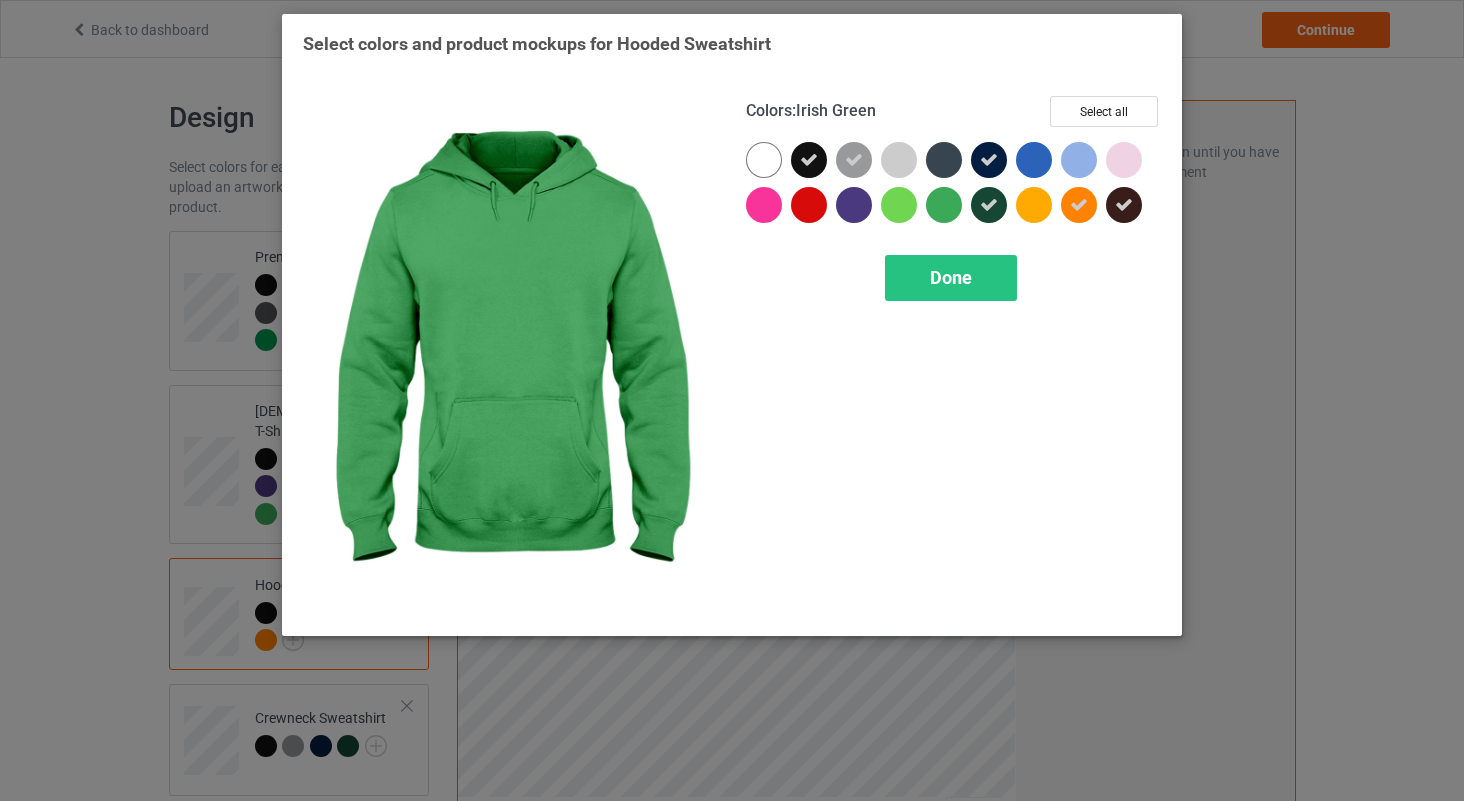 click at bounding box center (944, 205) 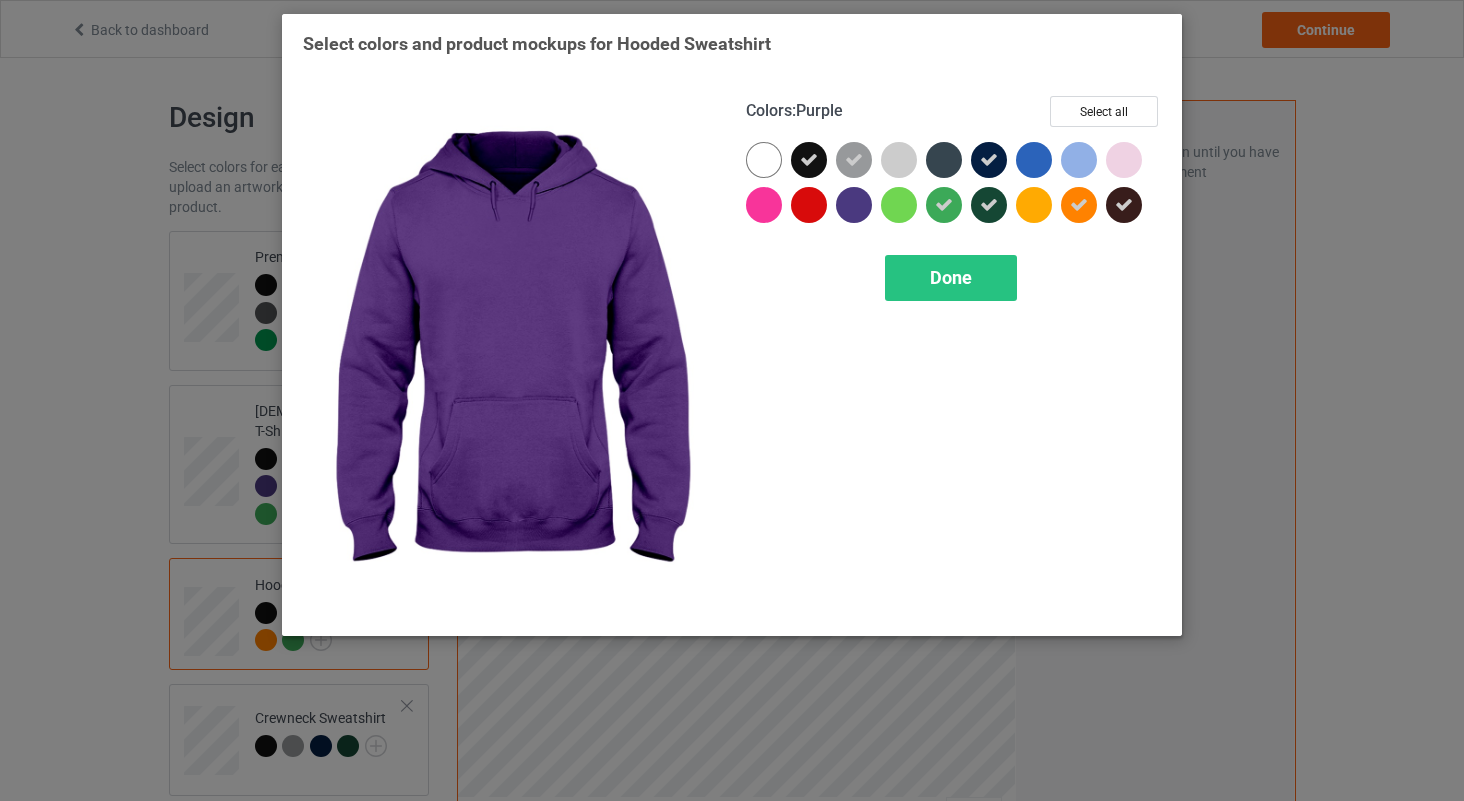 click at bounding box center [854, 205] 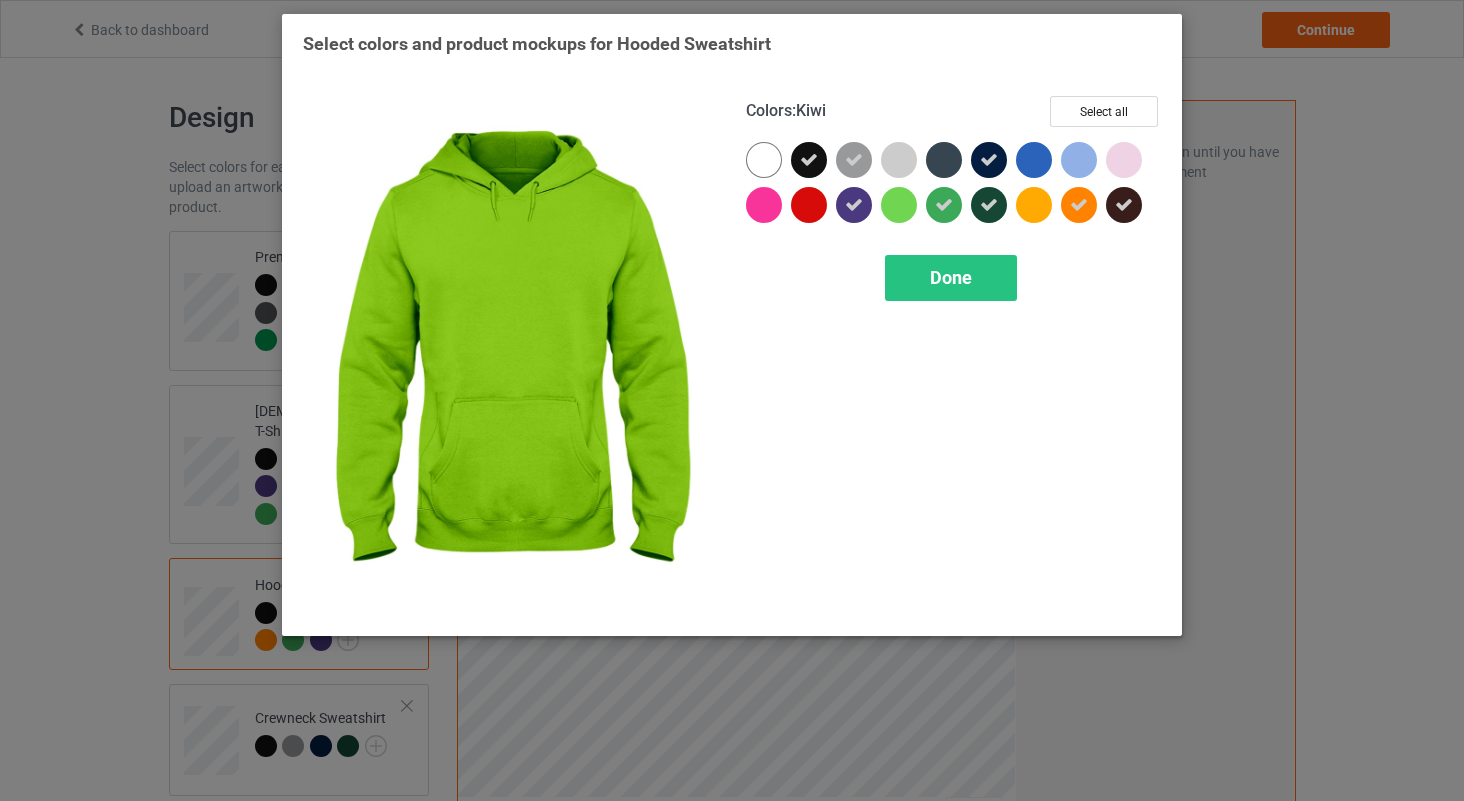 click at bounding box center [903, 209] 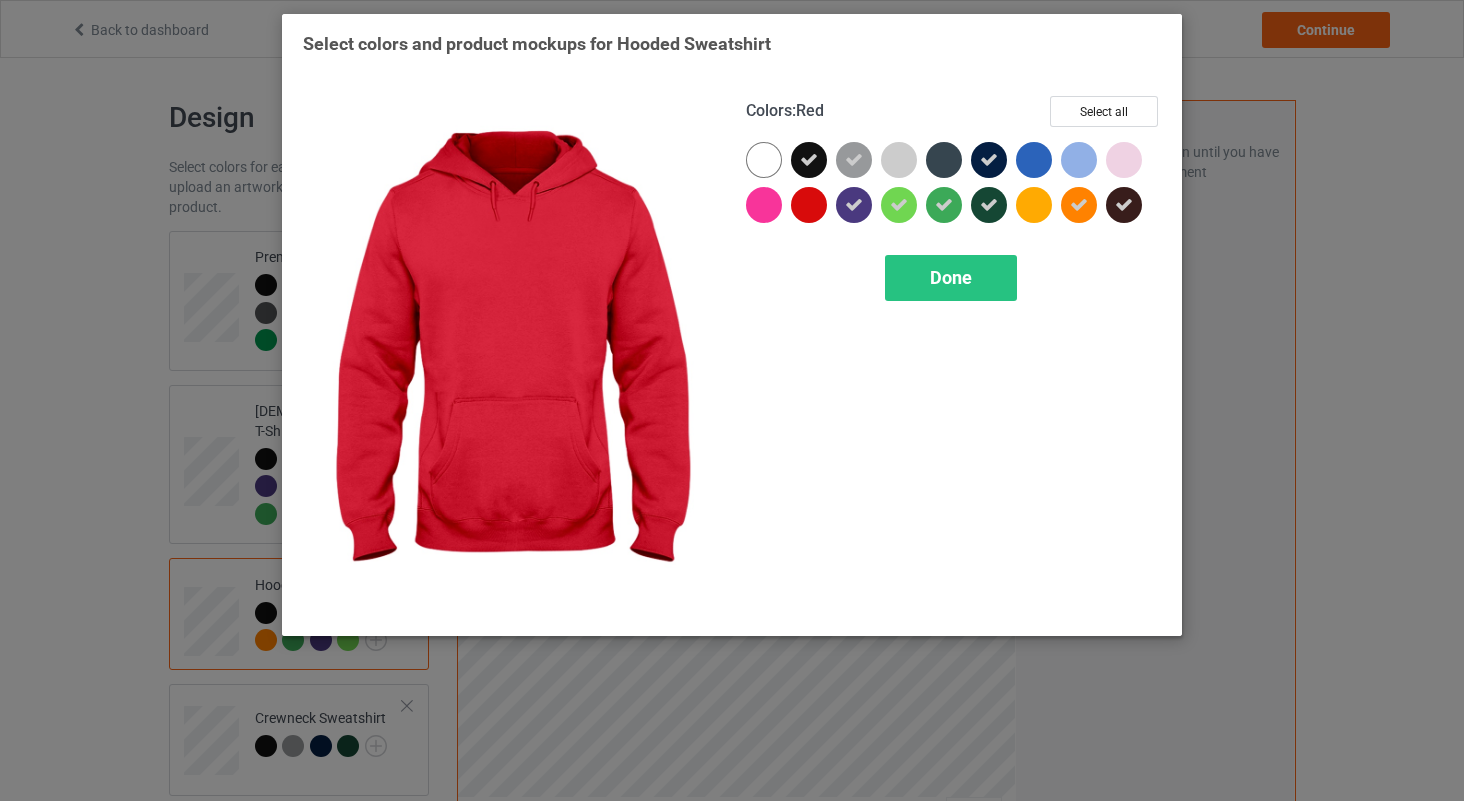 click at bounding box center [809, 205] 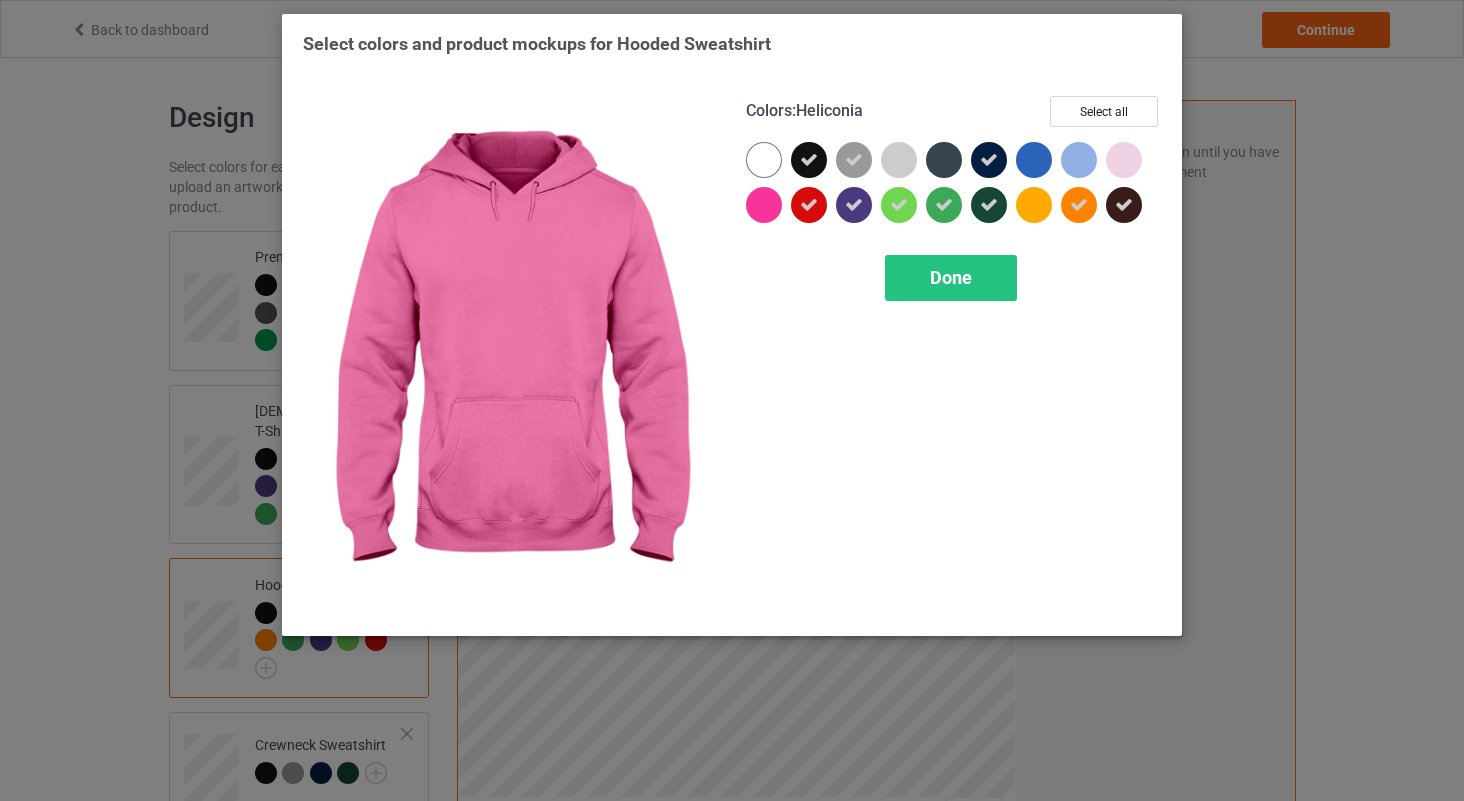 click at bounding box center [764, 205] 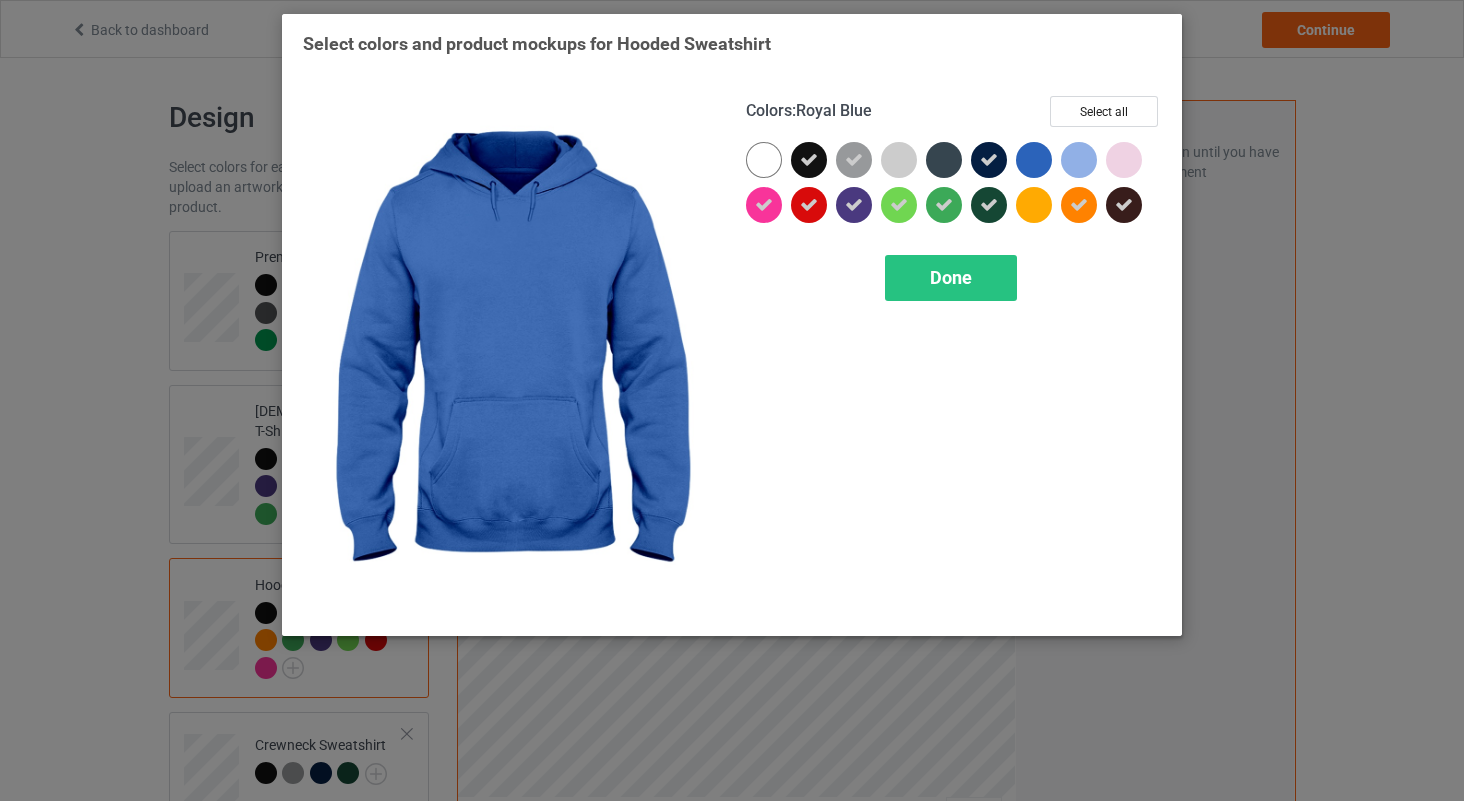 click at bounding box center (1034, 160) 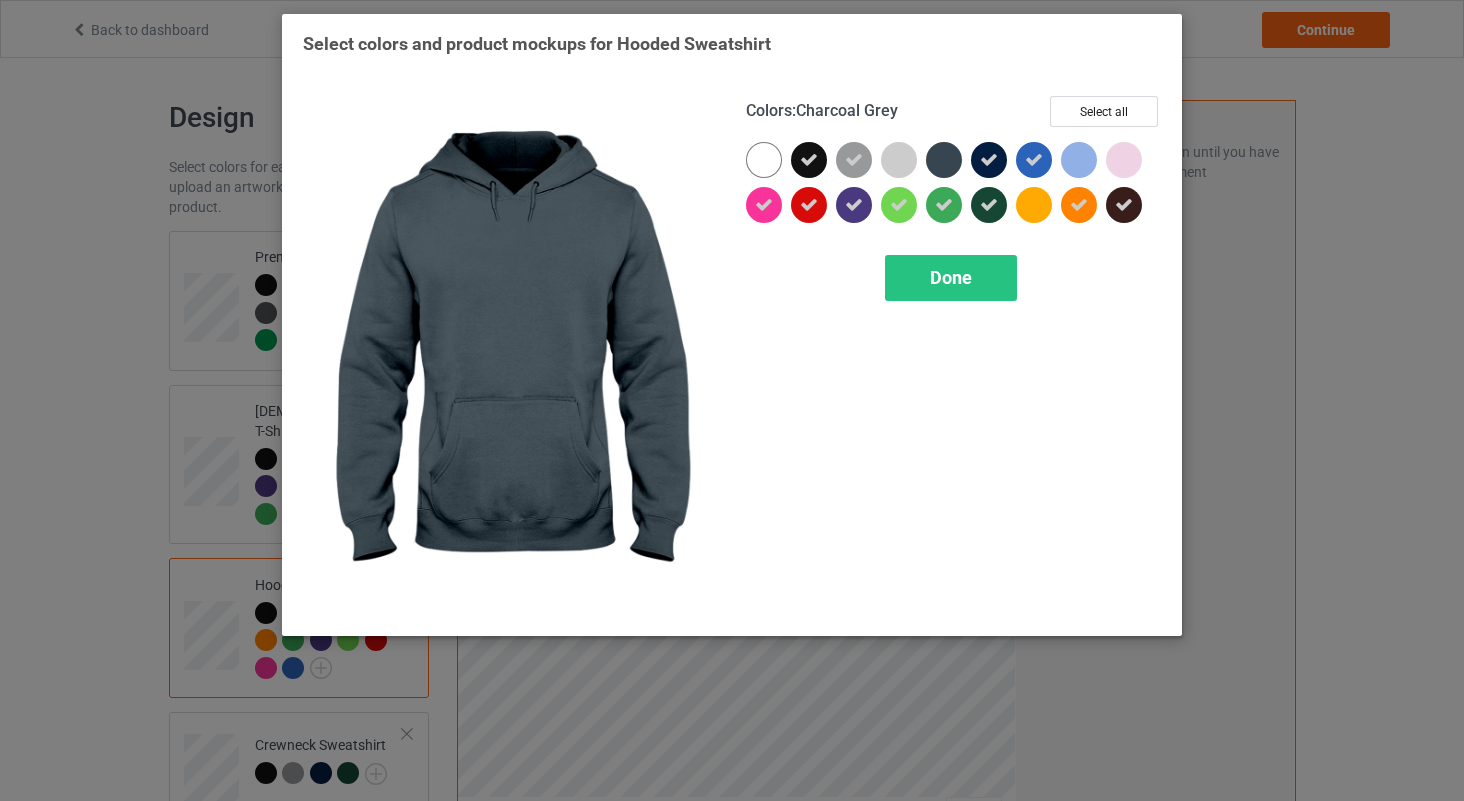 click at bounding box center [944, 160] 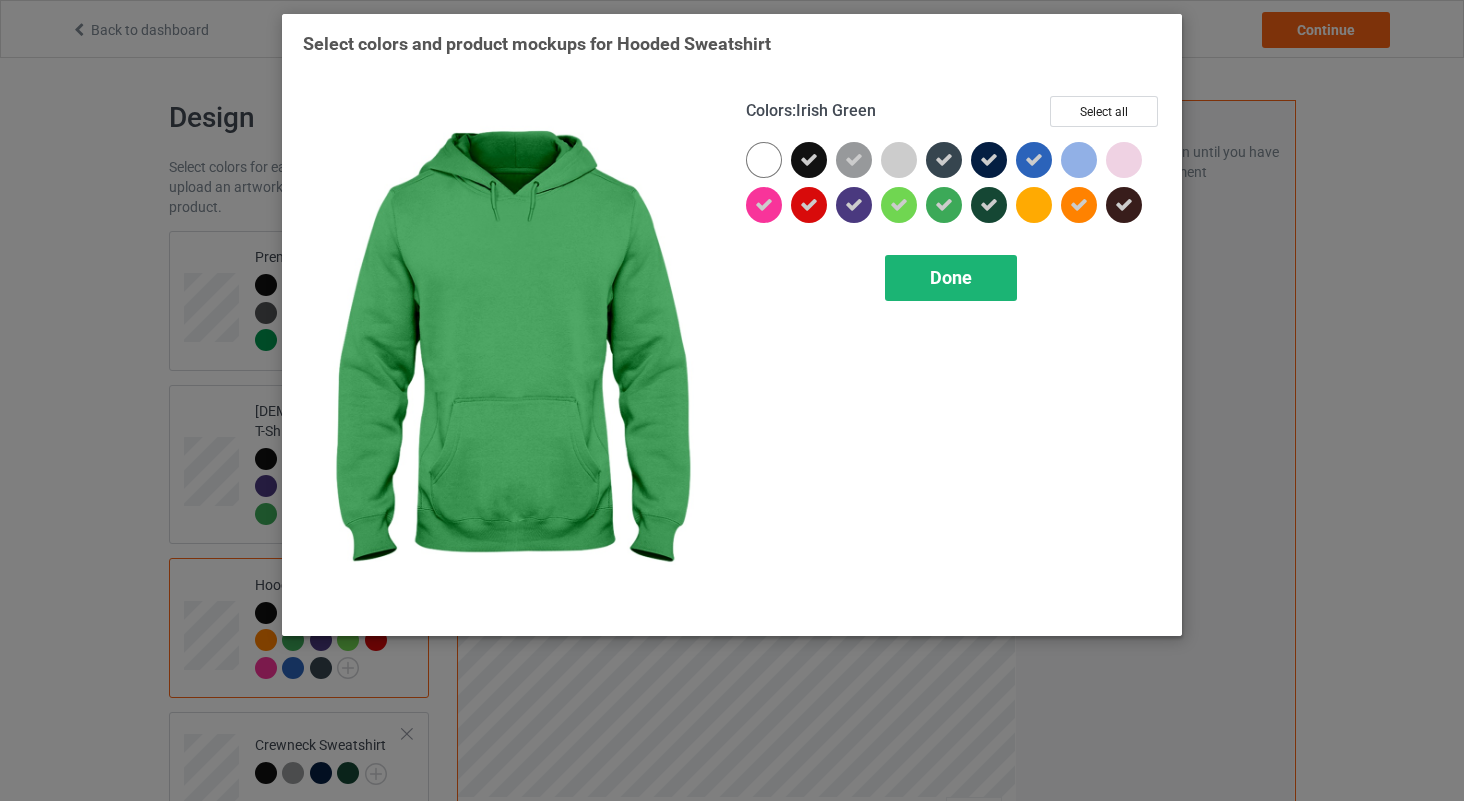 click on "Done" at bounding box center [951, 277] 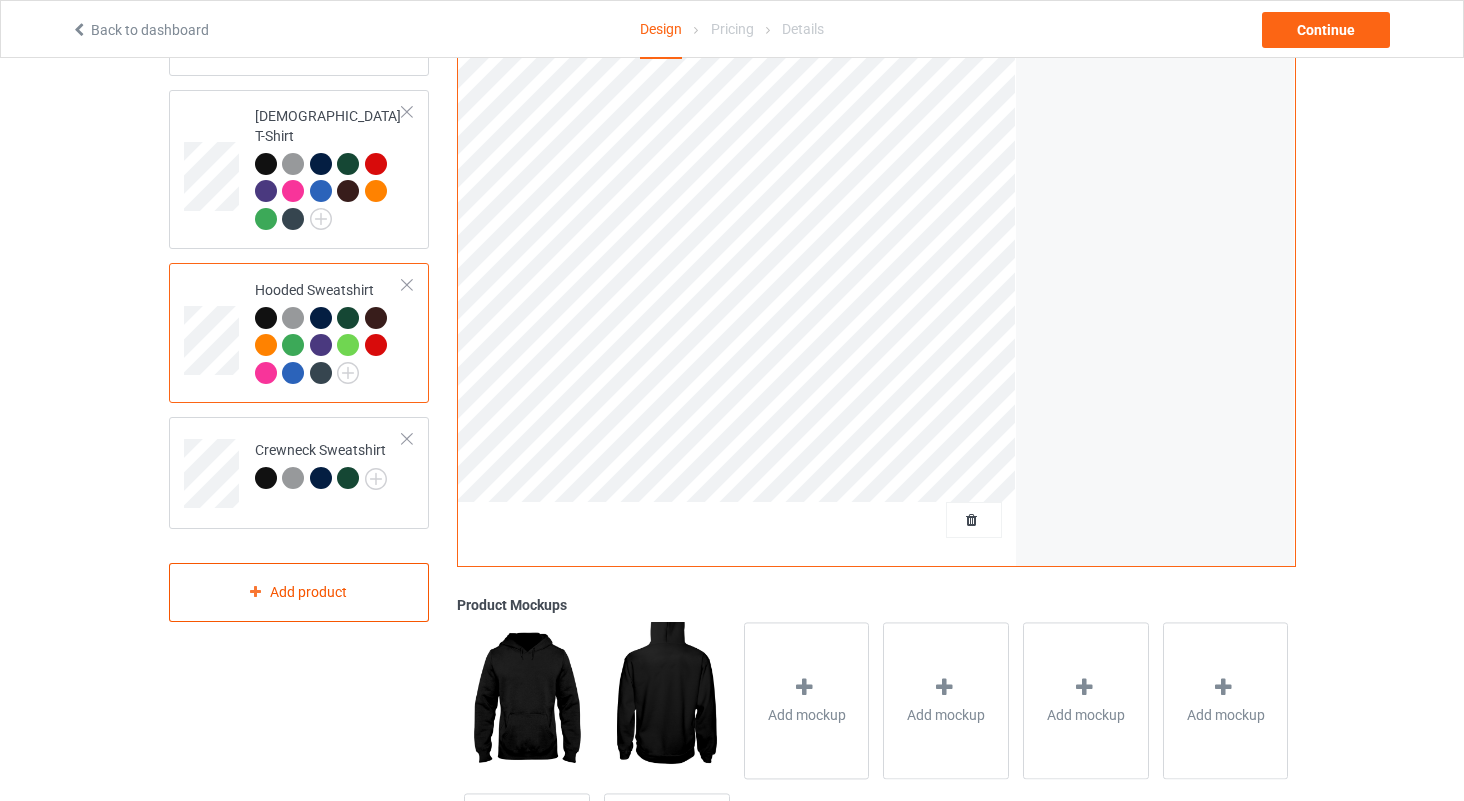 scroll, scrollTop: 294, scrollLeft: 0, axis: vertical 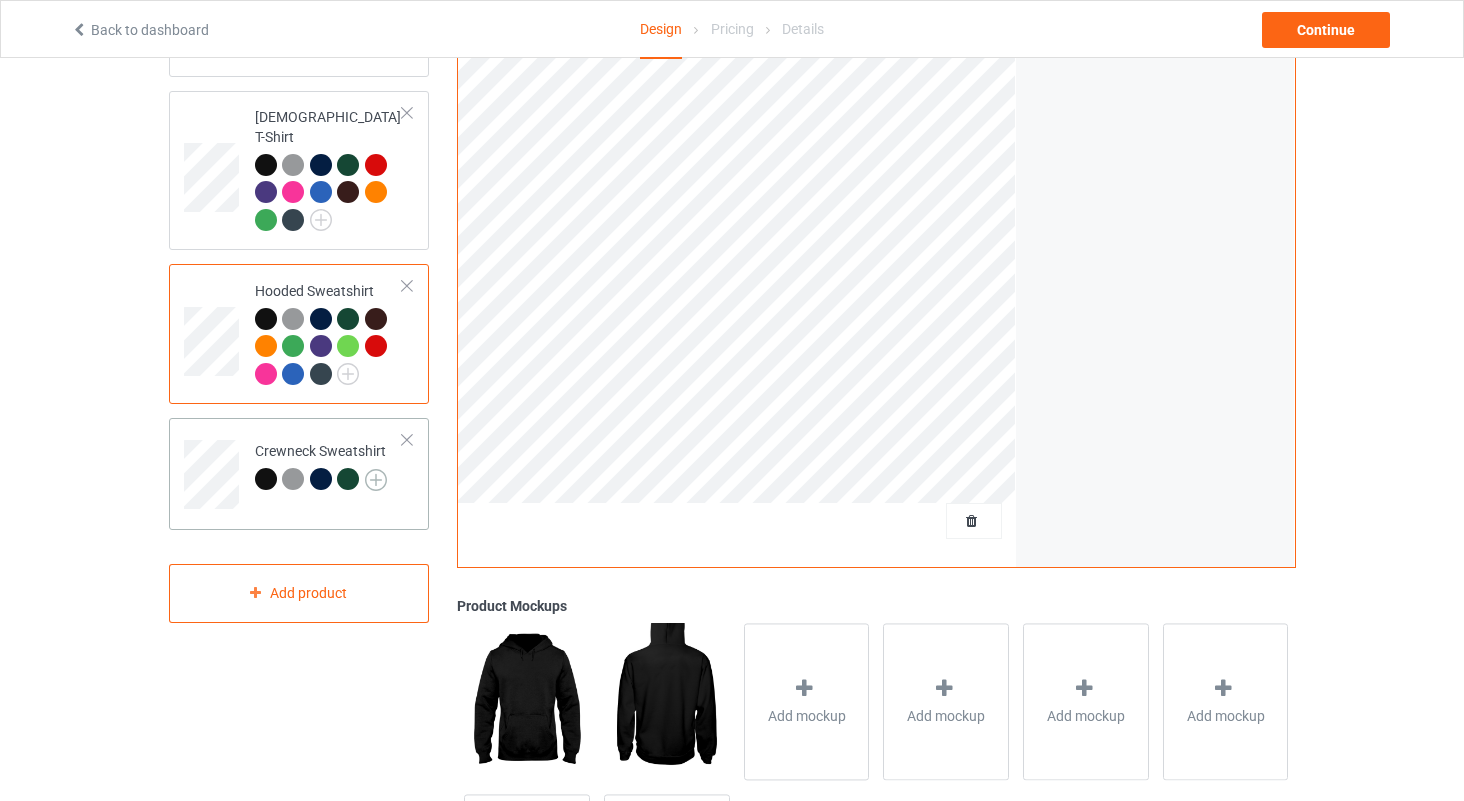 click at bounding box center [376, 480] 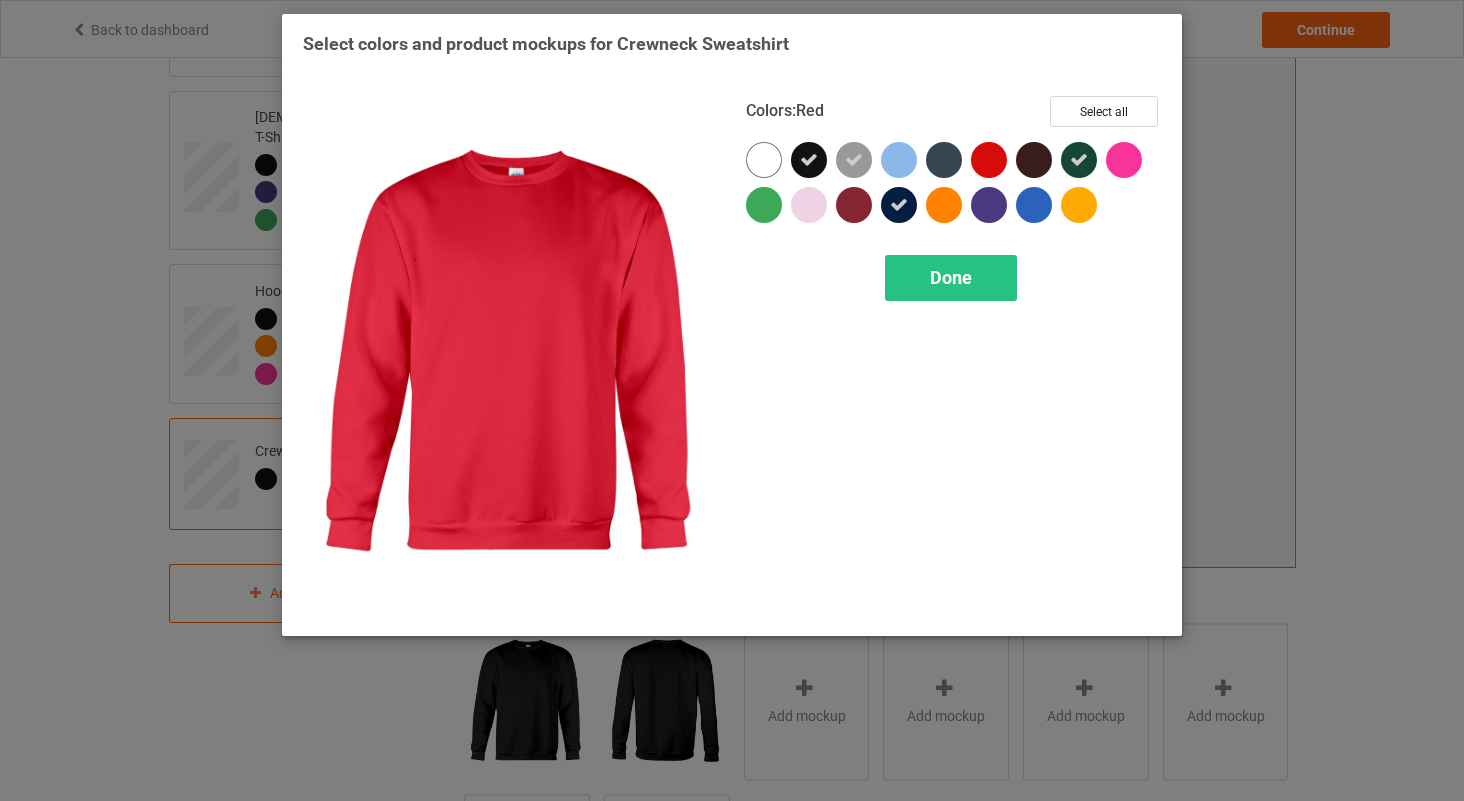 click at bounding box center [989, 160] 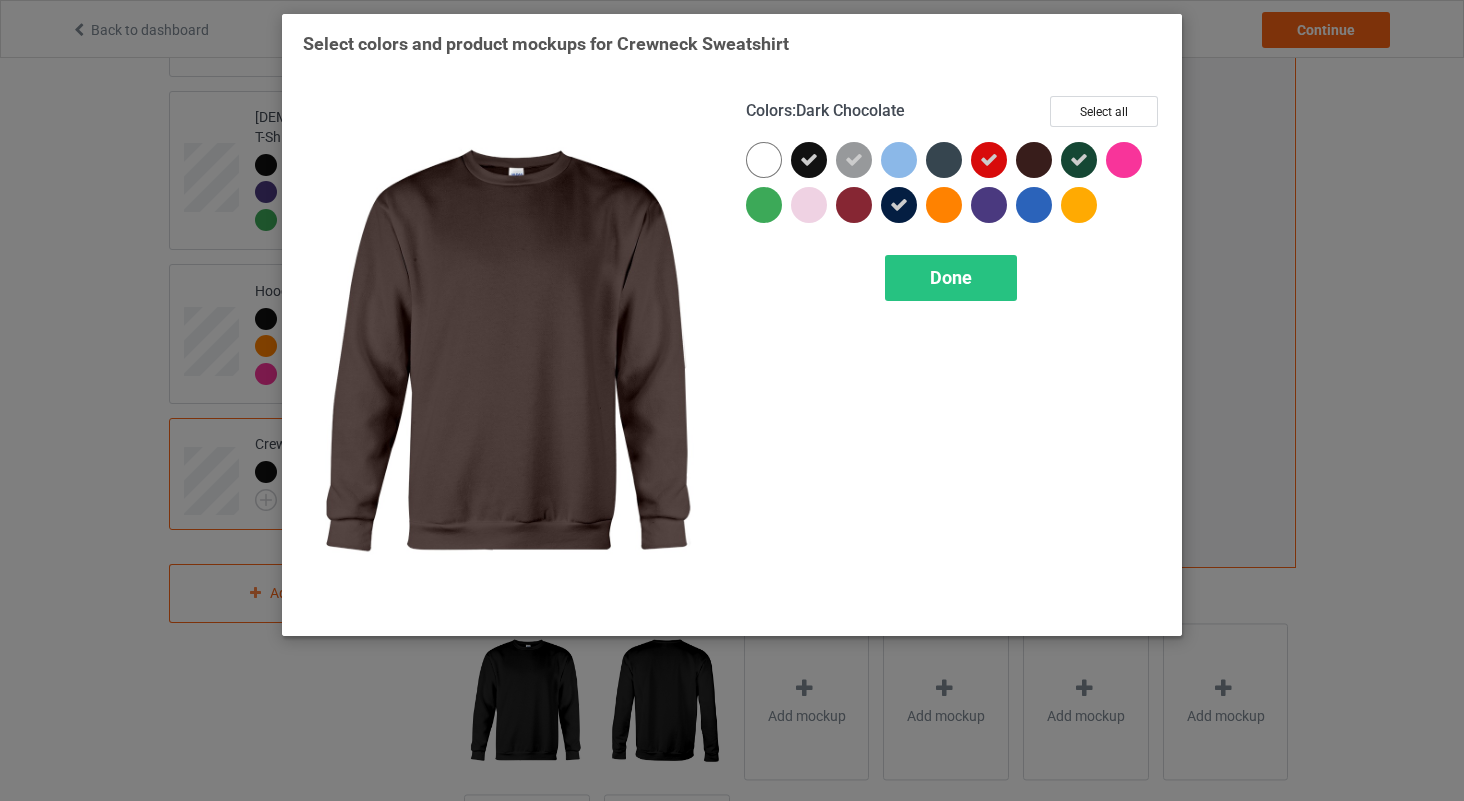 click at bounding box center (1034, 160) 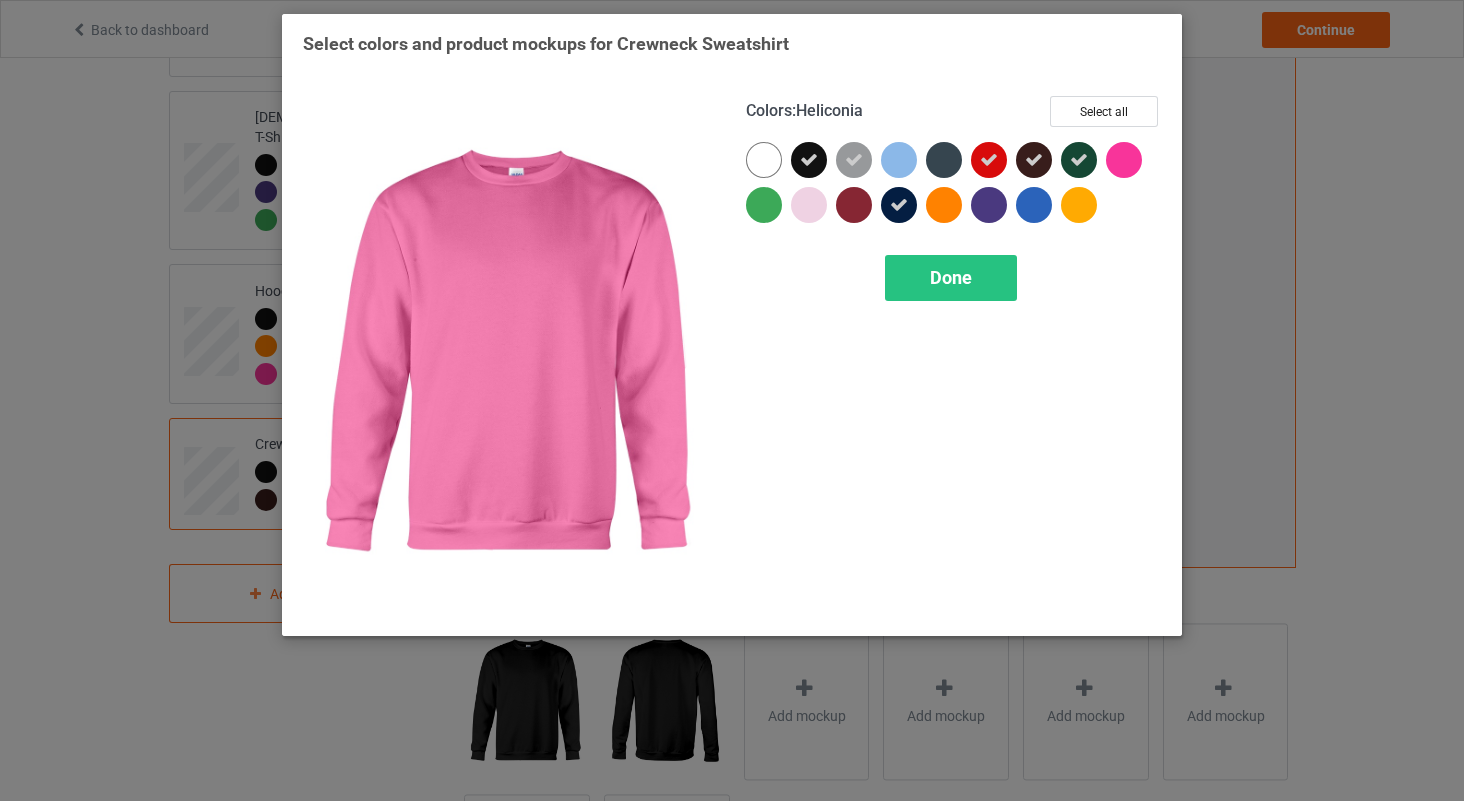 click at bounding box center [1124, 160] 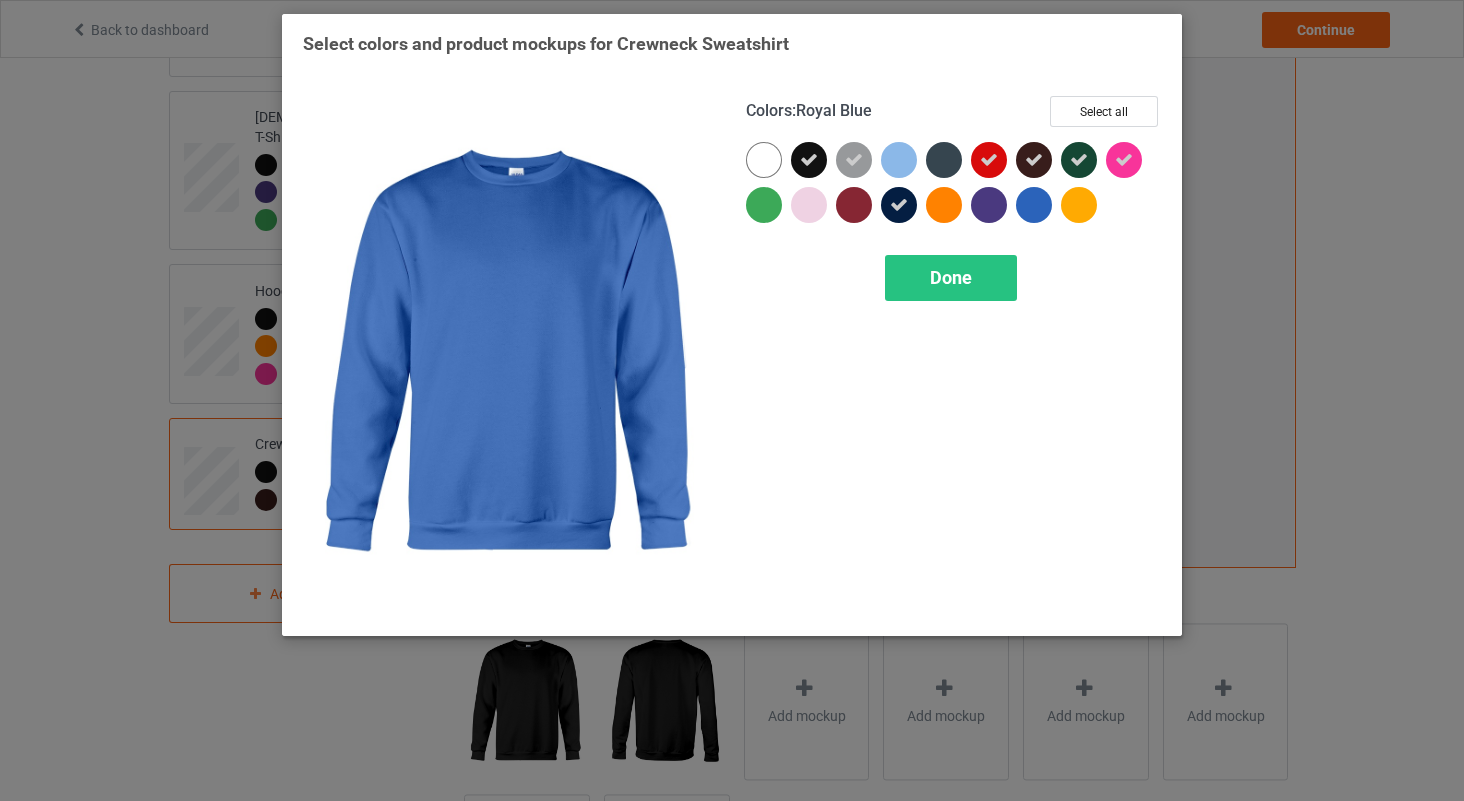 click at bounding box center [1034, 205] 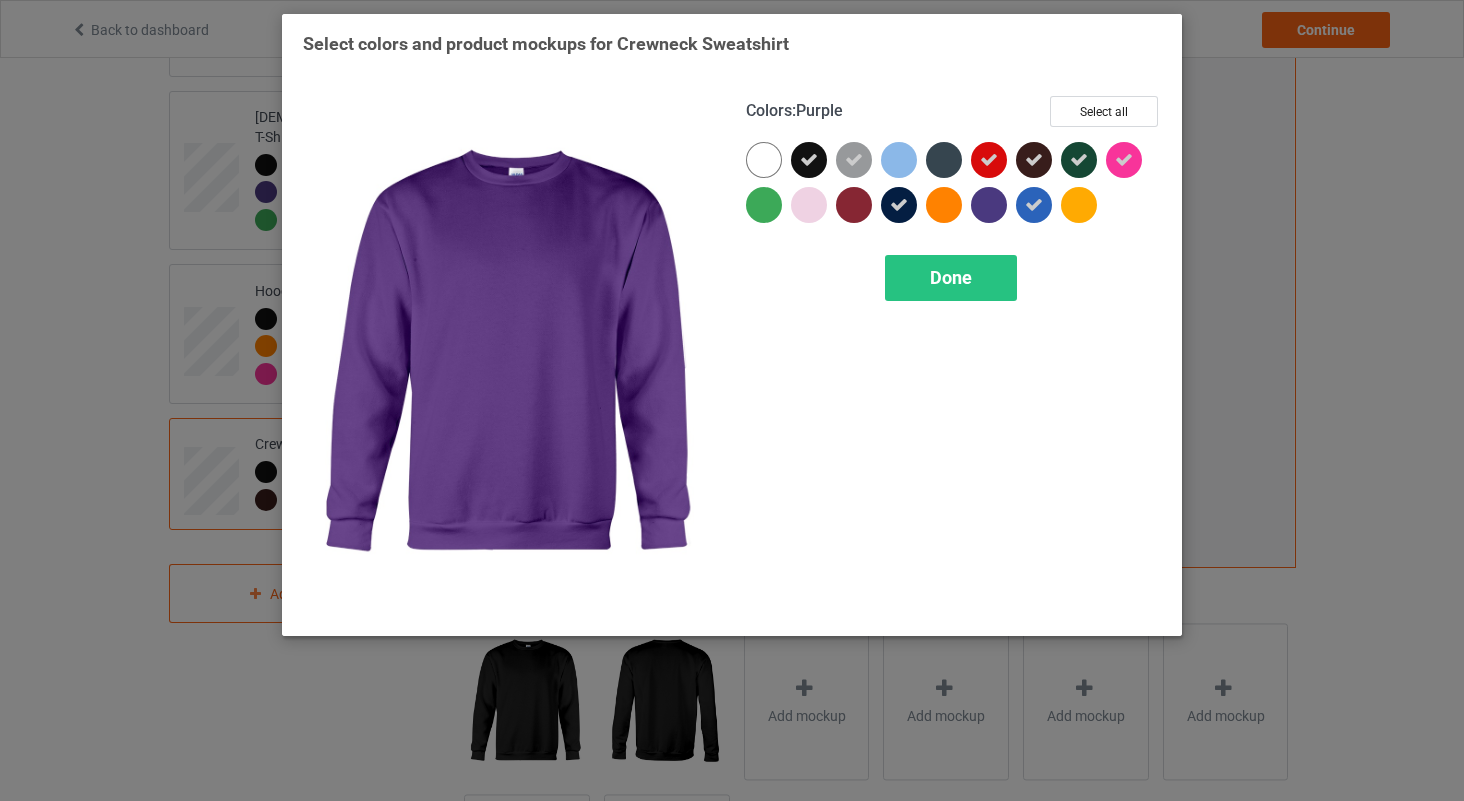 click at bounding box center [989, 205] 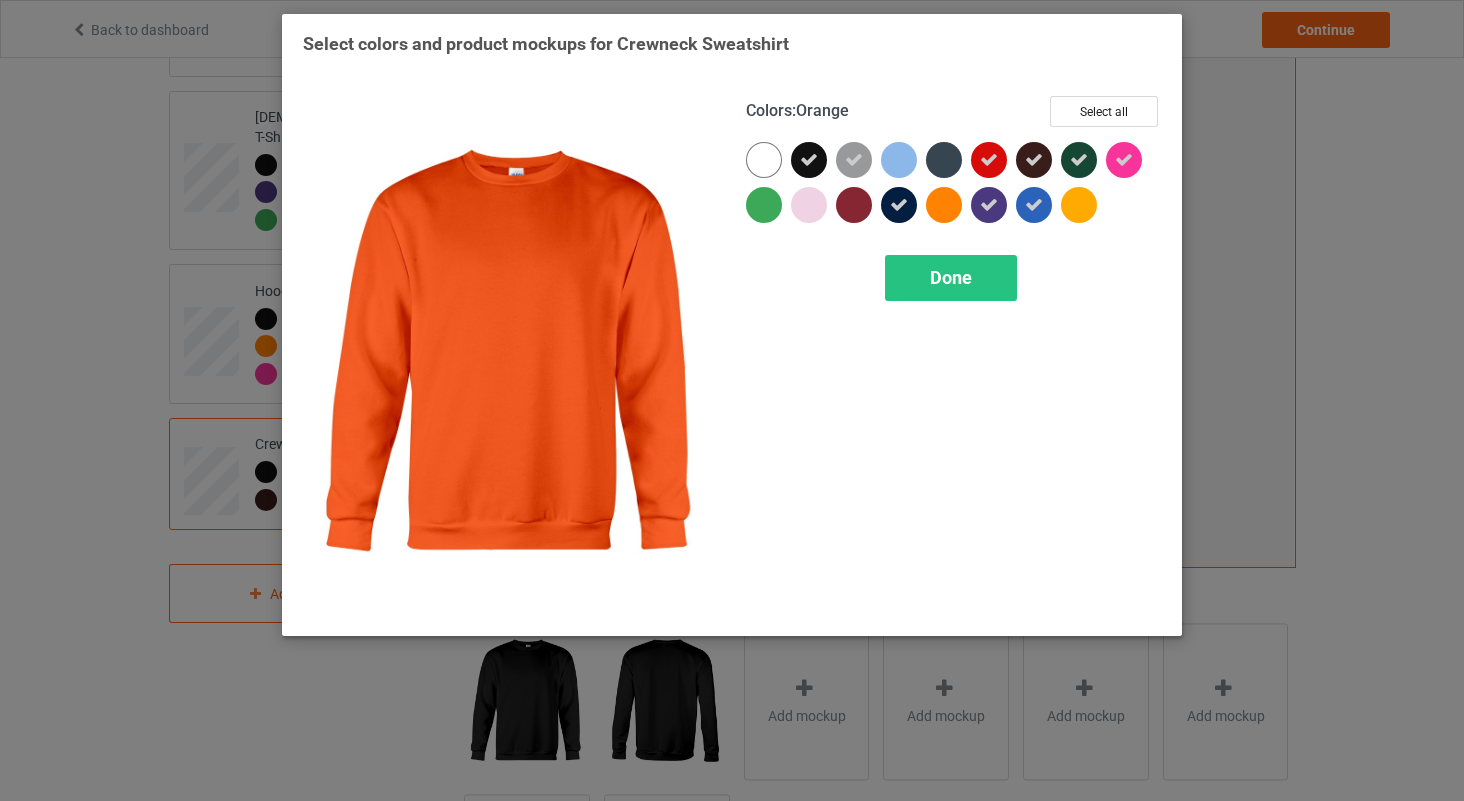 click at bounding box center (944, 205) 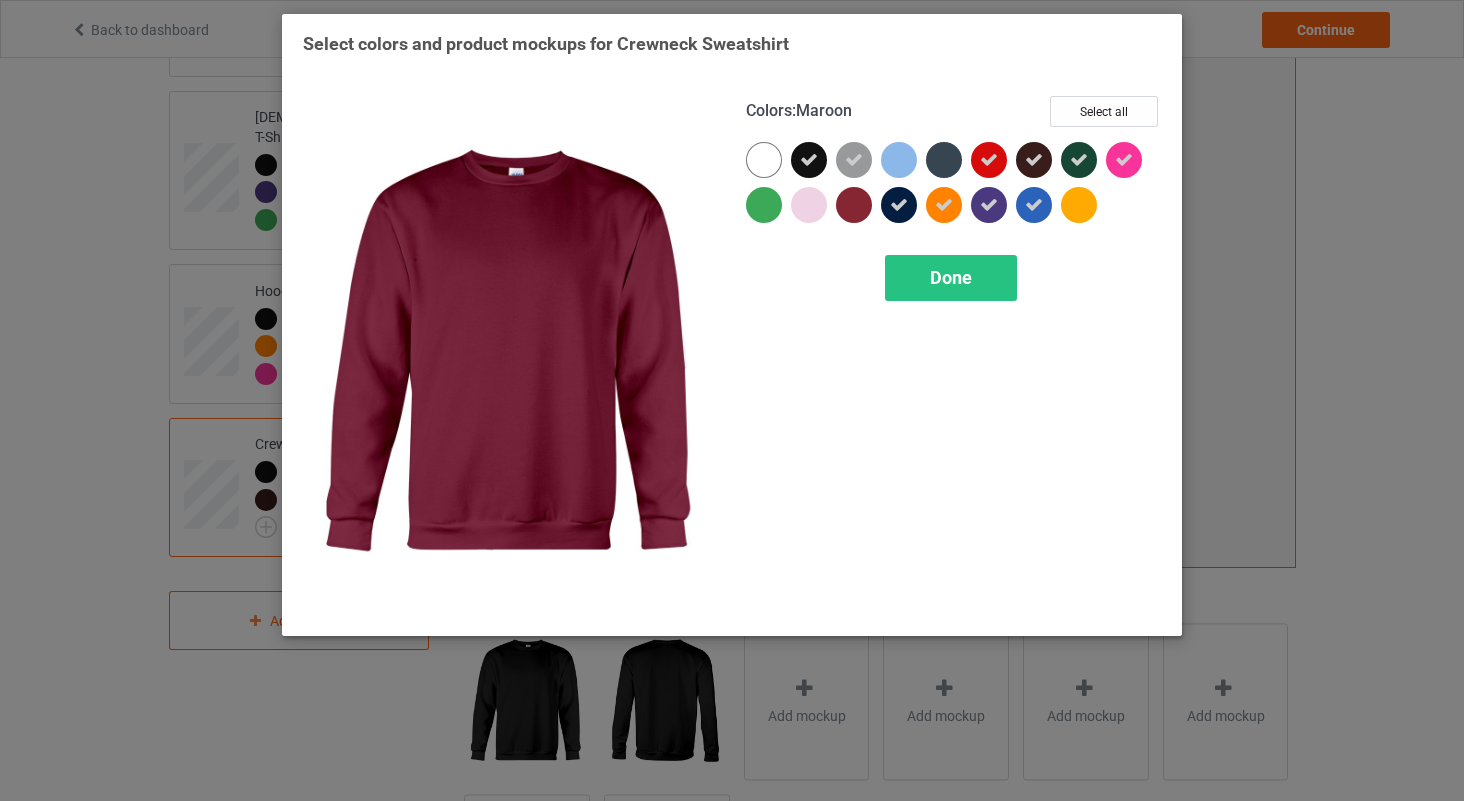 click at bounding box center (854, 205) 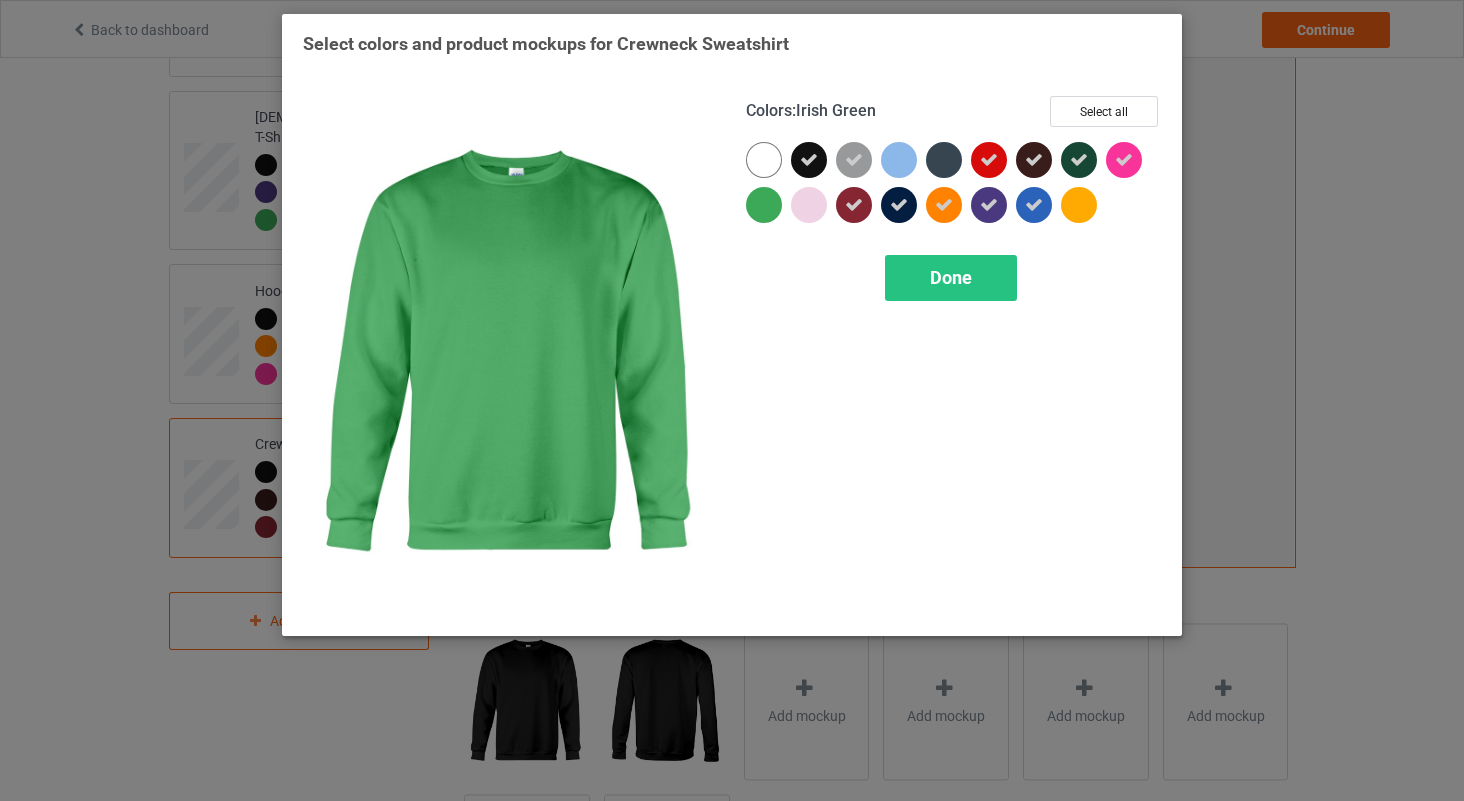 click at bounding box center [764, 205] 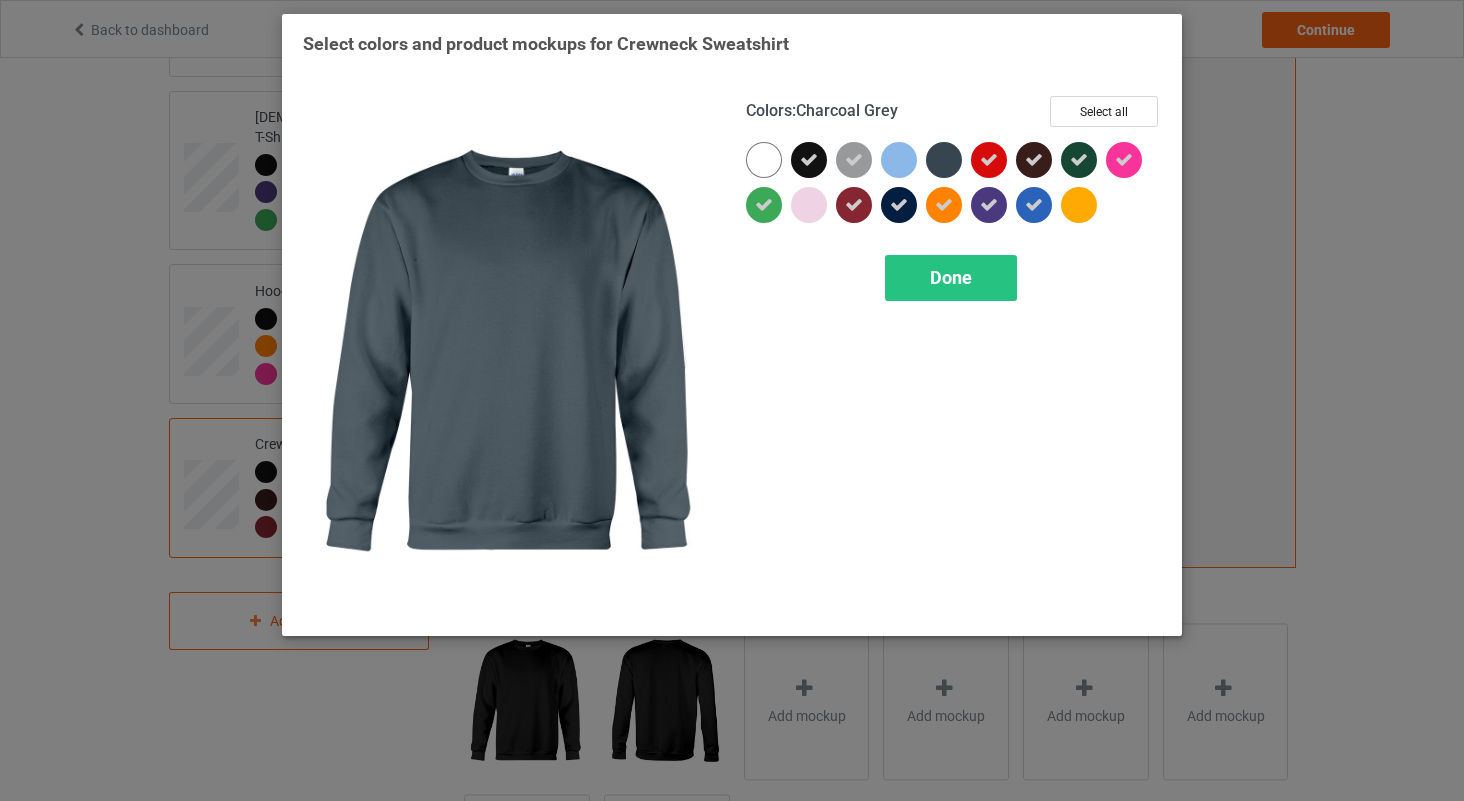 click at bounding box center [944, 160] 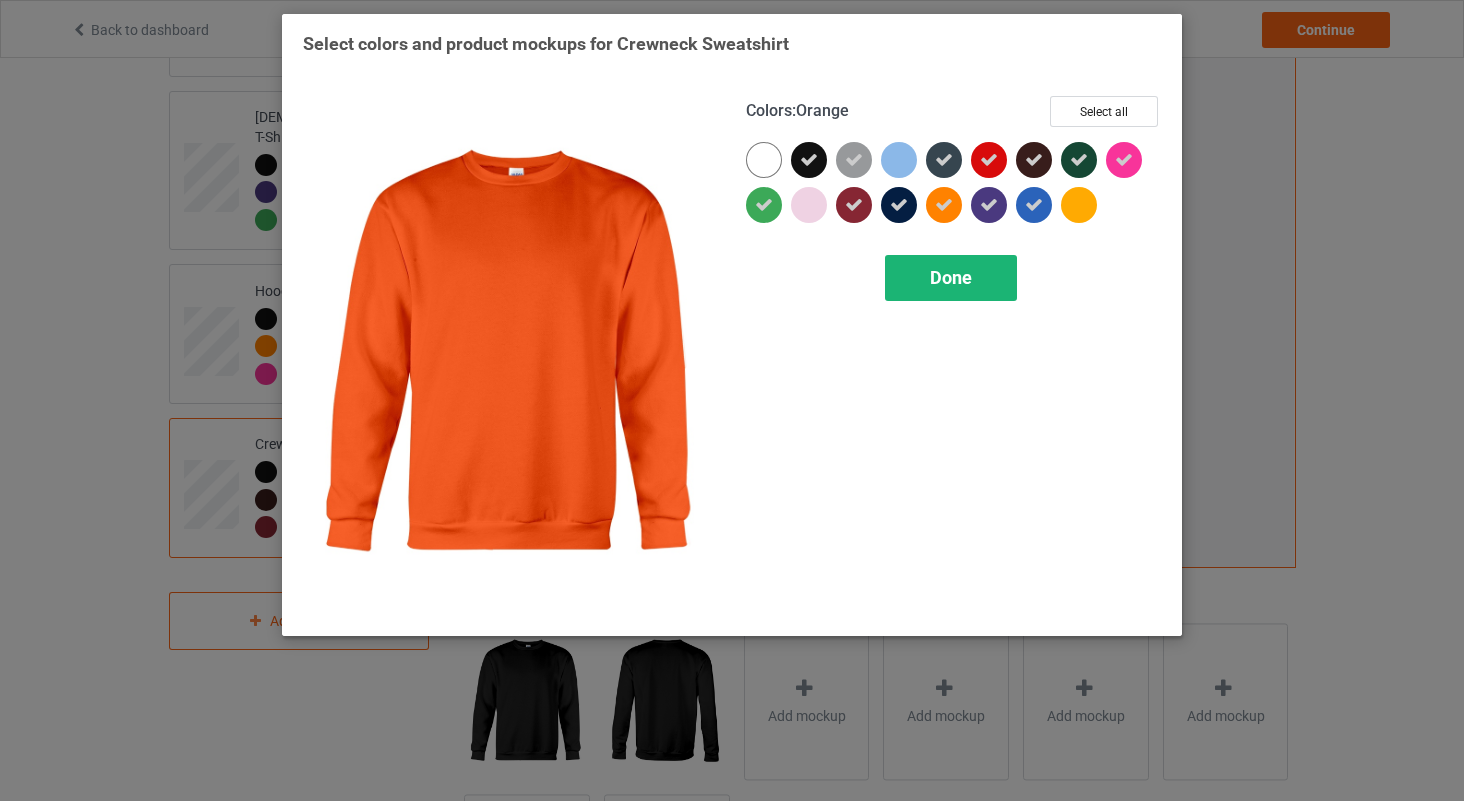 click on "Done" at bounding box center (951, 278) 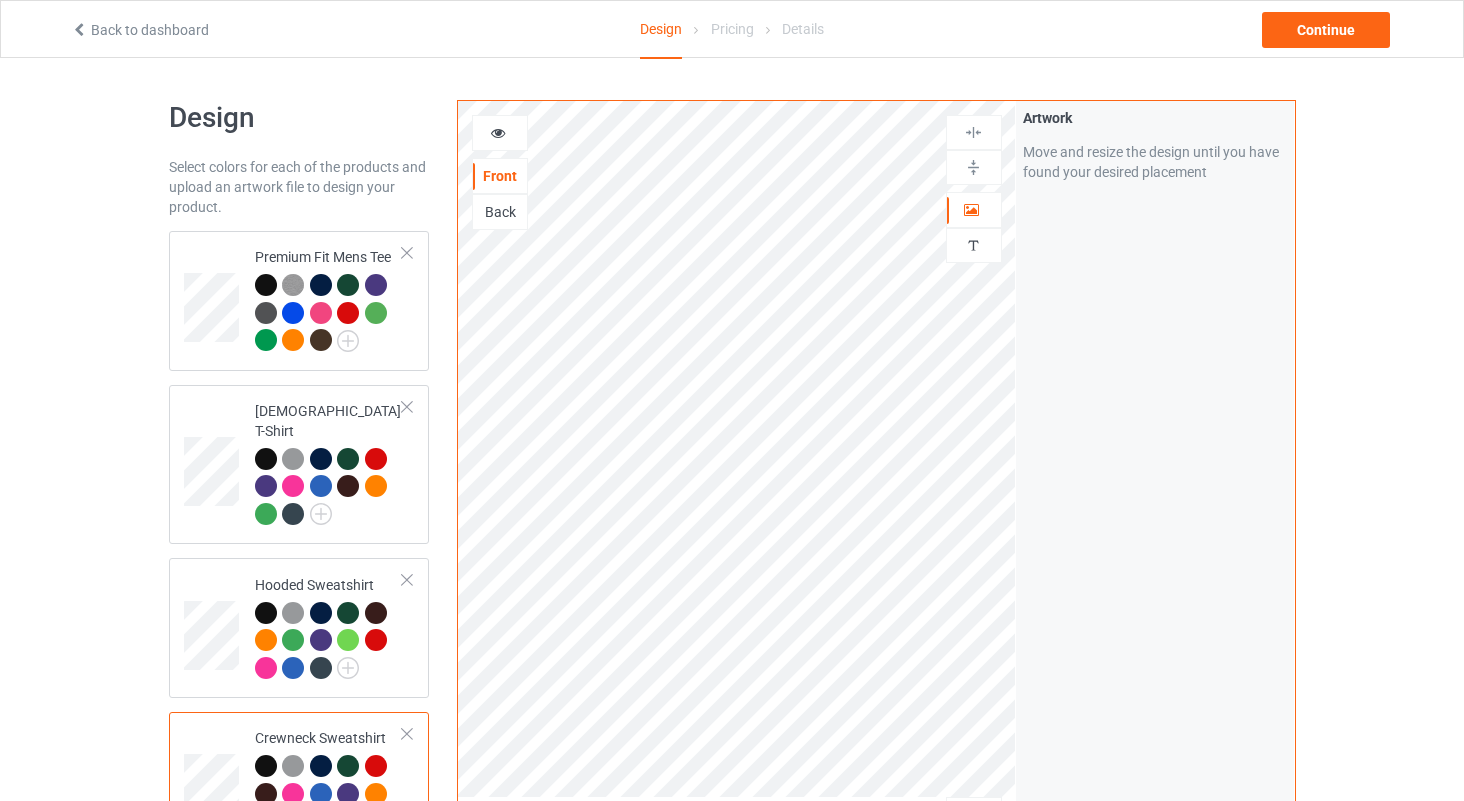scroll, scrollTop: 58, scrollLeft: 0, axis: vertical 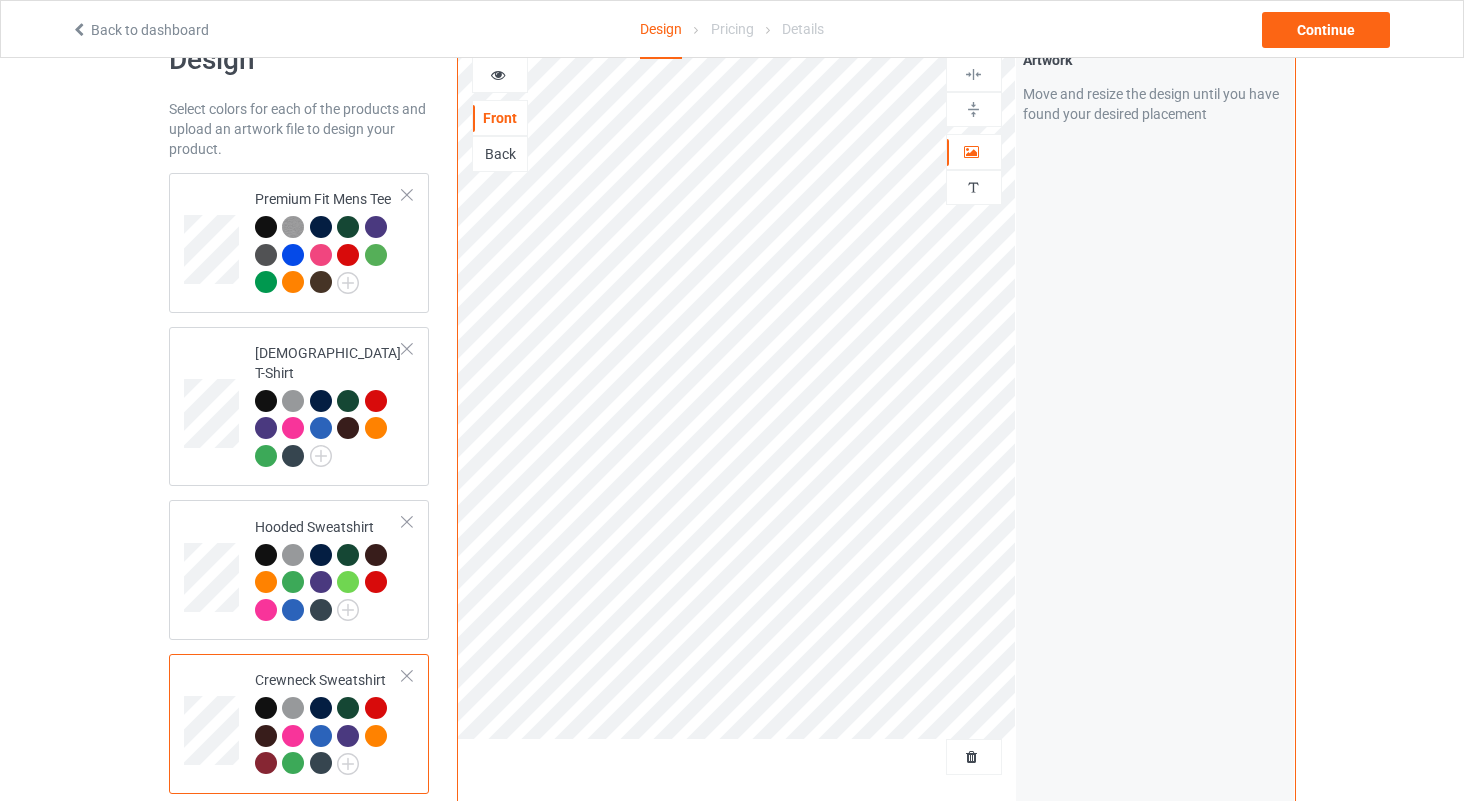 click at bounding box center (376, 708) 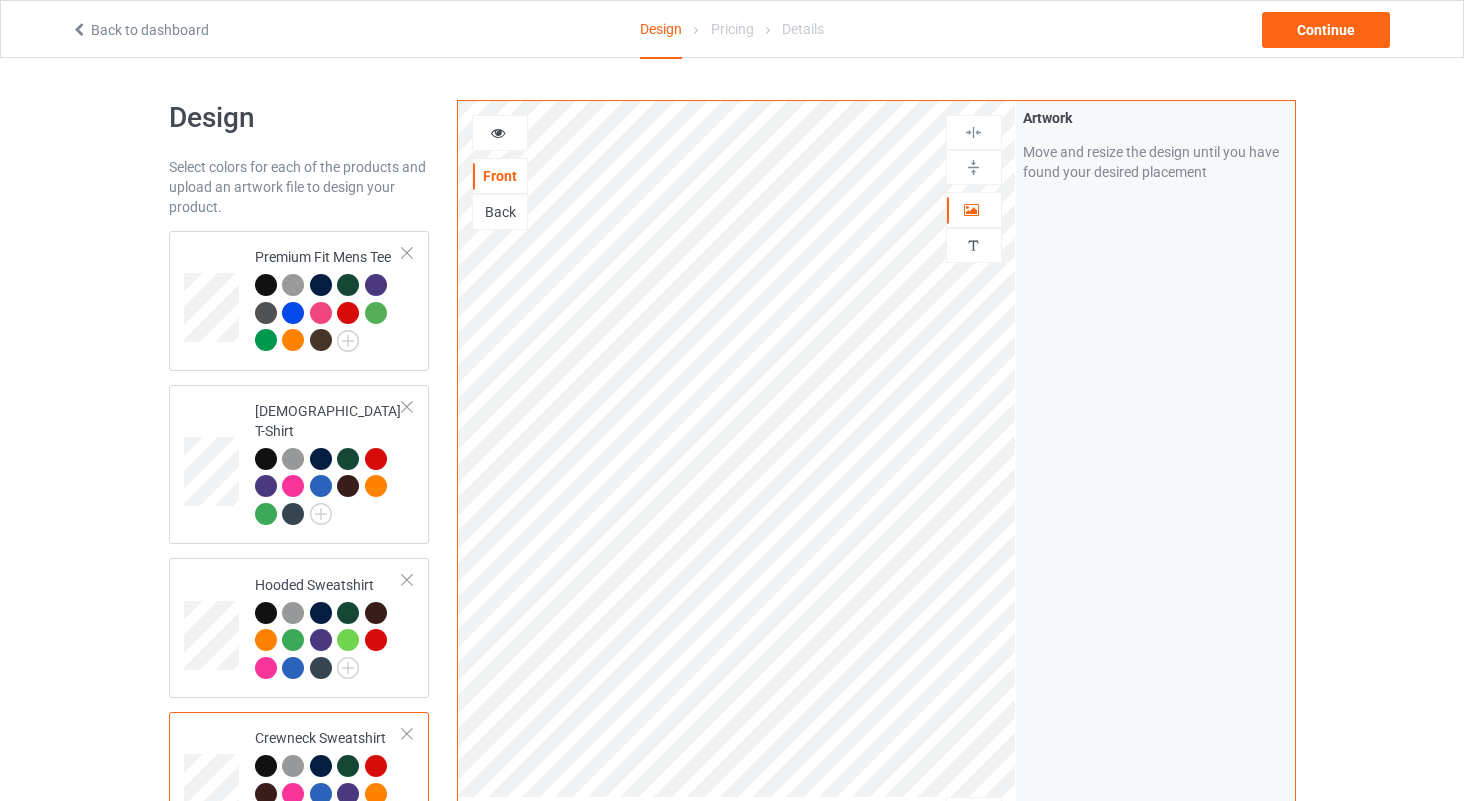 scroll, scrollTop: 0, scrollLeft: 0, axis: both 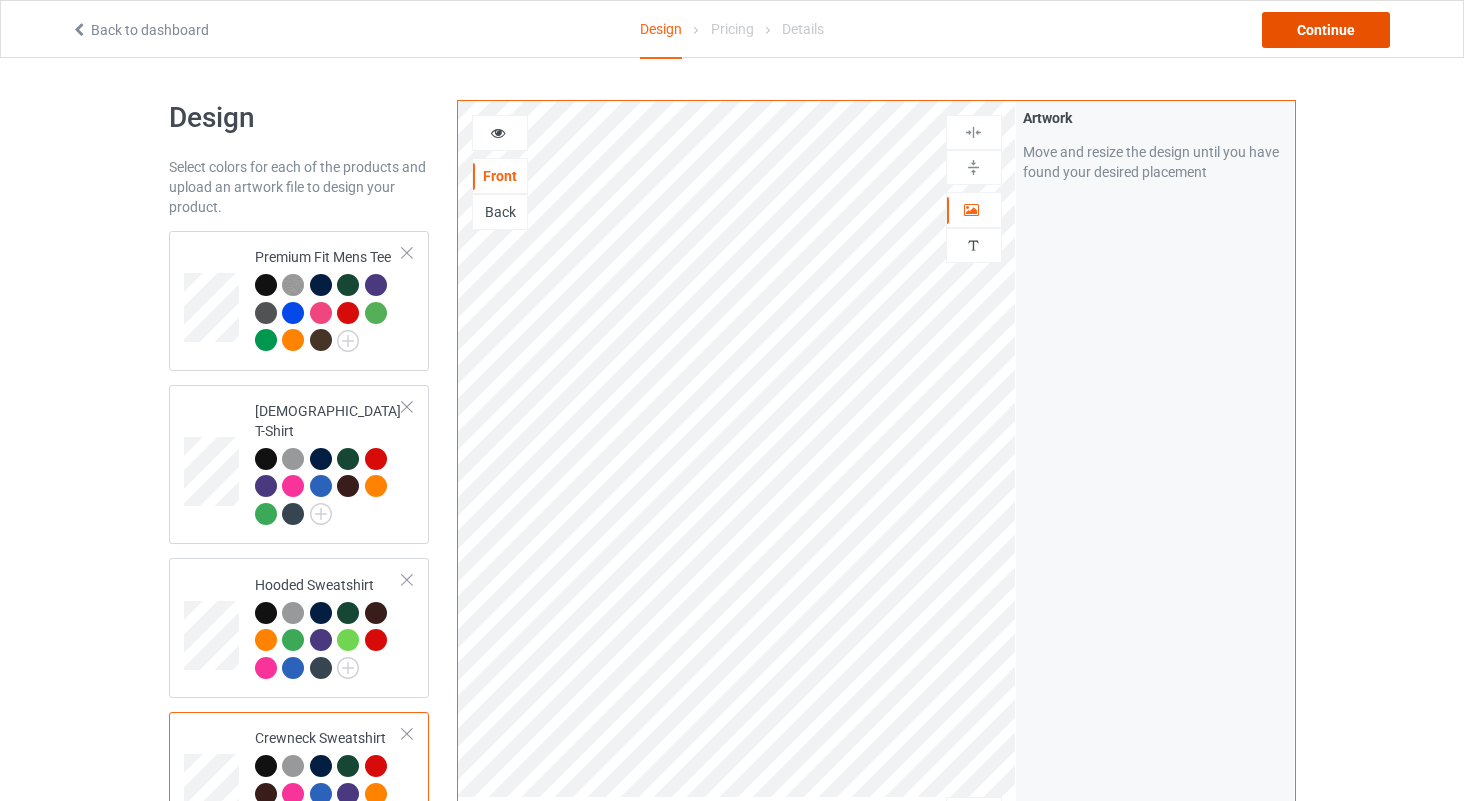 click on "Continue" at bounding box center (1326, 30) 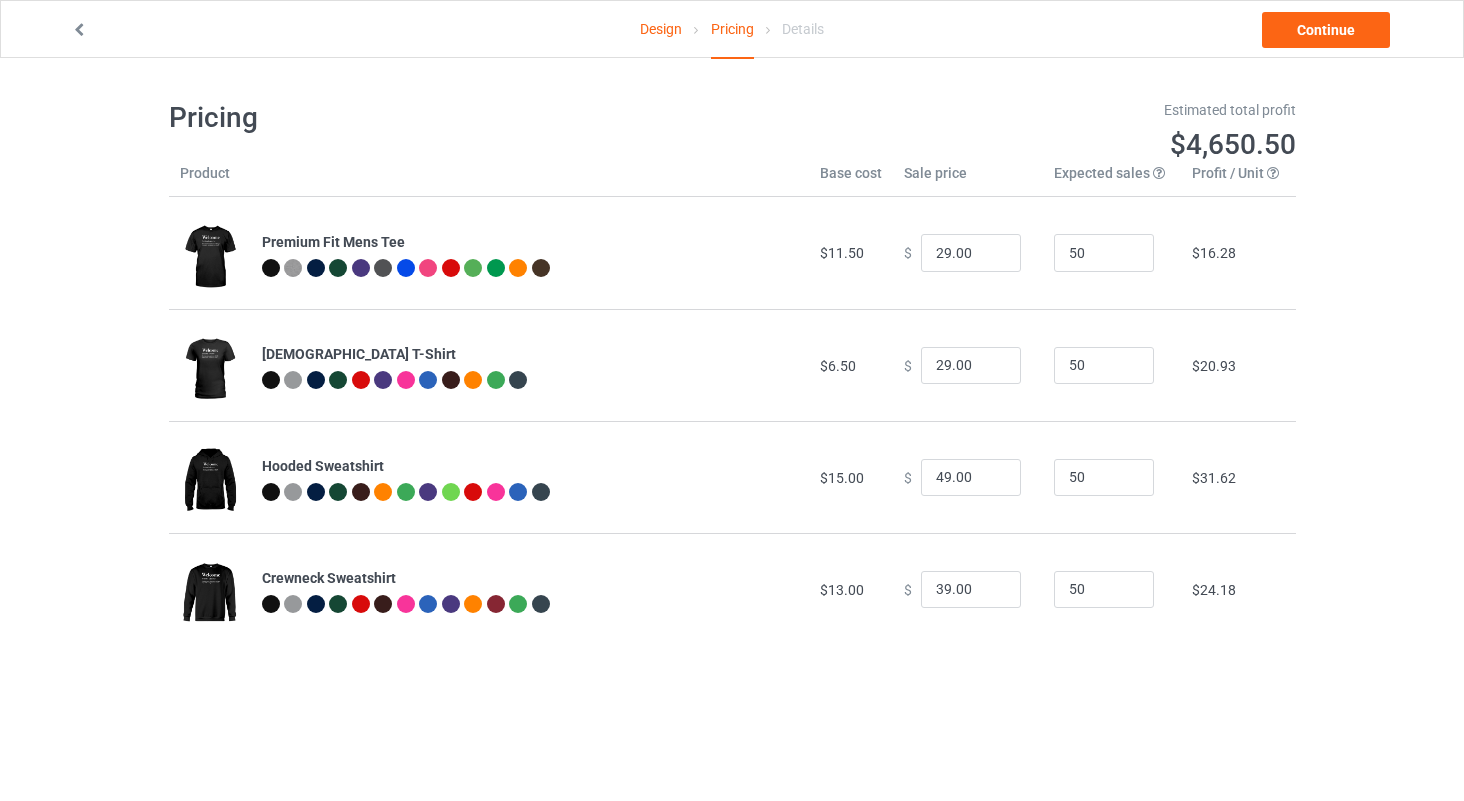 type on "32.95" 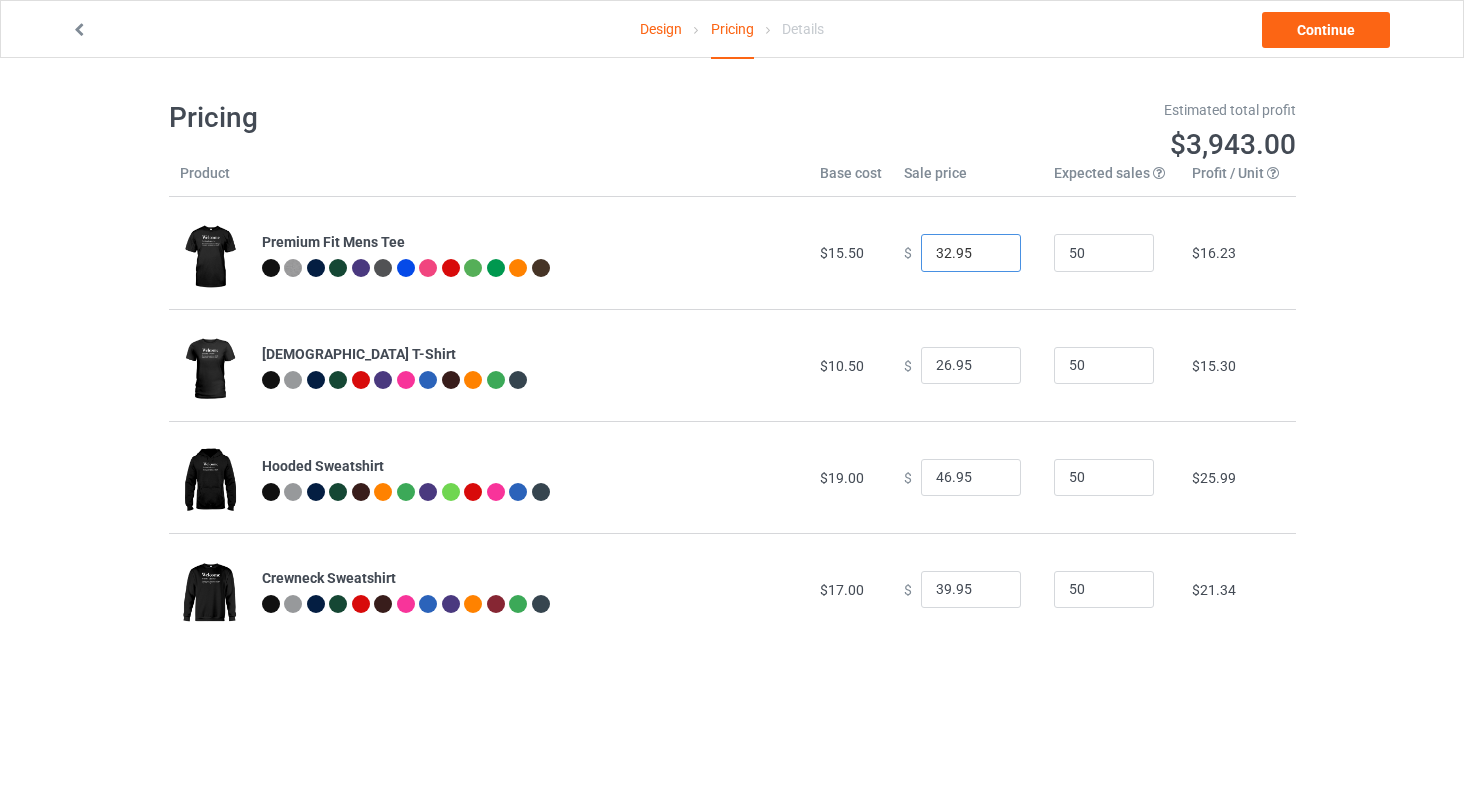 drag, startPoint x: 961, startPoint y: 246, endPoint x: 896, endPoint y: 246, distance: 65 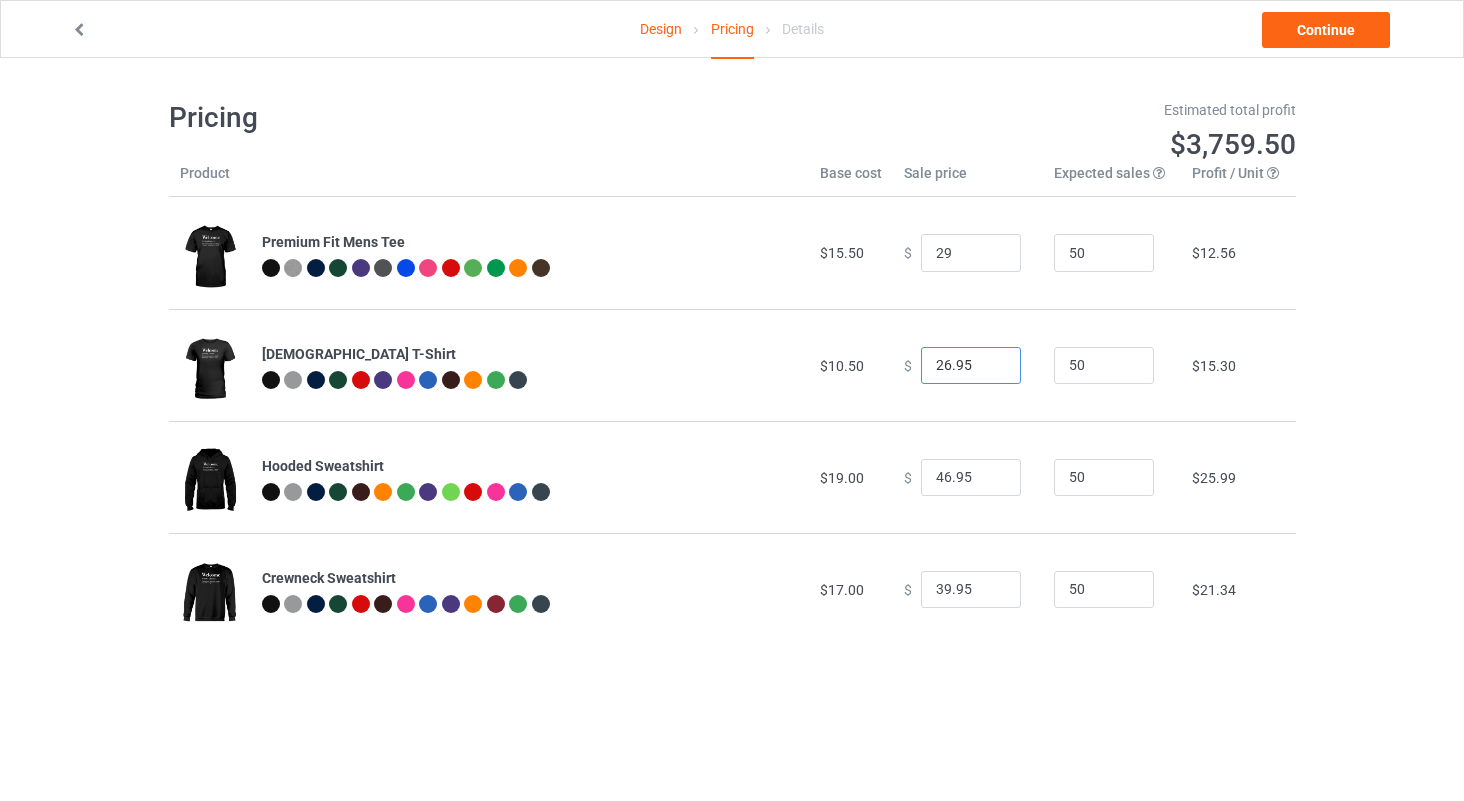 type on "29.00" 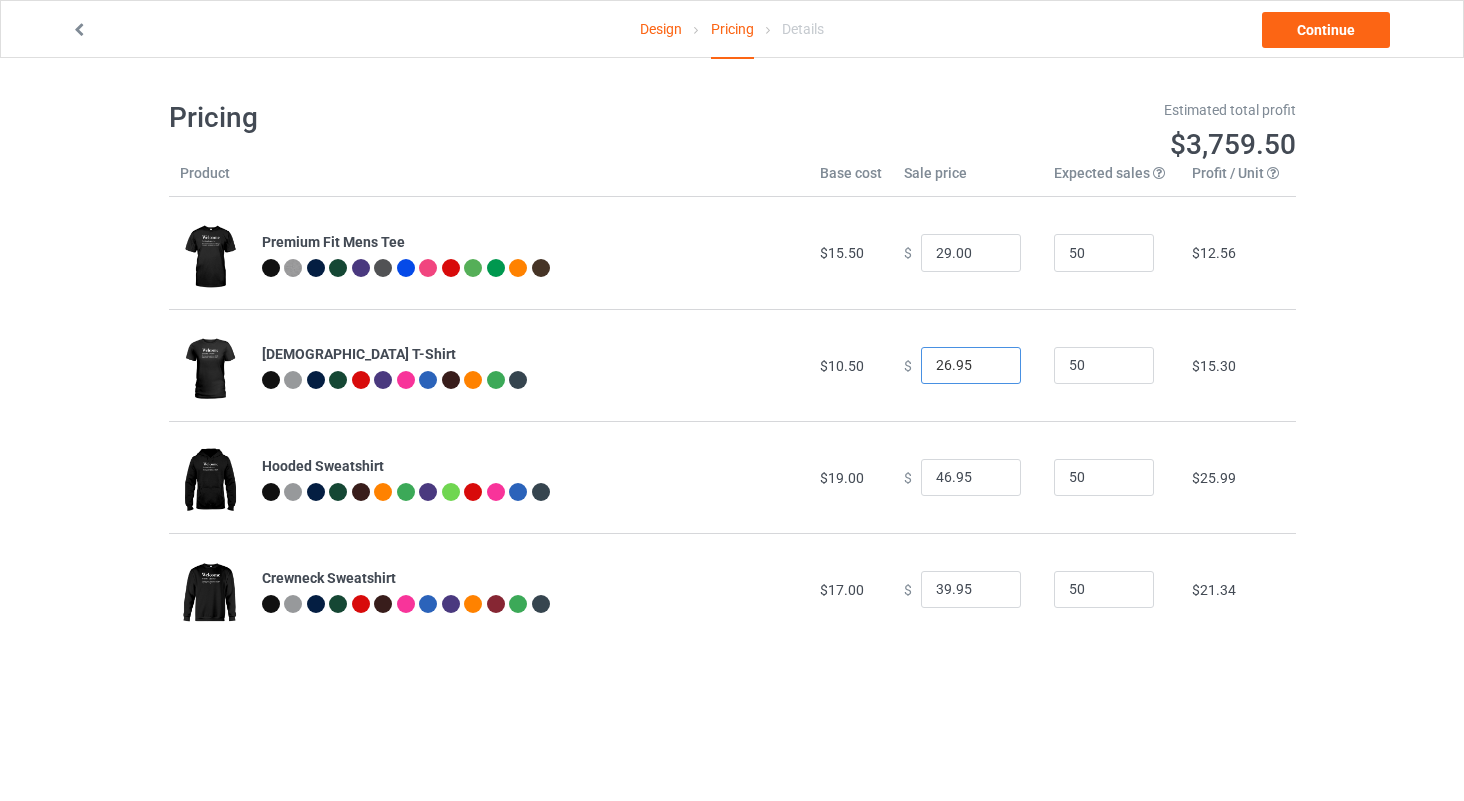drag, startPoint x: 963, startPoint y: 353, endPoint x: 982, endPoint y: 366, distance: 23.021729 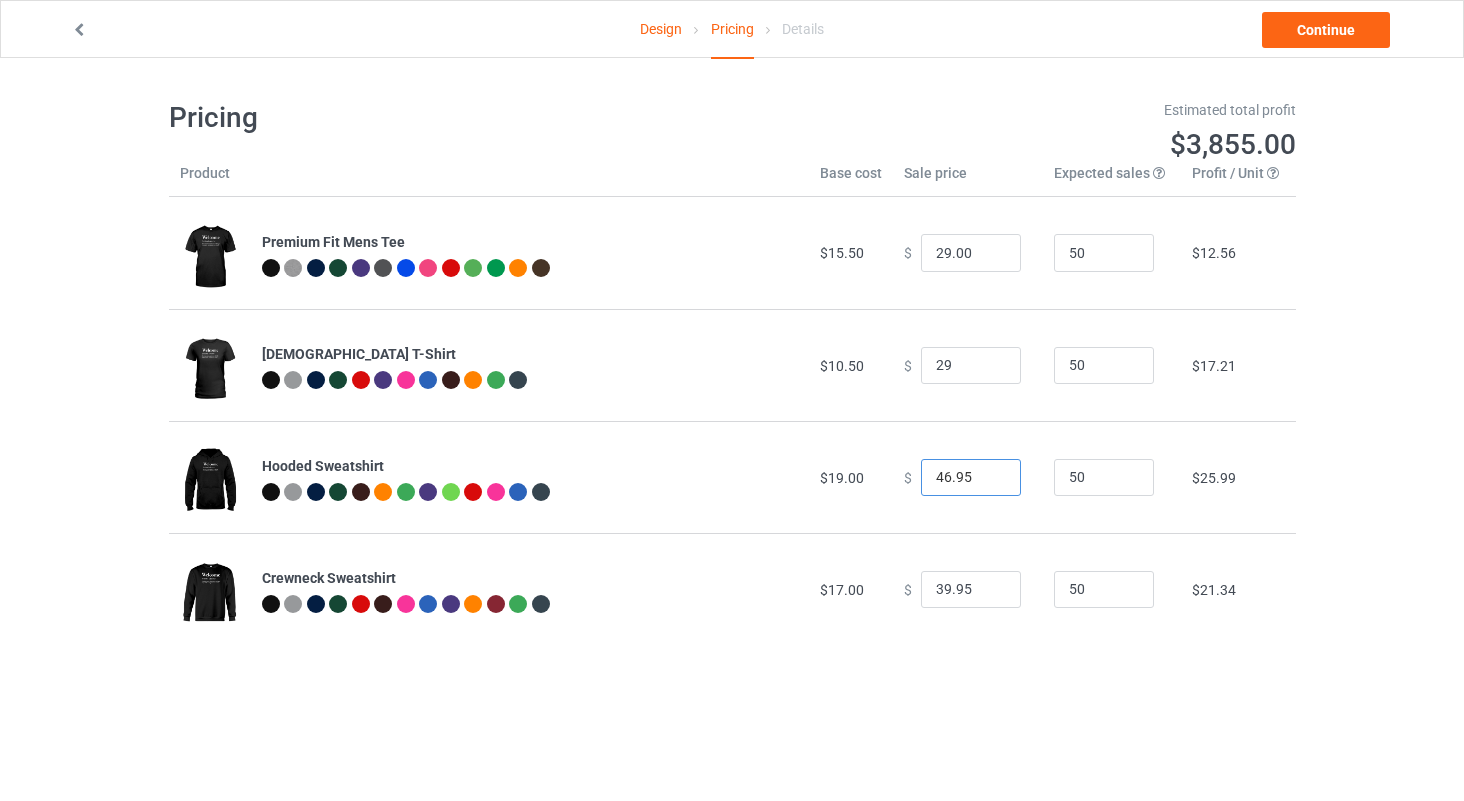 type on "29.00" 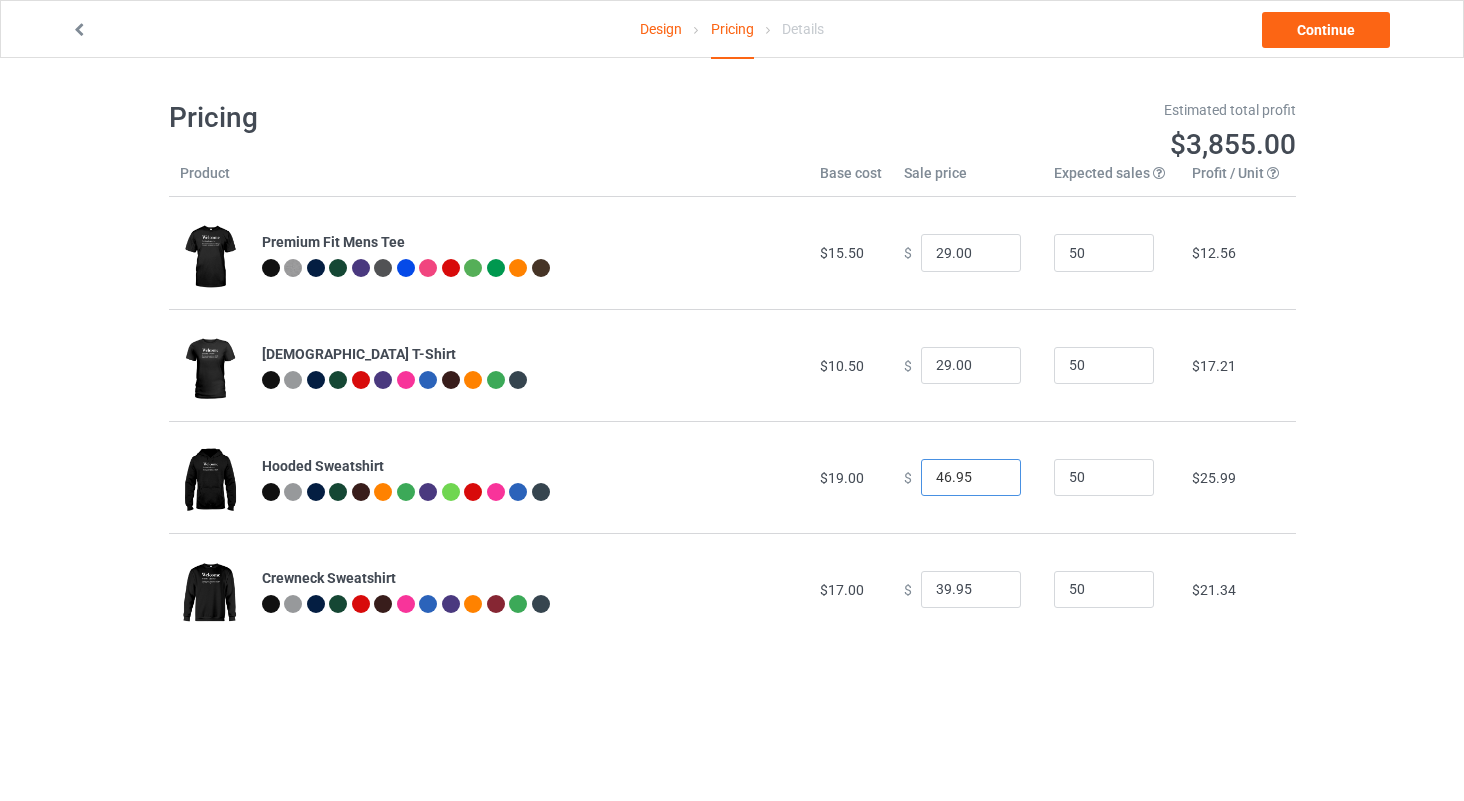 drag, startPoint x: 964, startPoint y: 479, endPoint x: 860, endPoint y: 473, distance: 104.172935 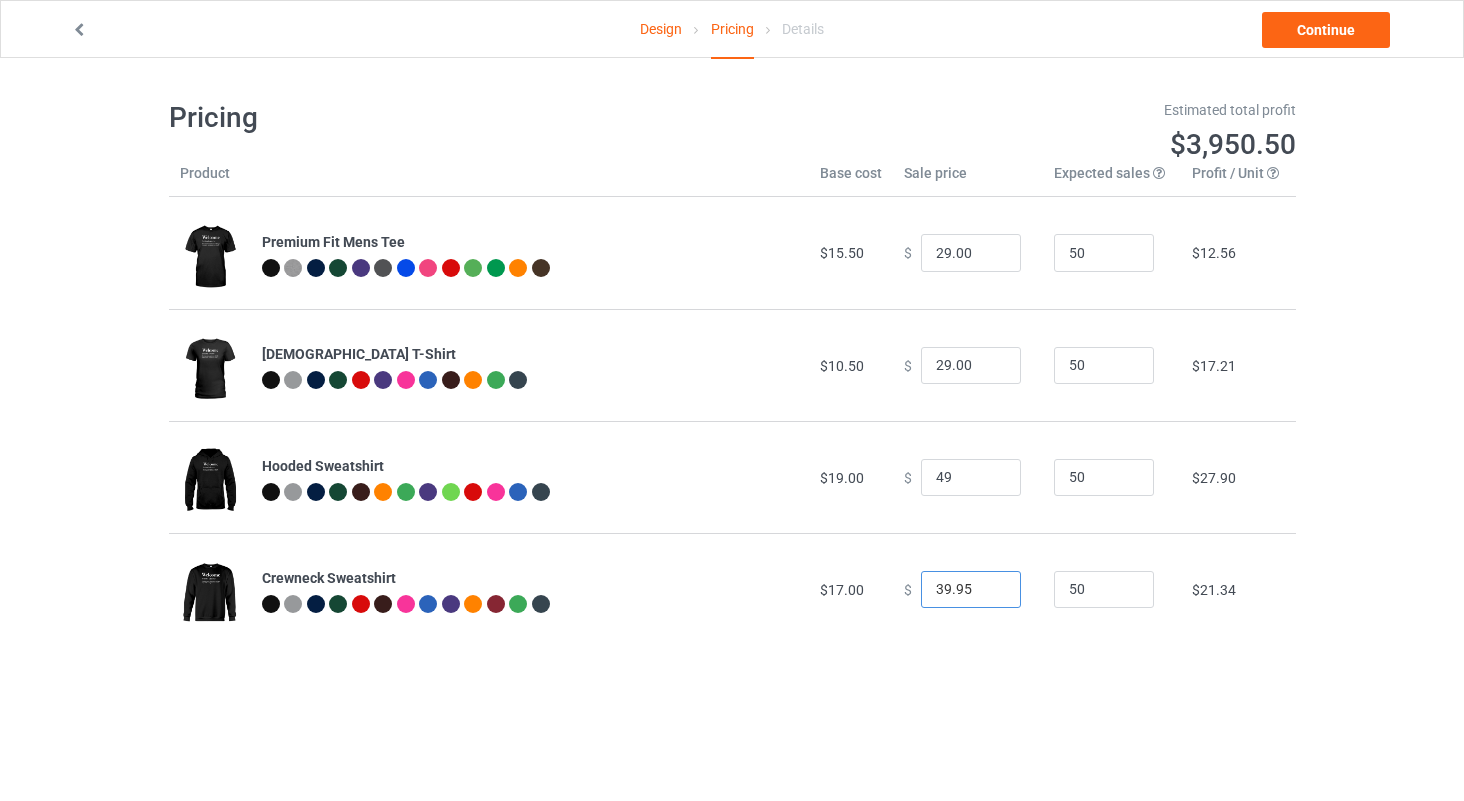 type on "49.00" 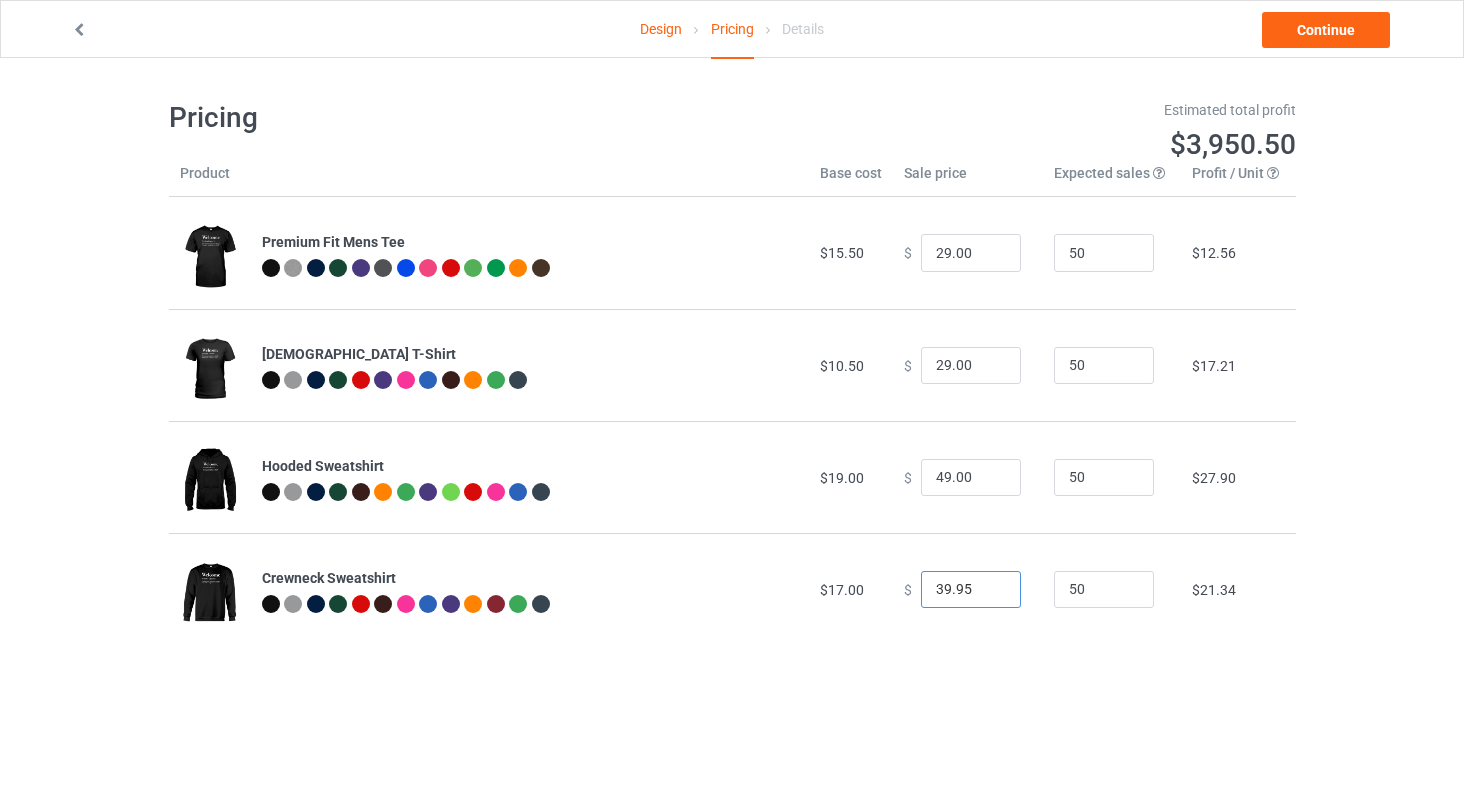drag, startPoint x: 957, startPoint y: 580, endPoint x: 855, endPoint y: 576, distance: 102.0784 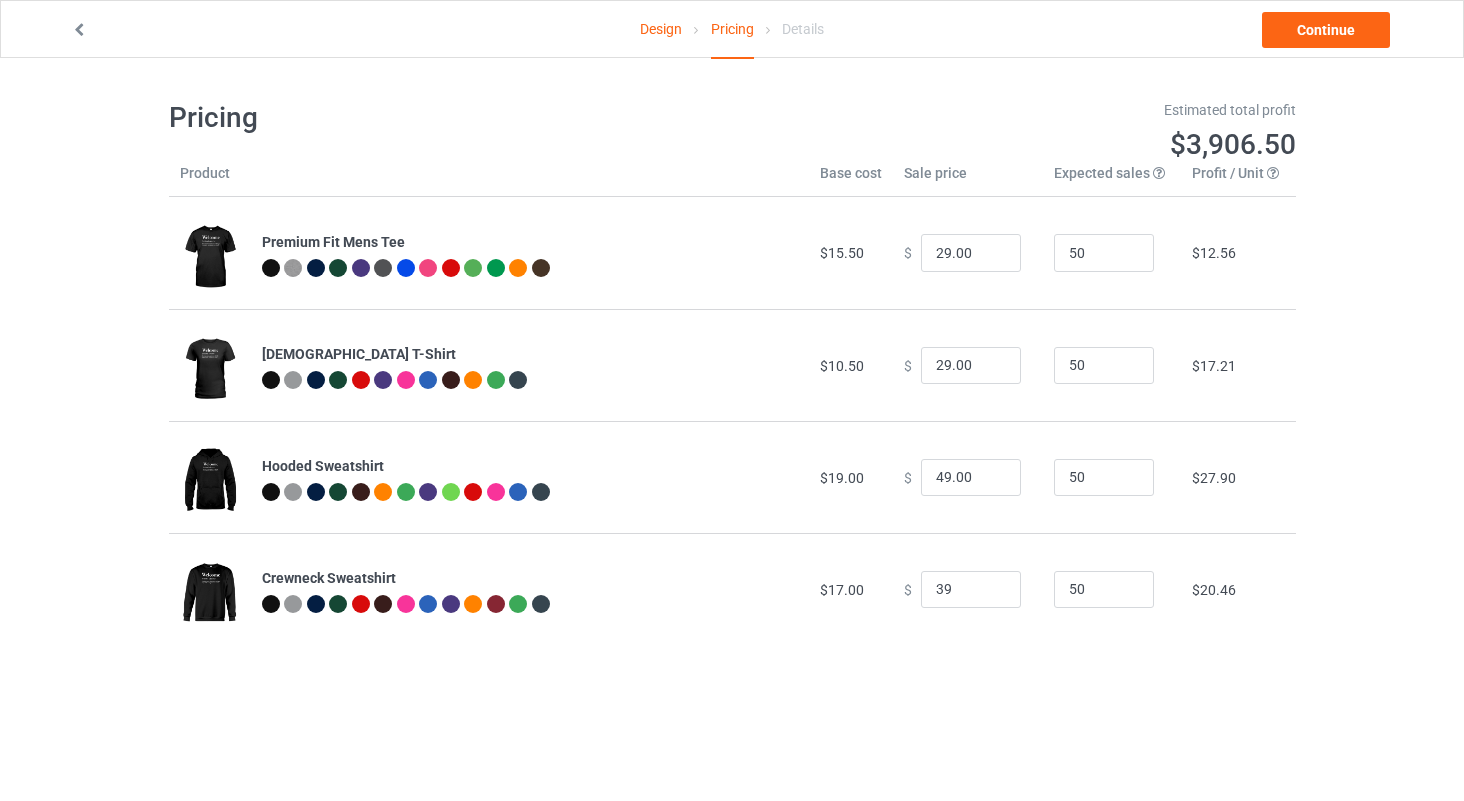 type on "39.00" 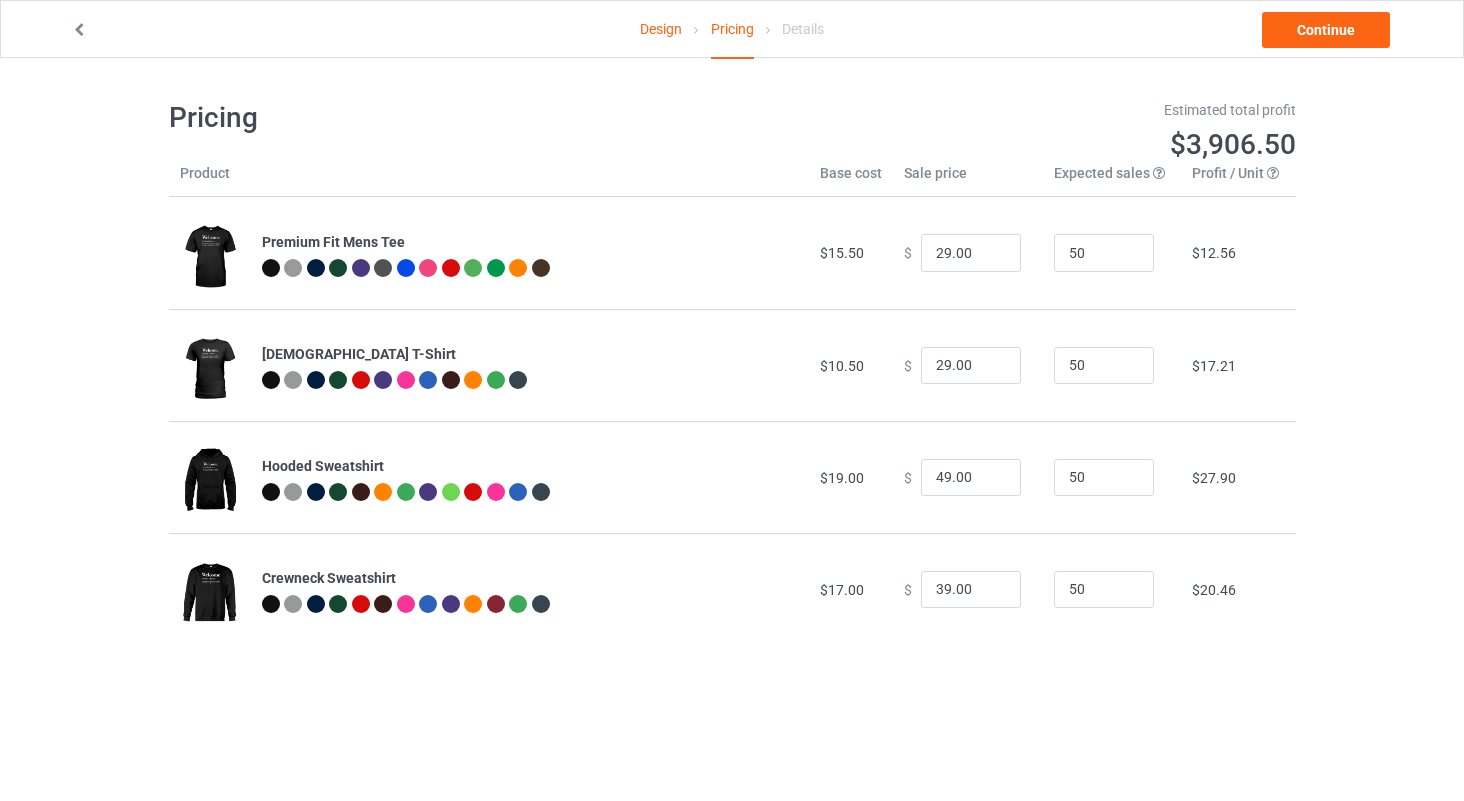 click on "Hooded Sweatshirt" at bounding box center (530, 477) 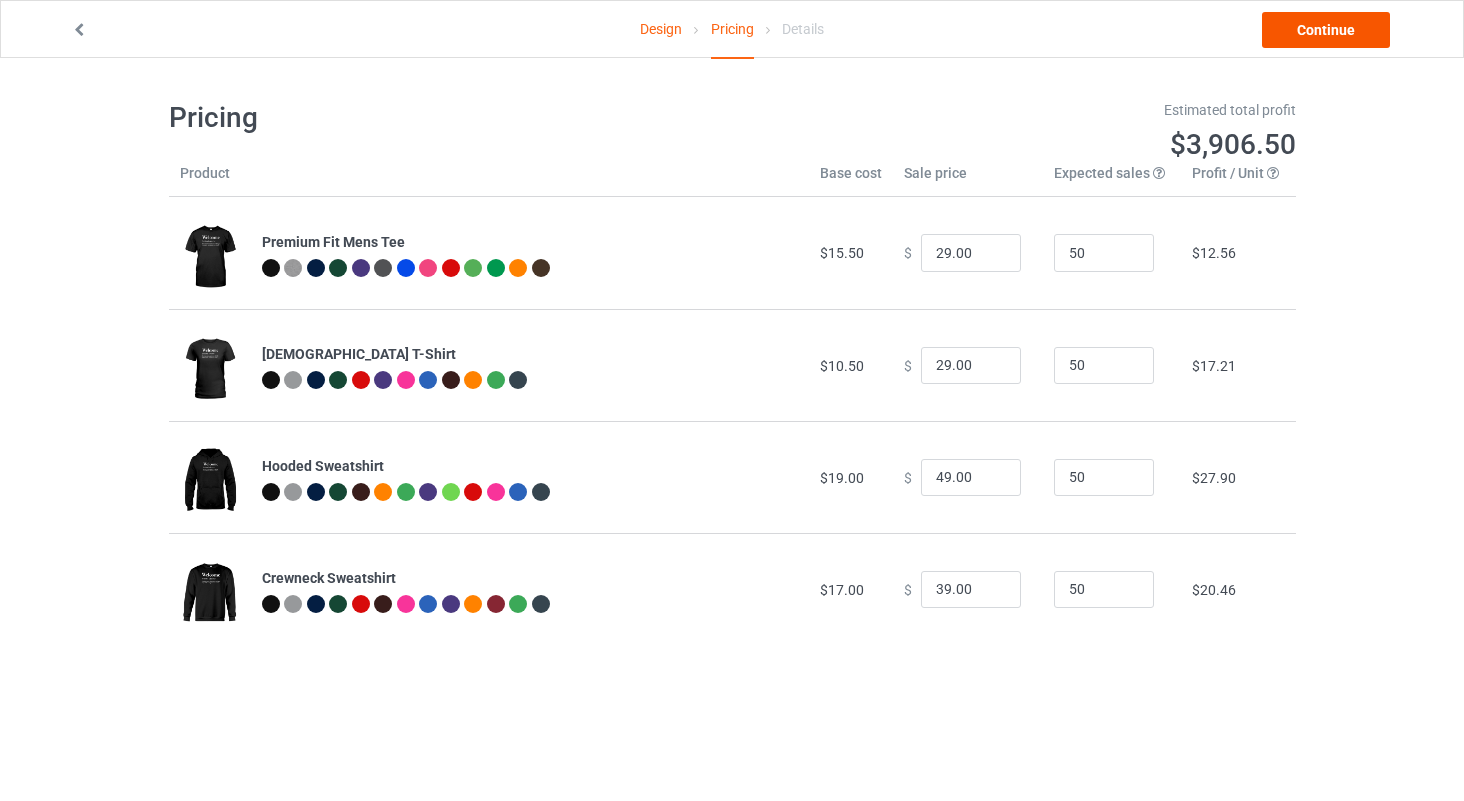 click on "Continue" at bounding box center (1326, 30) 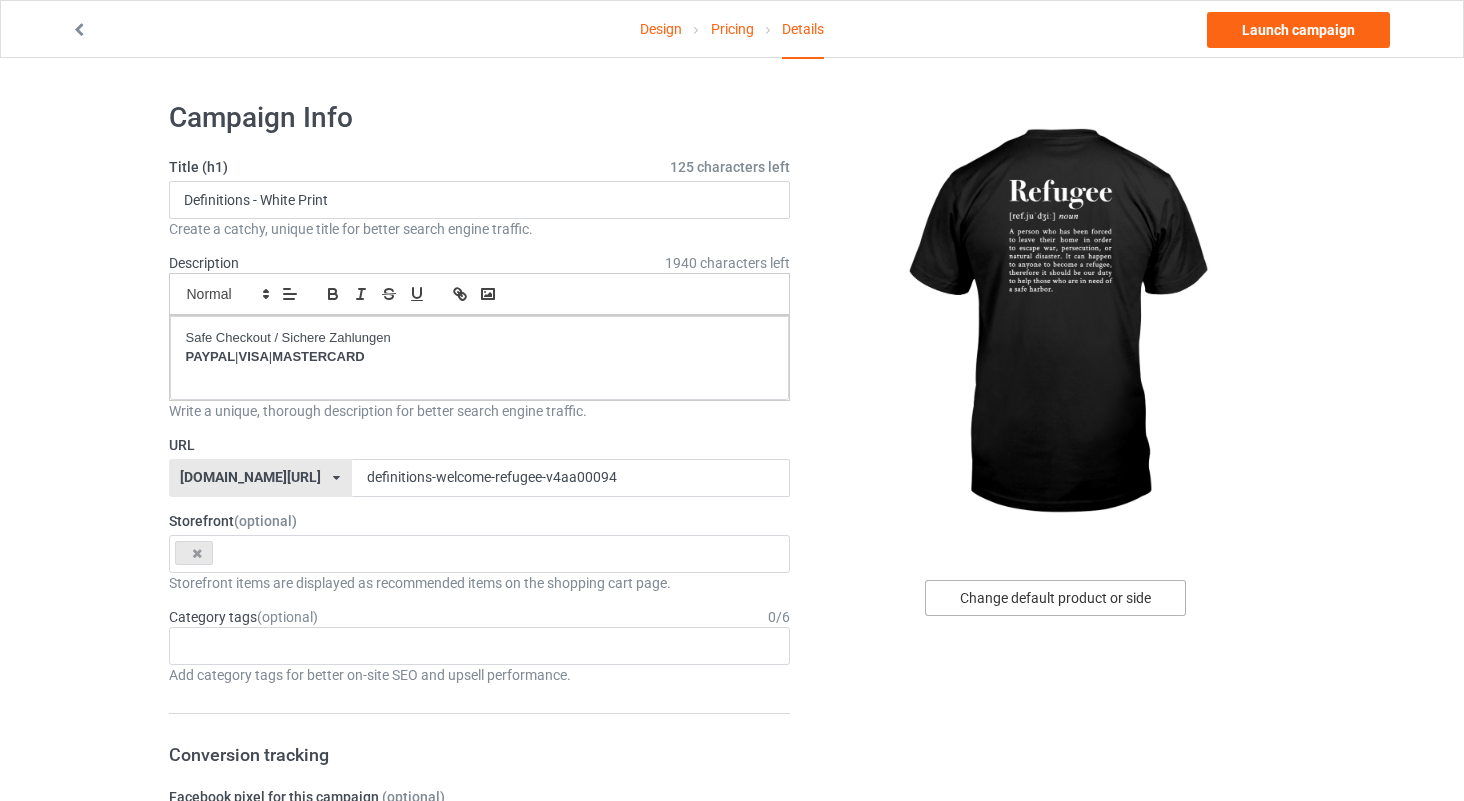 click on "Change default product or side" at bounding box center (1055, 598) 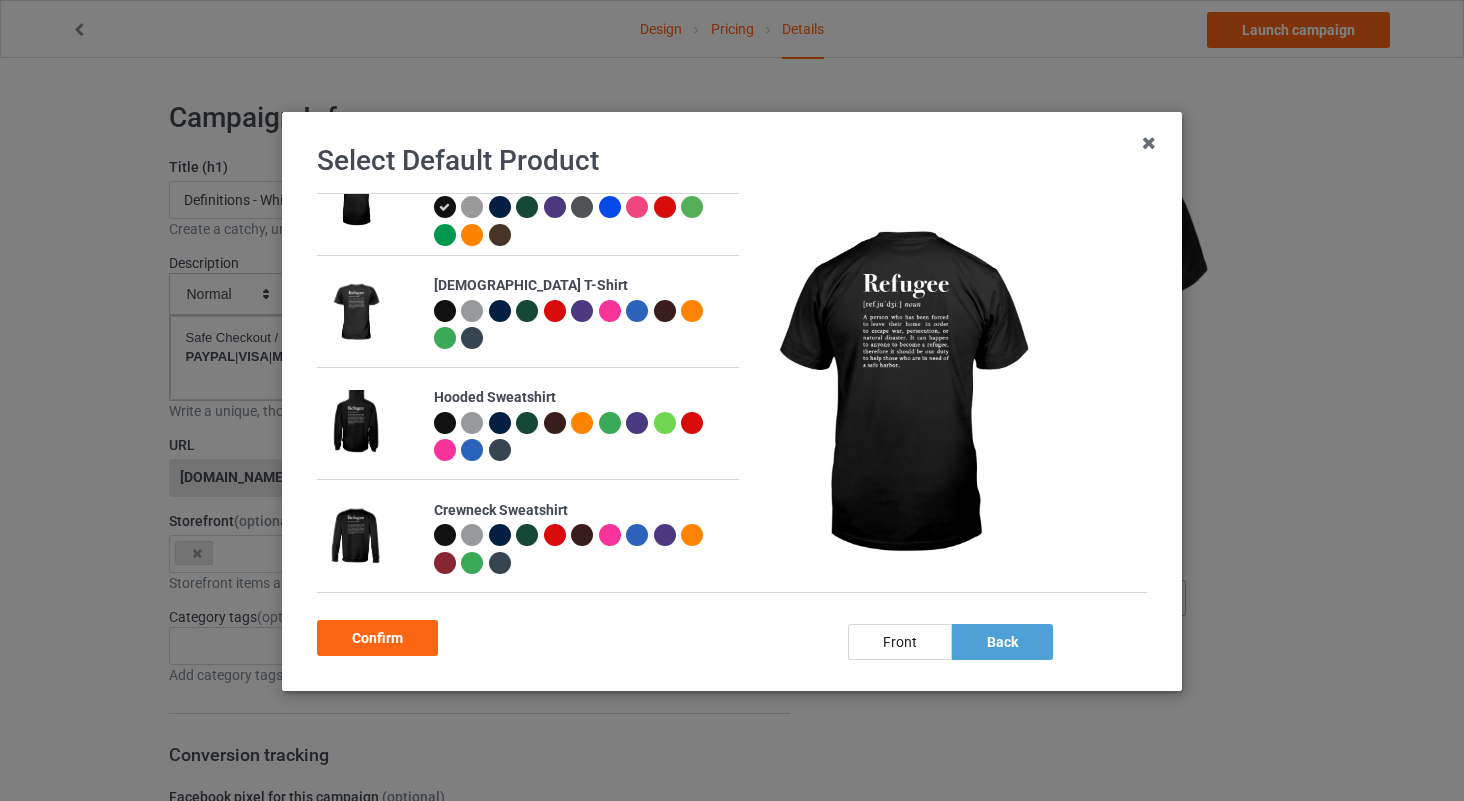 scroll, scrollTop: 55, scrollLeft: 0, axis: vertical 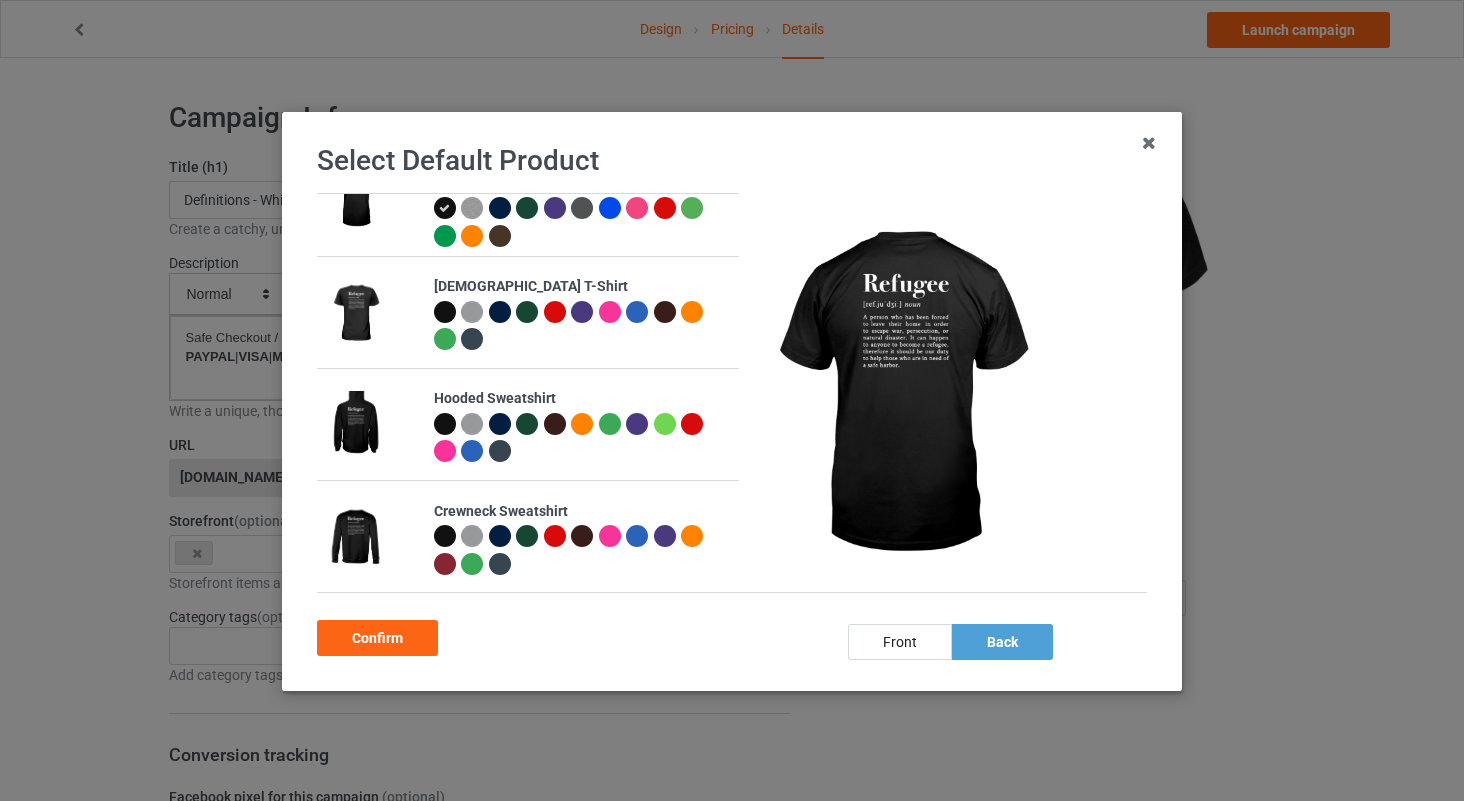 click at bounding box center [582, 536] 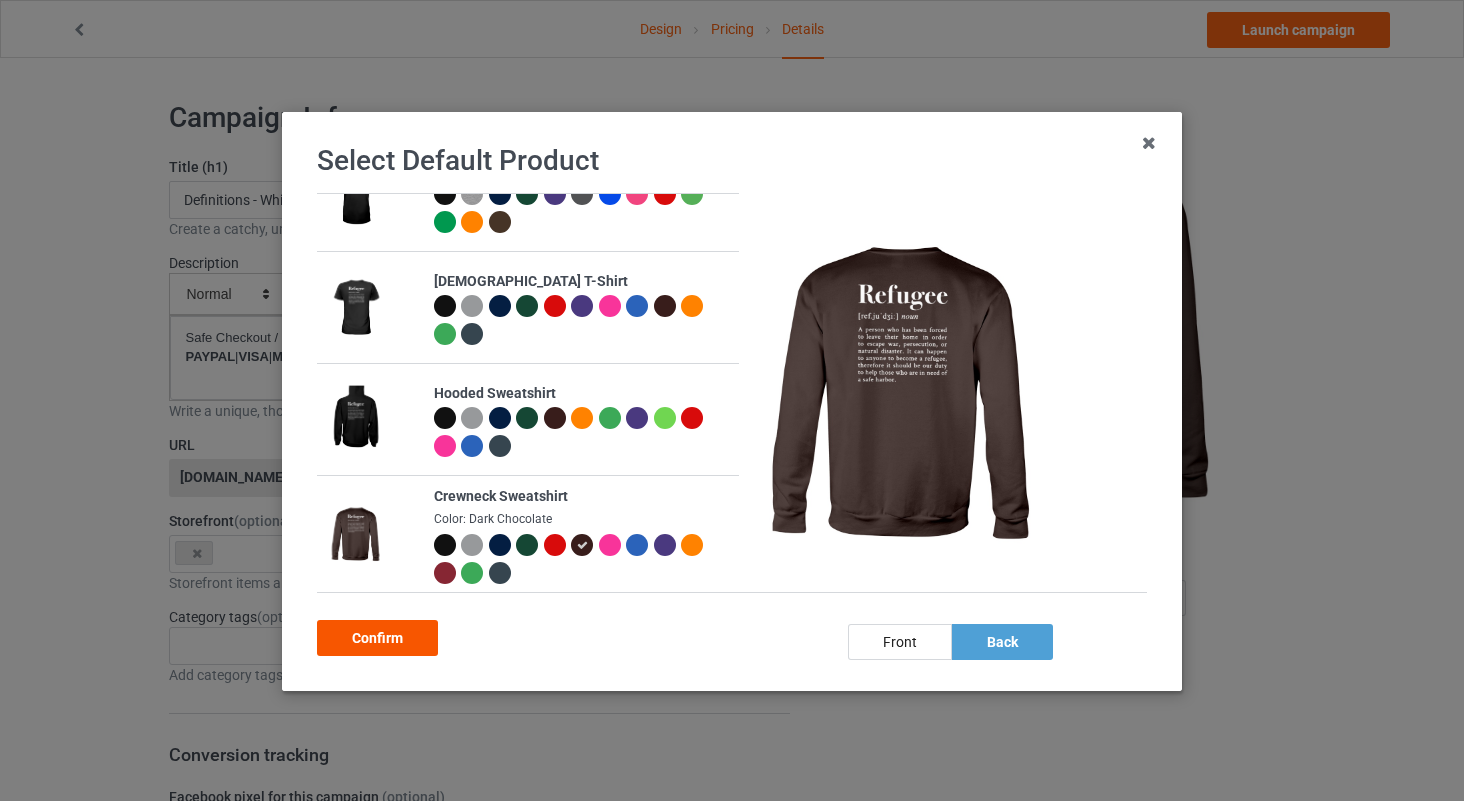 click on "Confirm" at bounding box center [377, 638] 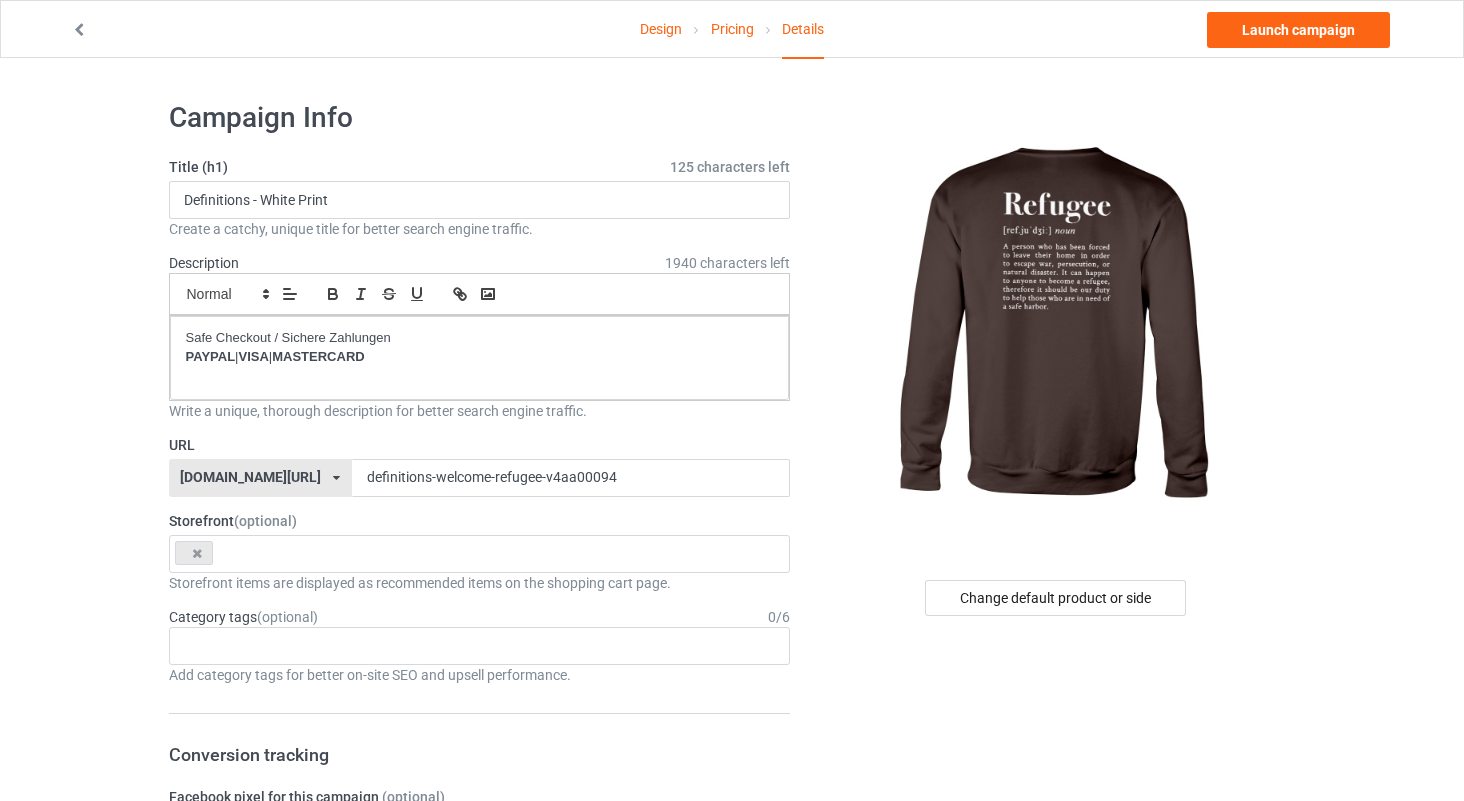 scroll, scrollTop: 0, scrollLeft: 0, axis: both 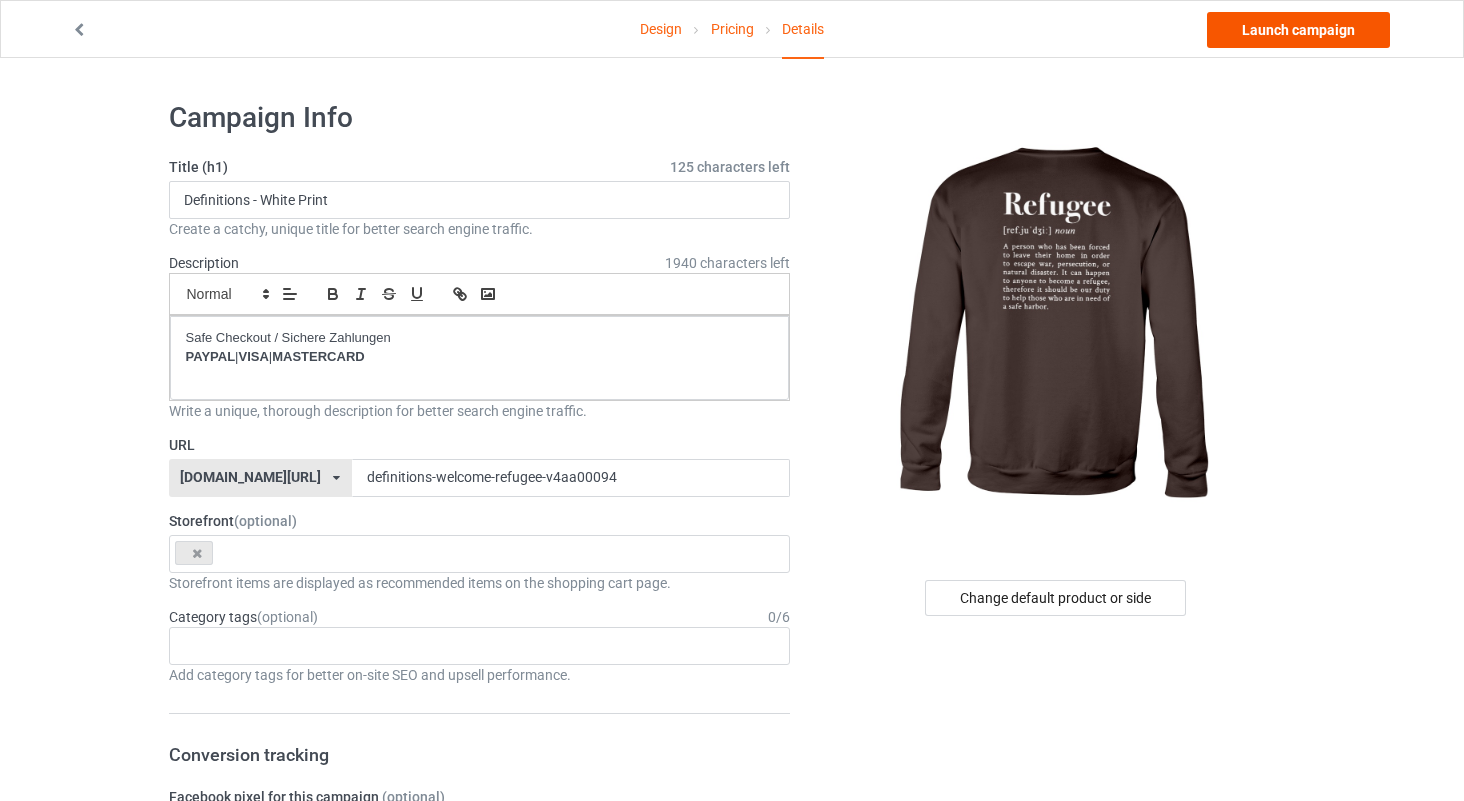 click on "Launch campaign" at bounding box center [1298, 30] 